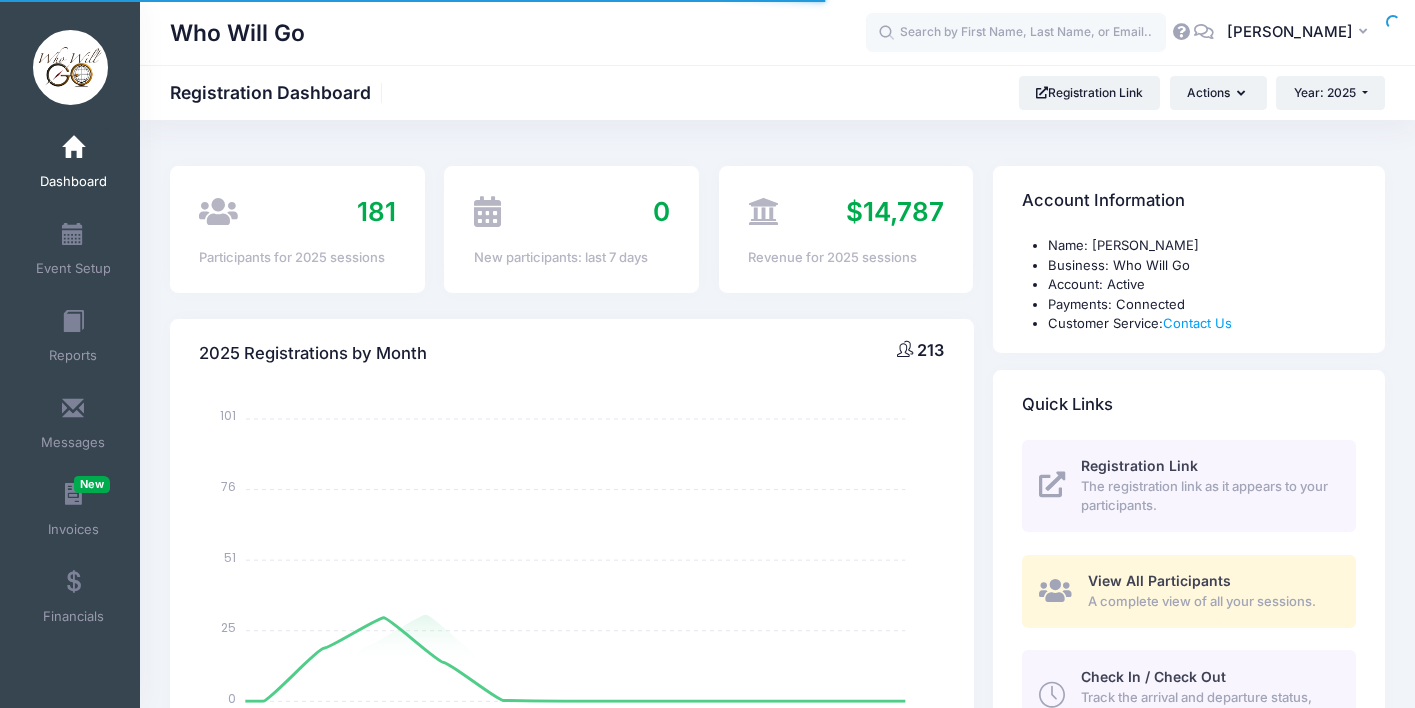 scroll, scrollTop: 0, scrollLeft: 0, axis: both 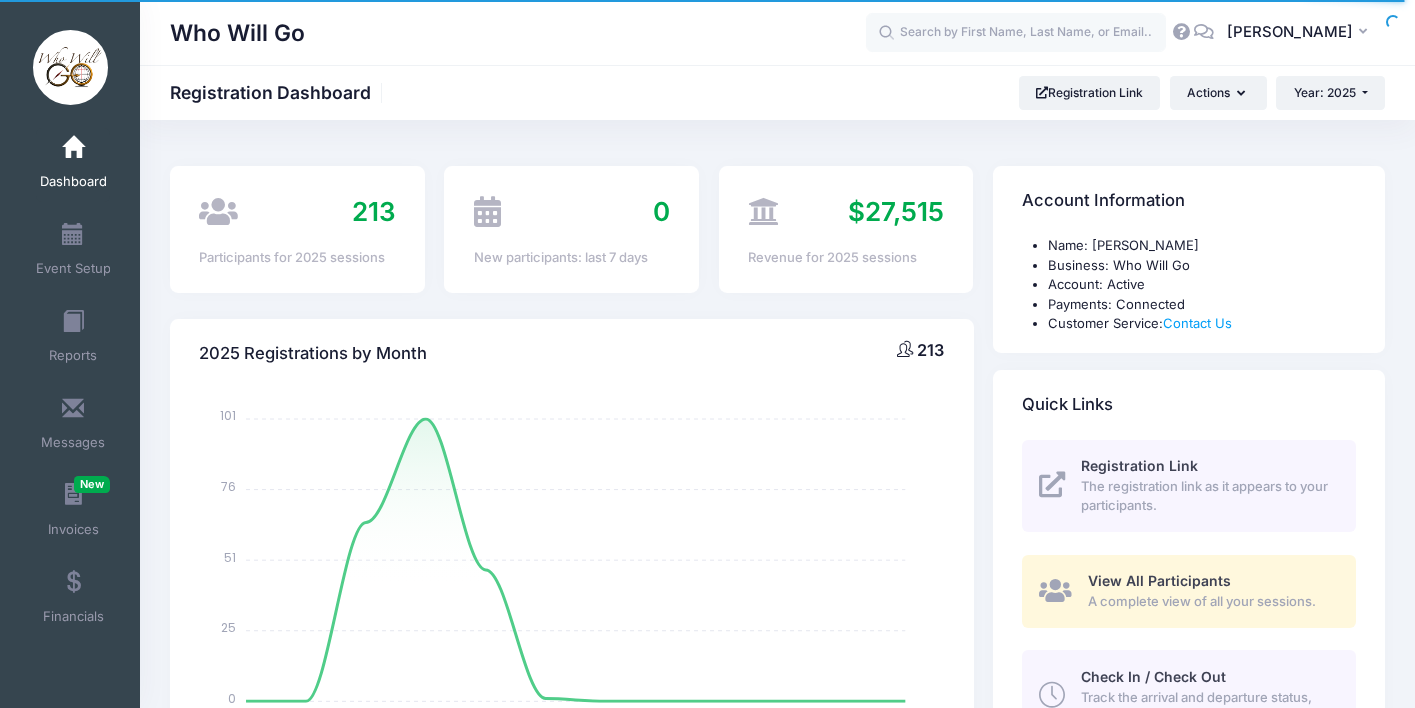 select 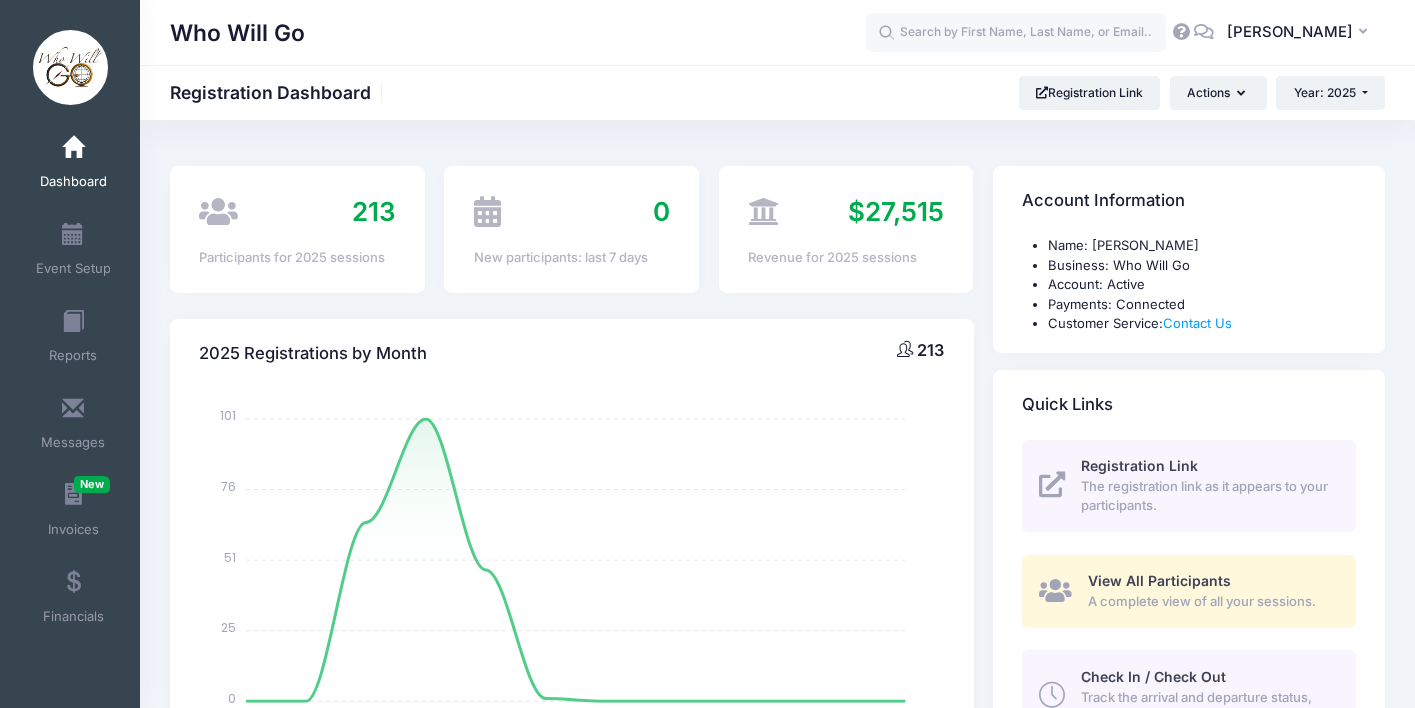 click on "Dashboard" at bounding box center (73, 165) 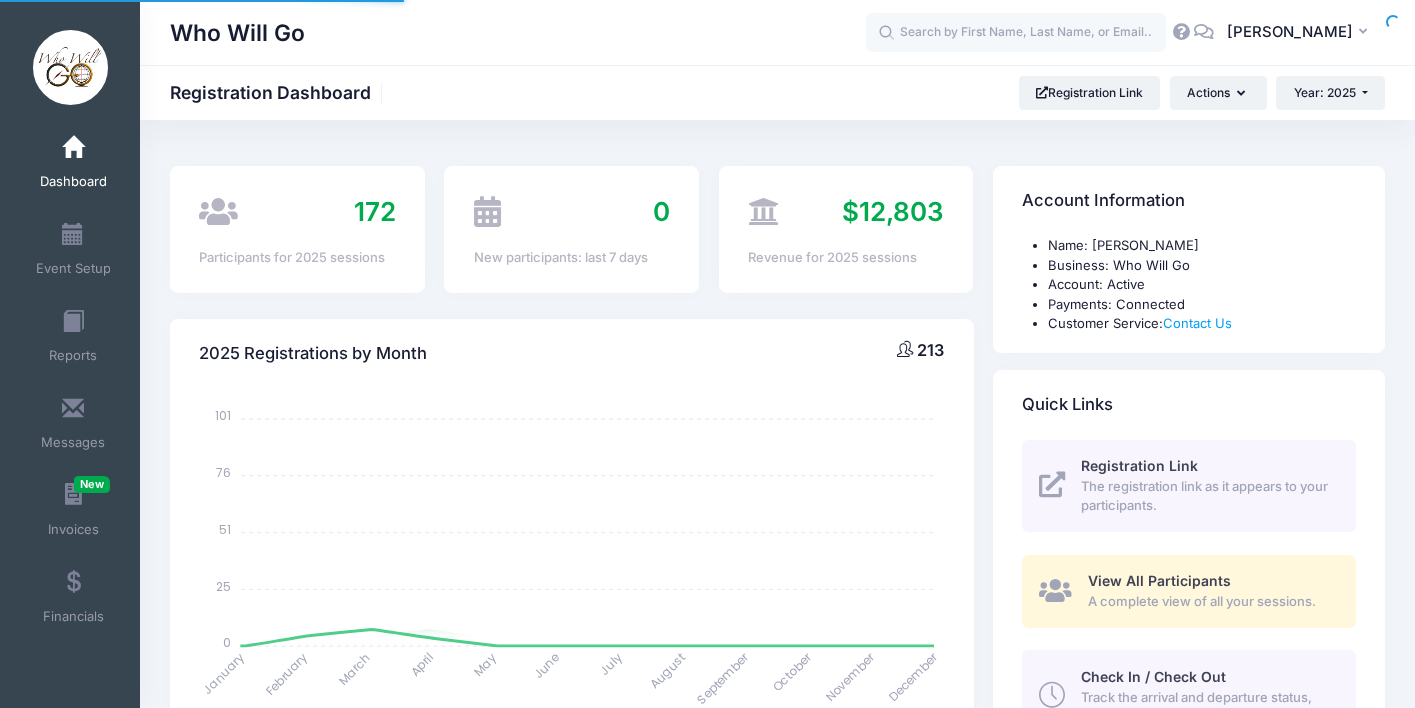 scroll, scrollTop: 0, scrollLeft: 0, axis: both 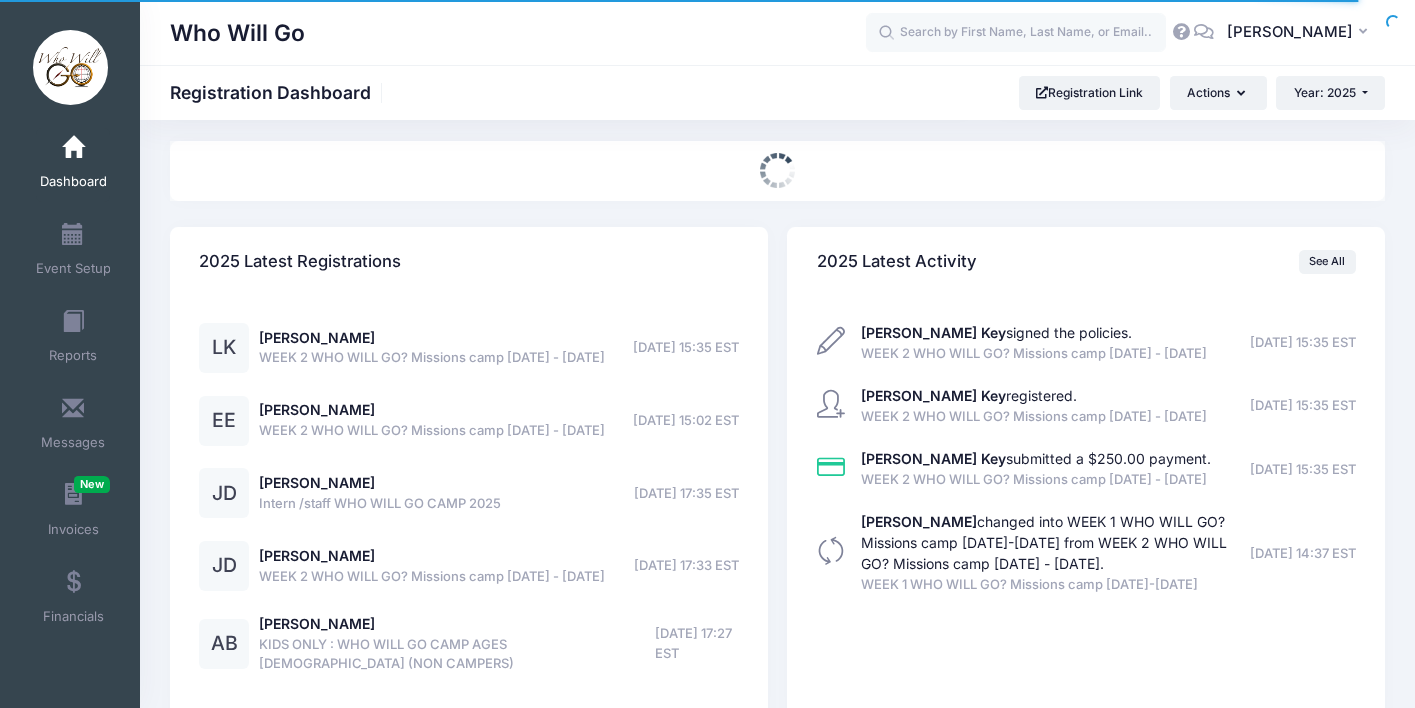select 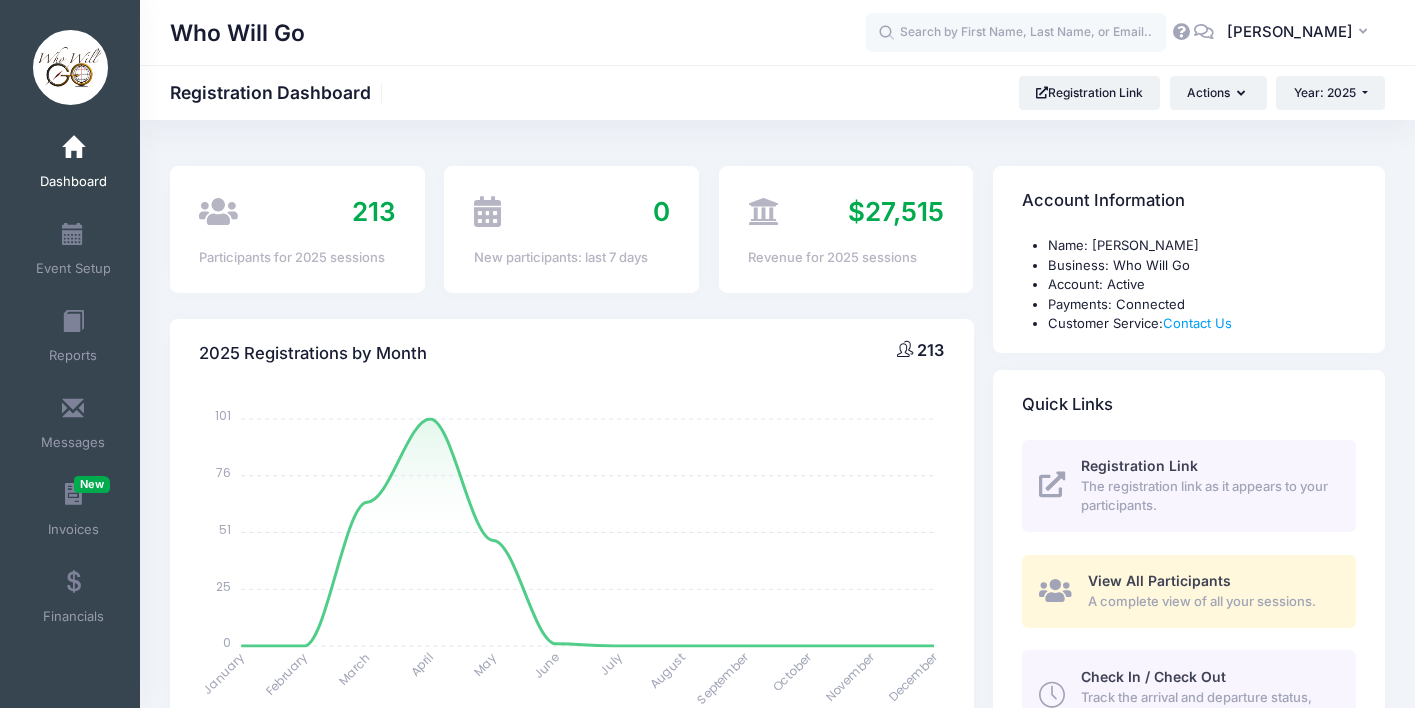 scroll, scrollTop: 0, scrollLeft: 0, axis: both 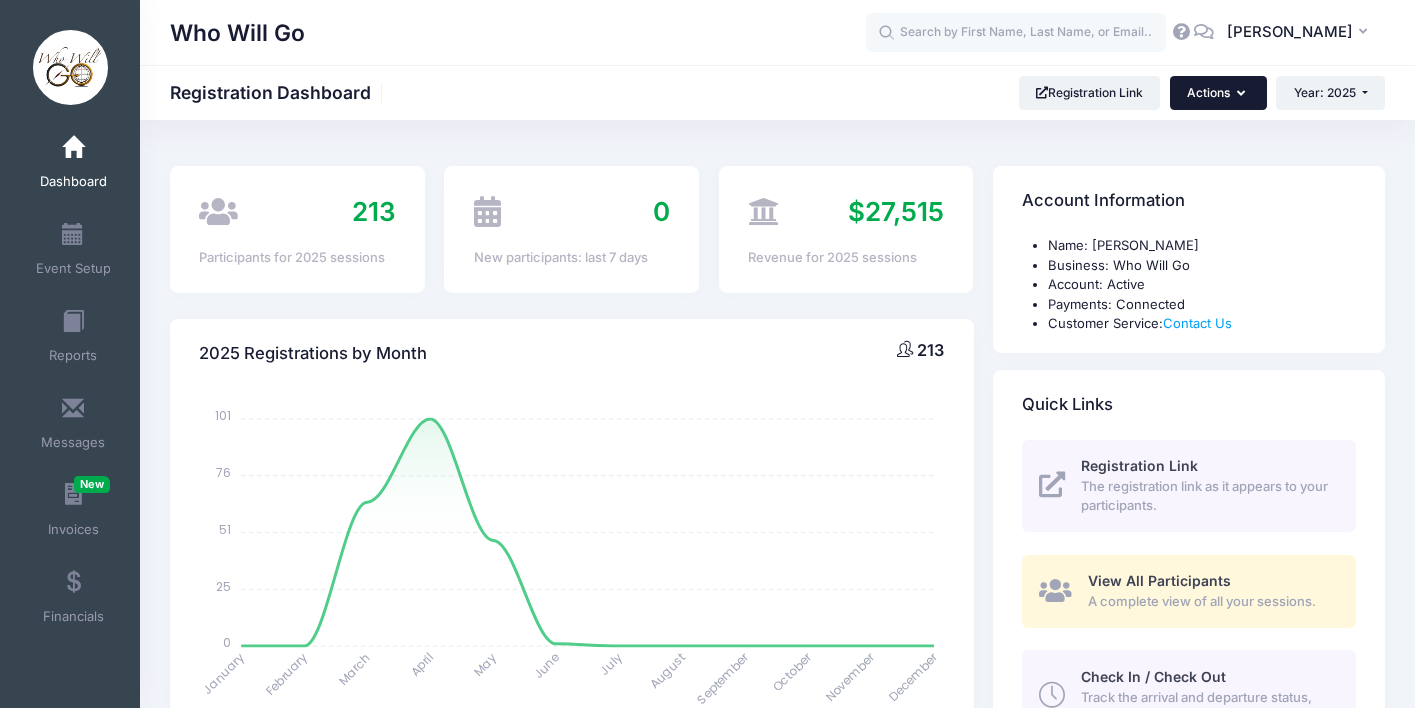 click on "Actions" at bounding box center (1218, 93) 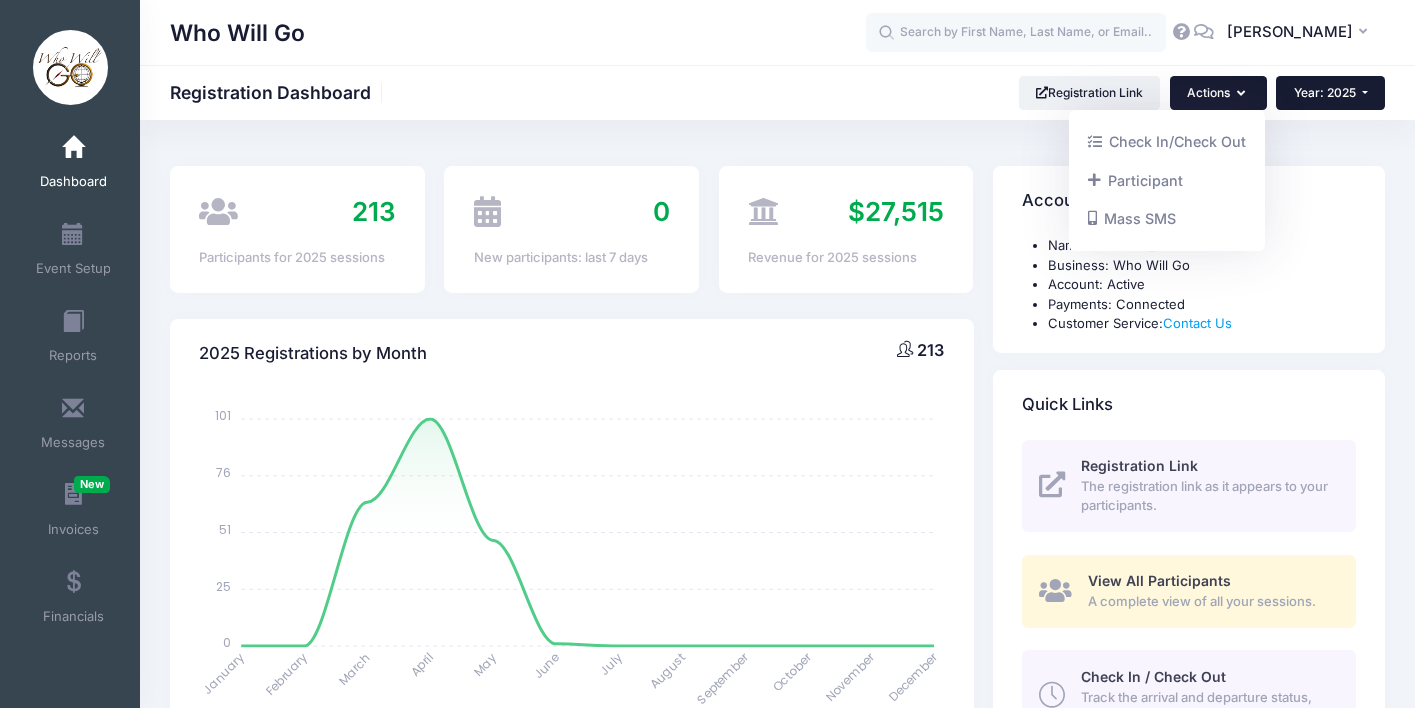 click on "Year: 2025" at bounding box center (1325, 92) 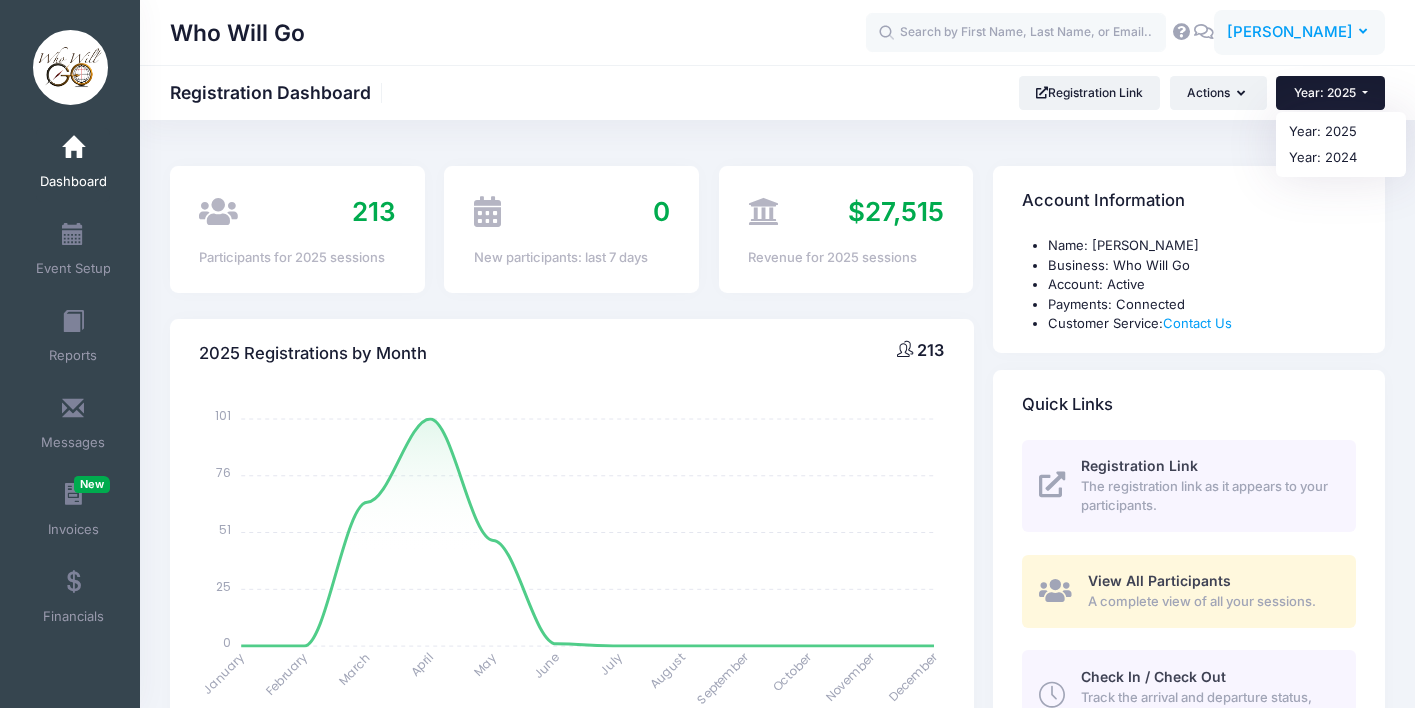 click at bounding box center [1365, 32] 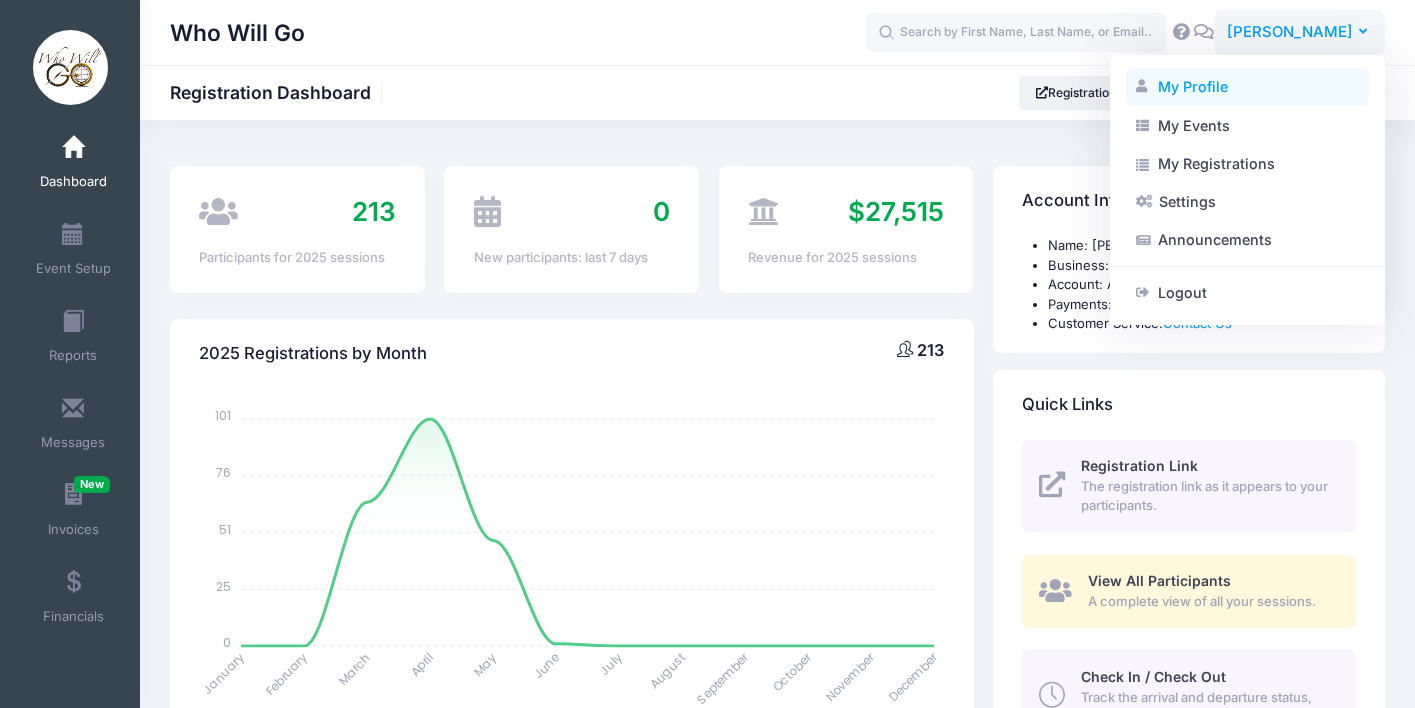 click on "My Profile" at bounding box center [1247, 87] 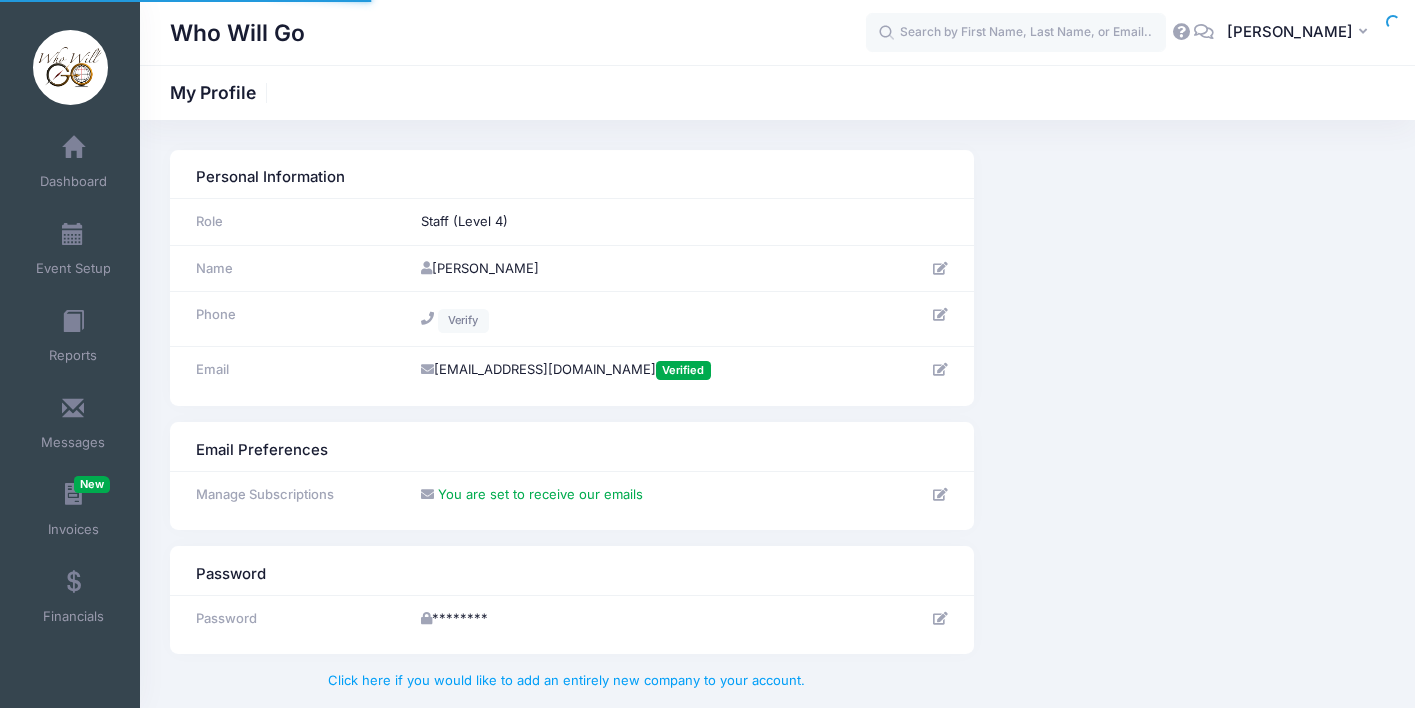 scroll, scrollTop: 0, scrollLeft: 0, axis: both 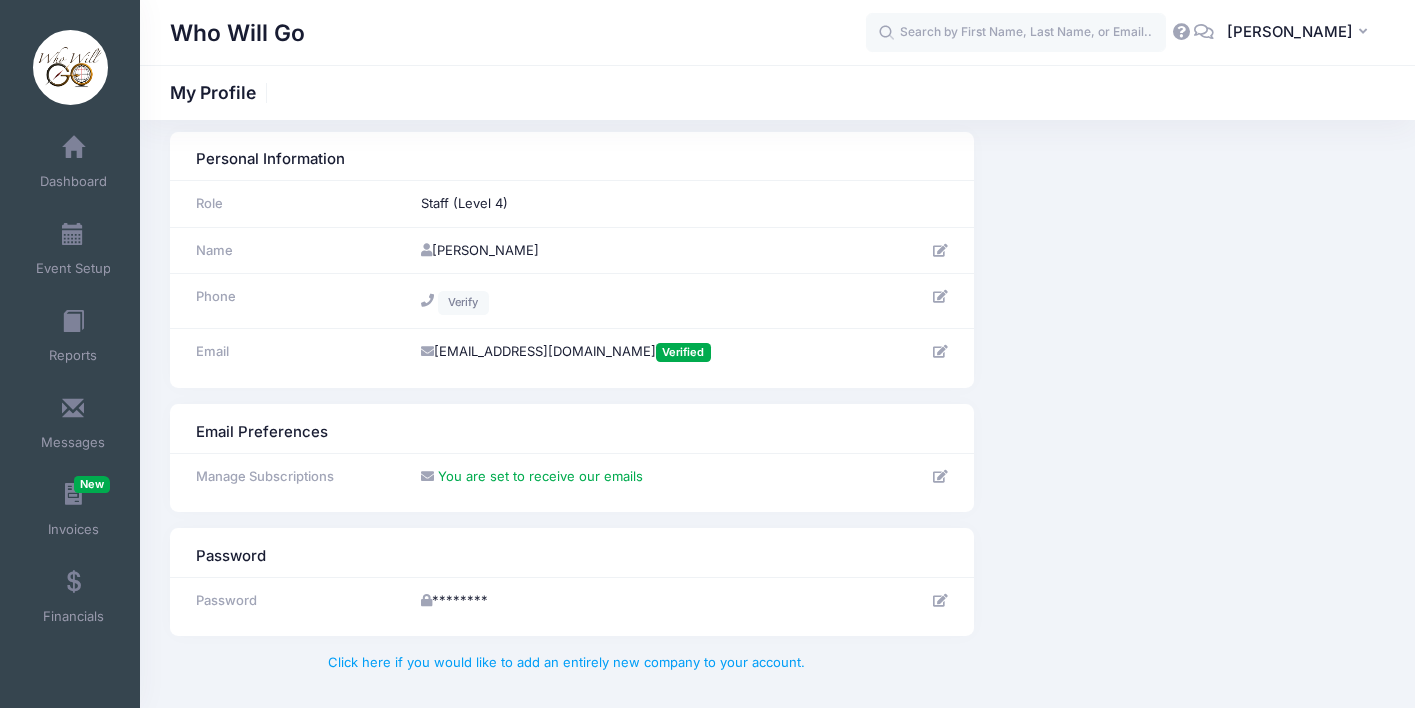 click on "Staff (Level 4)" at bounding box center (652, 204) 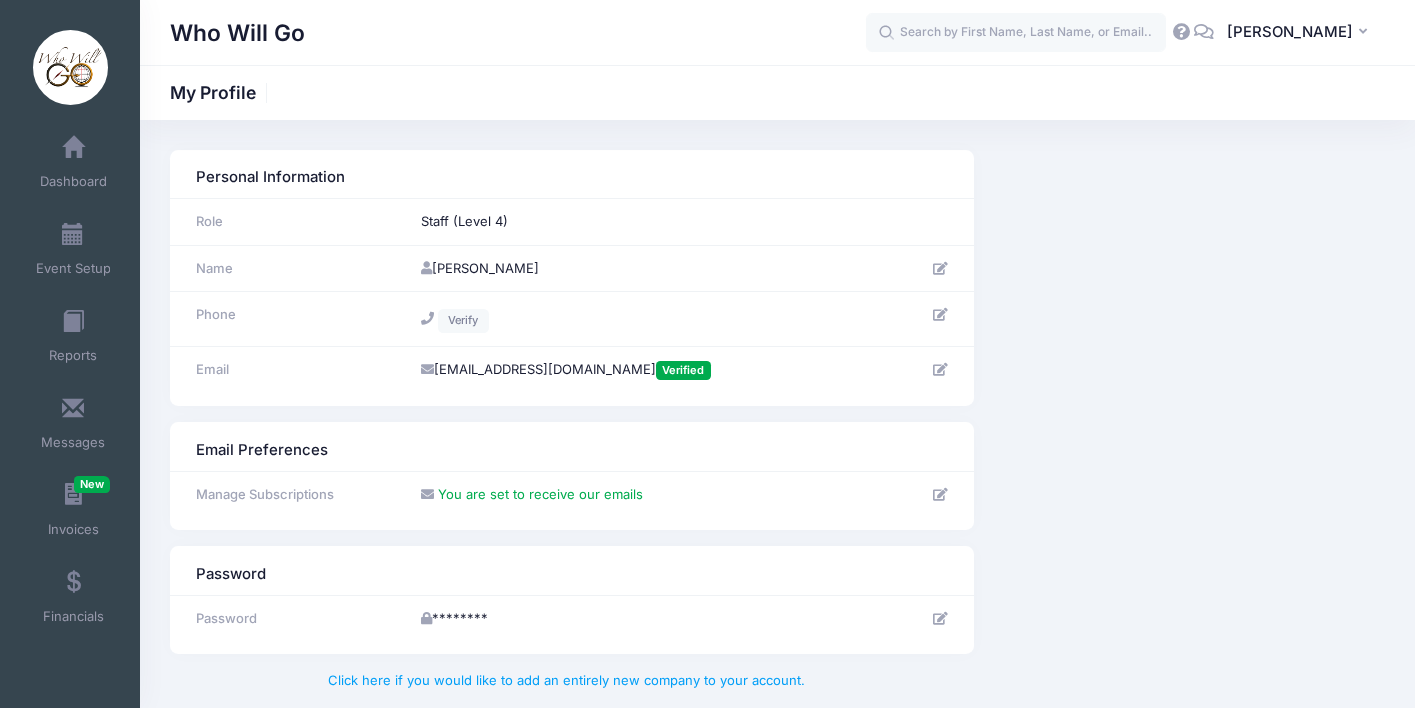 scroll, scrollTop: 0, scrollLeft: 0, axis: both 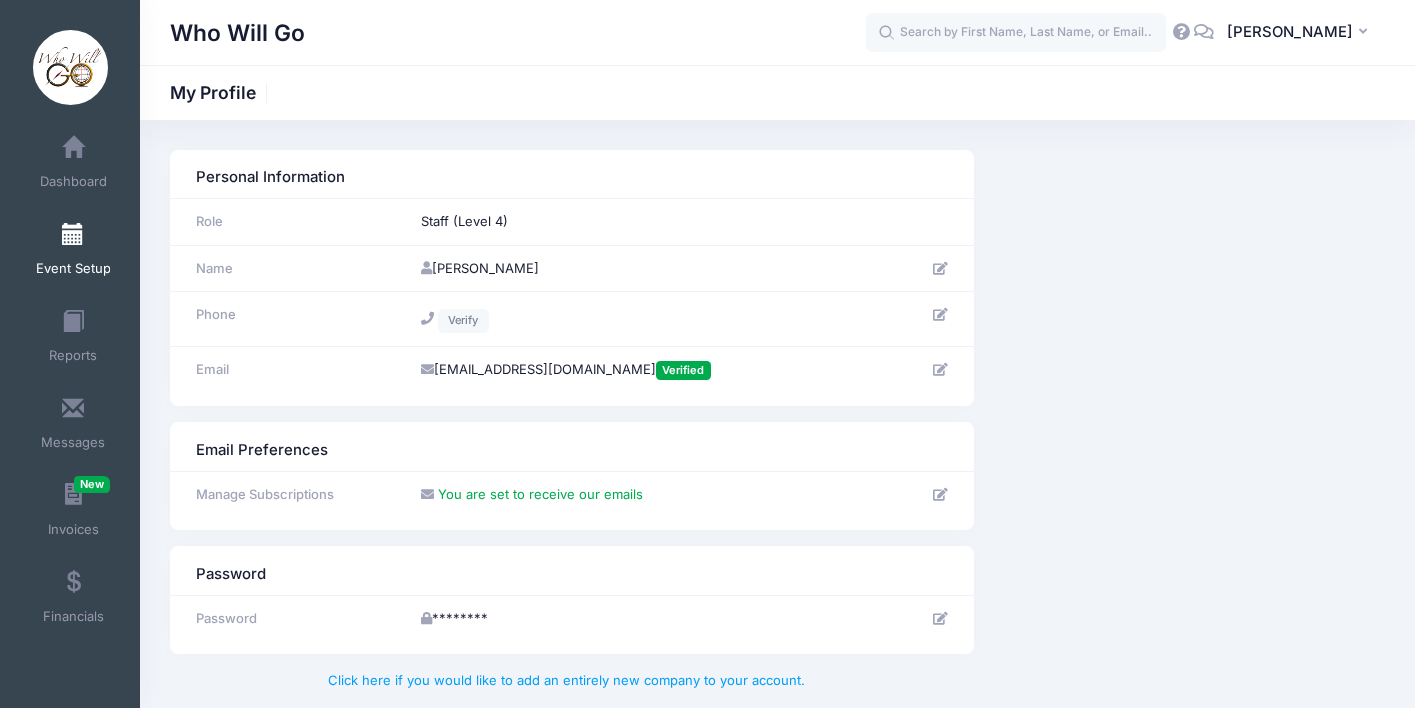 click at bounding box center [73, 235] 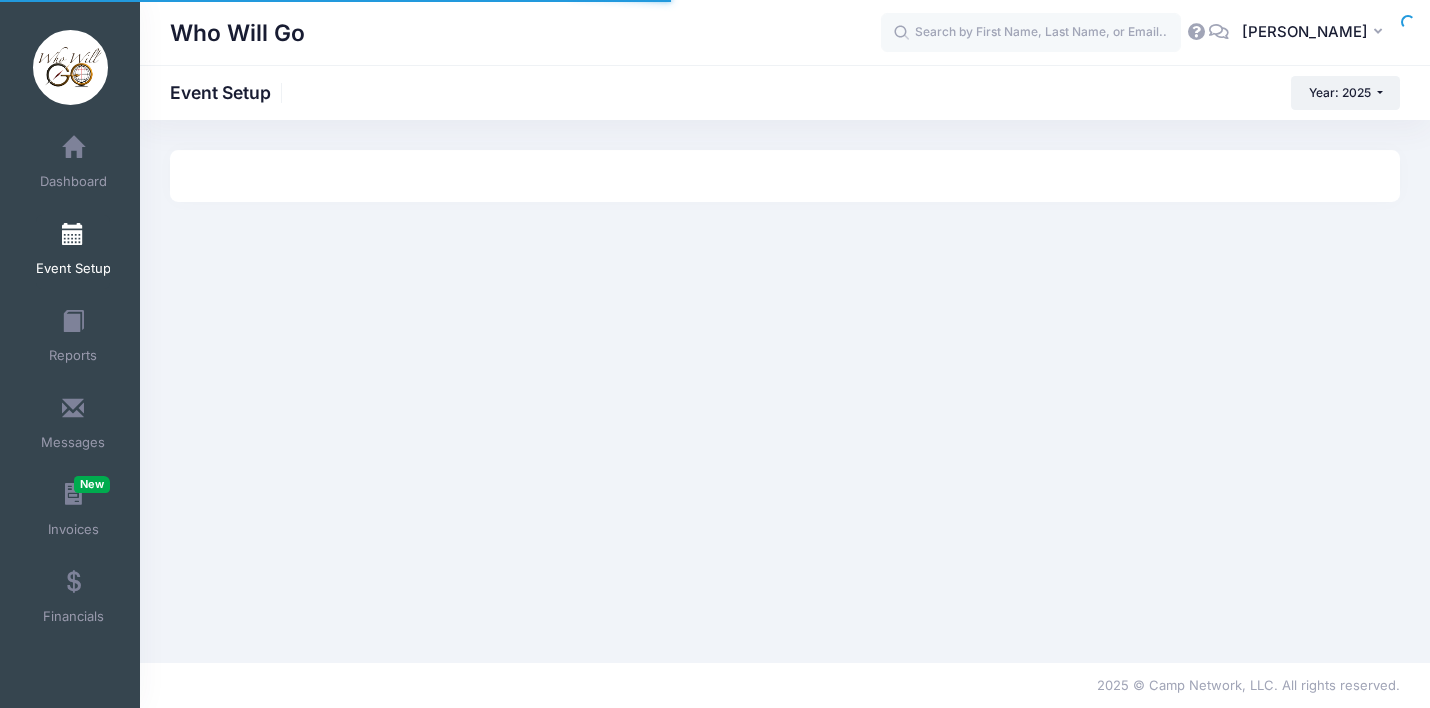 scroll, scrollTop: 0, scrollLeft: 0, axis: both 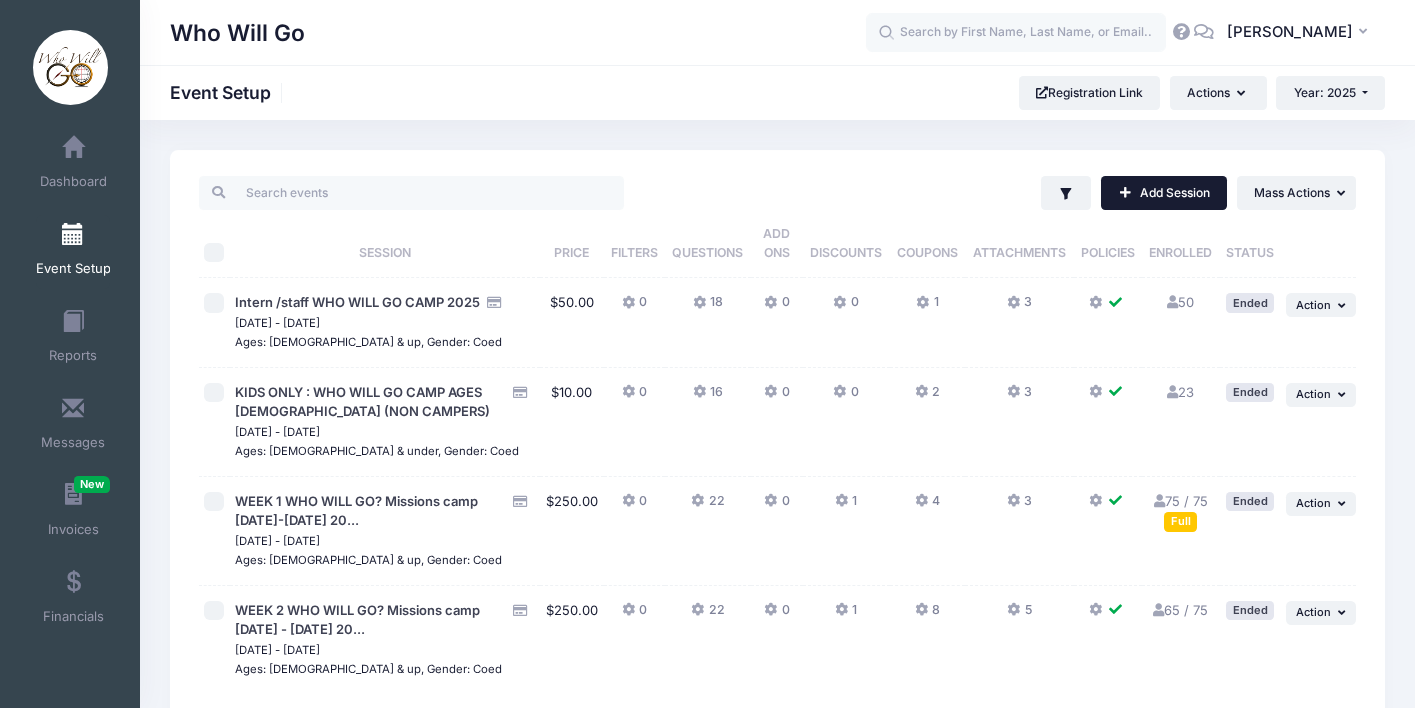 click on "Add Session" at bounding box center (1164, 193) 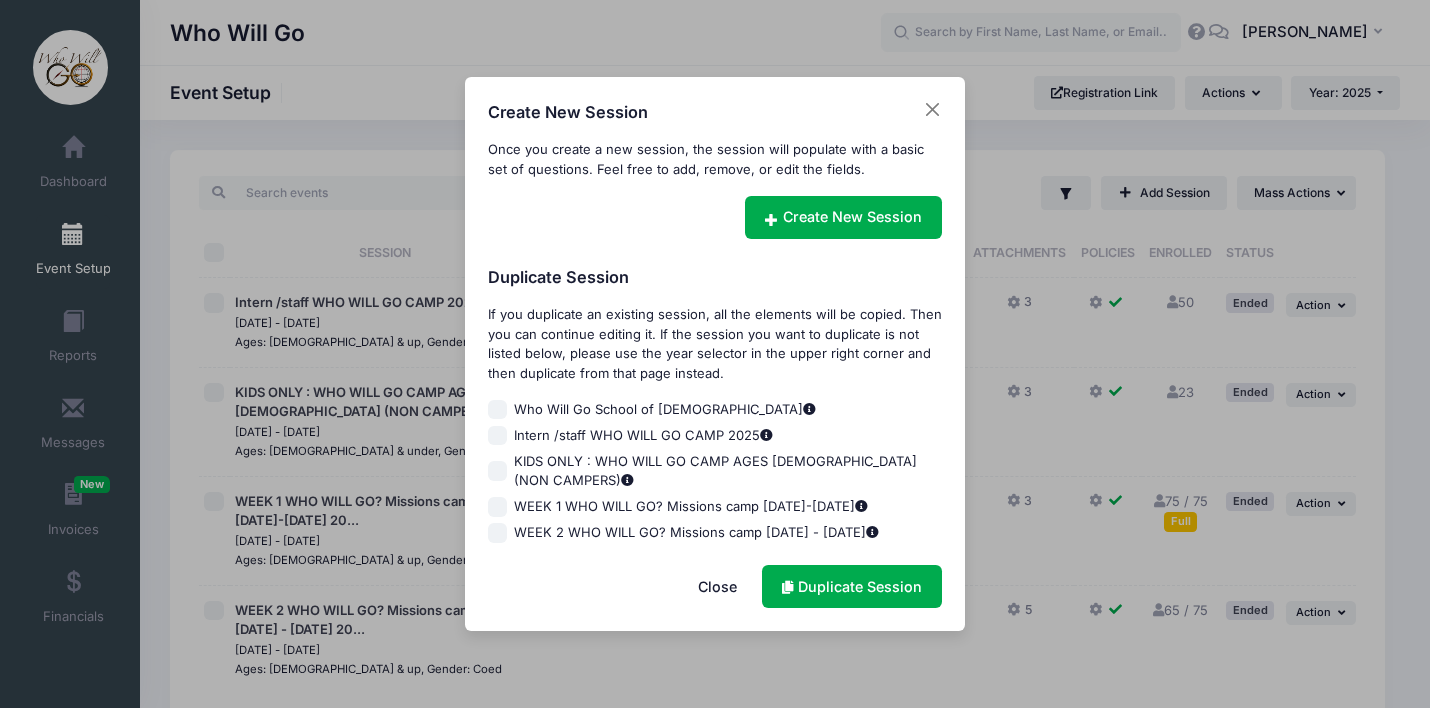 click on "Who Will Go School of Evangelism" at bounding box center [498, 410] 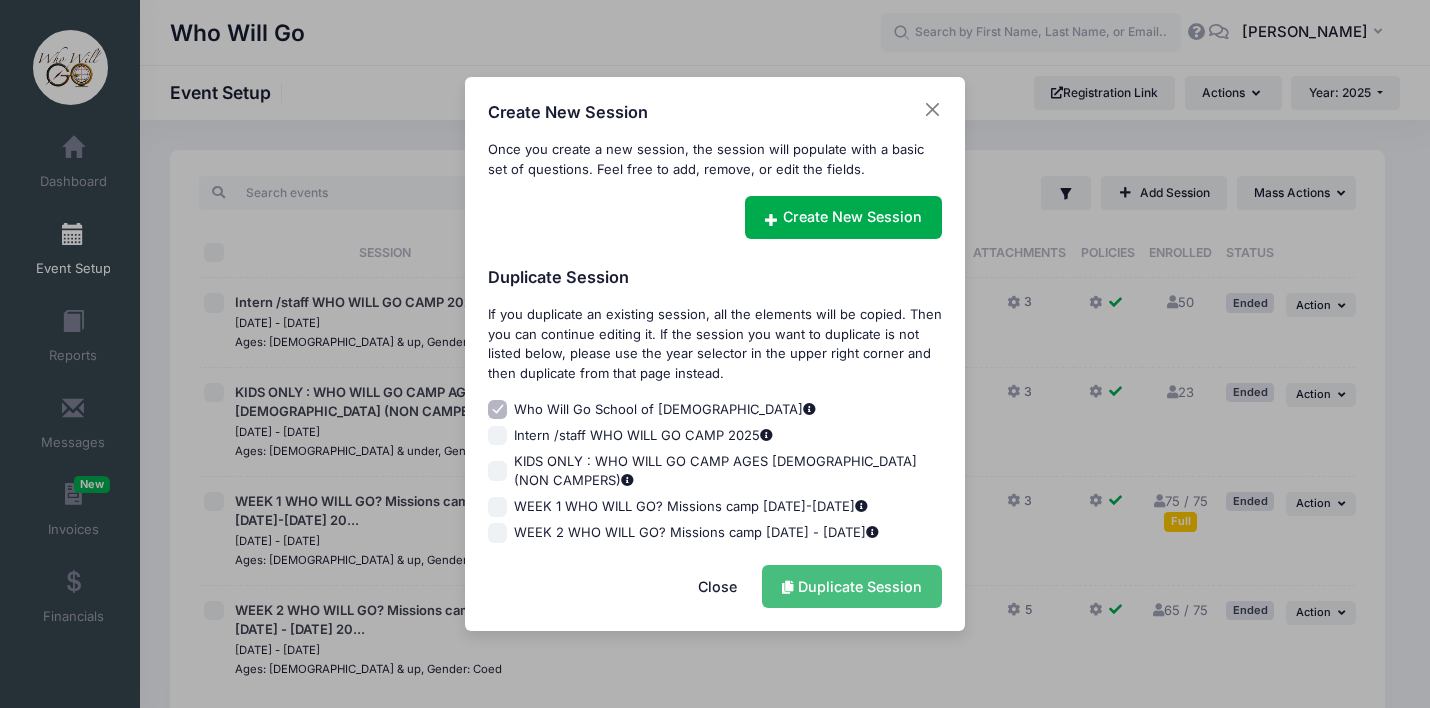 click on "Duplicate Session" at bounding box center (852, 586) 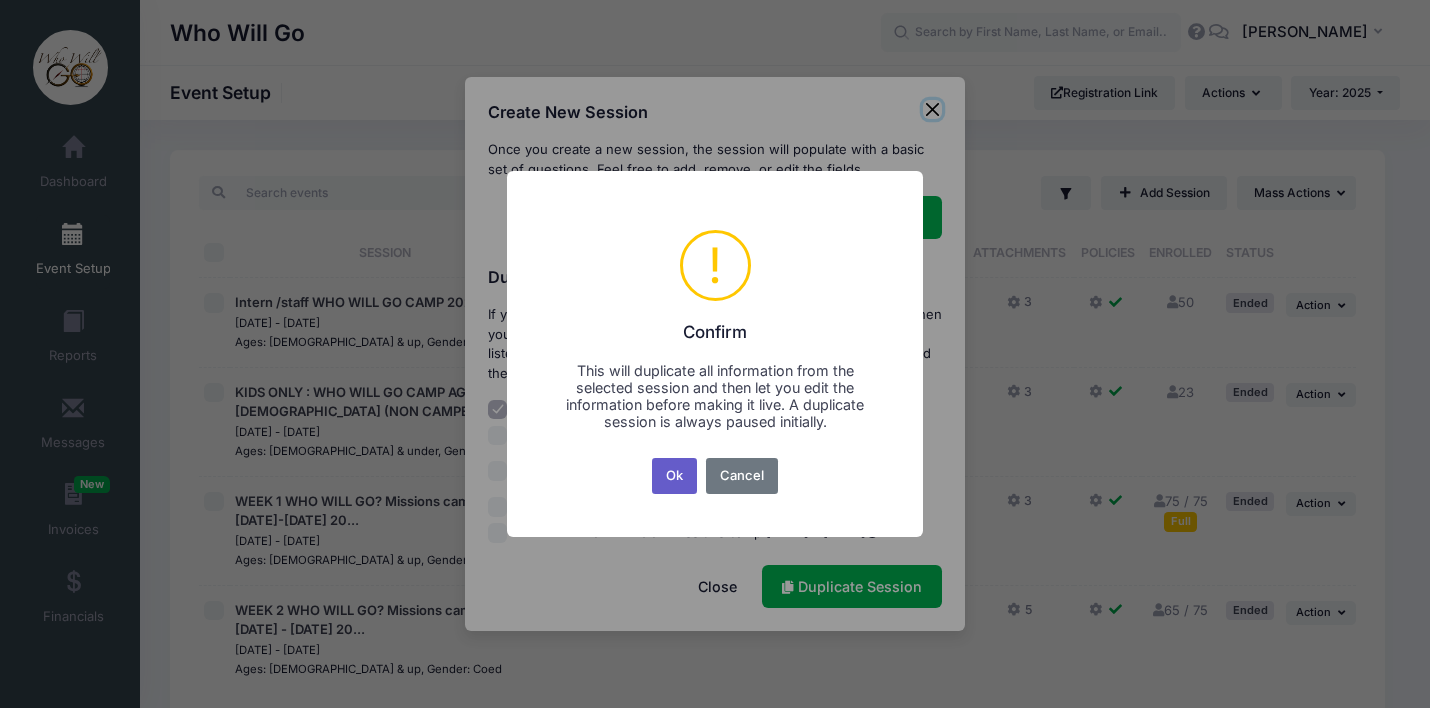 click on "Ok" at bounding box center [675, 476] 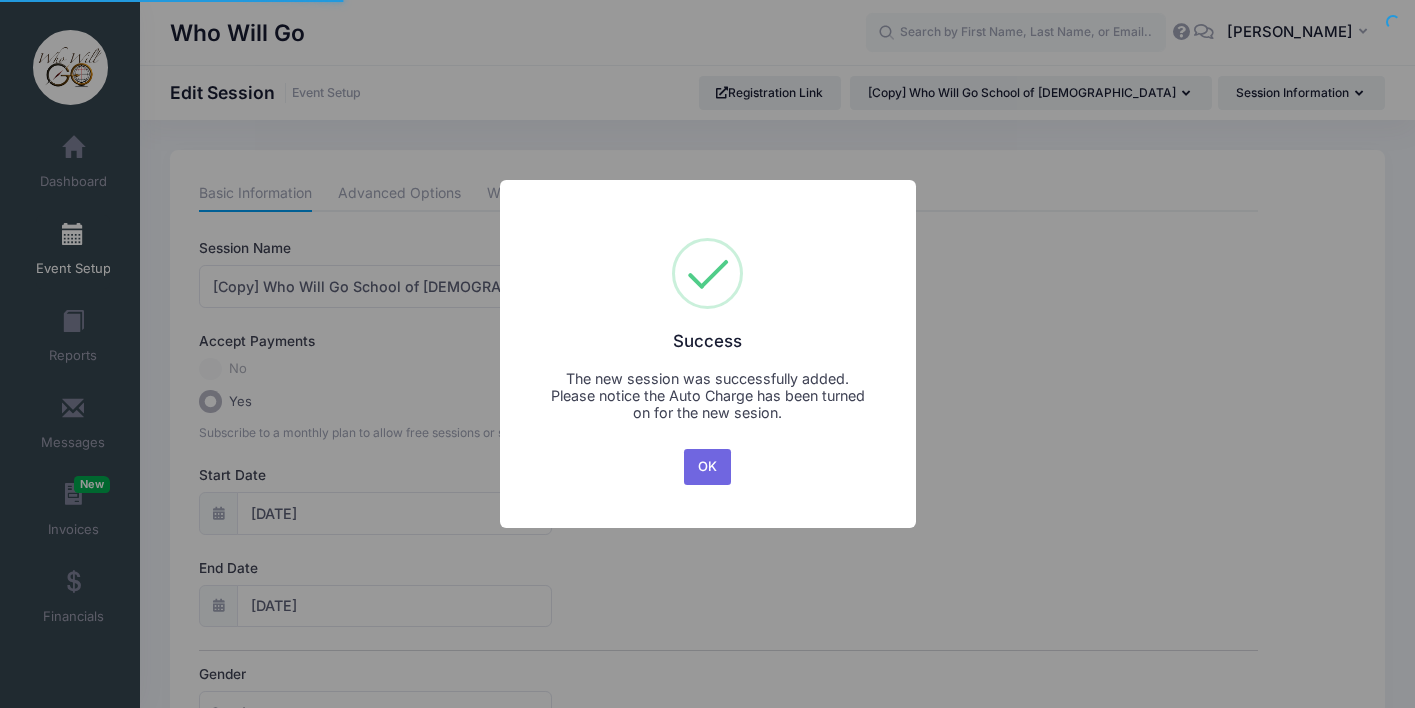 scroll, scrollTop: 0, scrollLeft: 0, axis: both 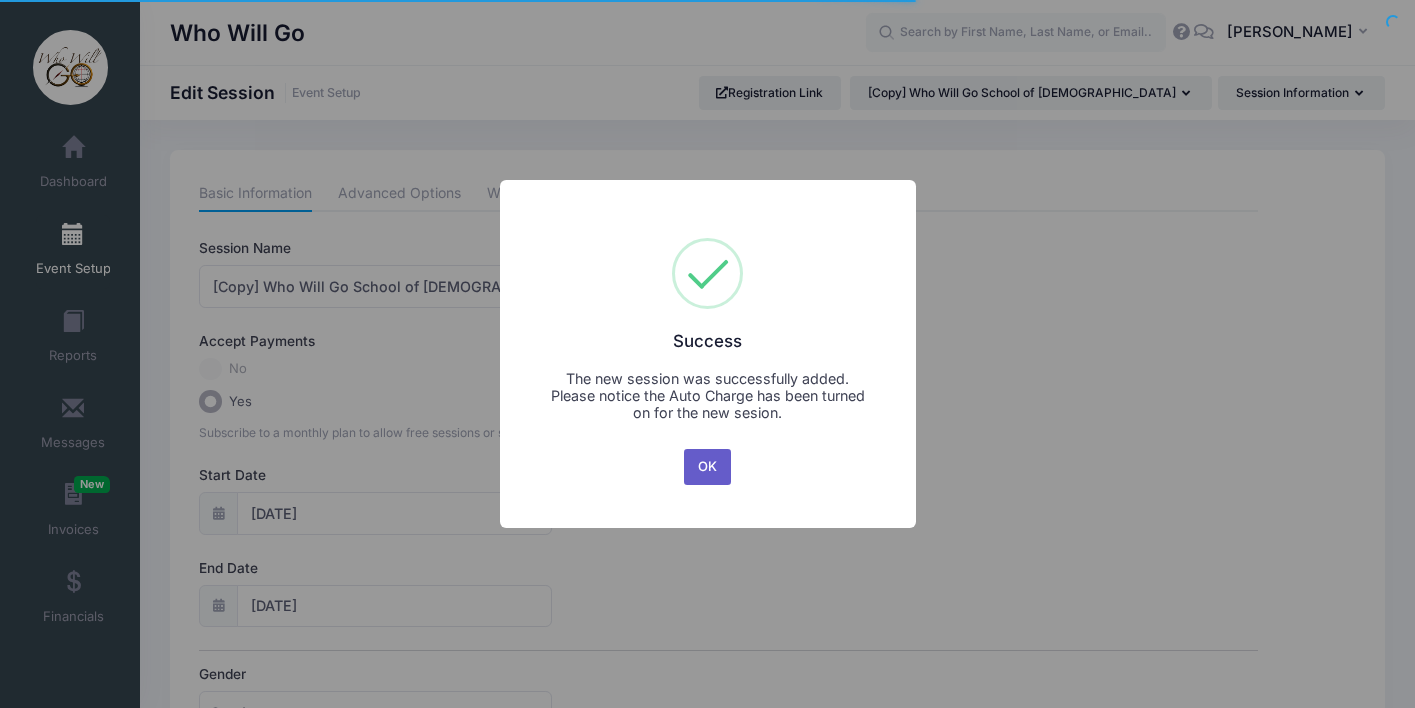 click on "OK" at bounding box center (708, 467) 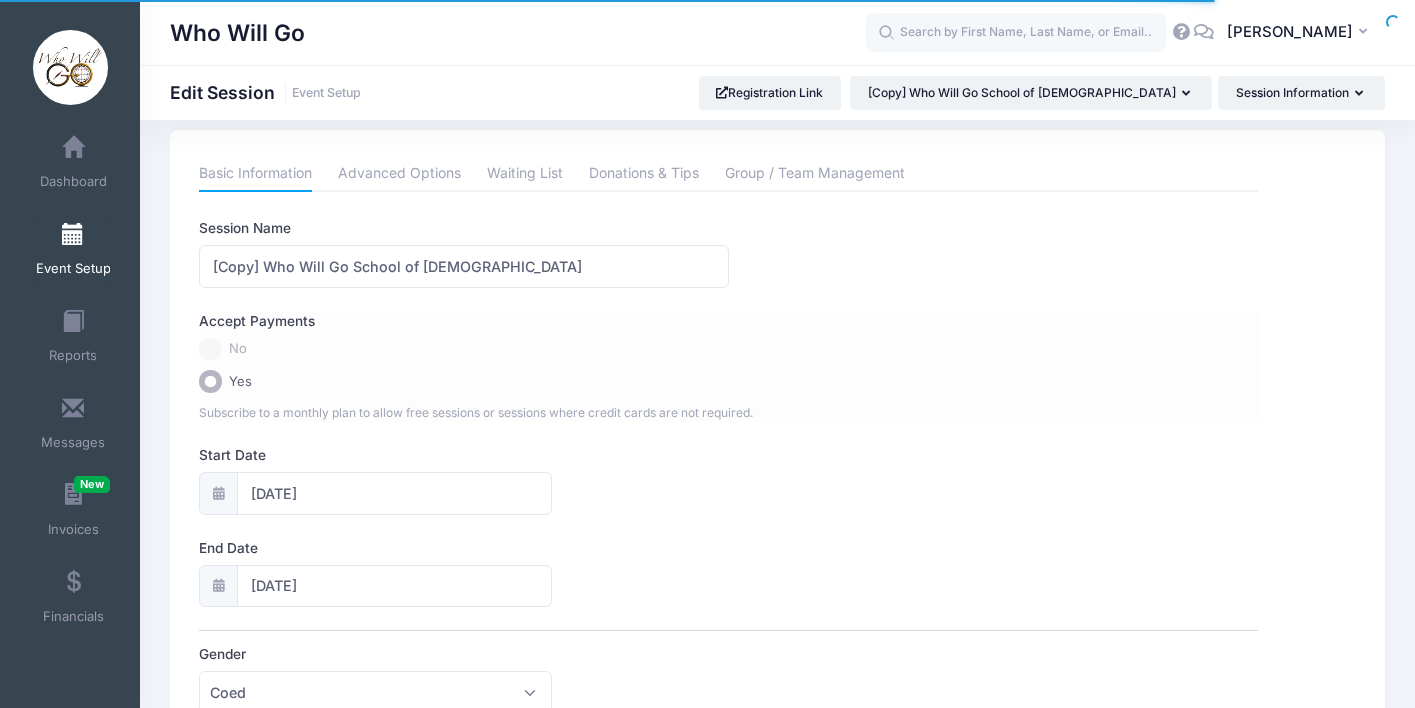 scroll, scrollTop: 17, scrollLeft: 0, axis: vertical 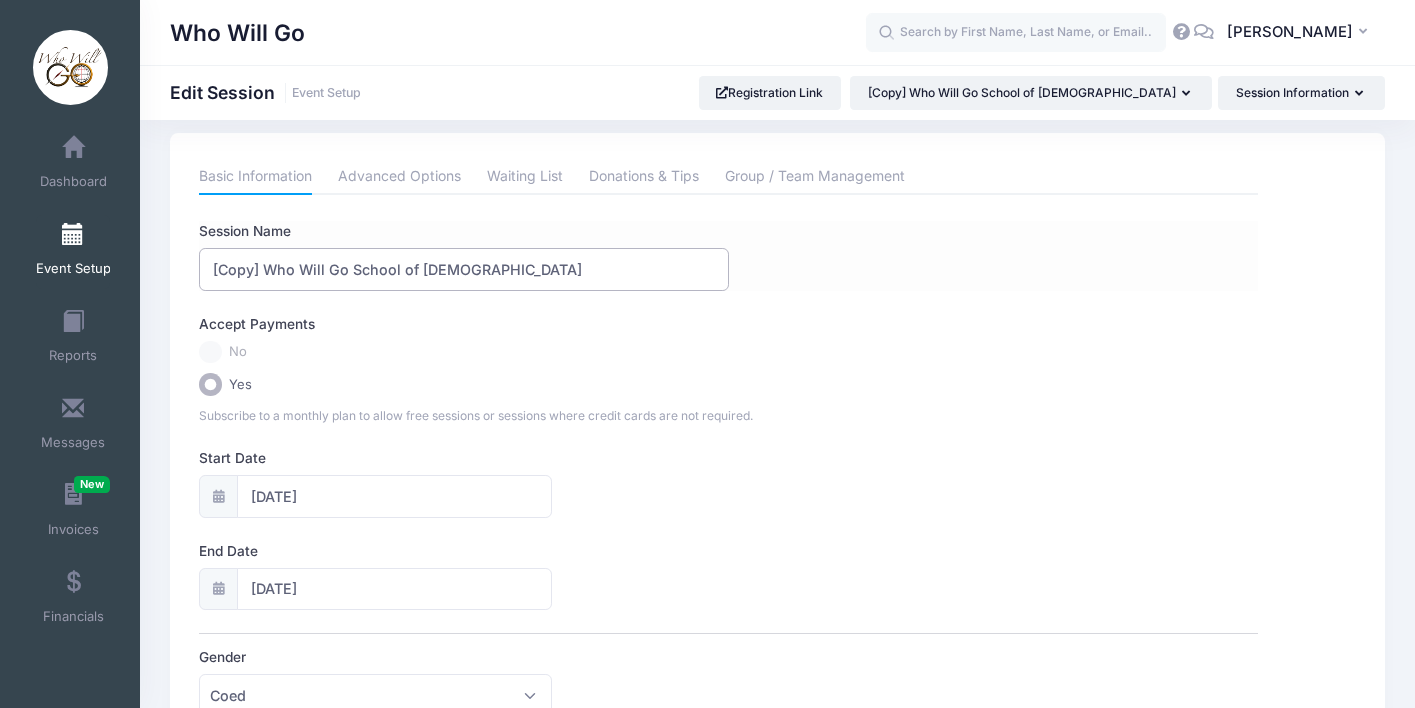click on "[Copy] Who Will Go School of [DEMOGRAPHIC_DATA]" at bounding box center [463, 269] 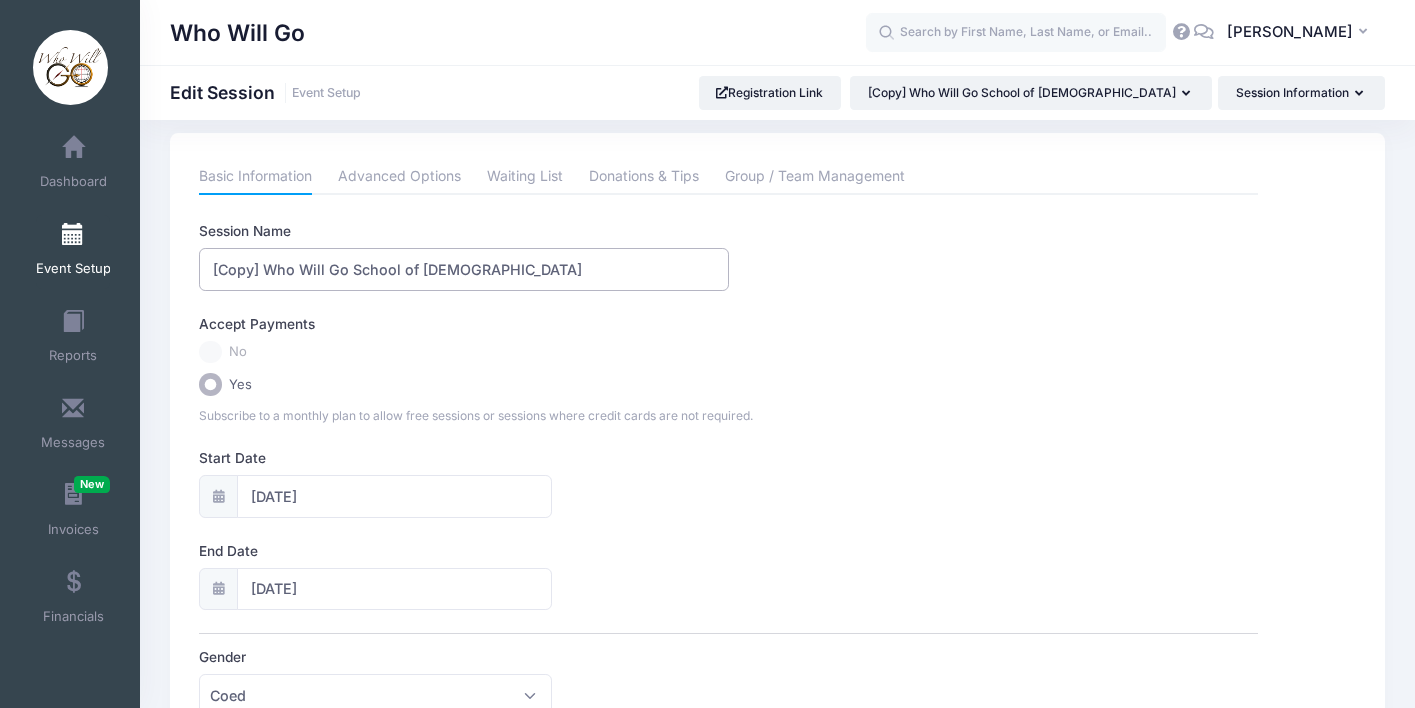 drag, startPoint x: 263, startPoint y: 268, endPoint x: 182, endPoint y: 271, distance: 81.055534 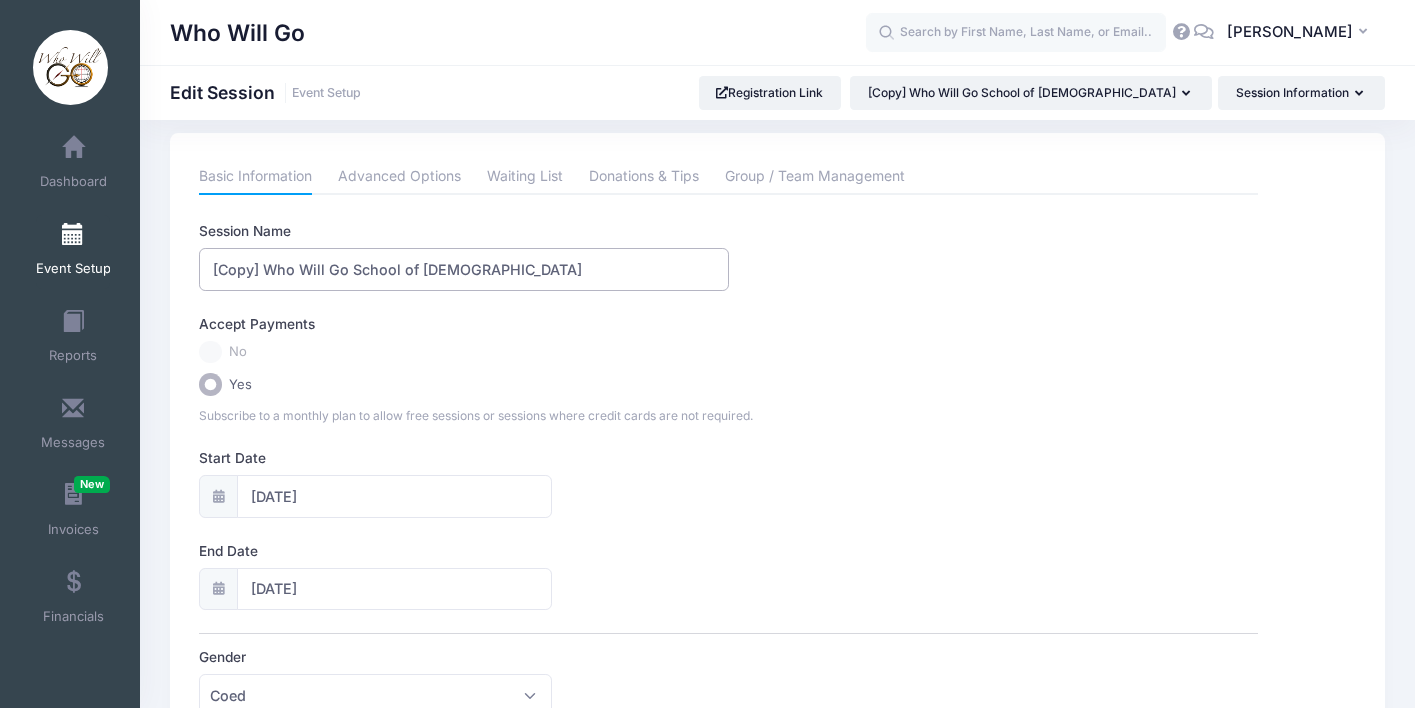 click on "Please update the information for this particular session.
Basic Information
Advanced Options
Waiting List
Donations & Tips
Group / Team Management
Session Name
[Copy] Who Will Go School of Evangelism
Accept Payments
No
Yes
Subscribe to a monthly plan to allow free sessions or sessions where credit cards are not required.
Start Date
09/02/2024
1" at bounding box center [777, 882] 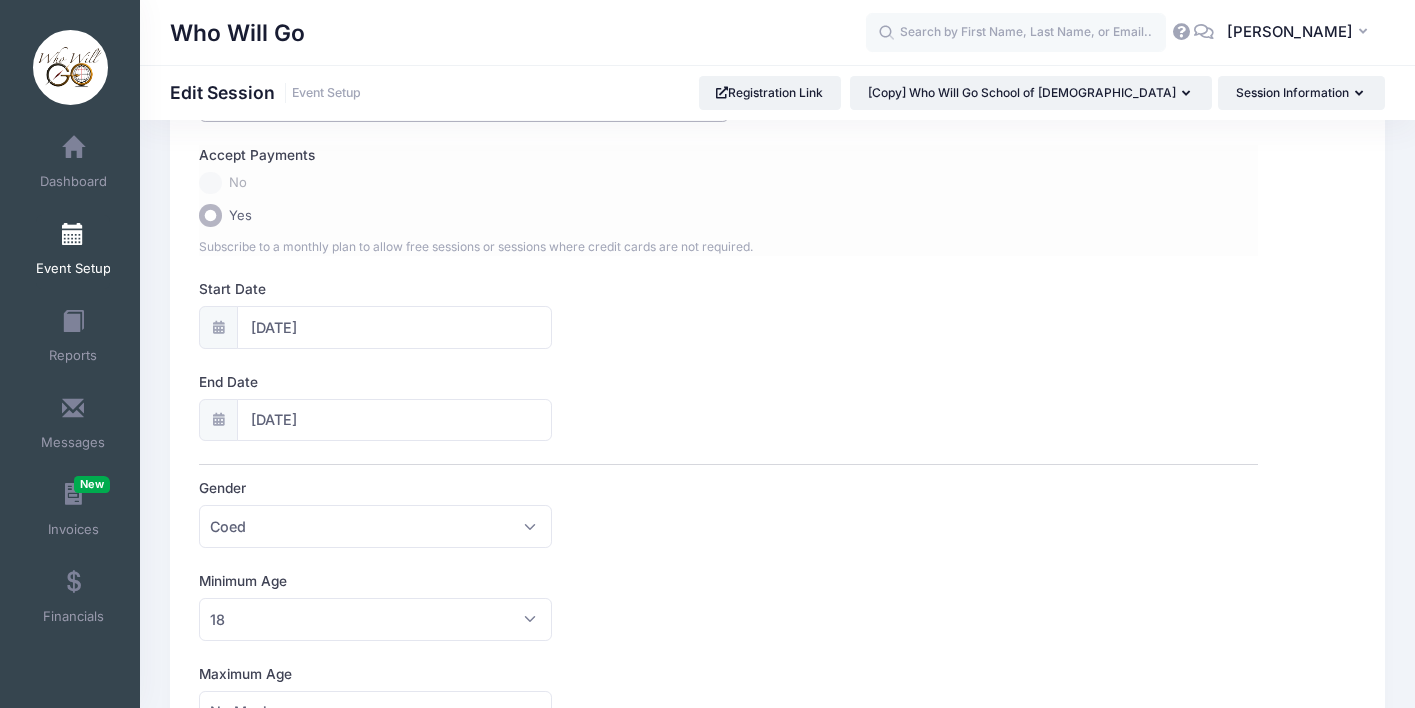 scroll, scrollTop: 196, scrollLeft: 0, axis: vertical 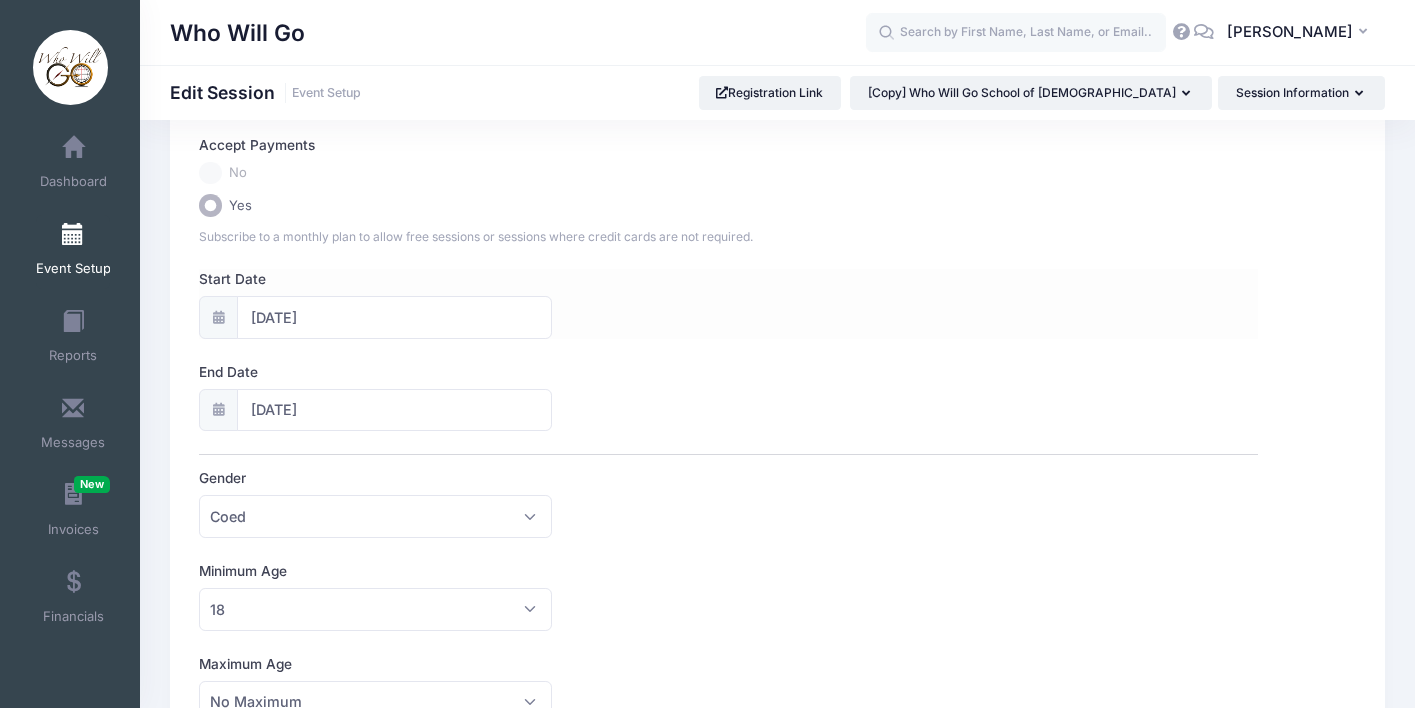 type on "Who Will Go School of [DEMOGRAPHIC_DATA]" 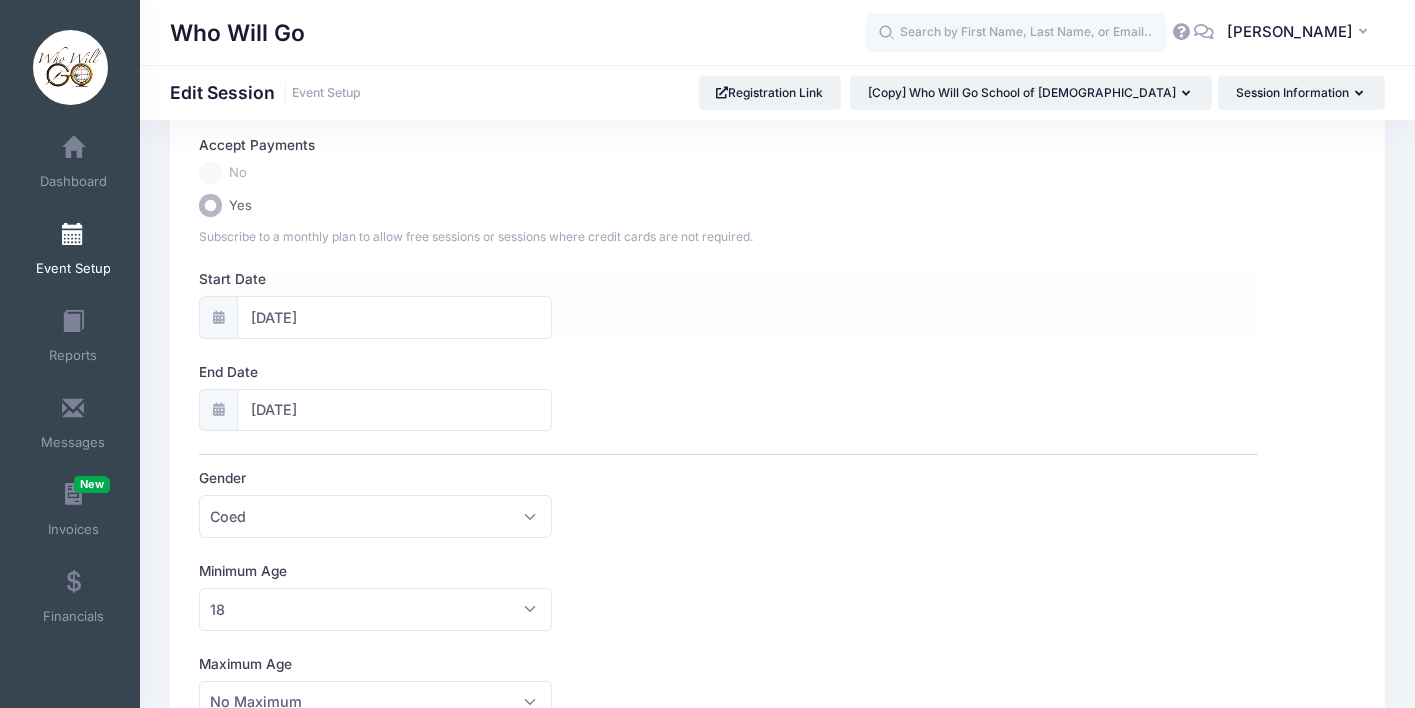 click at bounding box center (218, 317) 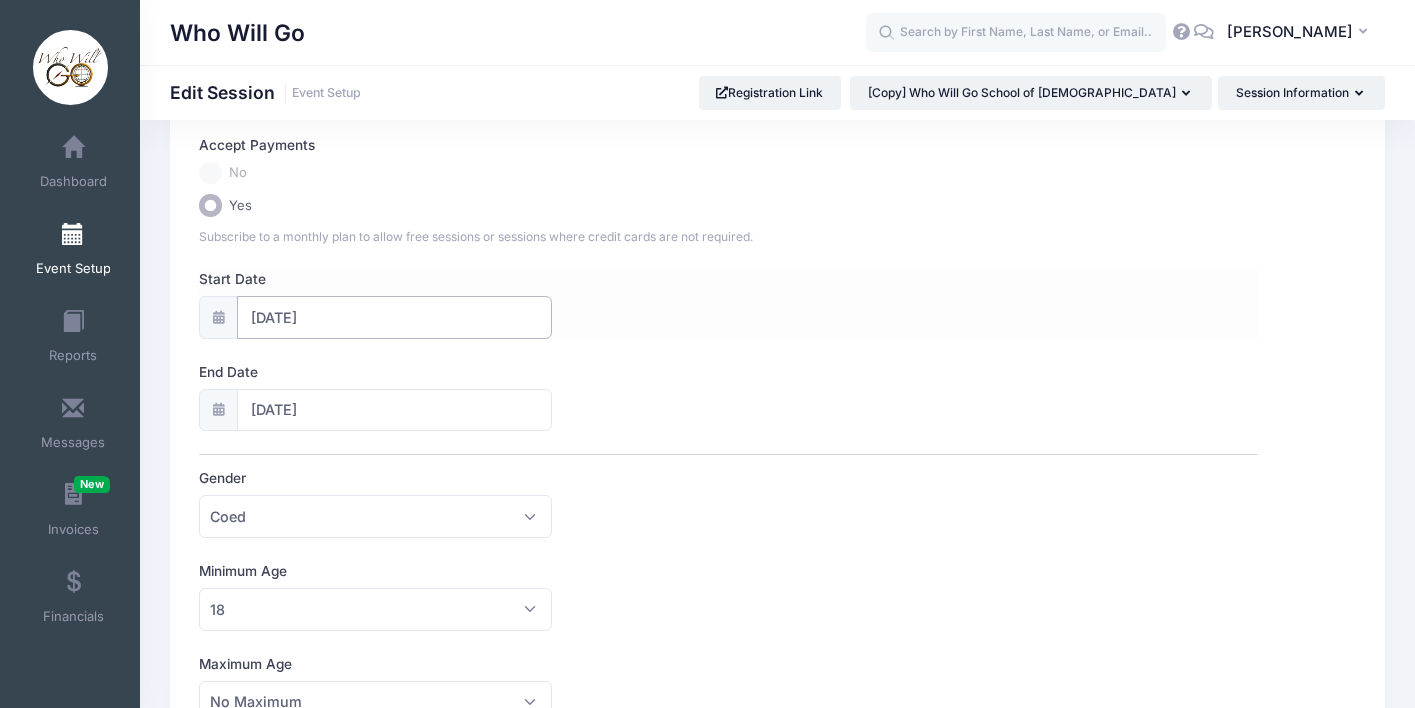 click on "09/02/2024" at bounding box center (394, 317) 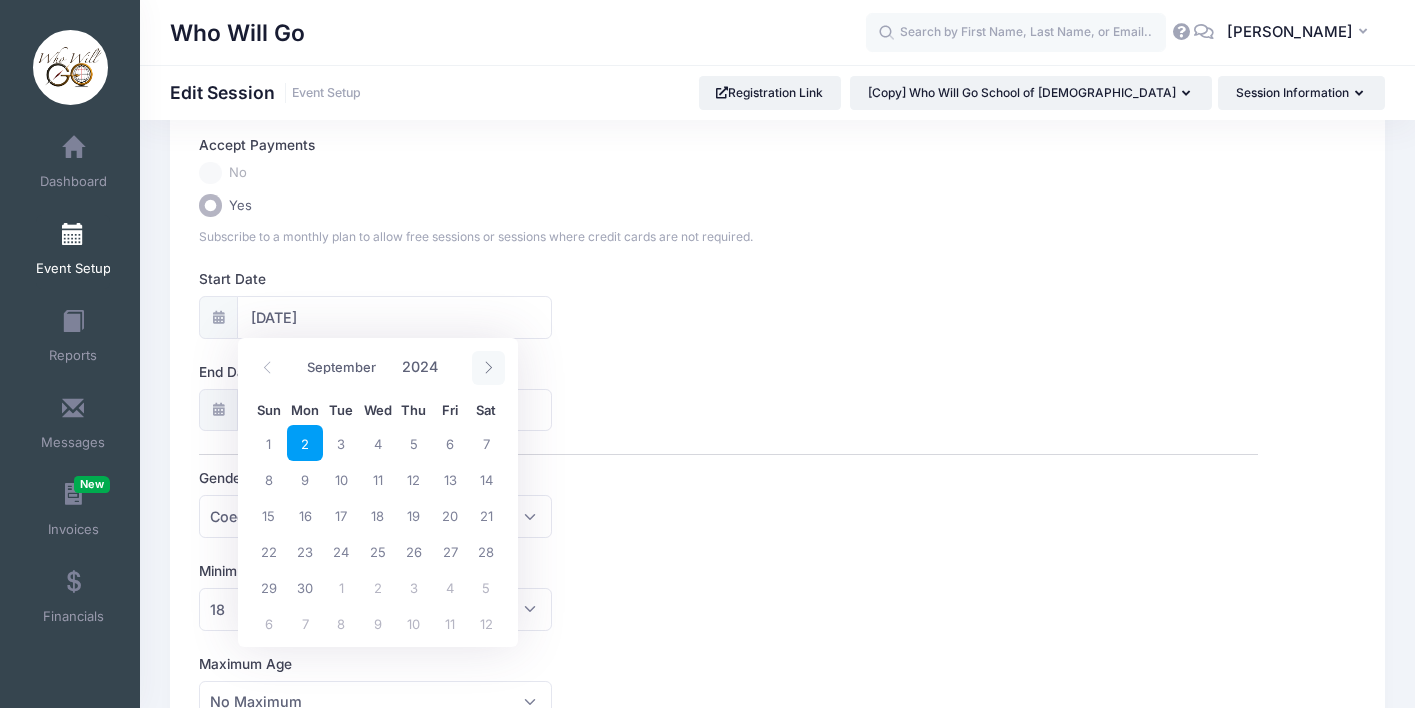 click 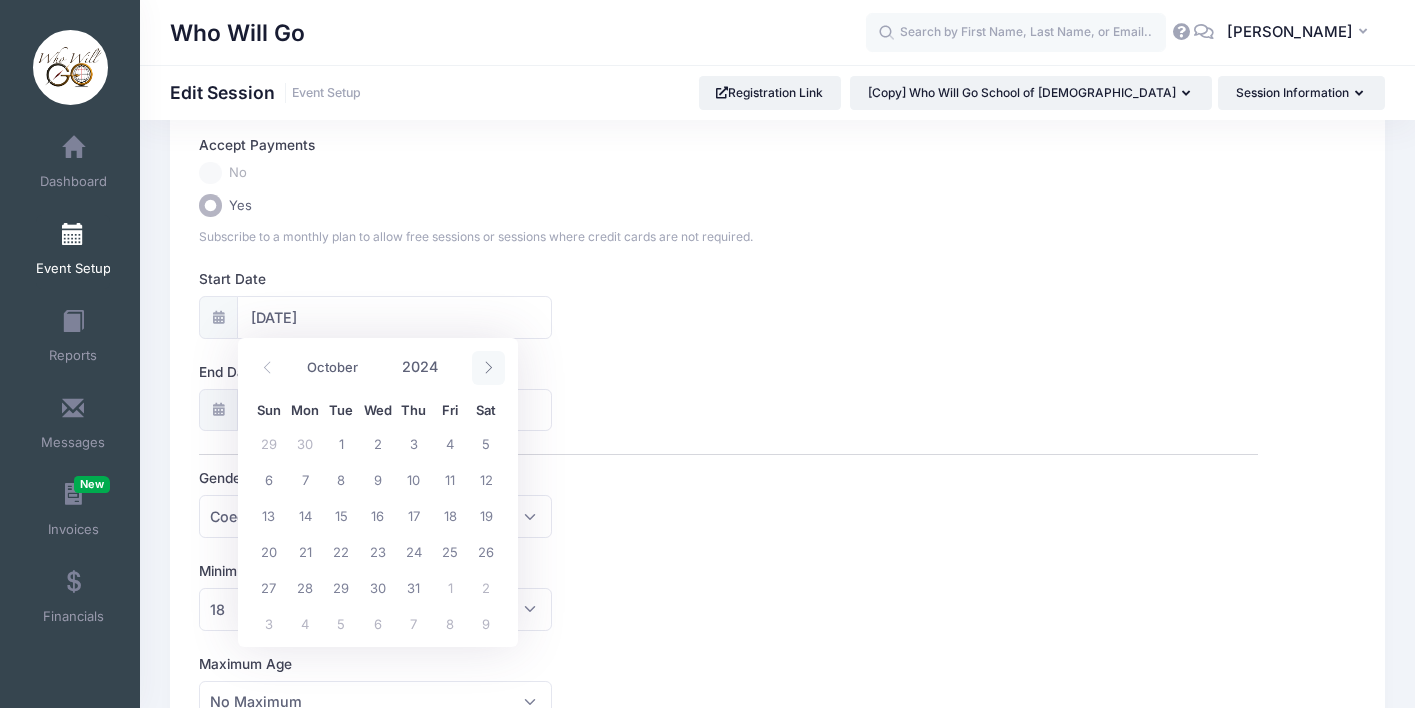 click 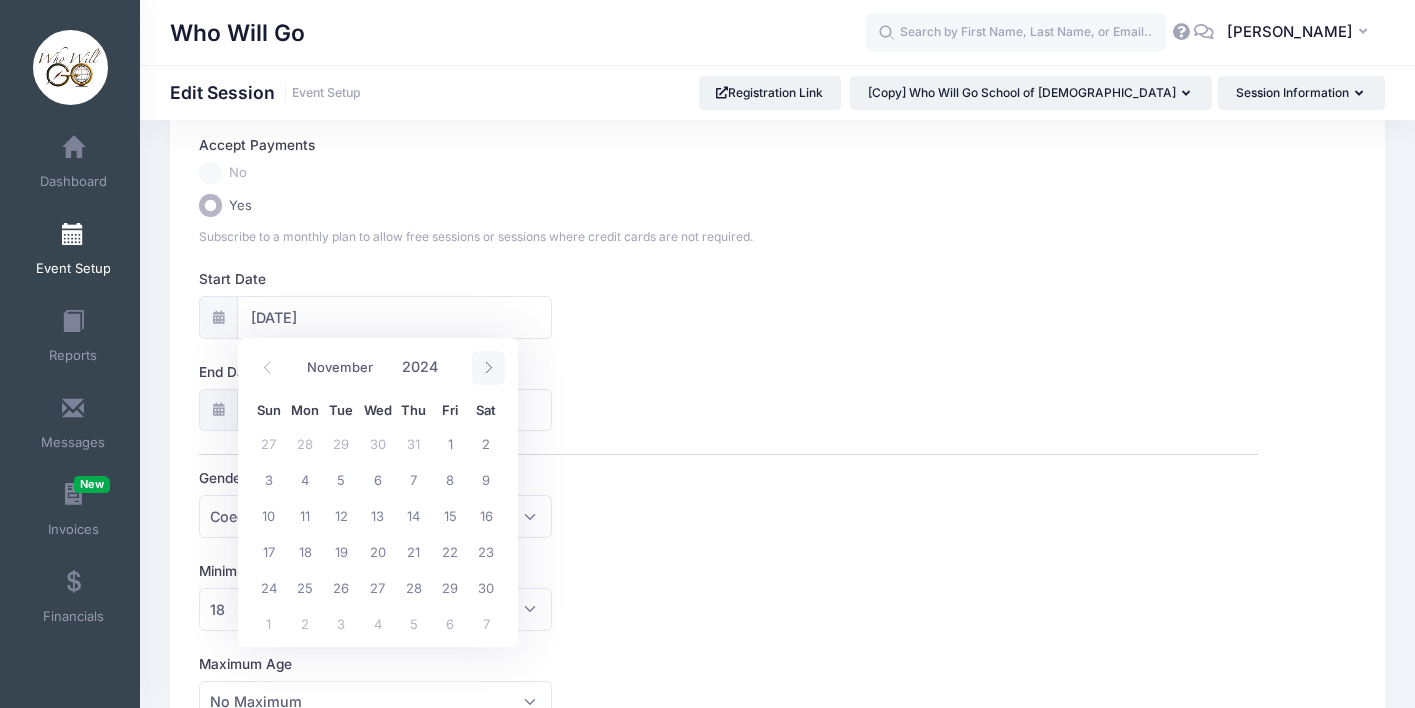 click 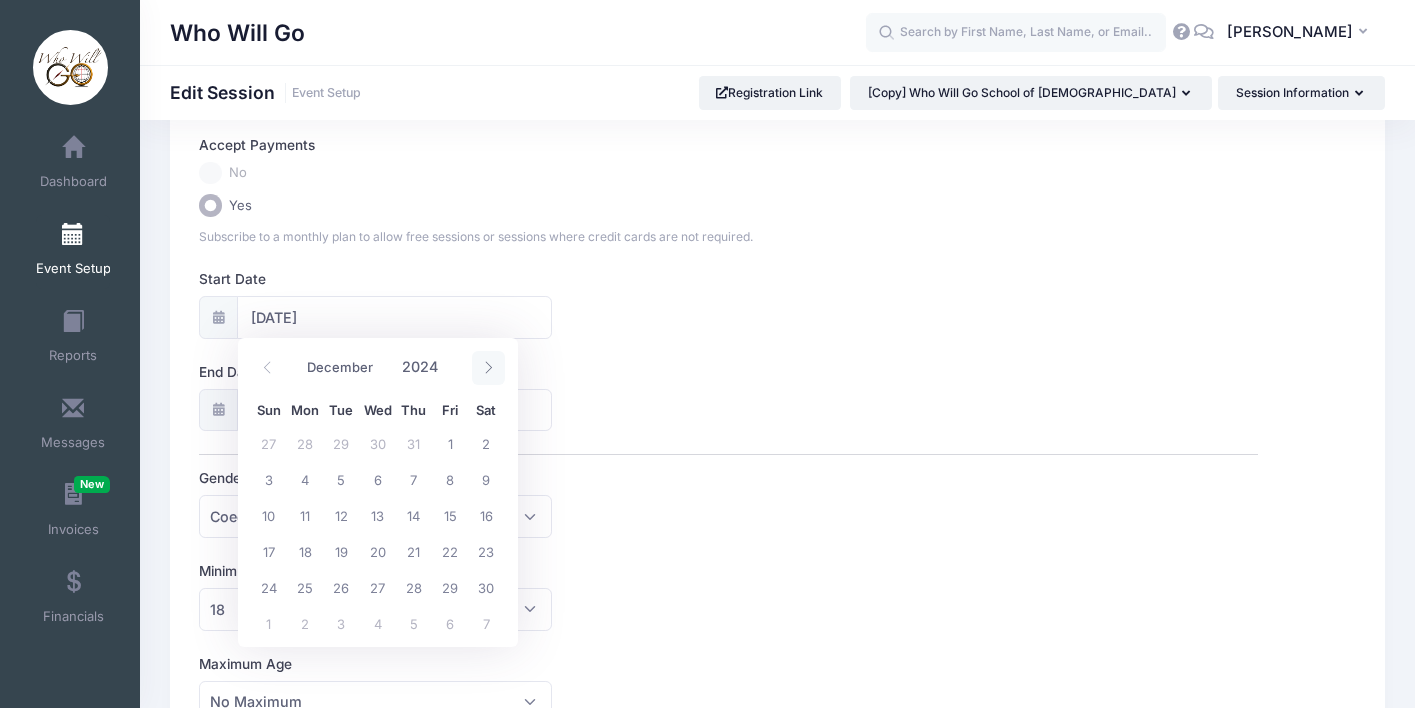 click 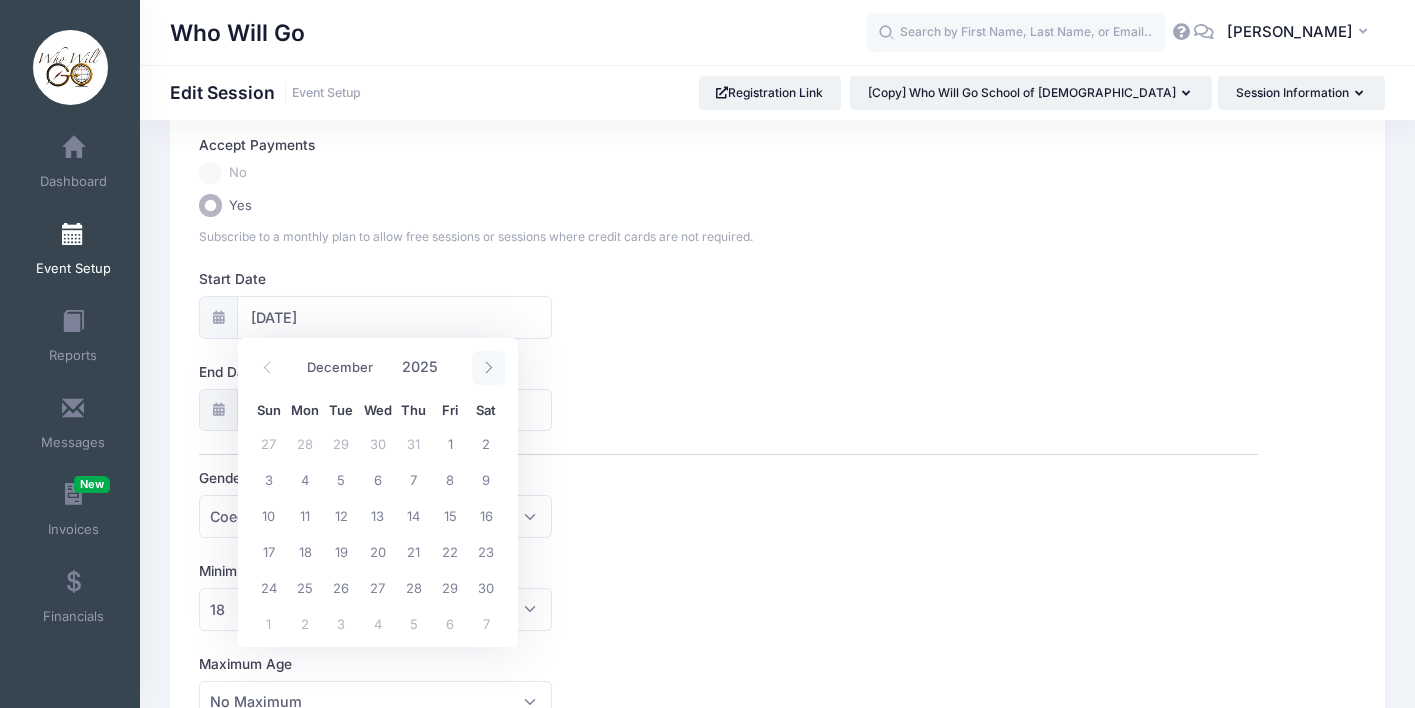 select on "0" 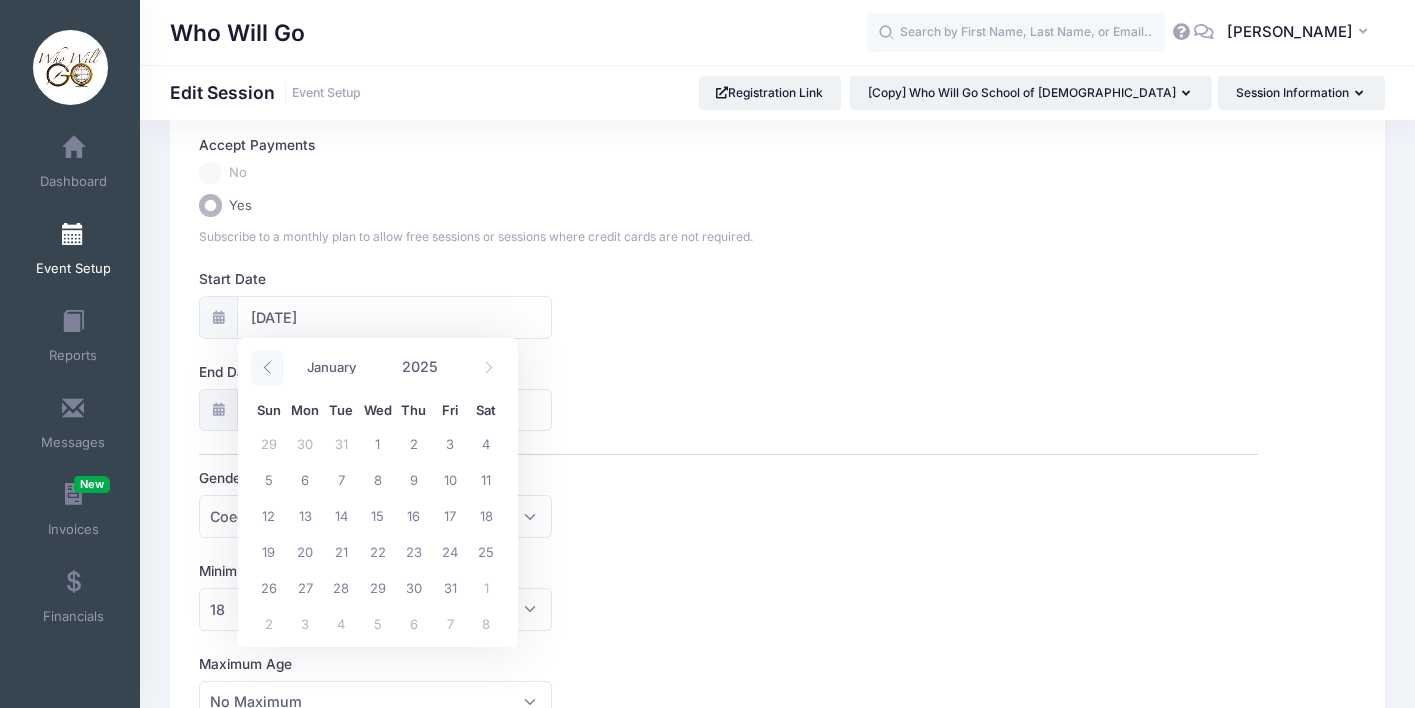 click 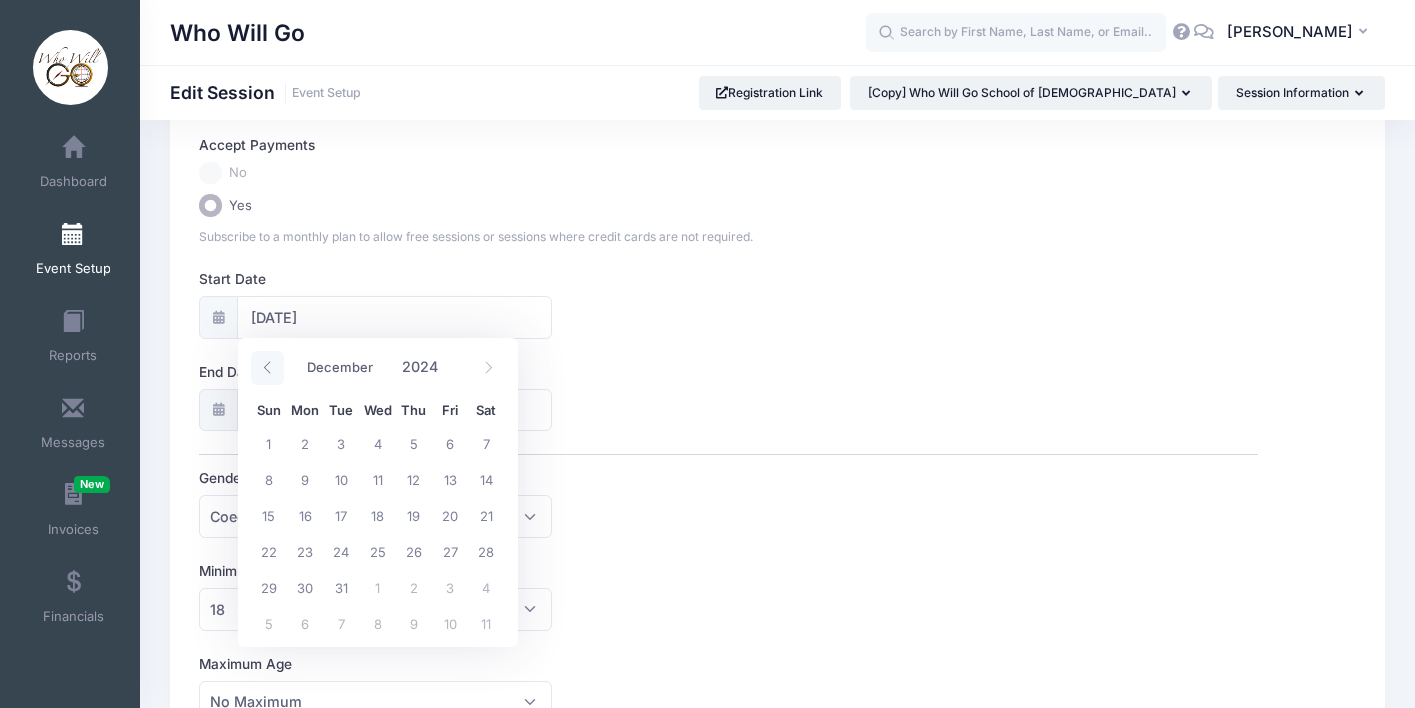 click 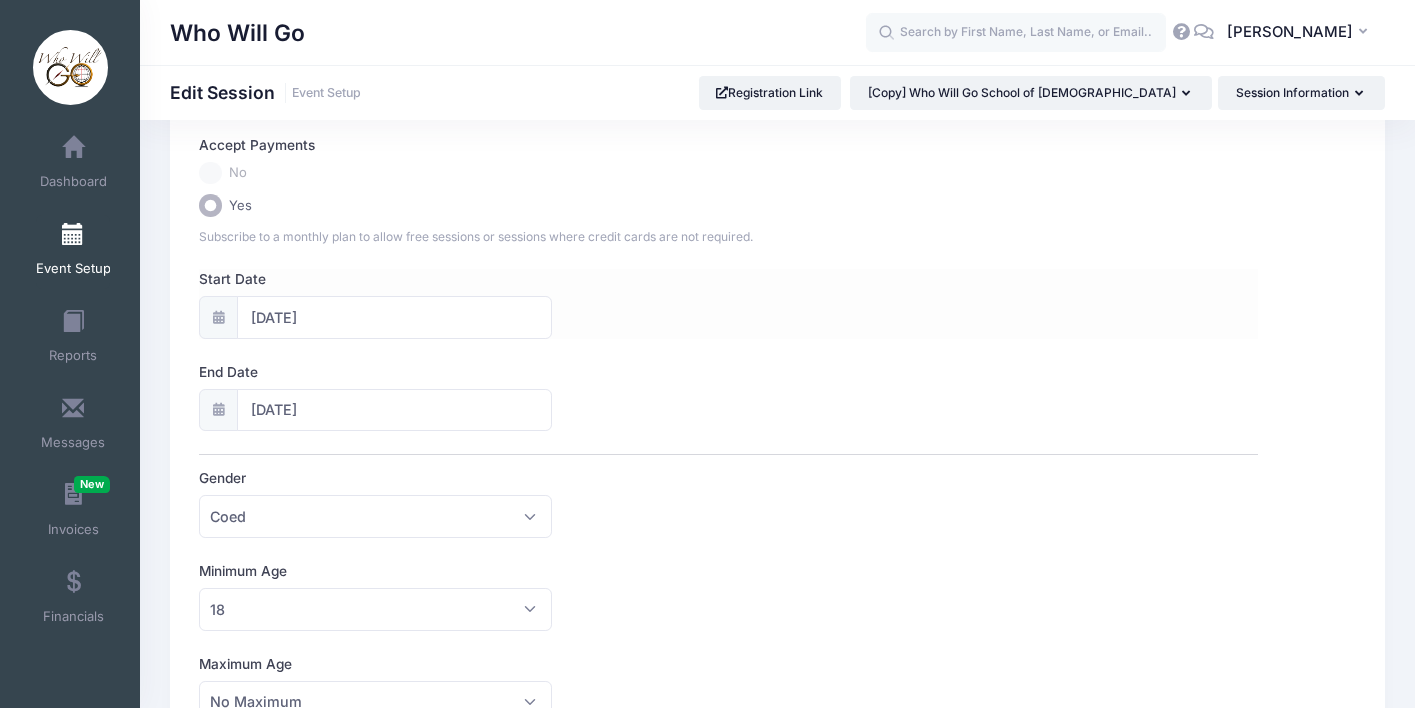 click on "Start Date
09/02/2024" at bounding box center [728, 304] 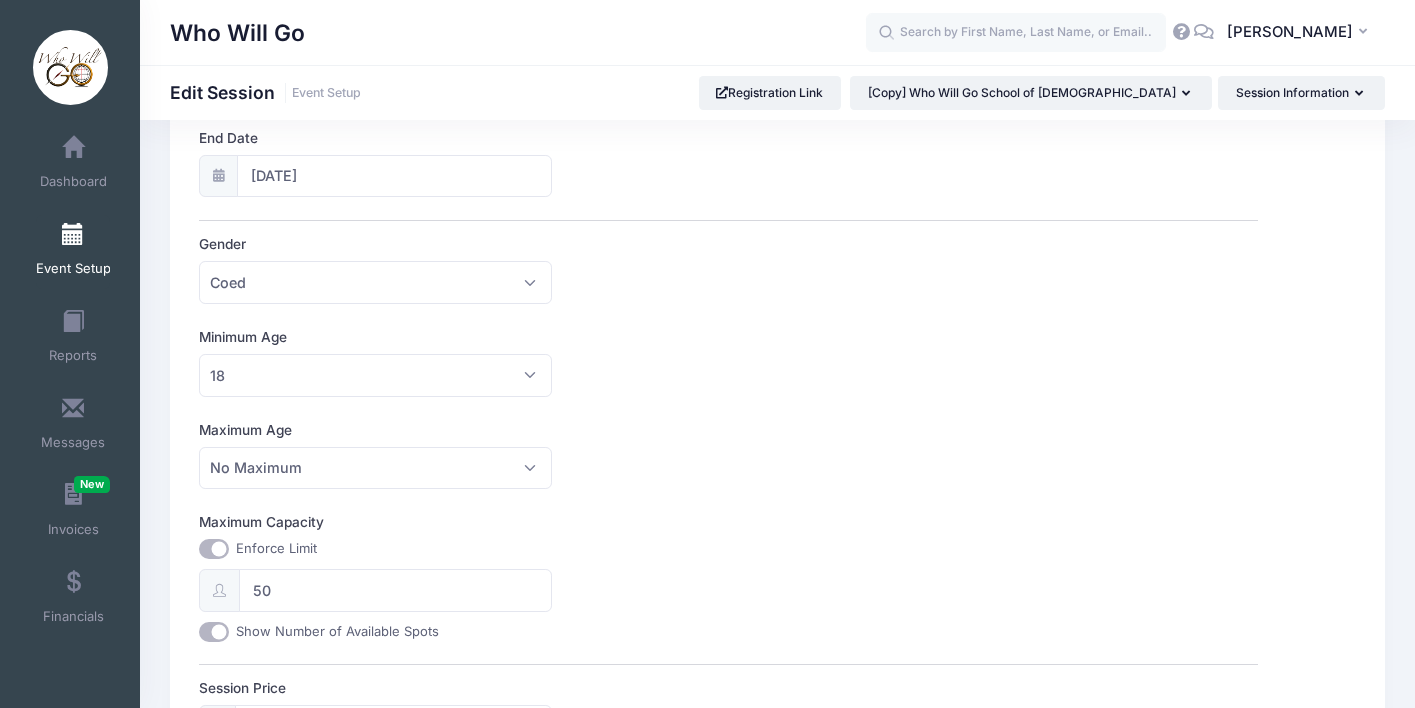 scroll, scrollTop: 435, scrollLeft: 0, axis: vertical 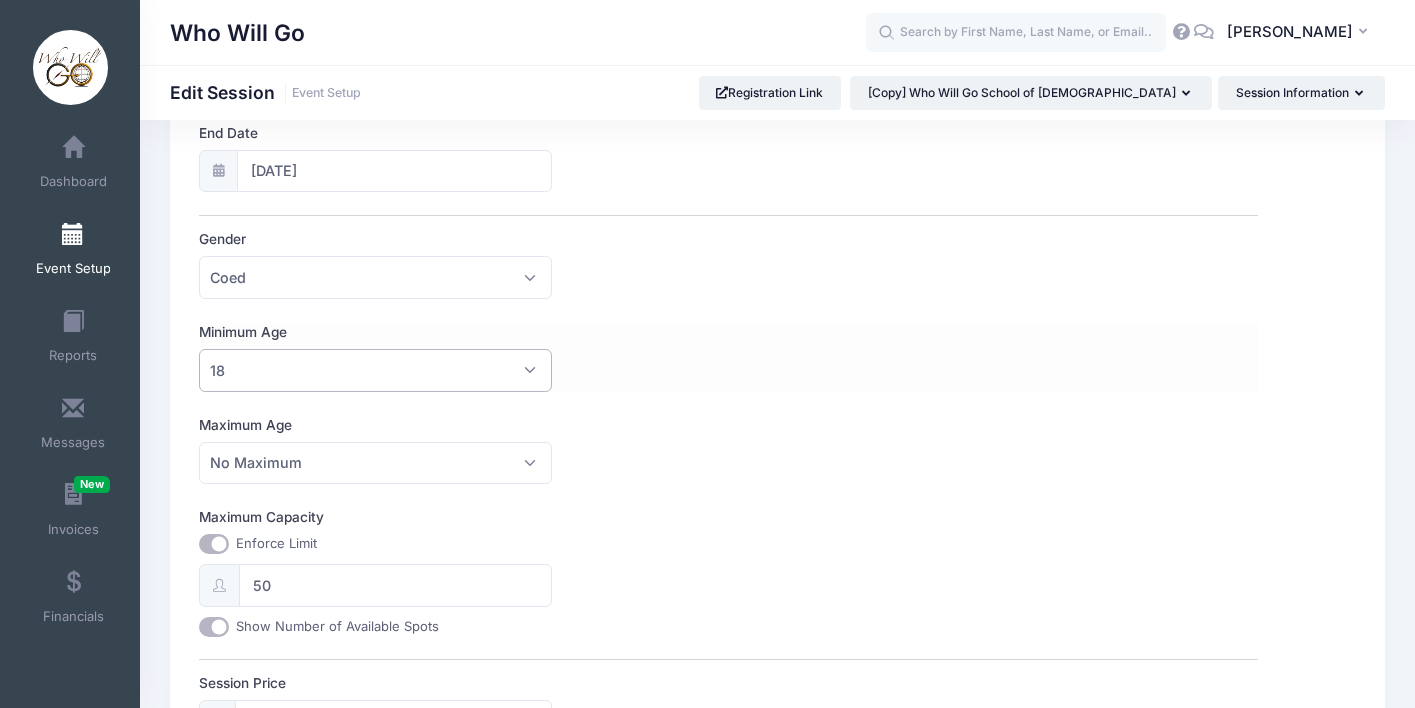 click on "18" at bounding box center (375, 370) 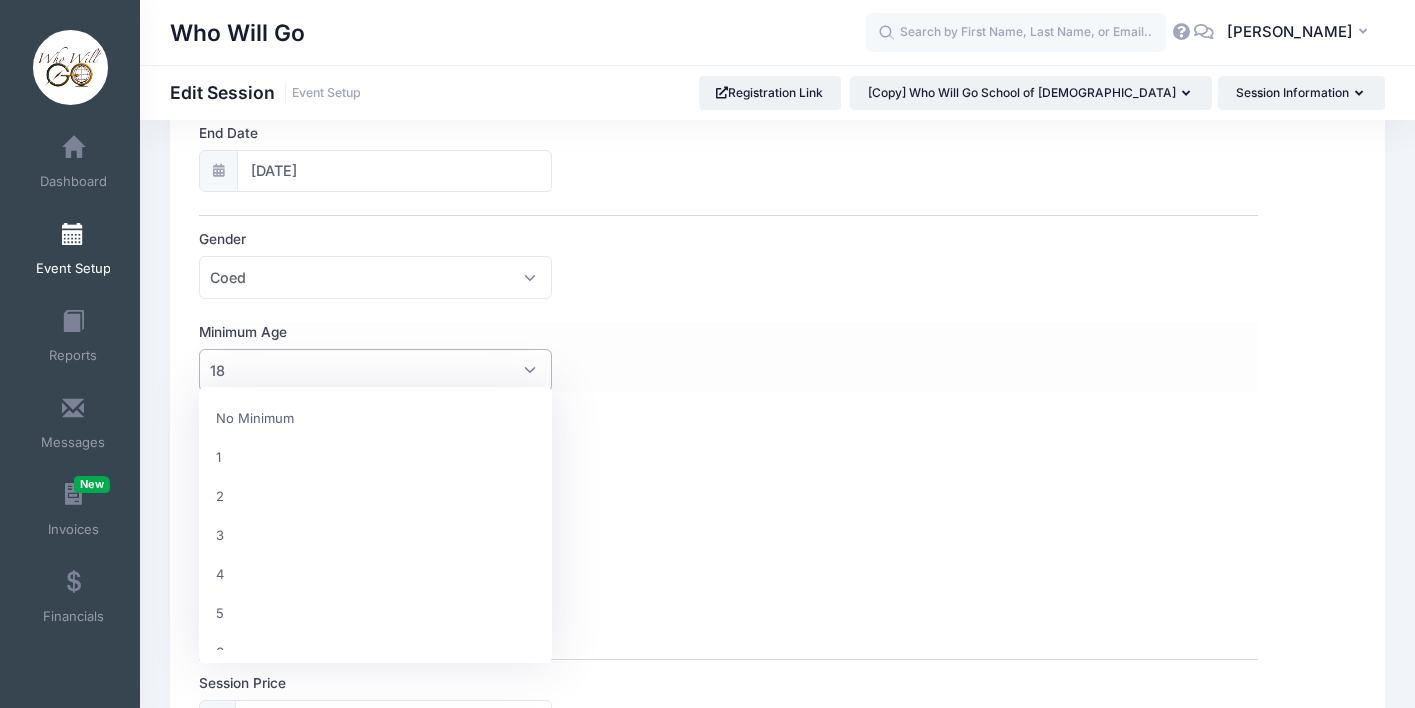 scroll, scrollTop: 616, scrollLeft: 0, axis: vertical 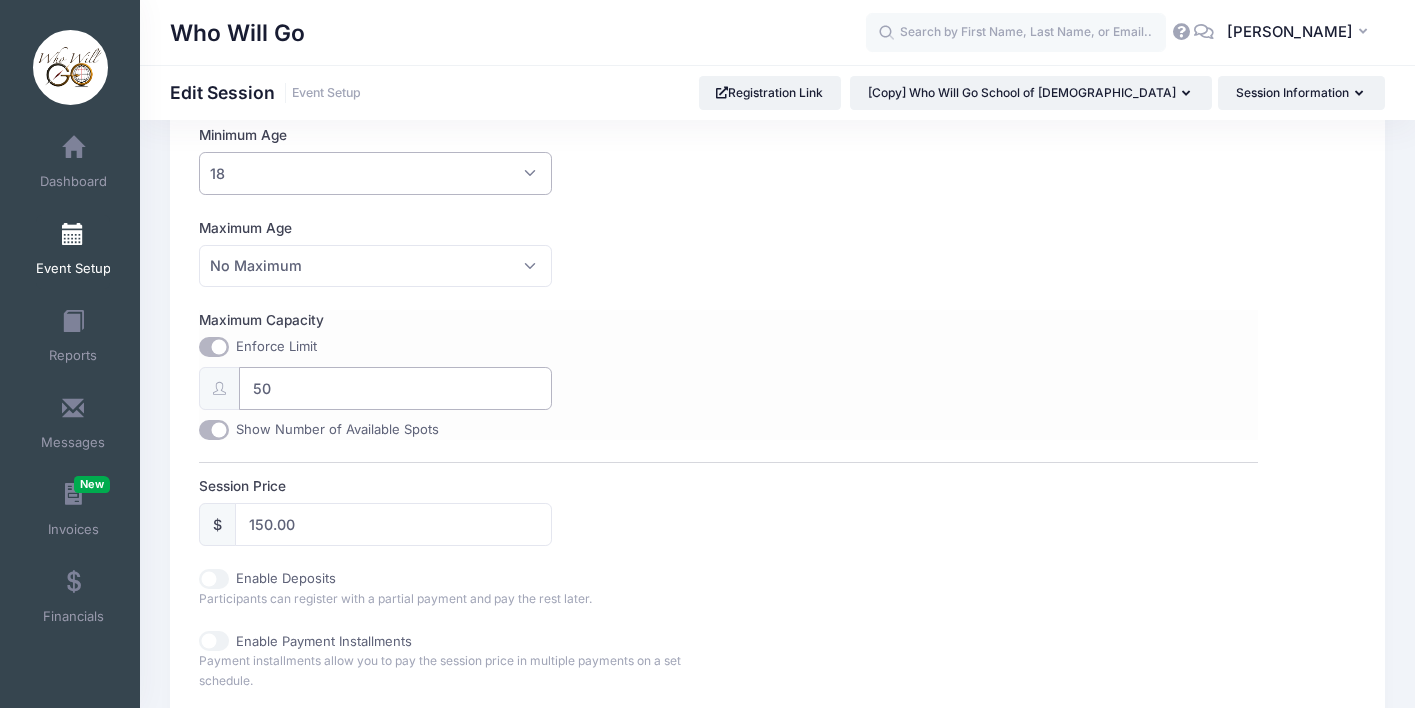 click on "50" at bounding box center (395, 388) 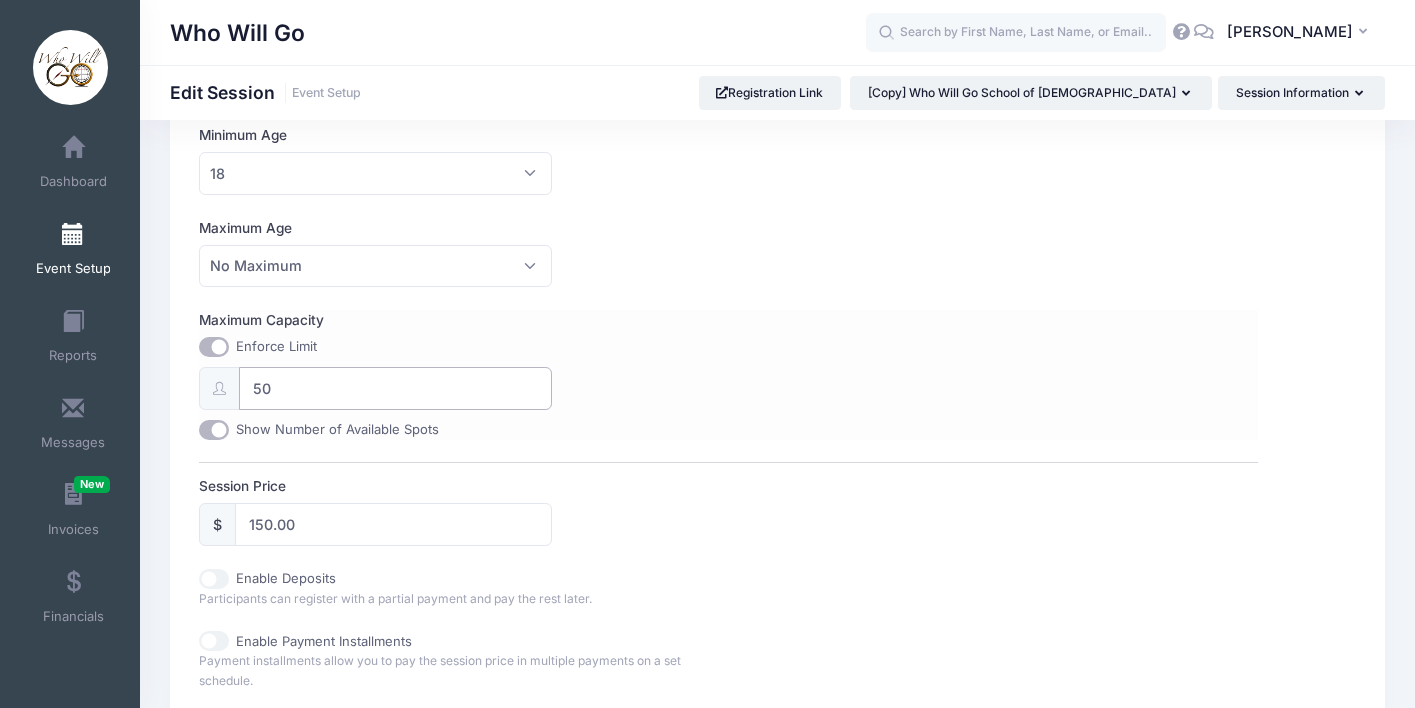 click on "50" at bounding box center (395, 388) 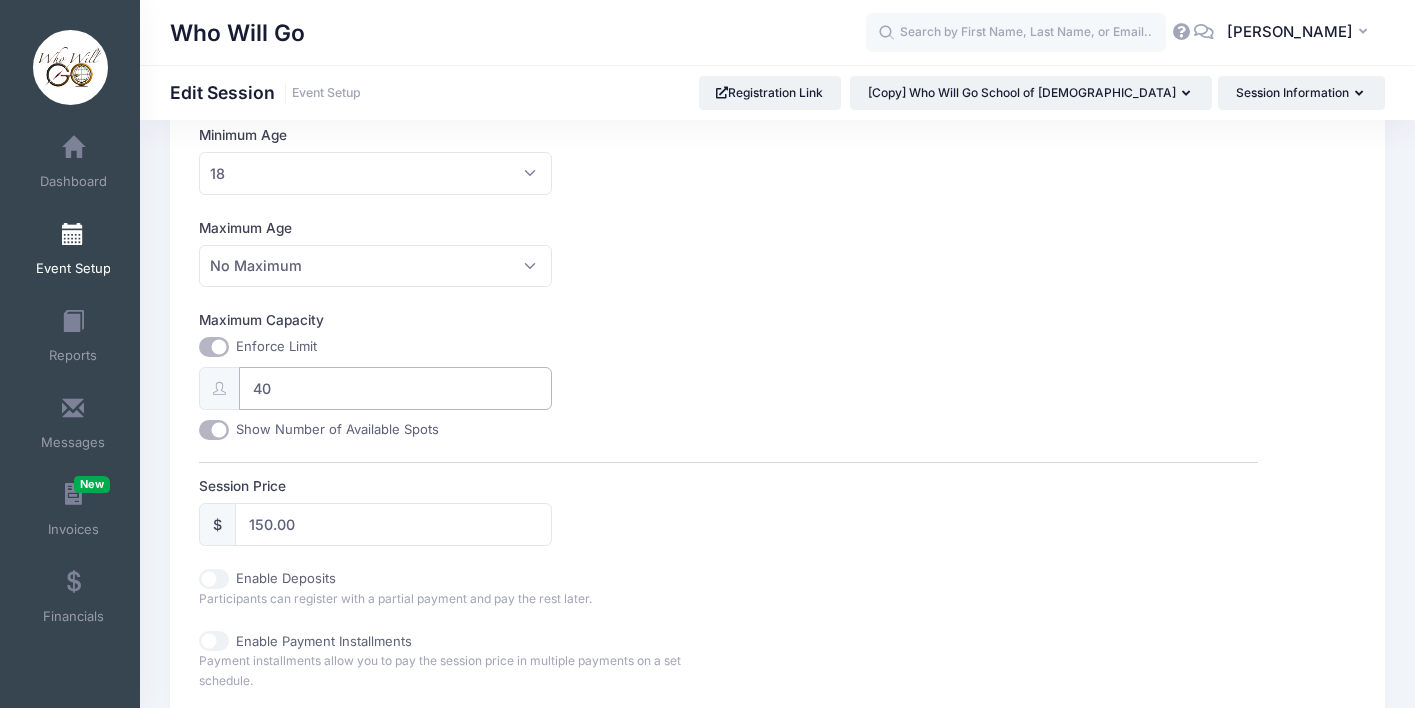 type on "40" 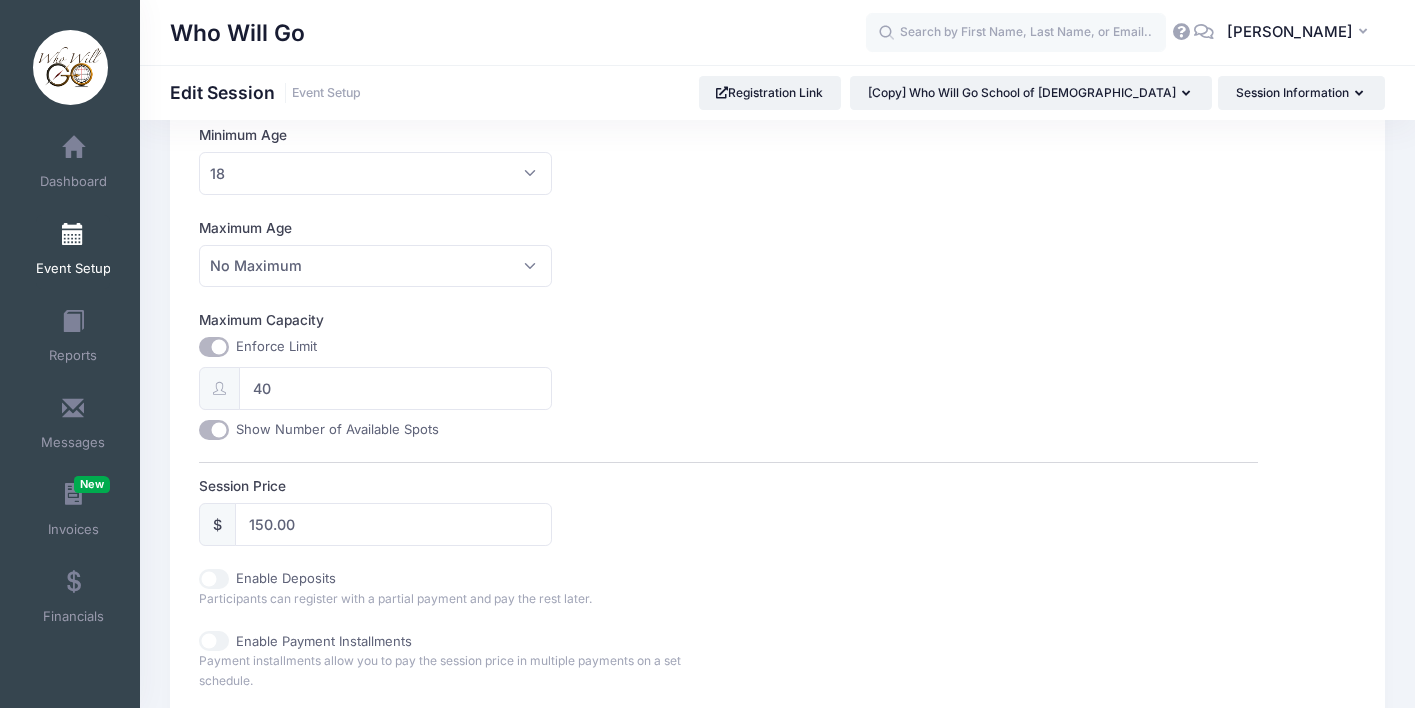 click on "Session Name
Who Will Go School of Evangelism
Accept Payments
No
Yes
Subscribe to a monthly plan to allow free sessions or sessions where credit cards are not required.
Start Date
09/02/2024
End Date
09/06/2024
Gender
Please select
Coed
Boys
Girls
Any
Coed
1" at bounding box center [728, 259] 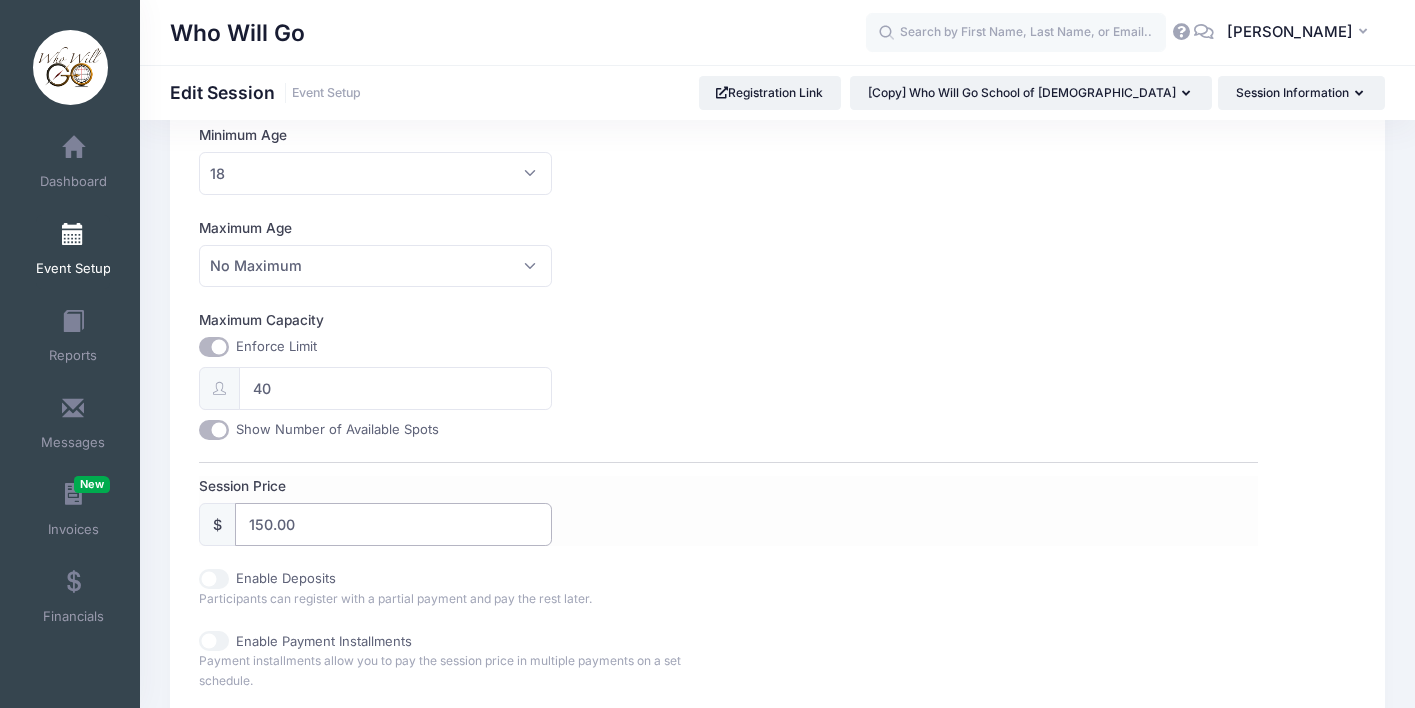 click on "150.00" at bounding box center (393, 524) 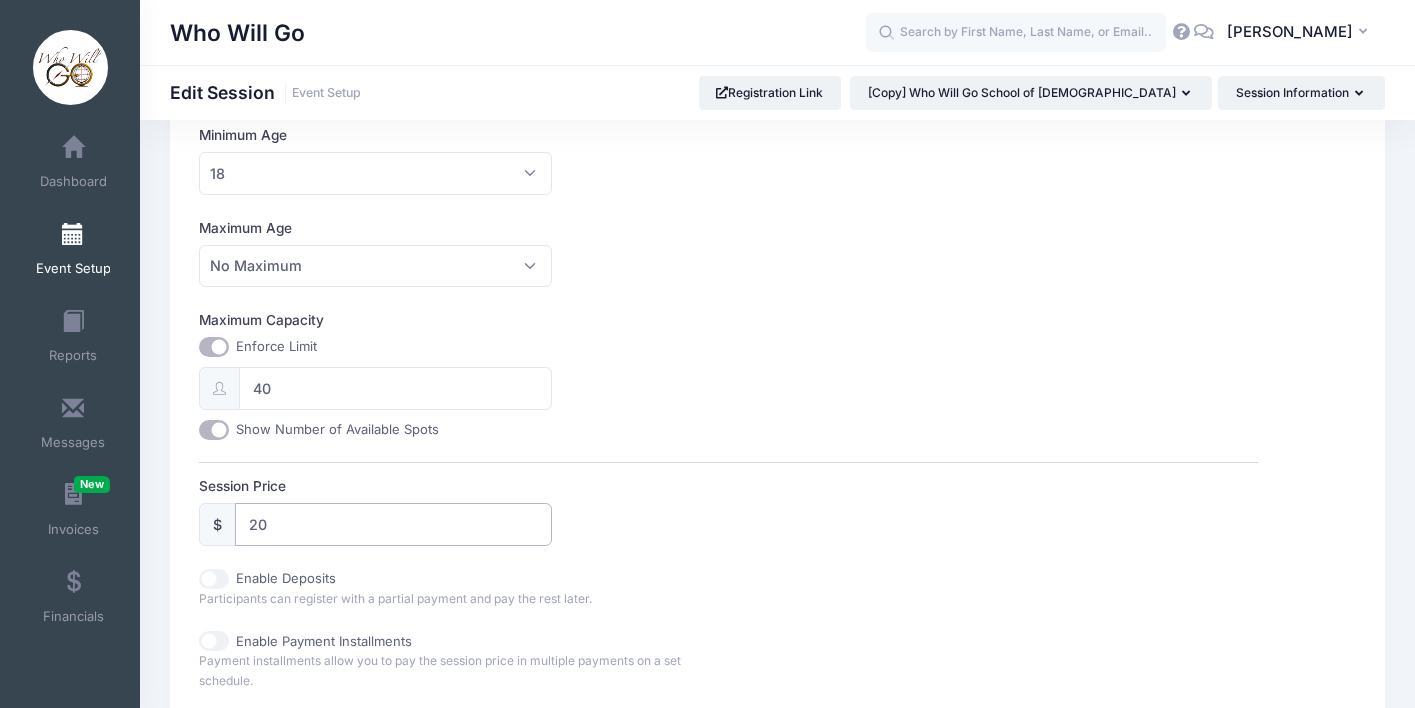 type on "2" 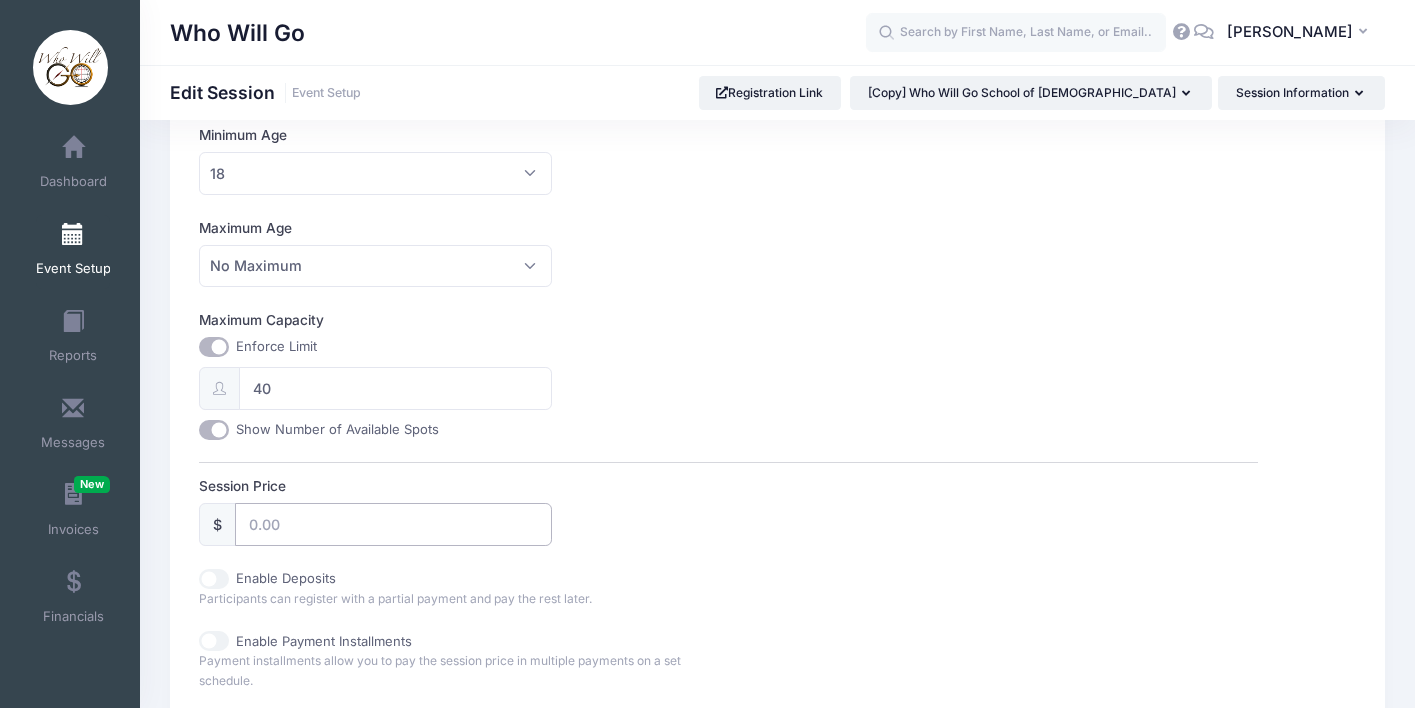 type on "2" 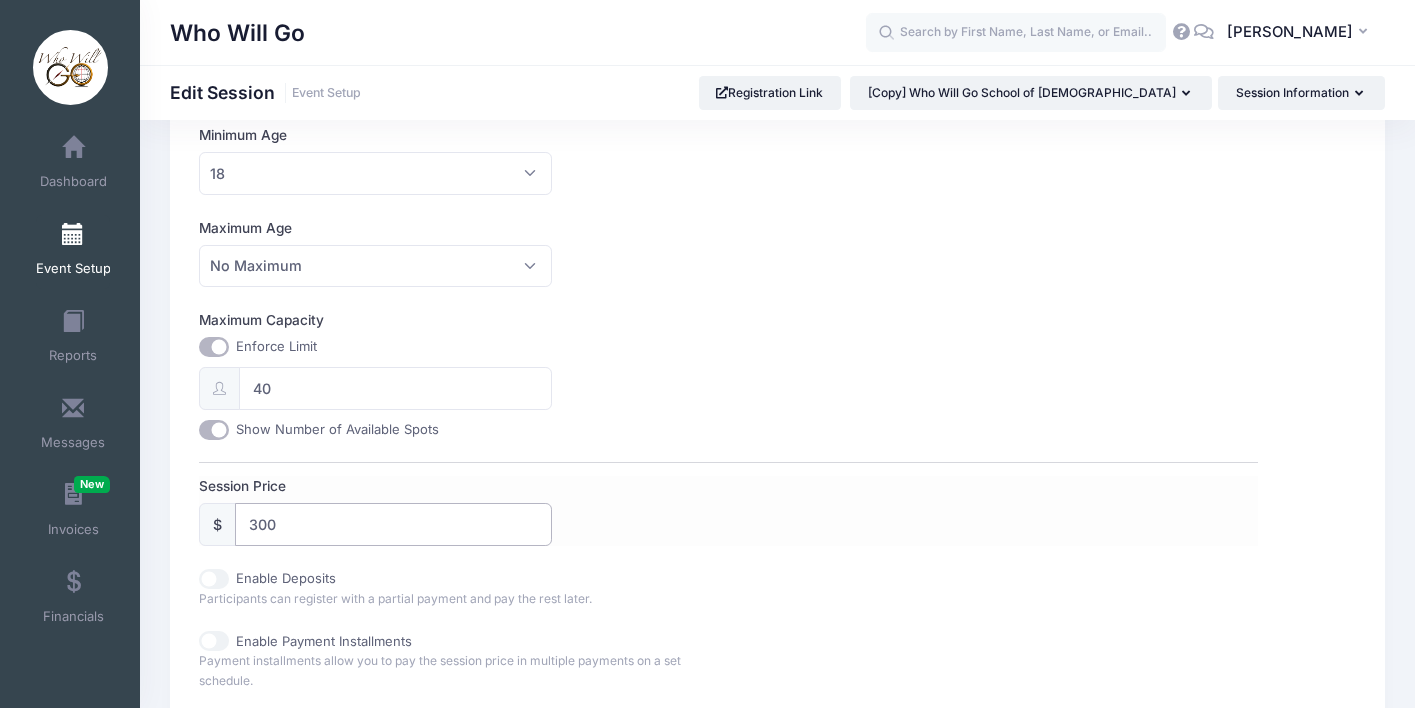 type on "300" 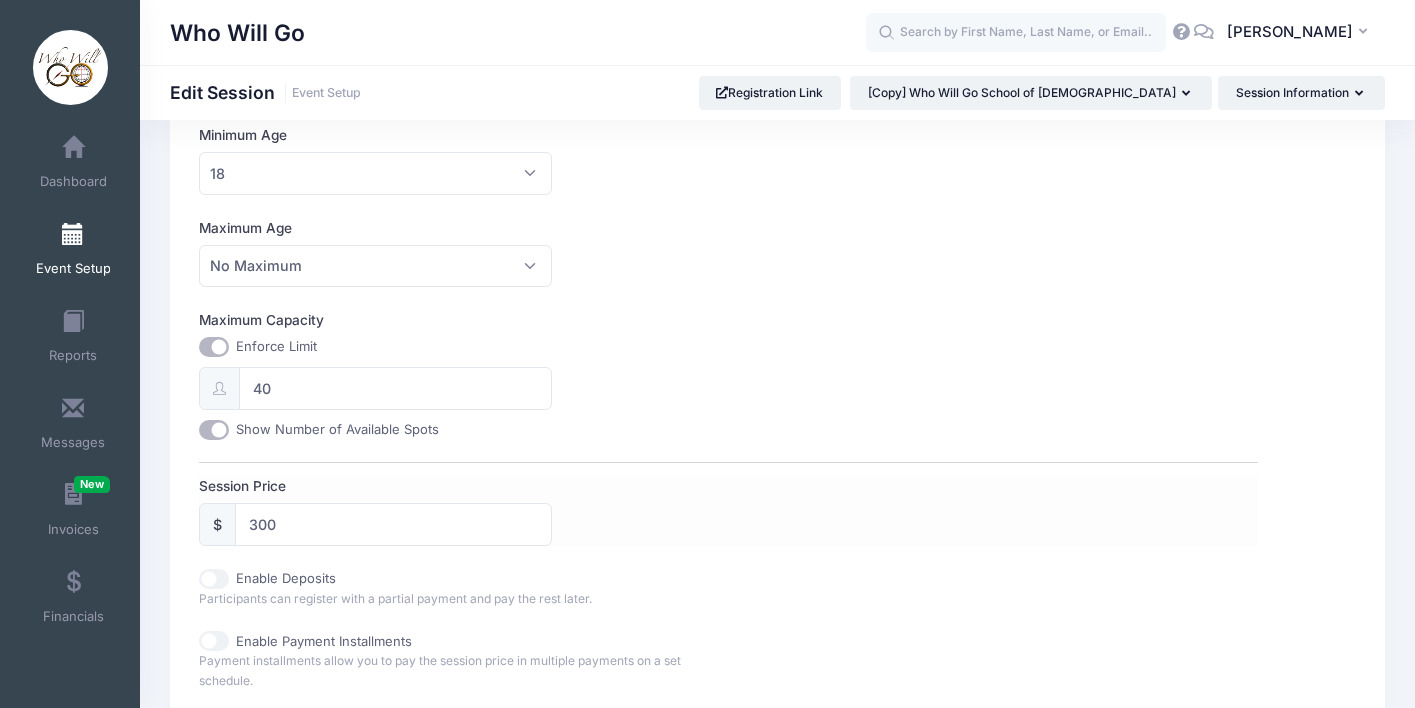 click on "Session Price
$
300" at bounding box center (728, 511) 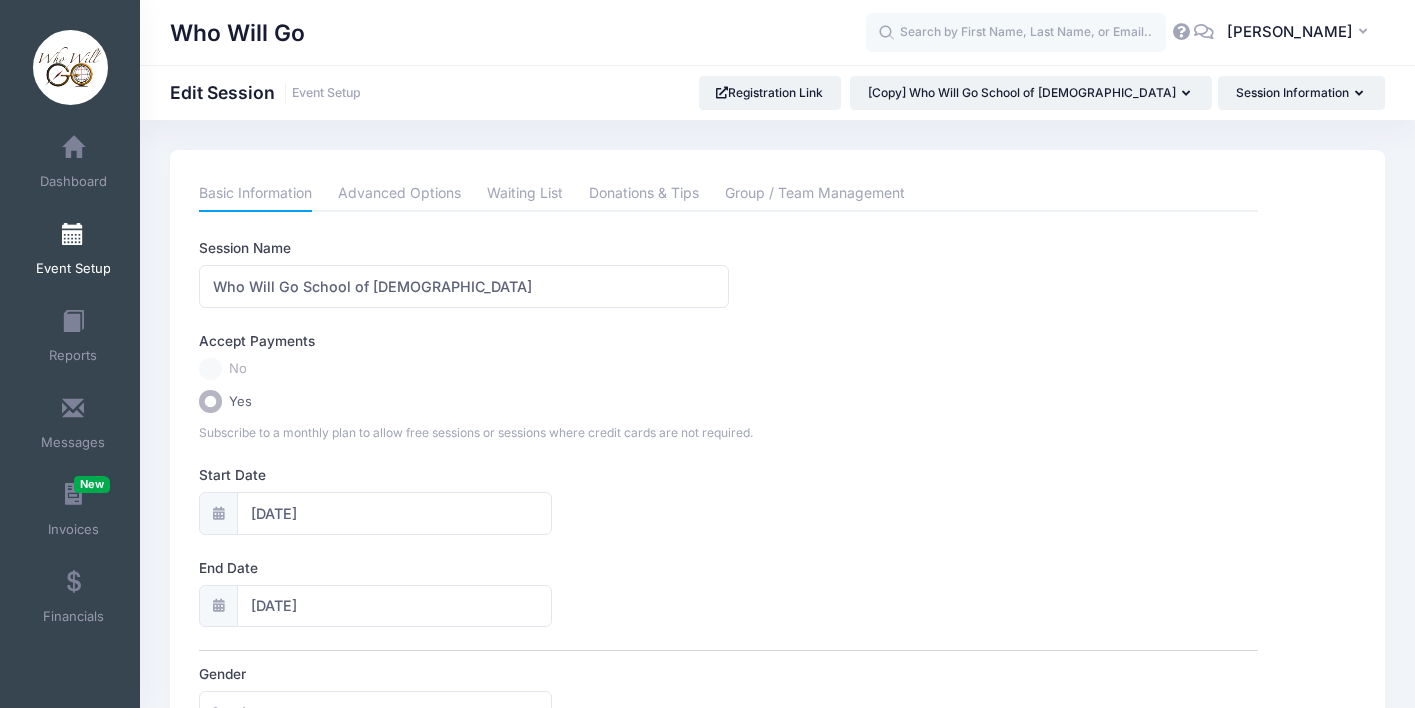 scroll, scrollTop: 0, scrollLeft: 0, axis: both 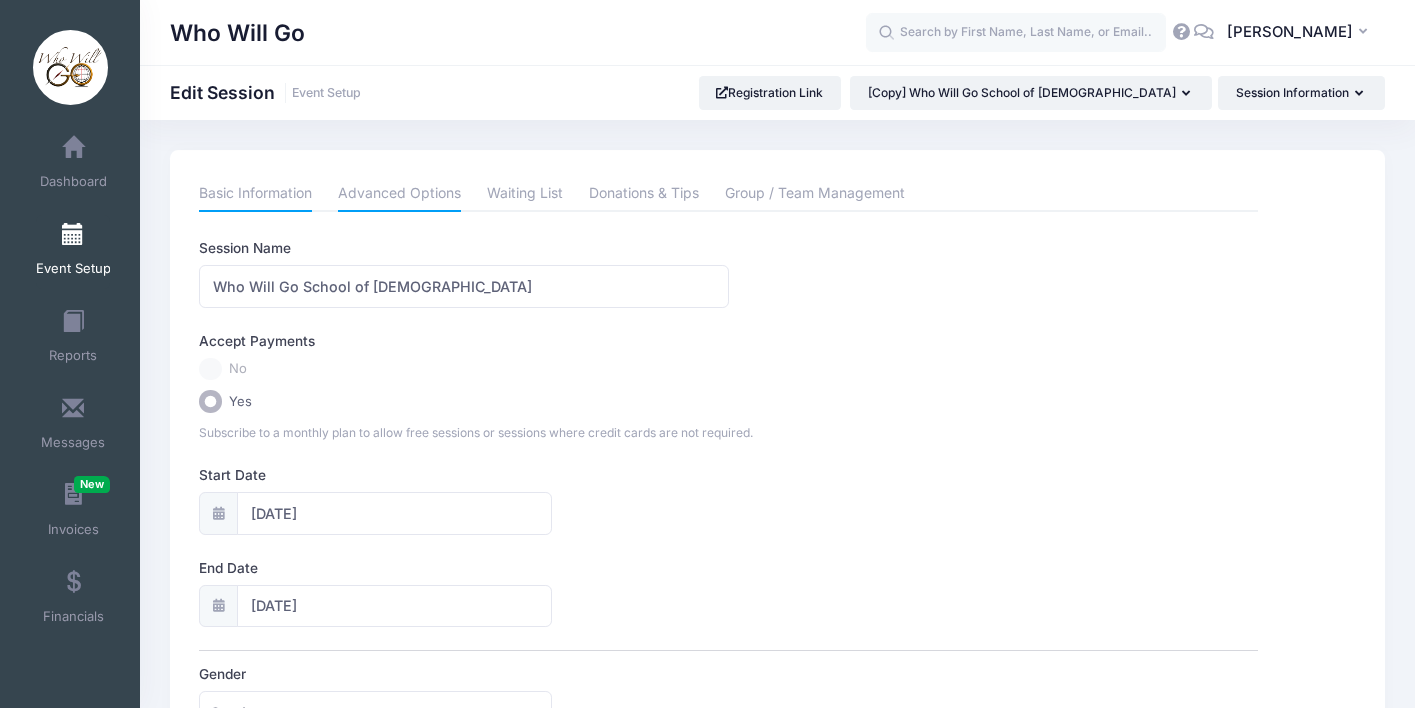 click on "Advanced Options" at bounding box center [399, 194] 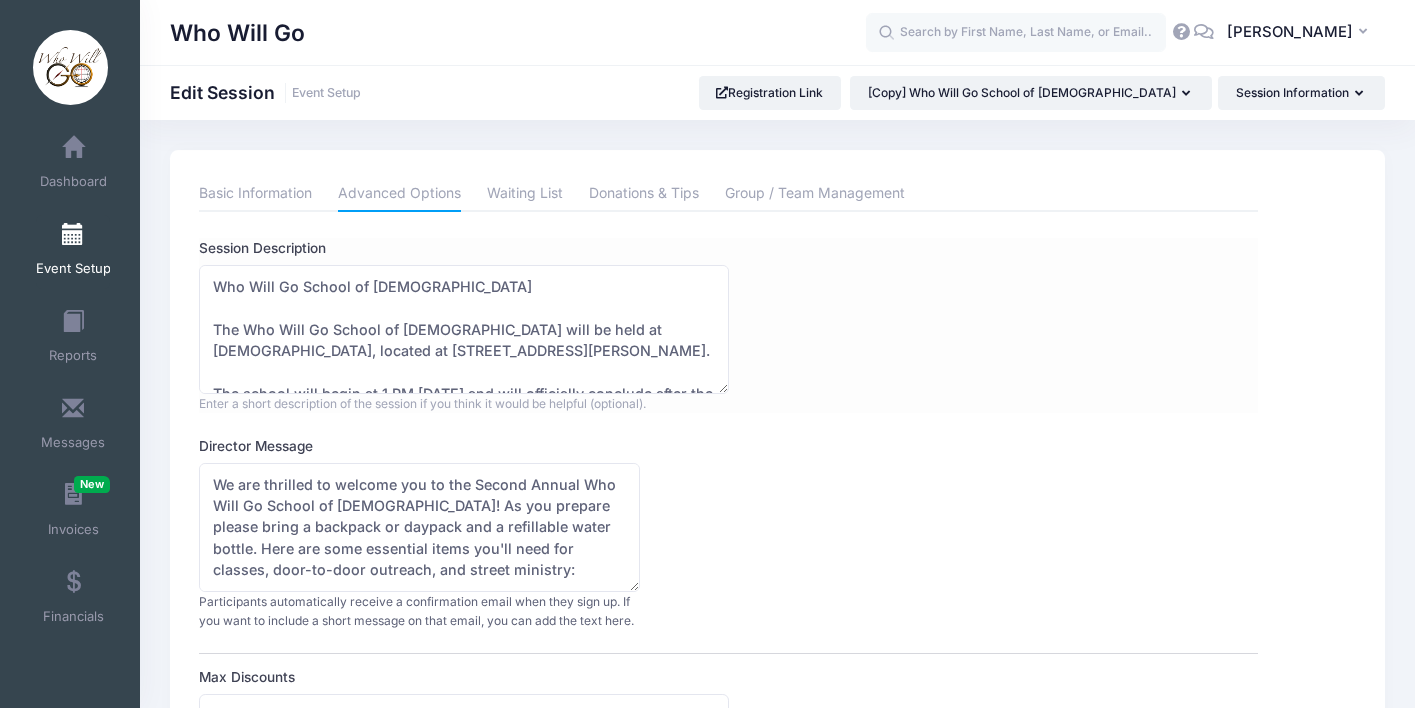 scroll, scrollTop: 0, scrollLeft: 0, axis: both 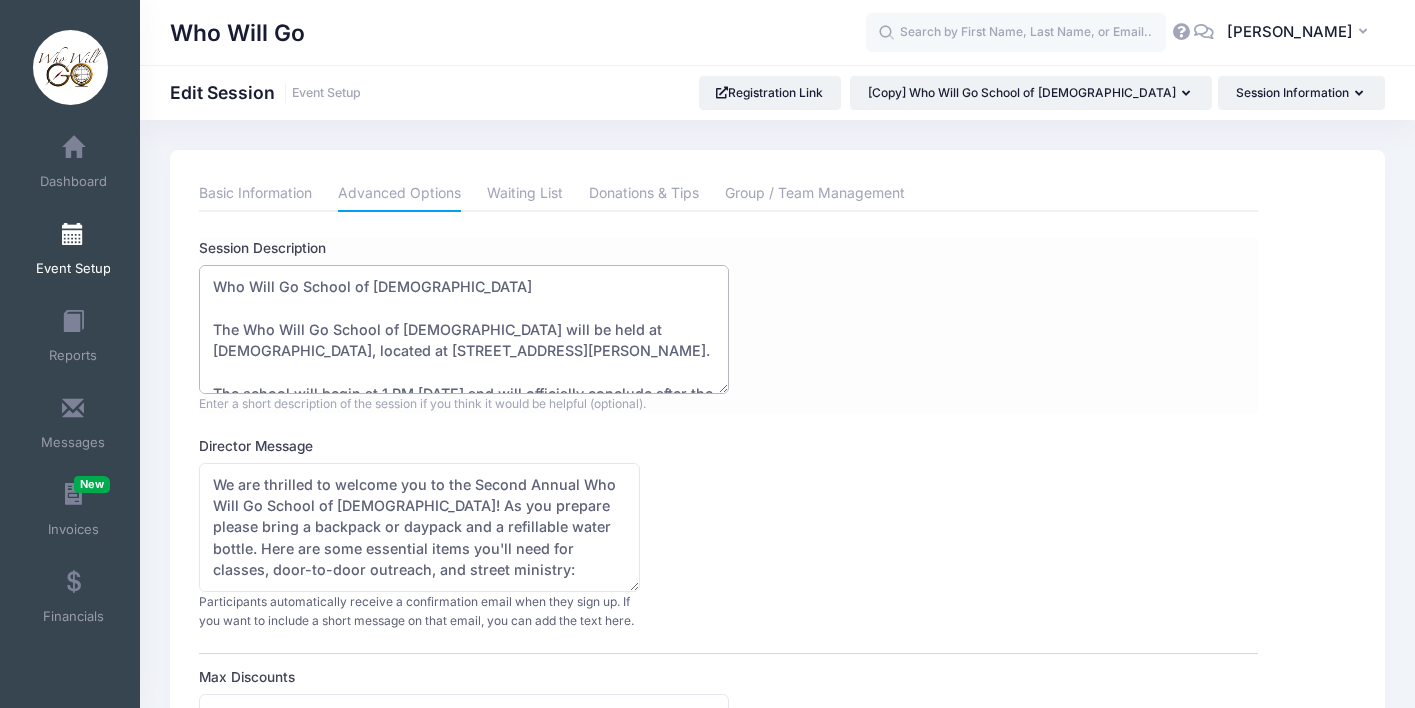 drag, startPoint x: 580, startPoint y: 329, endPoint x: 596, endPoint y: 356, distance: 31.38471 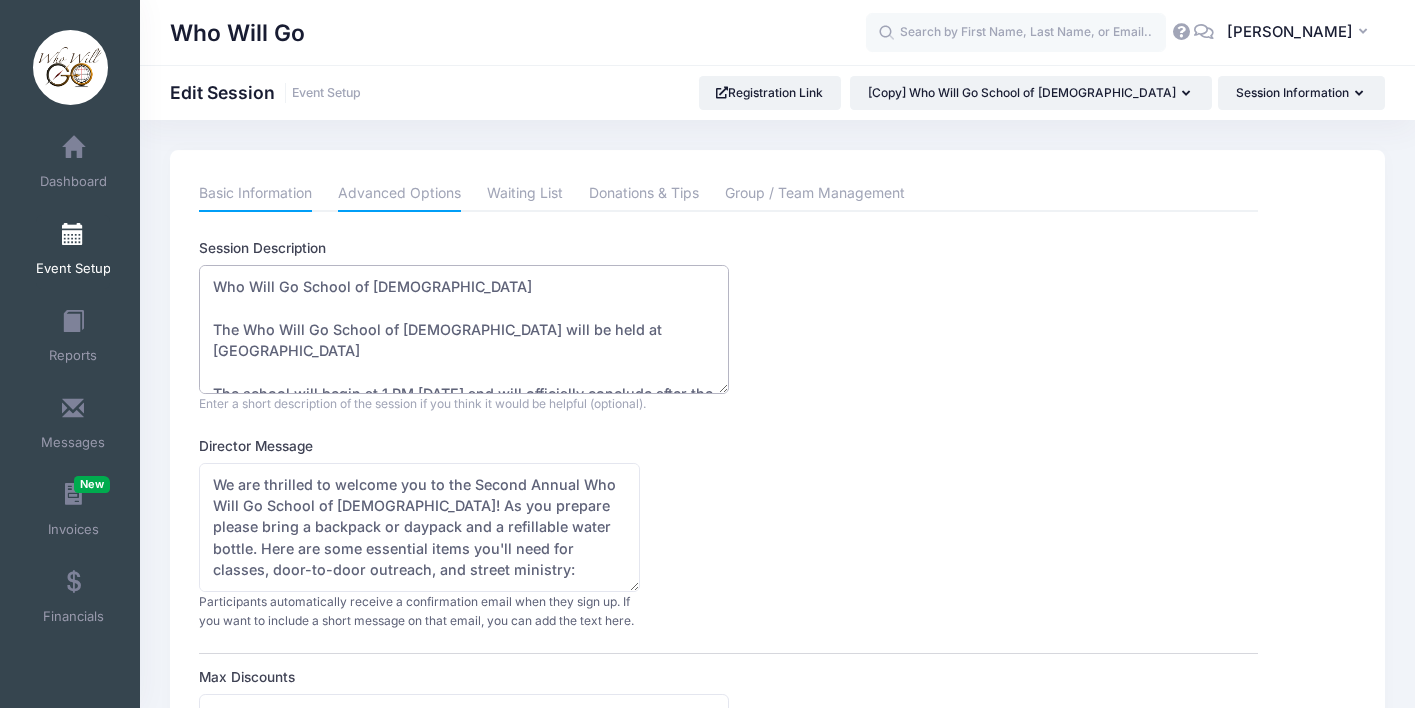 type on "Who Will Go School of Evangelism
The Who Will Go School of Evangelism will be held at Sand
The school will begin at 1 PM on Monday and will officially conclude after the service under the tent on Friday night. Each day will include morning sessions, afternoon outreach training, and evenings under the tent at the Indiana Gospel Tent meetings.
The fee is $150, which covers meals and training materials.
**** Lodging is not provided this year.
For more information, please email whowillgo44@gmail.com." 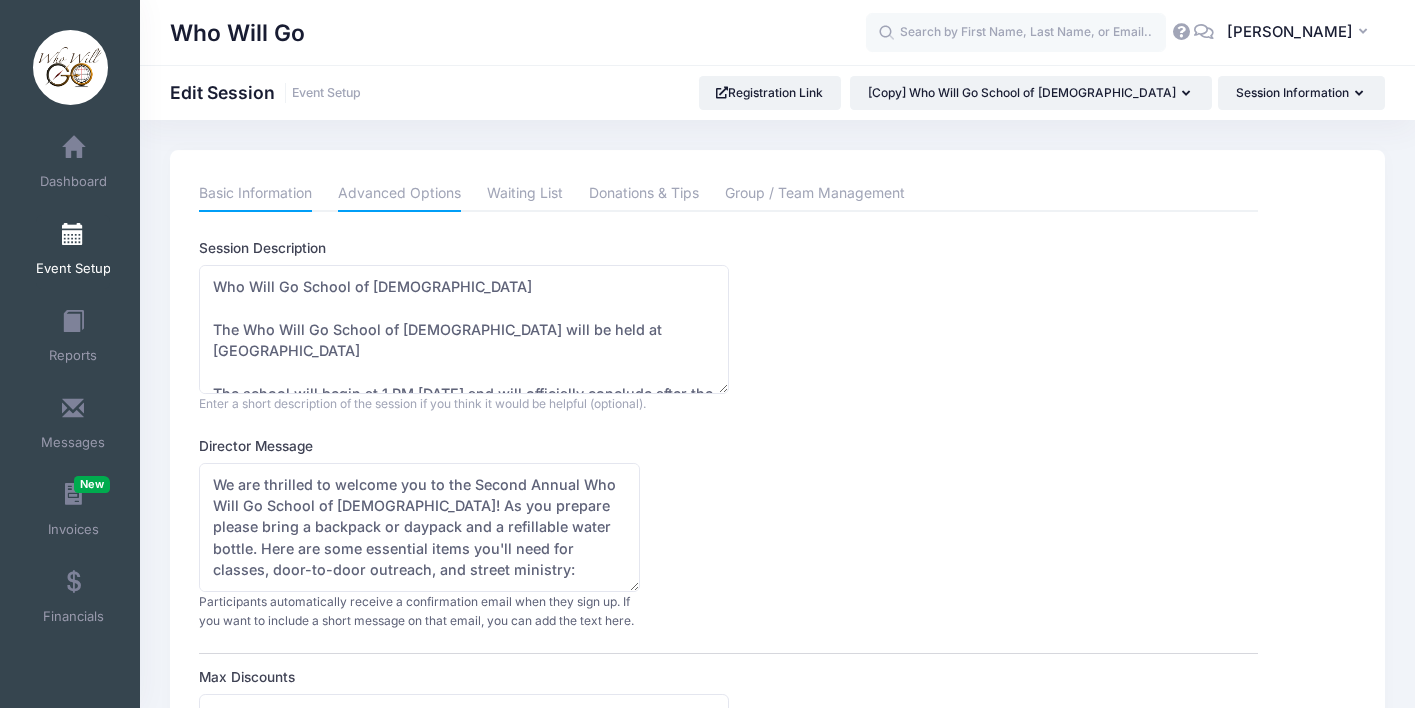 click on "Basic Information" at bounding box center (255, 194) 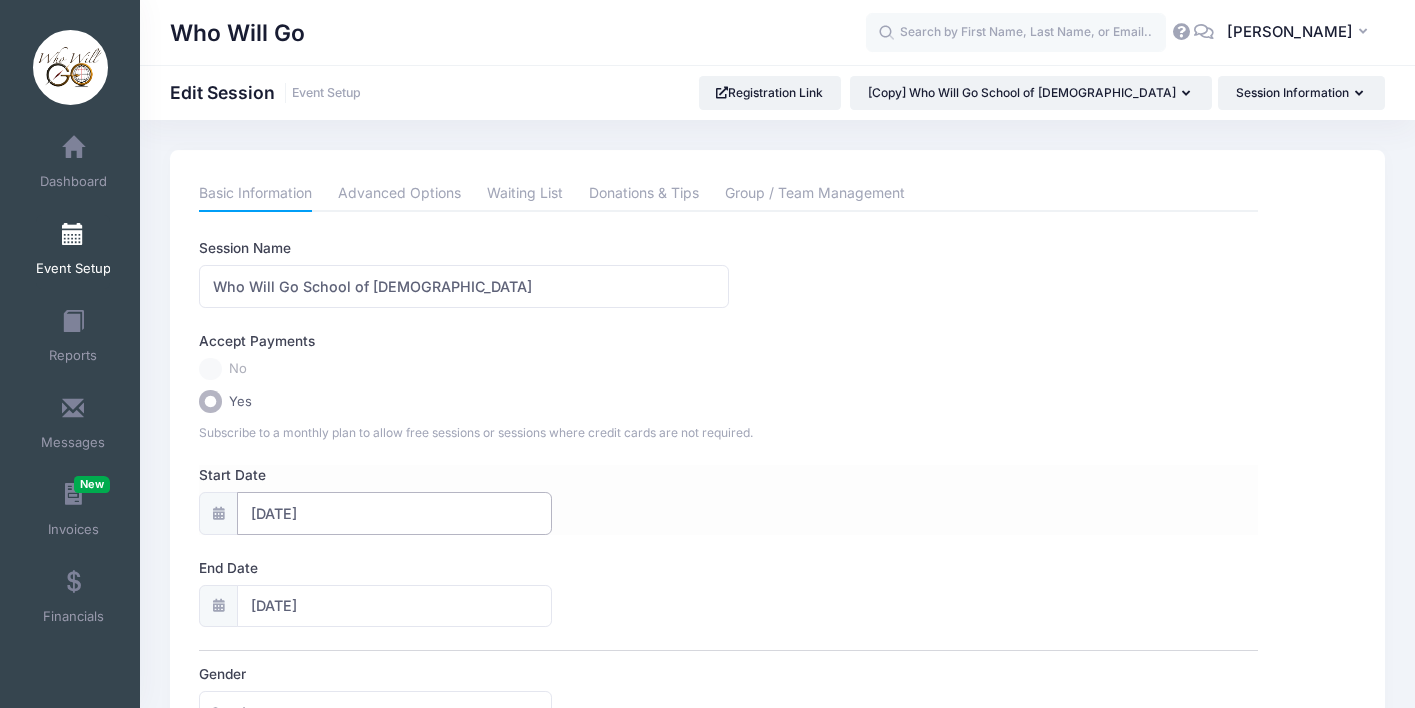 click on "09/02/2024" at bounding box center (394, 513) 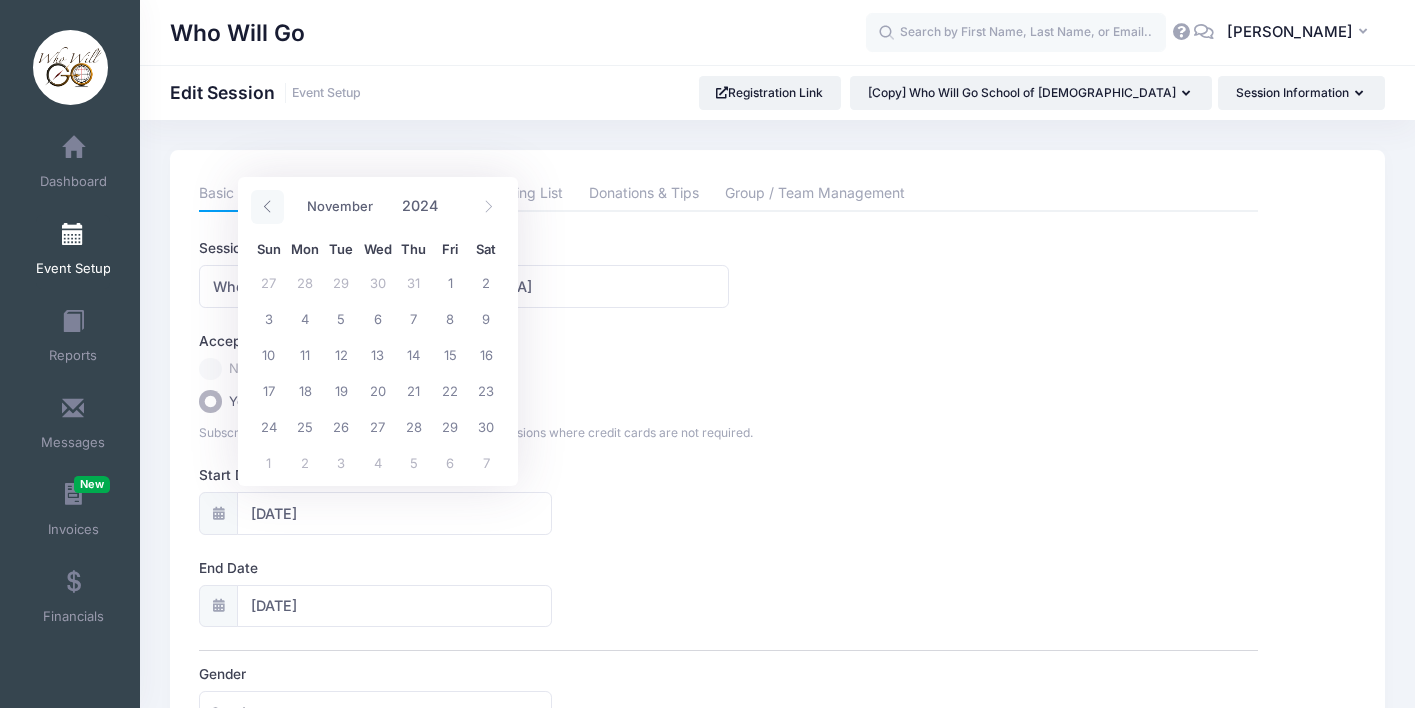 click 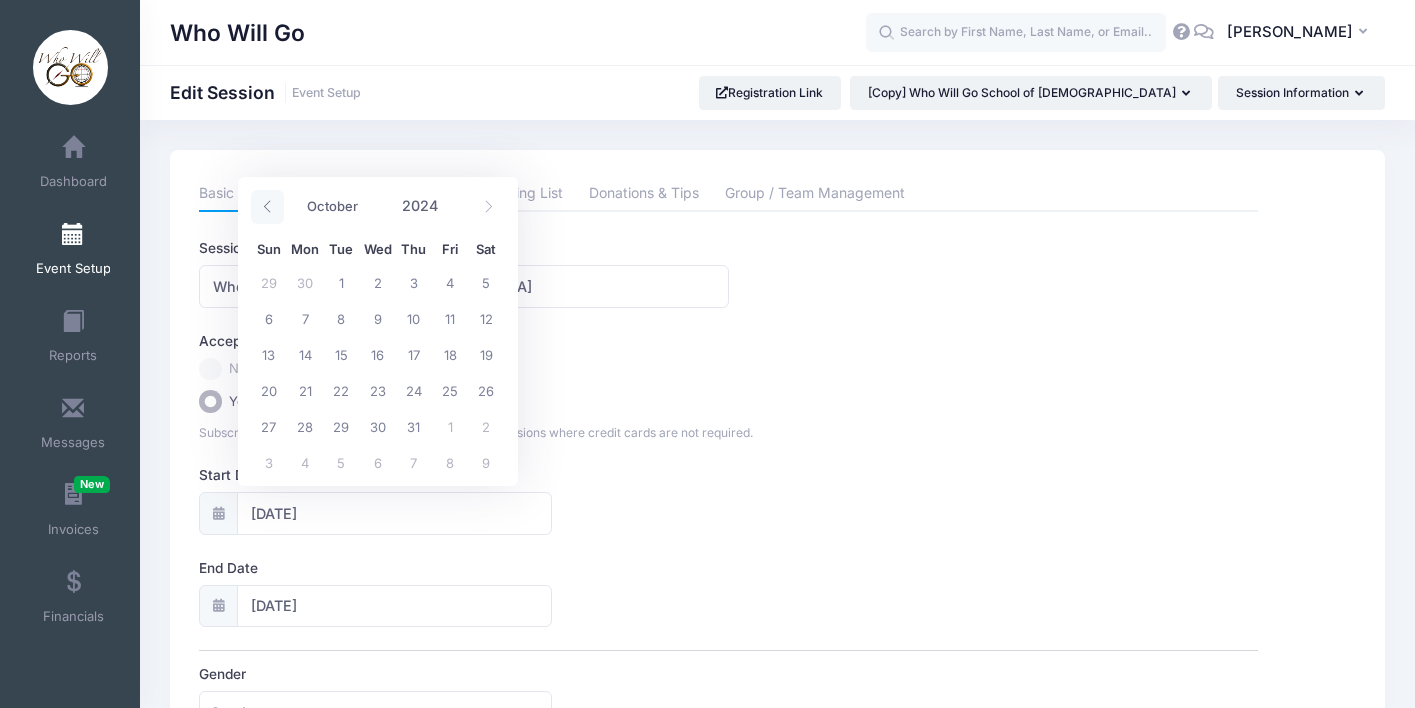 click 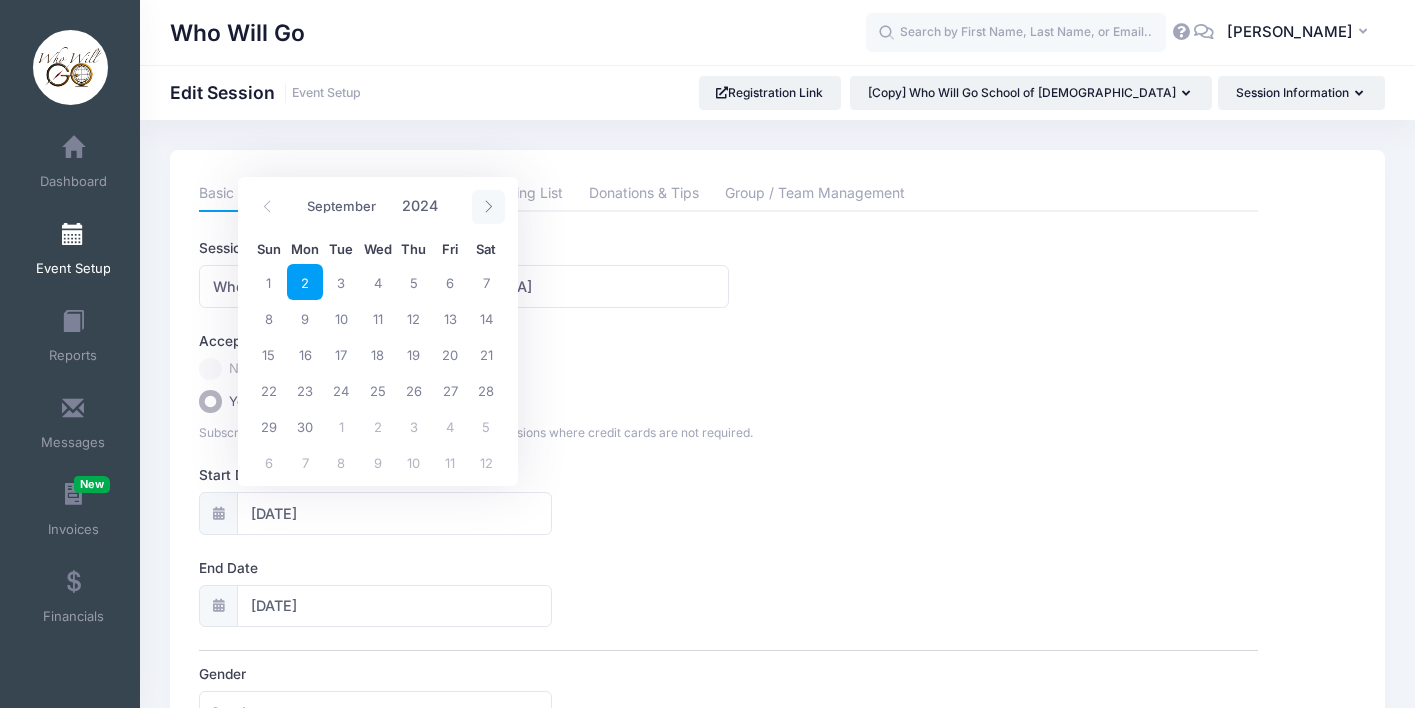 click 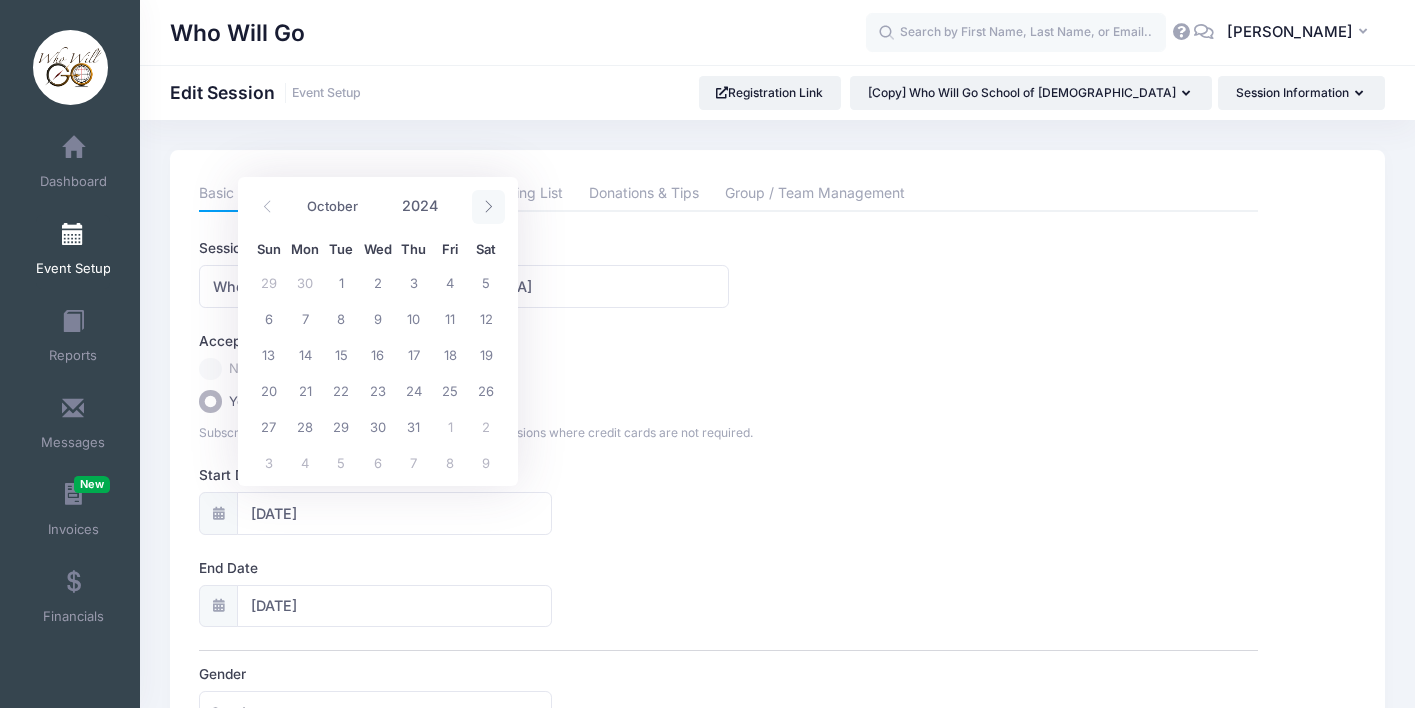 click 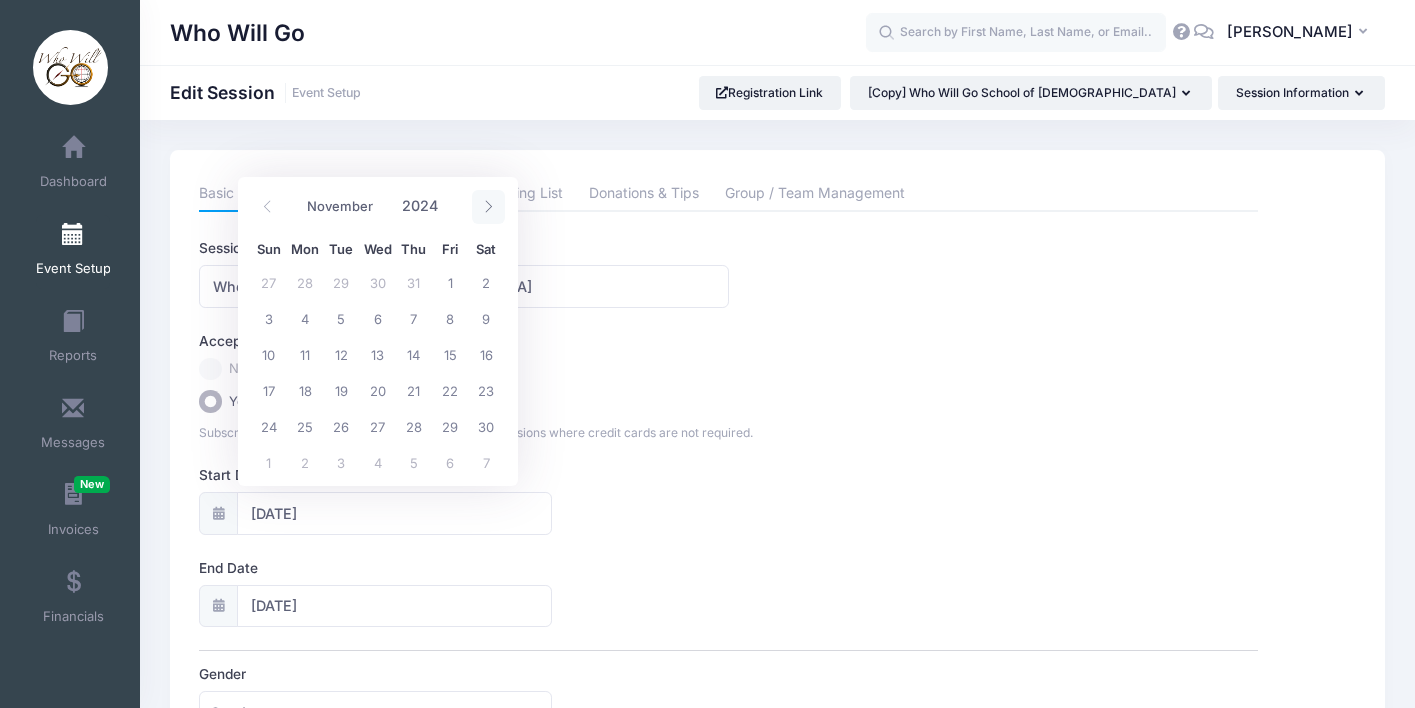 click 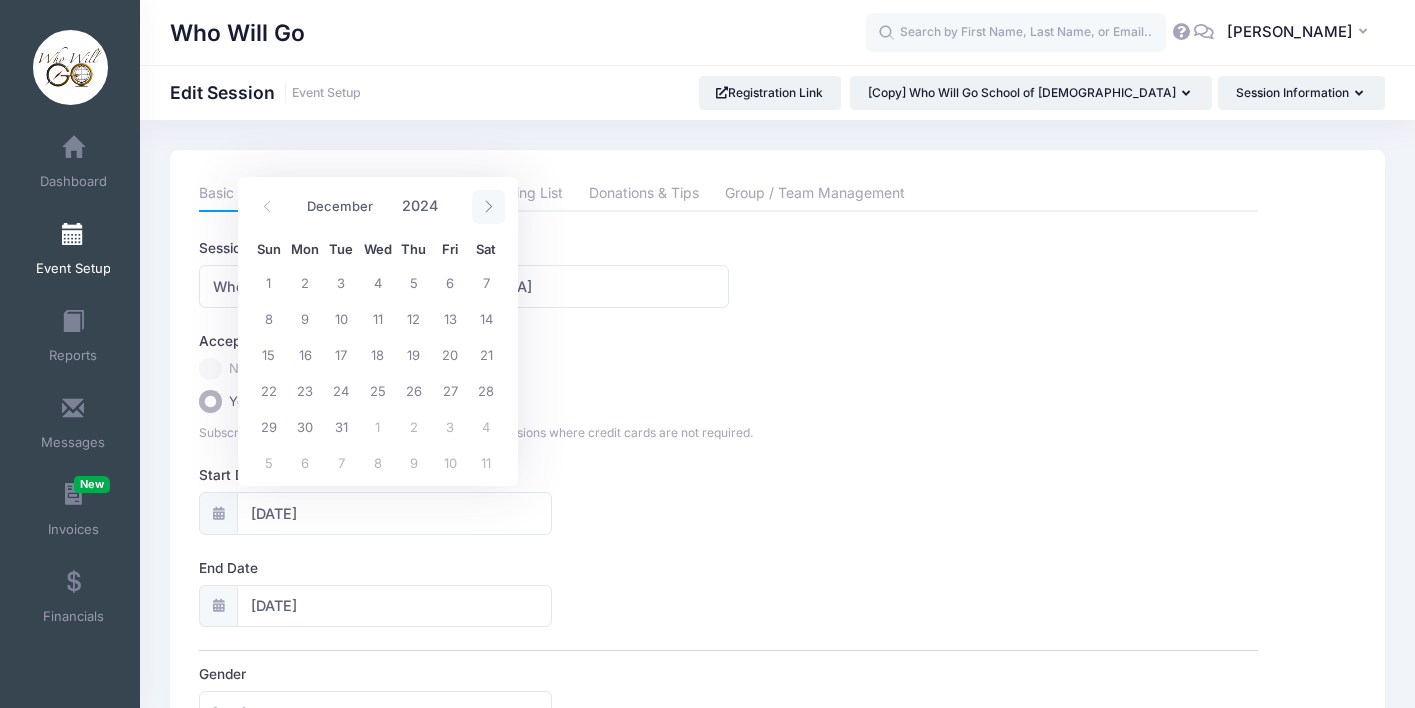 click 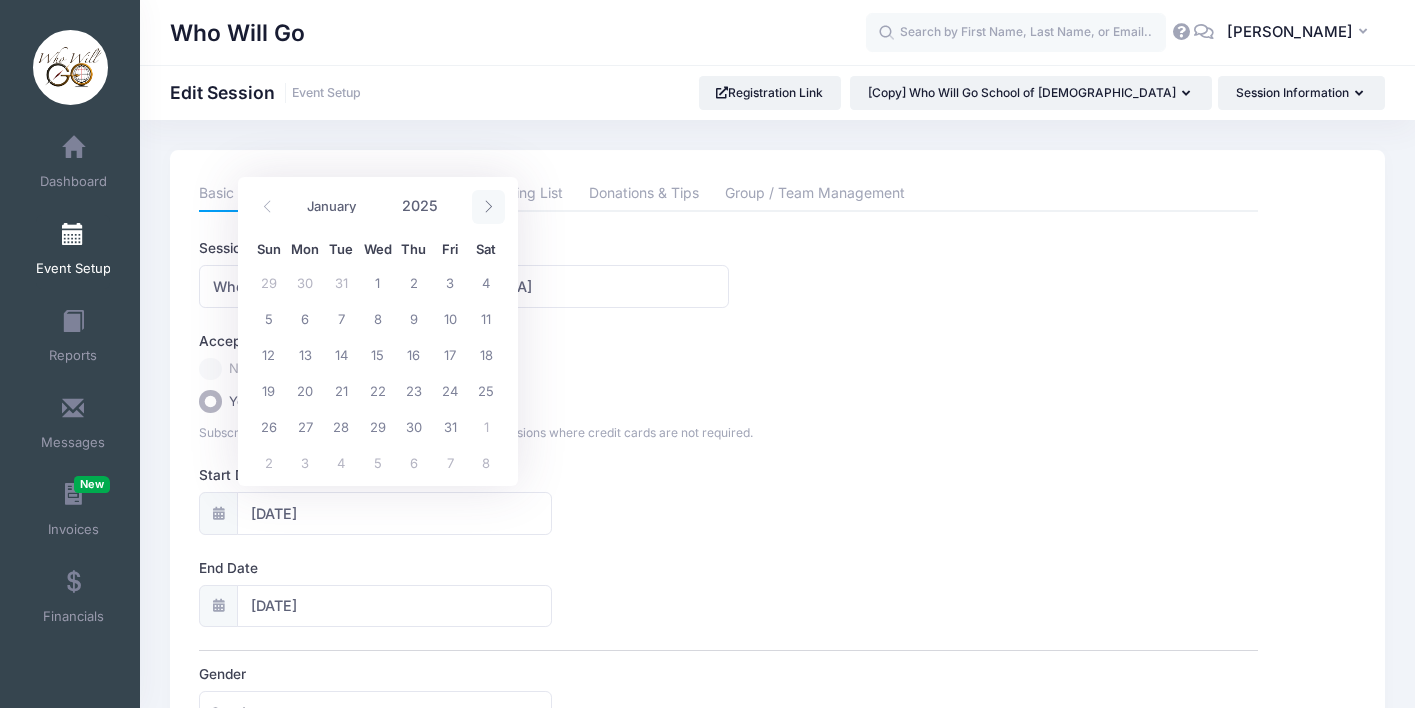 click 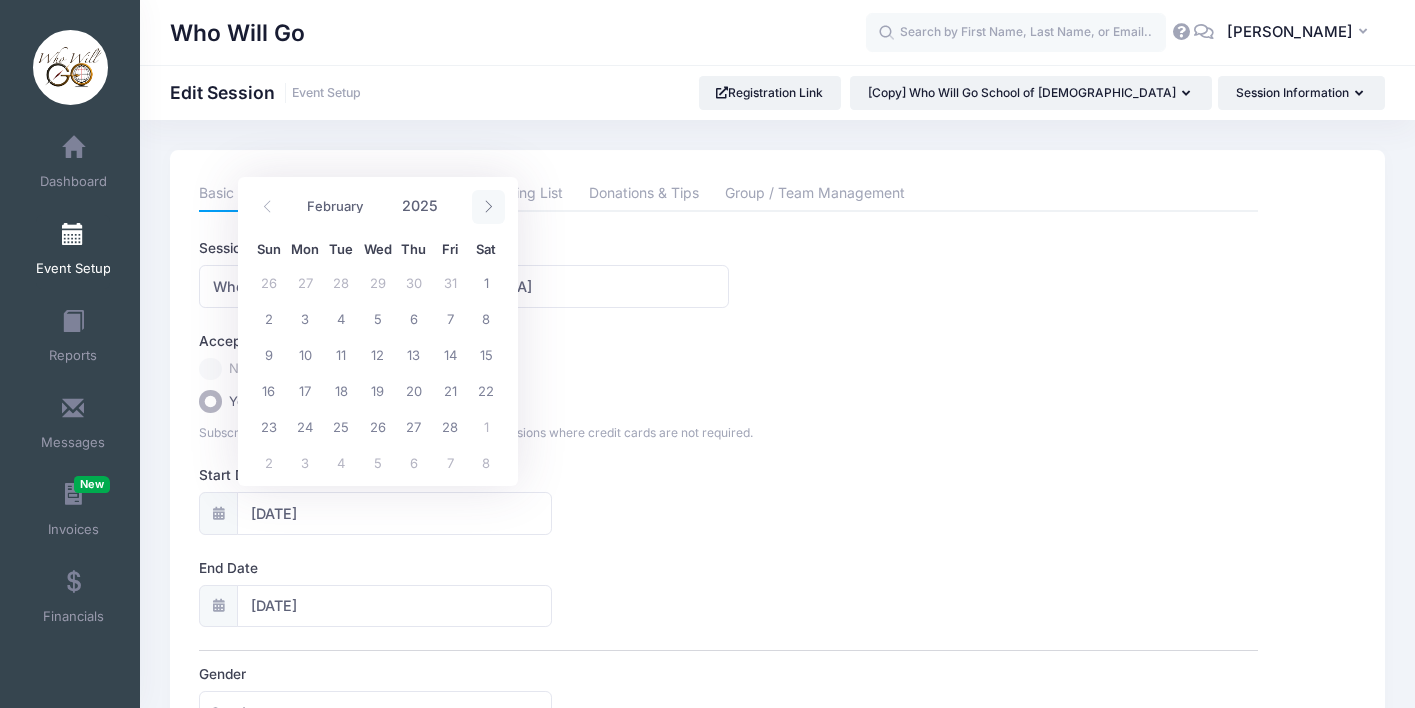 click 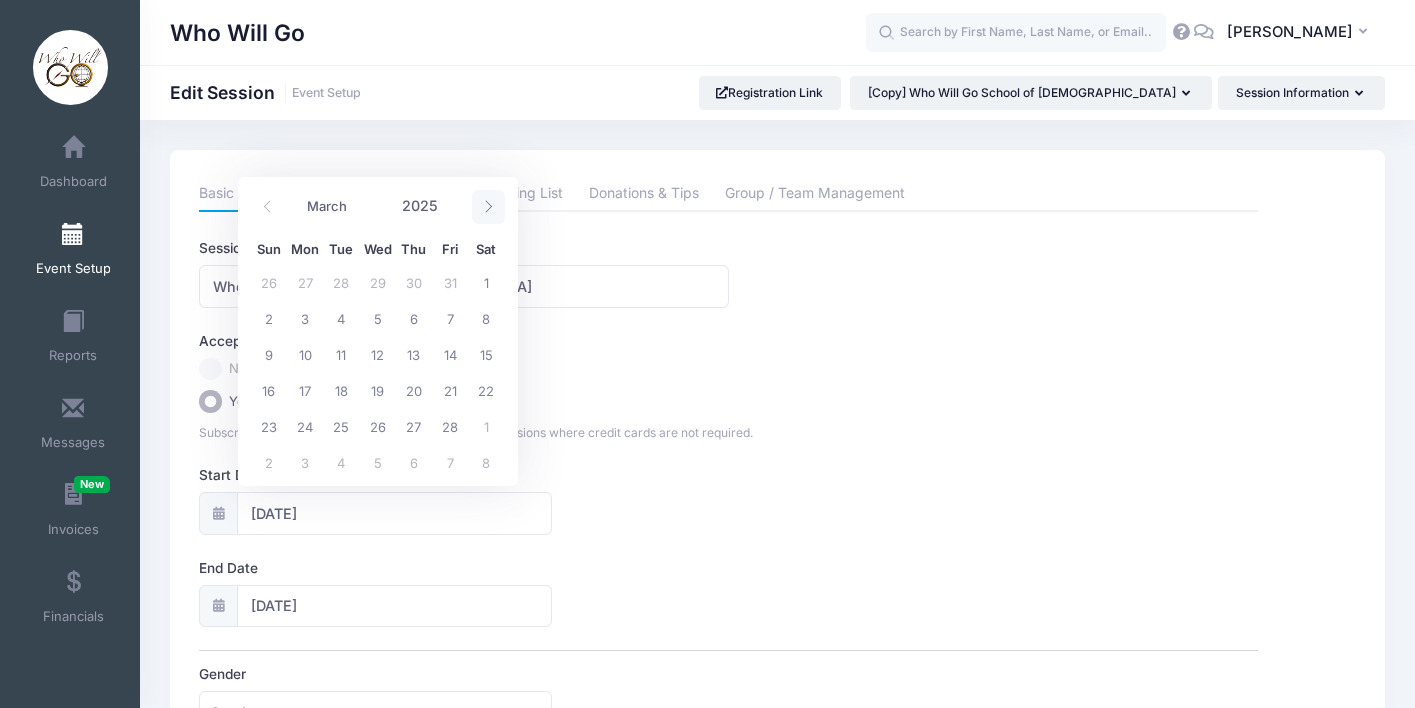 click 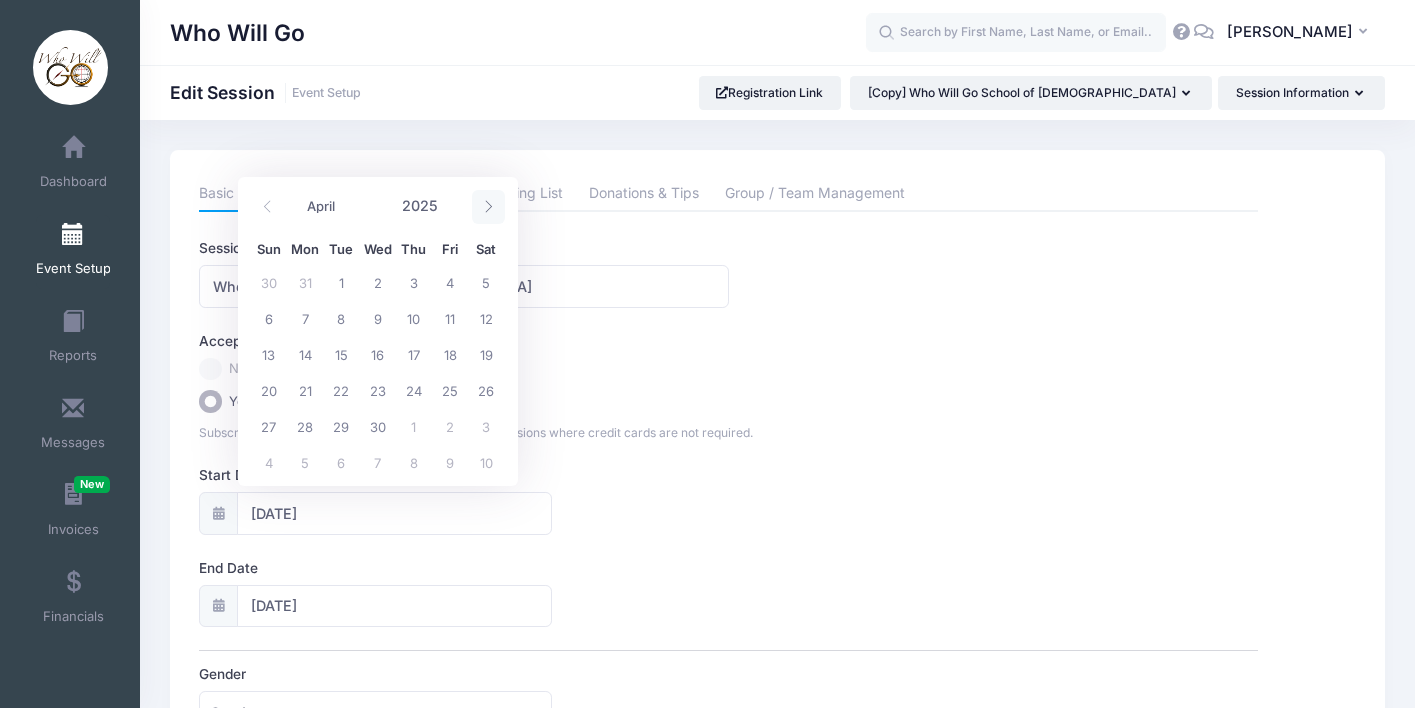 click 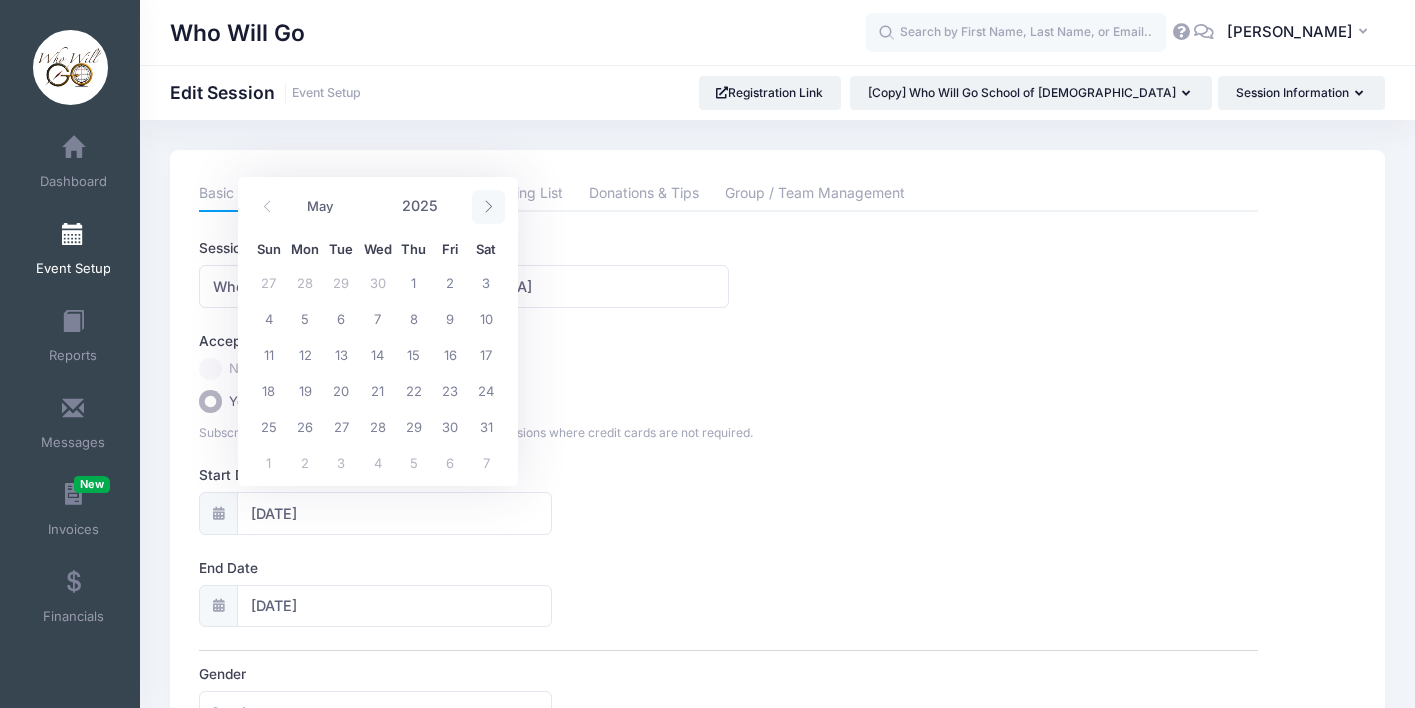 click 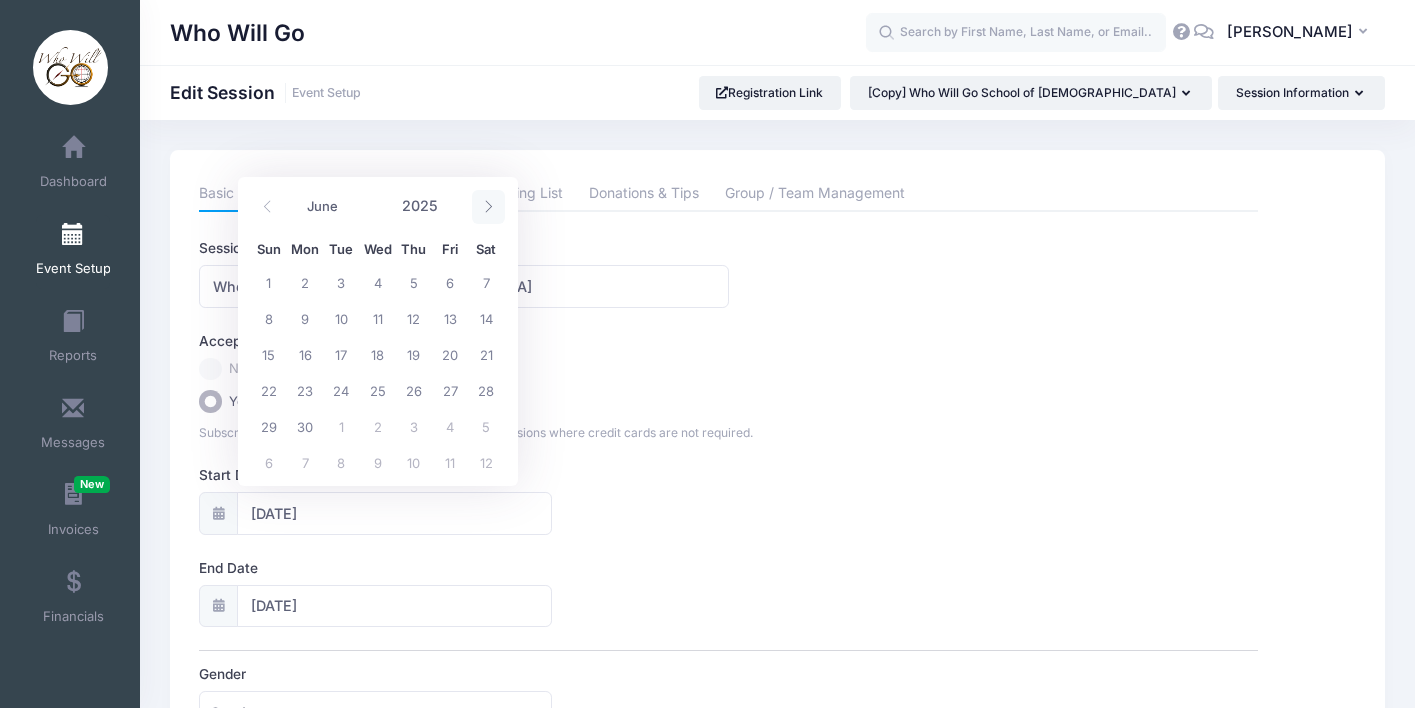 click 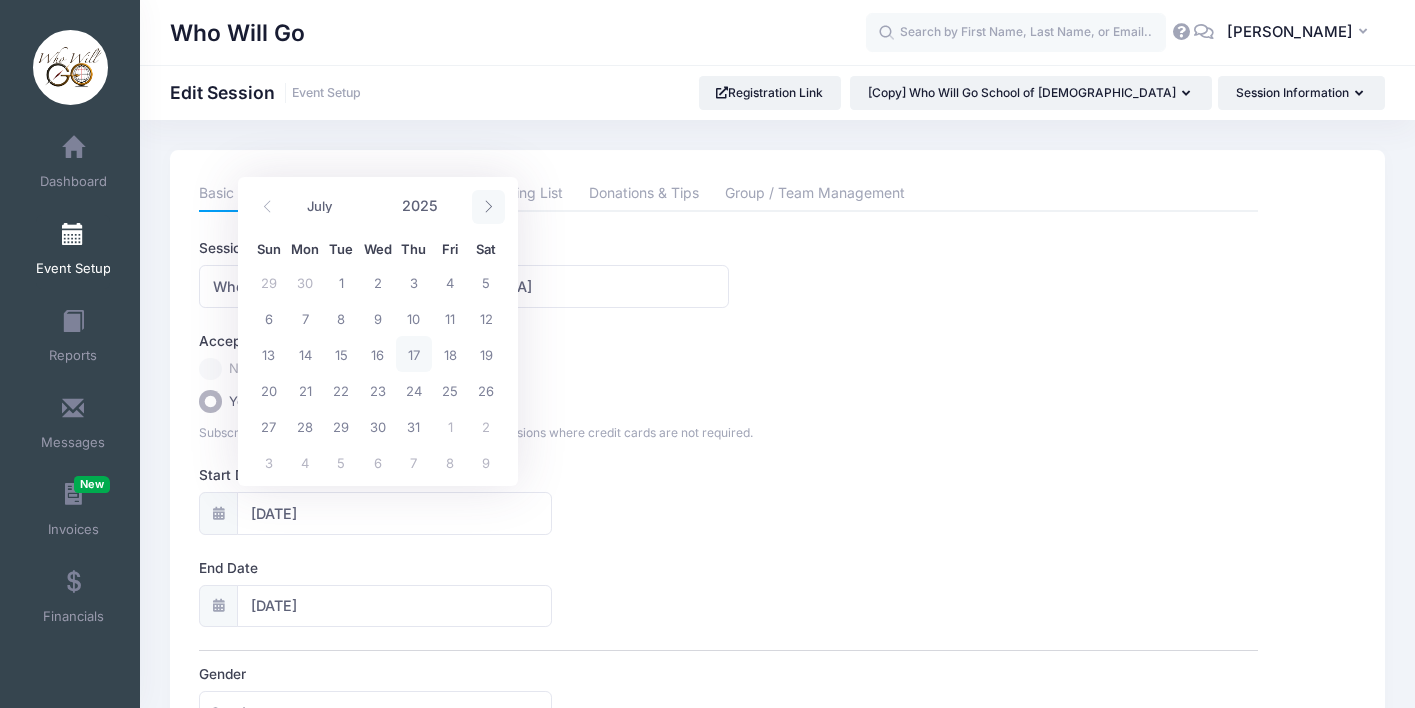 click 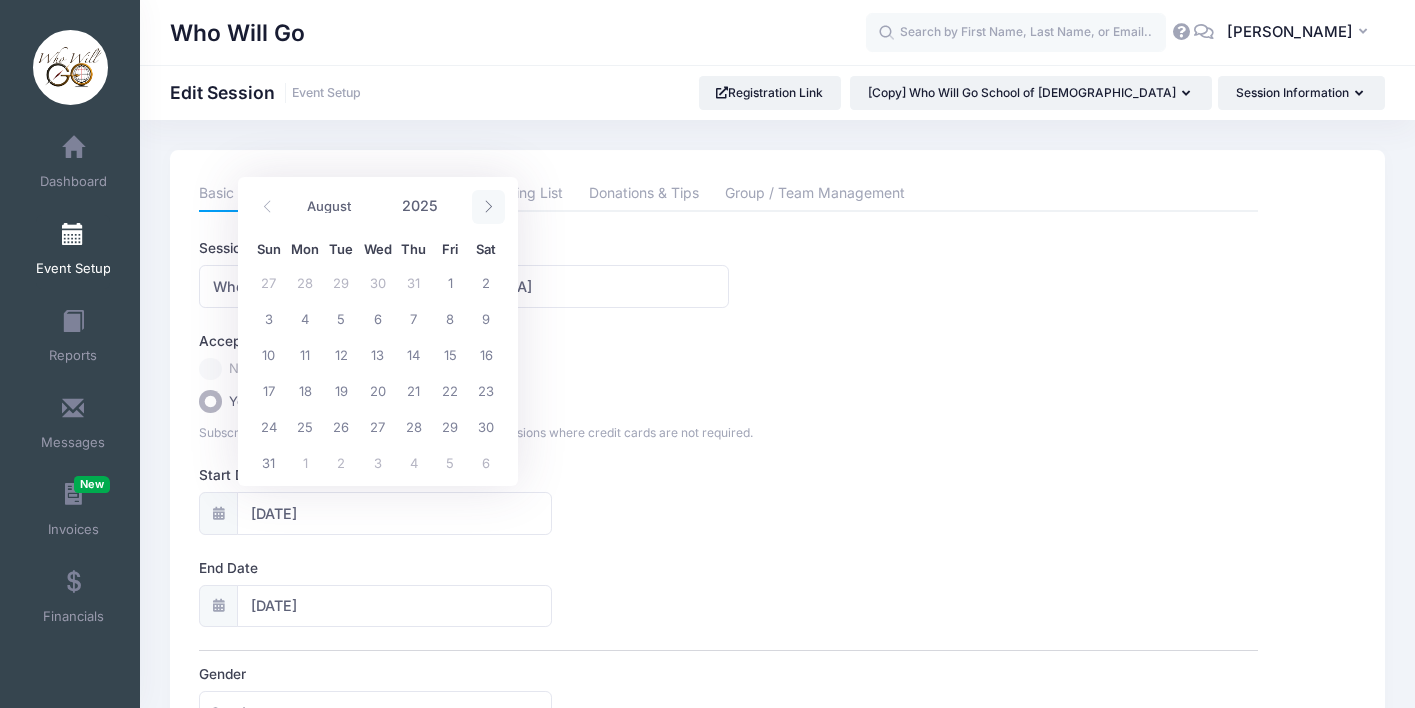 click 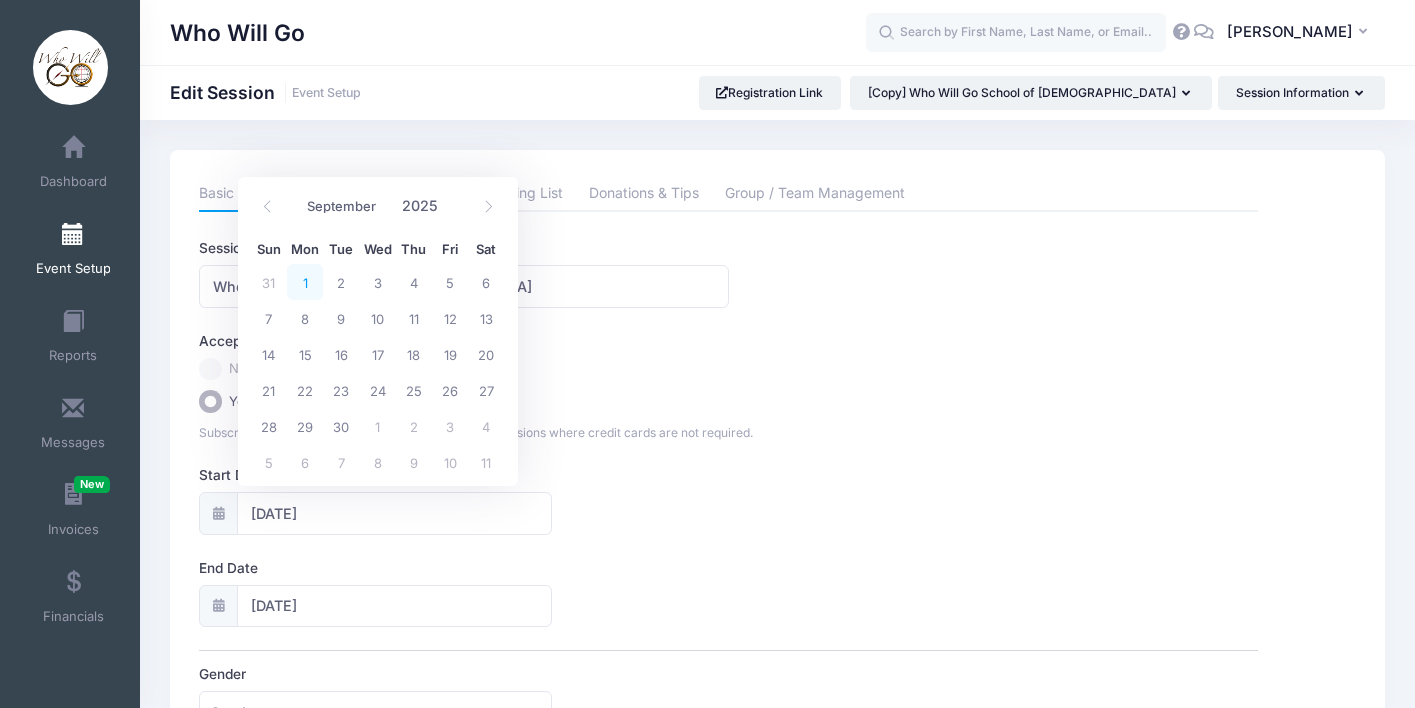 click on "1" at bounding box center [305, 282] 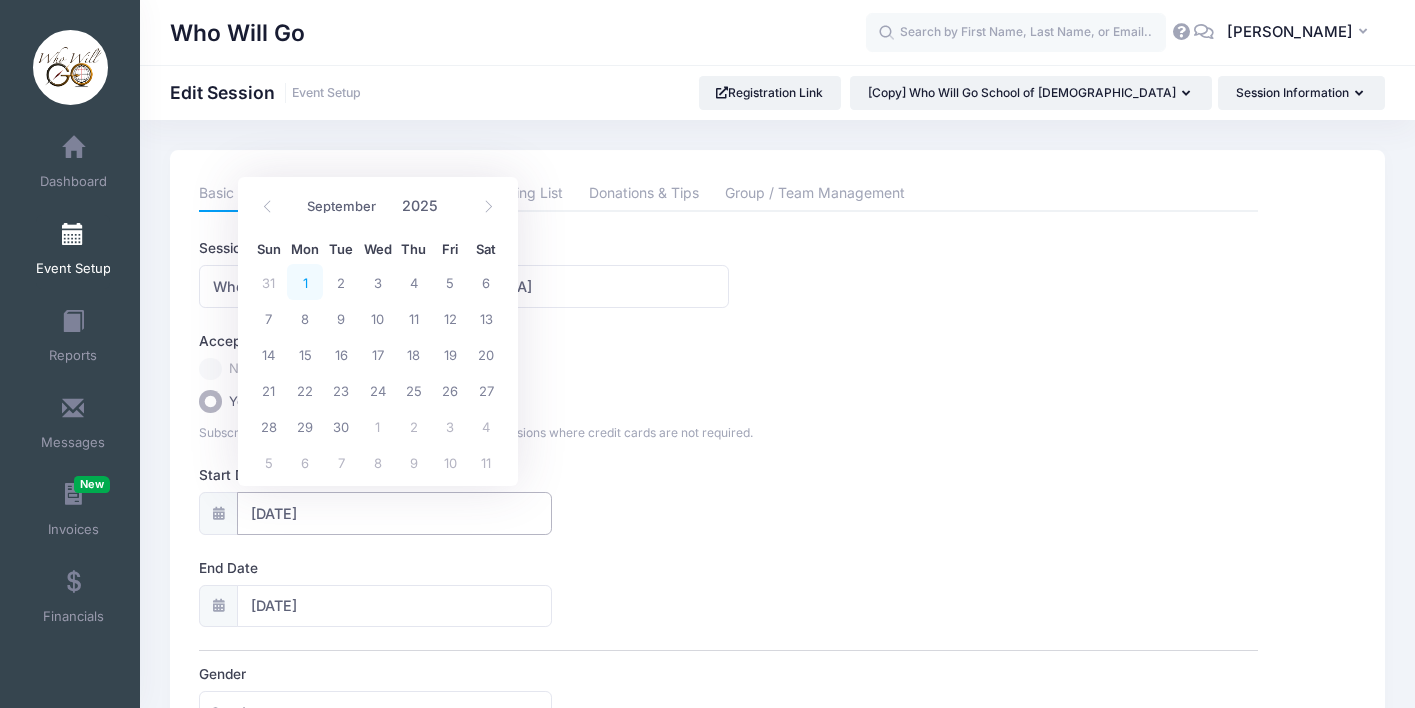 type on "[DATE]" 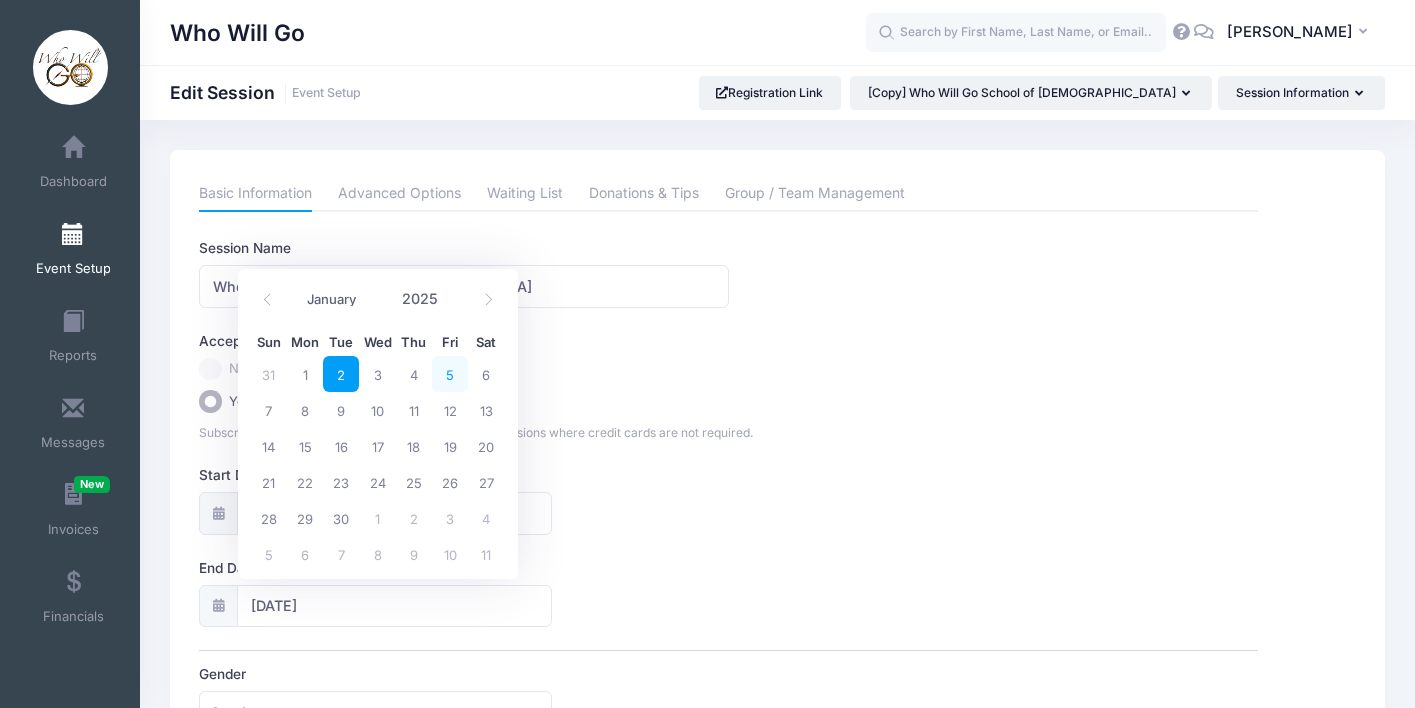 click on "5" at bounding box center (450, 374) 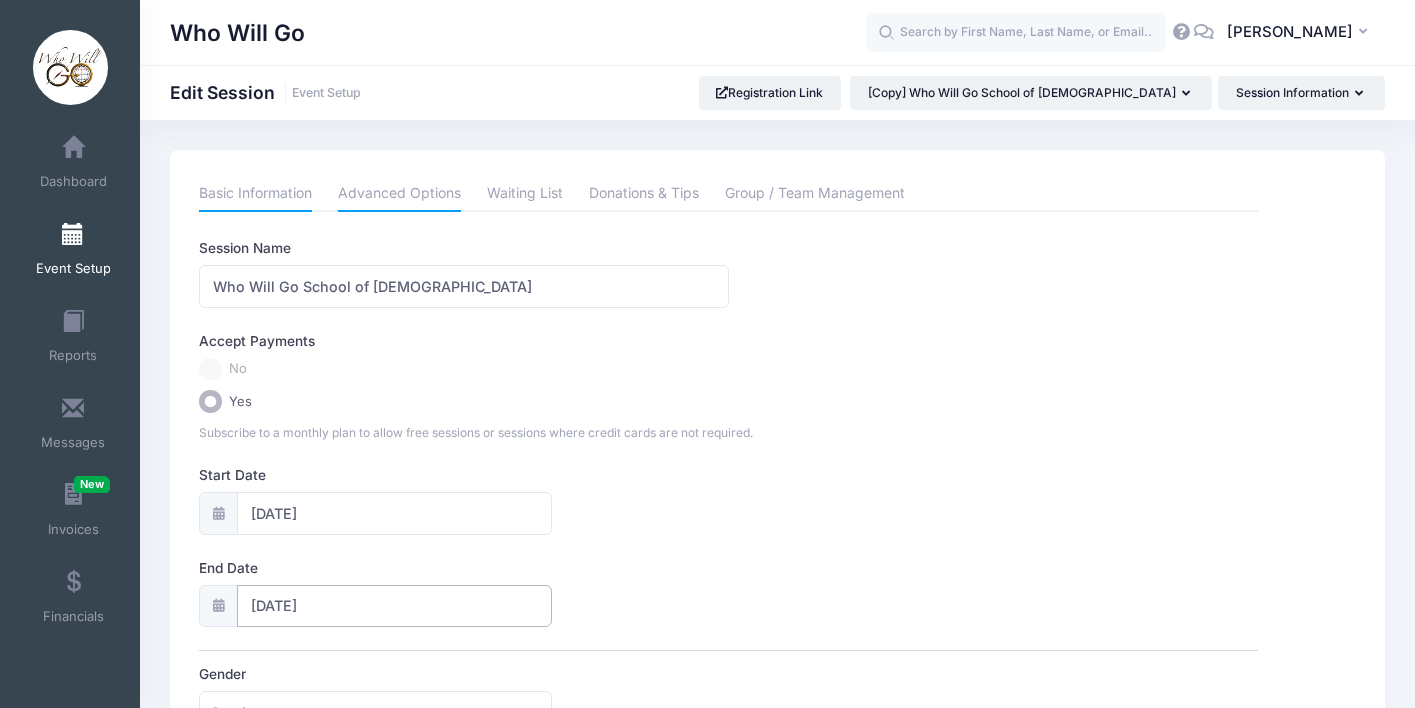 scroll, scrollTop: 0, scrollLeft: 0, axis: both 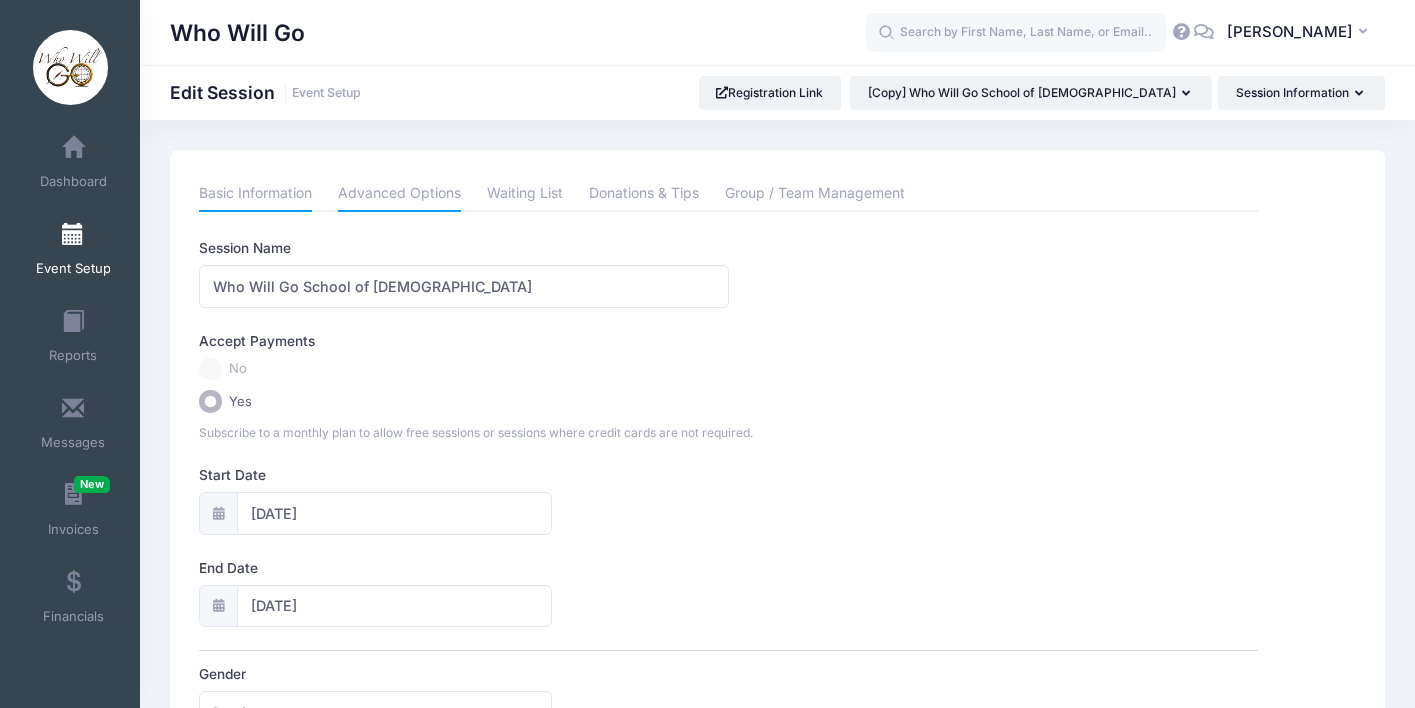 click on "Advanced Options" at bounding box center (399, 194) 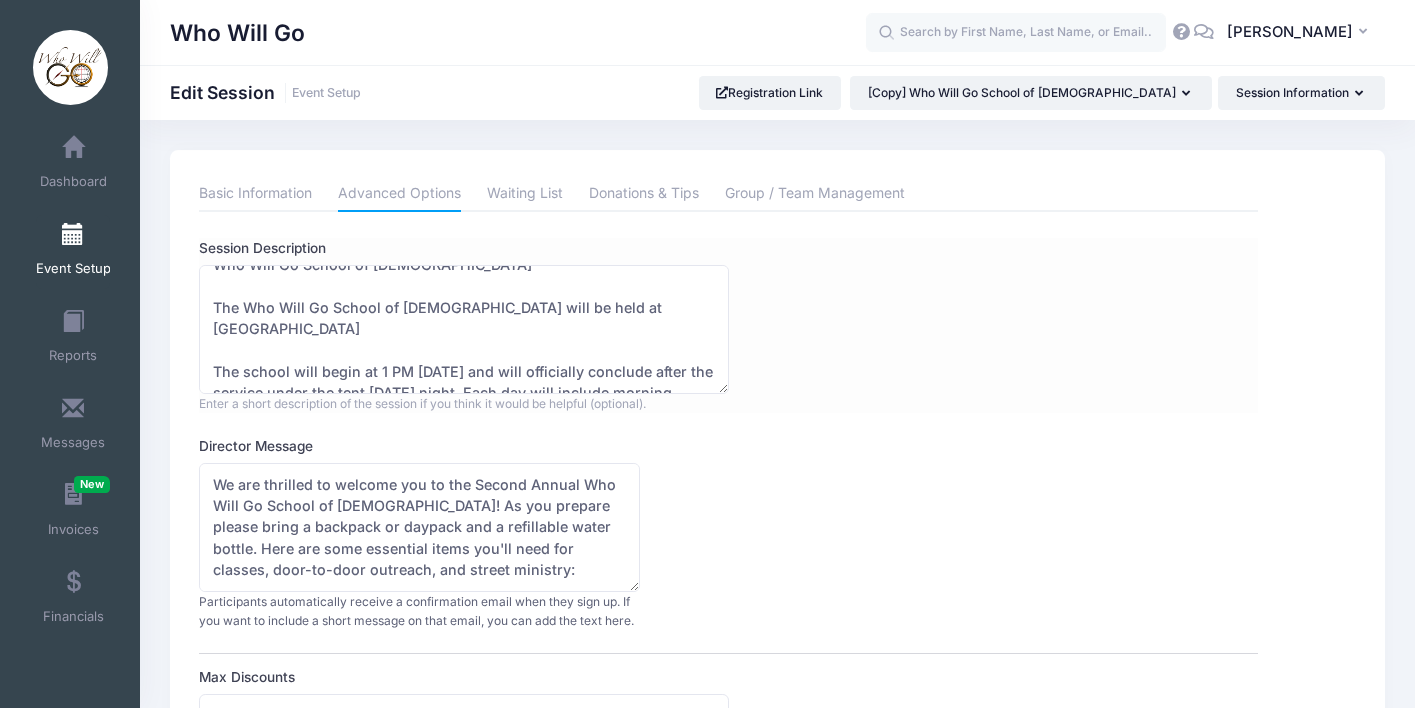 scroll, scrollTop: 28, scrollLeft: 0, axis: vertical 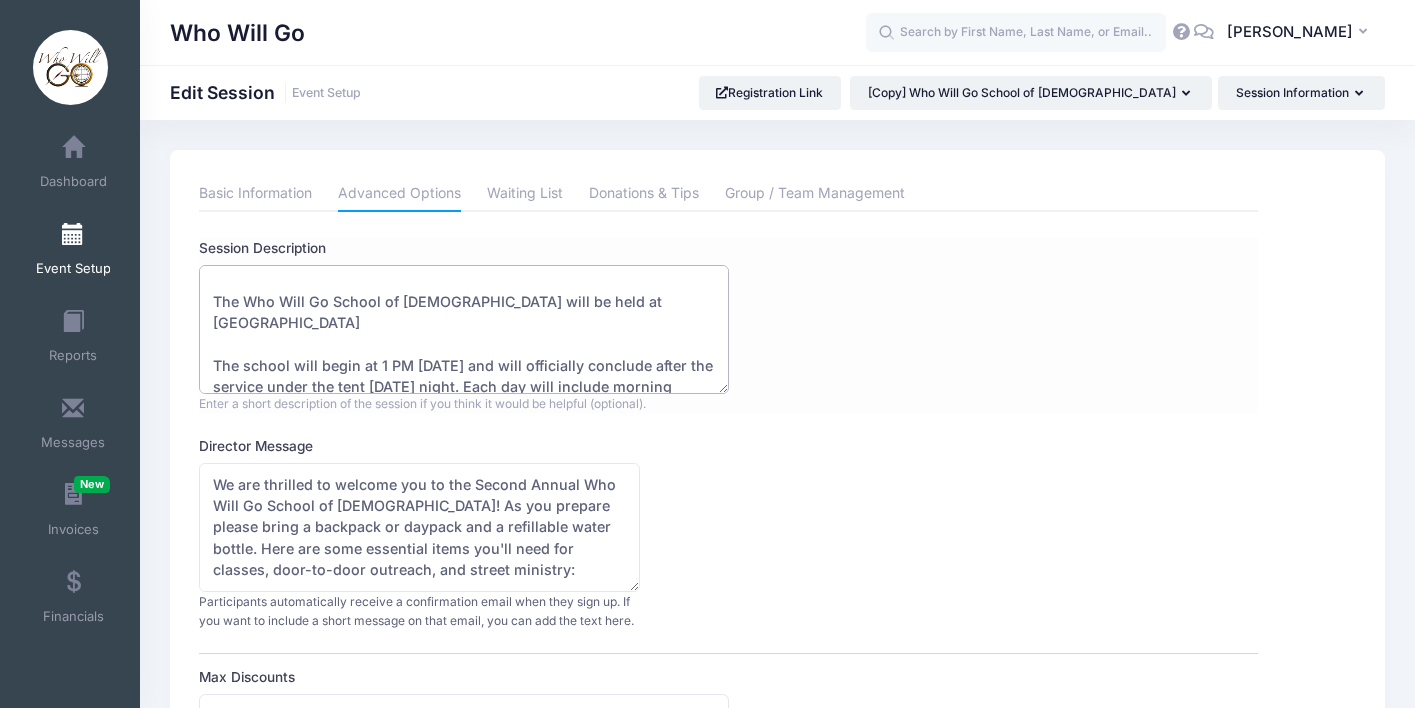 click on "Who Will Go School of Evangelism
The Who Will Go School of Evangelism will be held at Liberty Baptist Church, located at 8420 Emerson Ave, Indianapolis.
The school will begin at 1 PM on Monday and will officially conclude after the service under the tent on Friday night. Each day will include morning sessions, afternoon outreach training, and evenings under the tent at the Indiana Gospel Tent meetings.
The fee is $150, which covers meals and training materials.
**** Lodging is not provided this year.
For more information, please email whowillgo44@gmail.com." at bounding box center (463, 329) 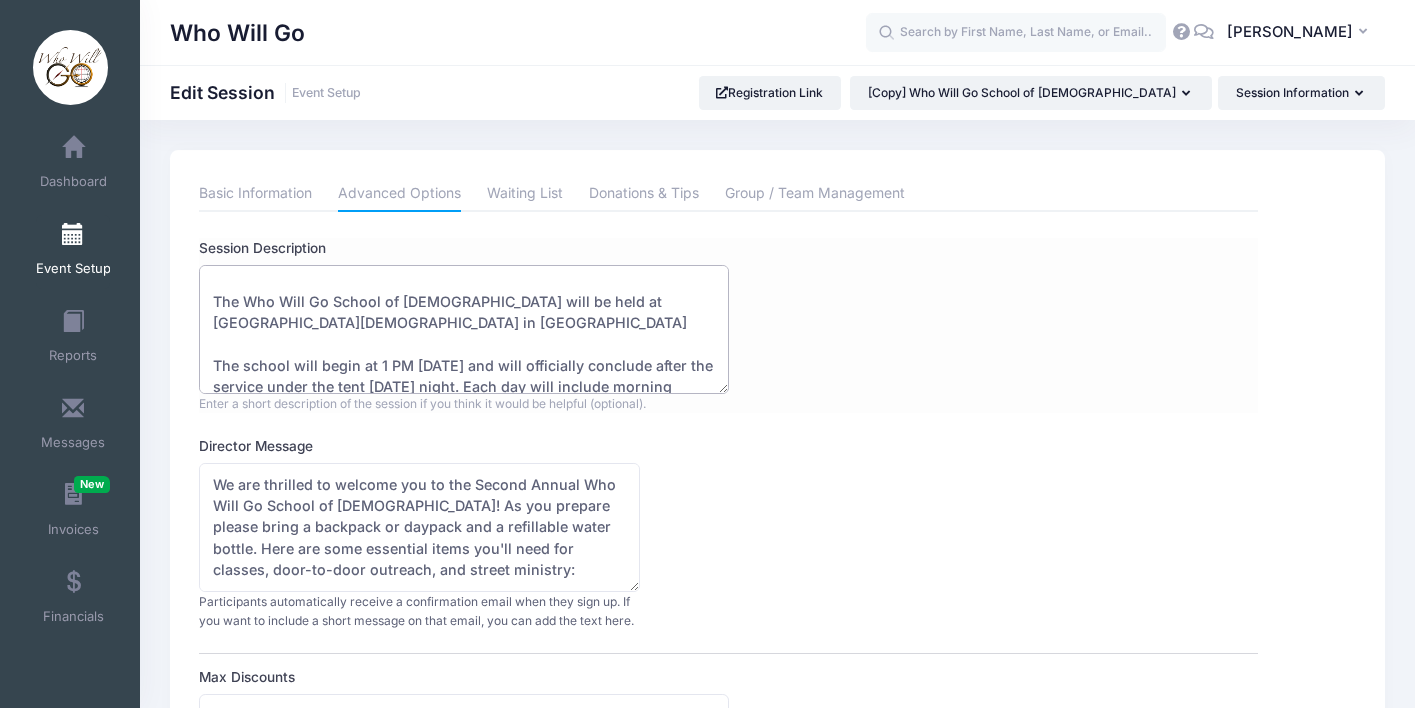 click on "Who Will Go School of Evangelism
The Who Will Go School of Evangelism will be held at Liberty Baptist Church, located at 8420 Emerson Ave, Indianapolis.
The school will begin at 1 PM on Monday and will officially conclude after the service under the tent on Friday night. Each day will include morning sessions, afternoon outreach training, and evenings under the tent at the Indiana Gospel Tent meetings.
The fee is $150, which covers meals and training materials.
**** Lodging is not provided this year.
For more information, please email whowillgo44@gmail.com." at bounding box center [463, 329] 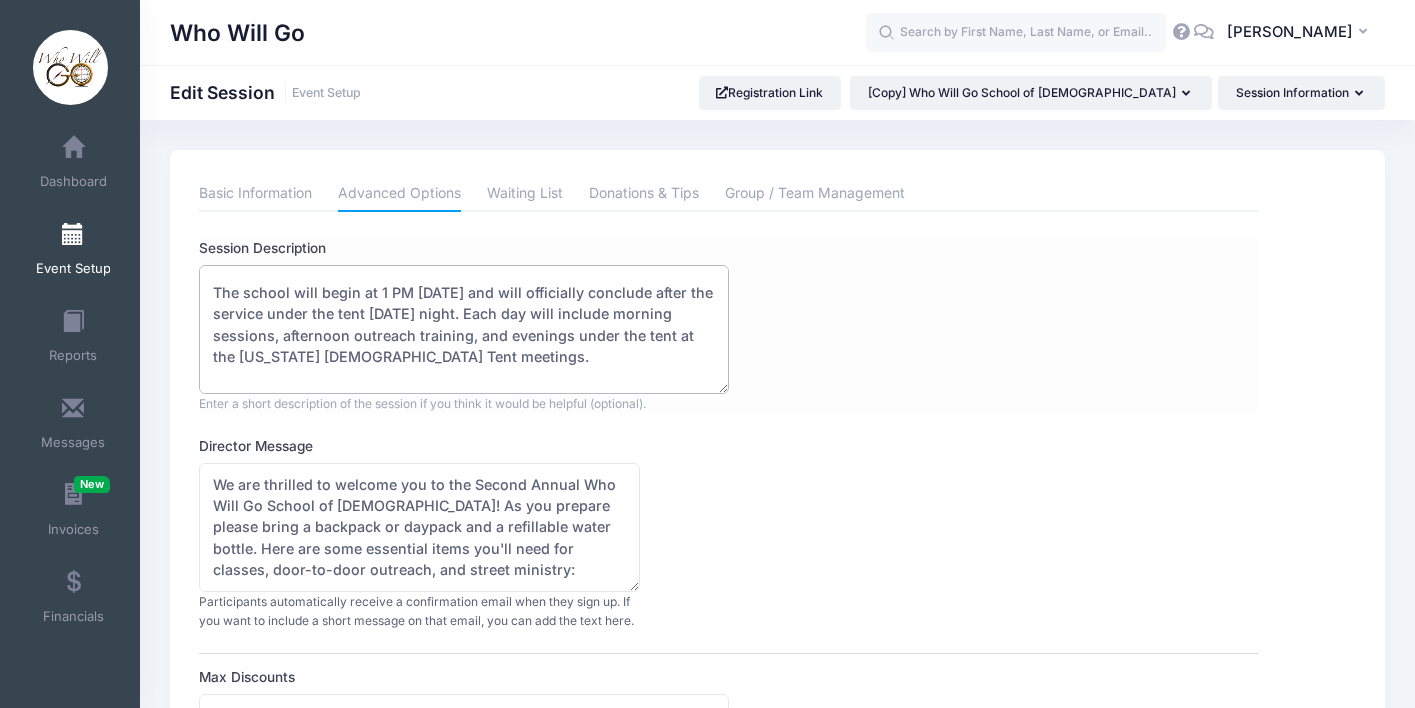 scroll, scrollTop: 103, scrollLeft: 0, axis: vertical 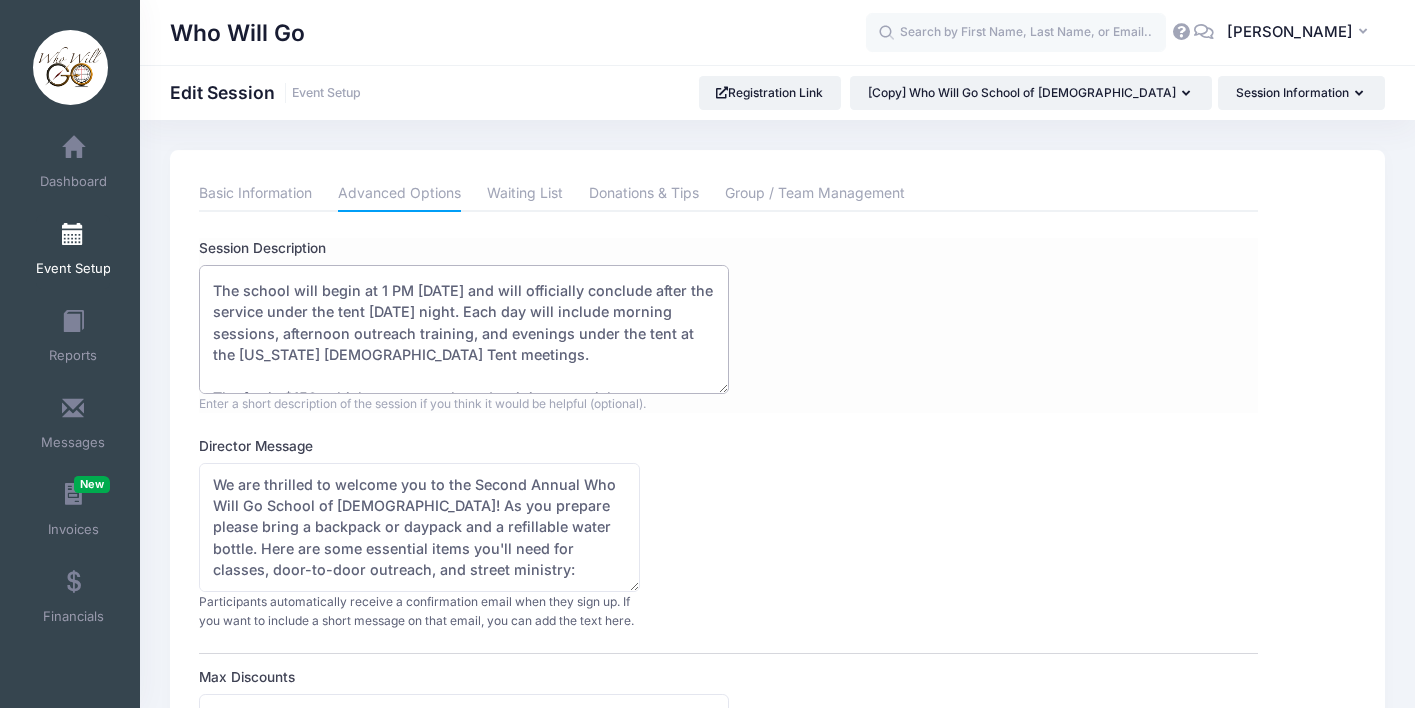 drag, startPoint x: 501, startPoint y: 285, endPoint x: 533, endPoint y: 309, distance: 40 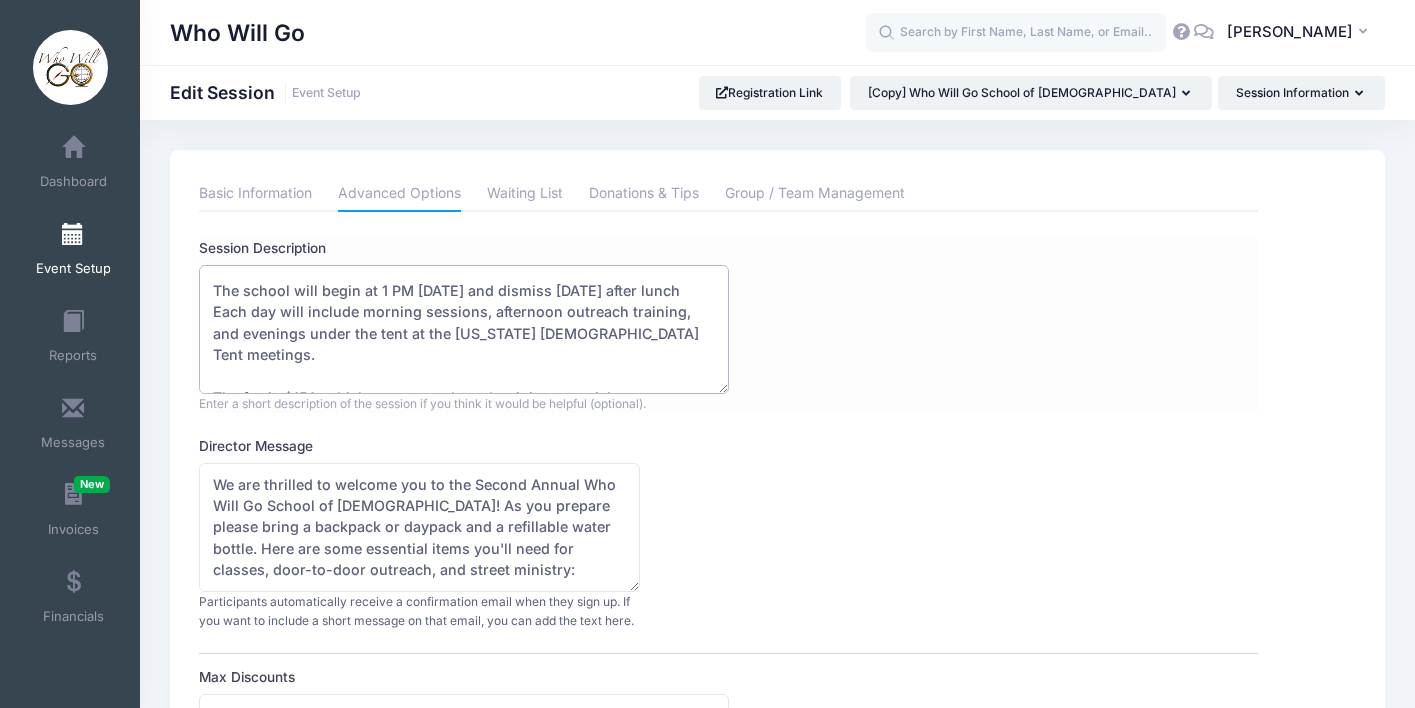 drag, startPoint x: 213, startPoint y: 332, endPoint x: 659, endPoint y: 333, distance: 446.00113 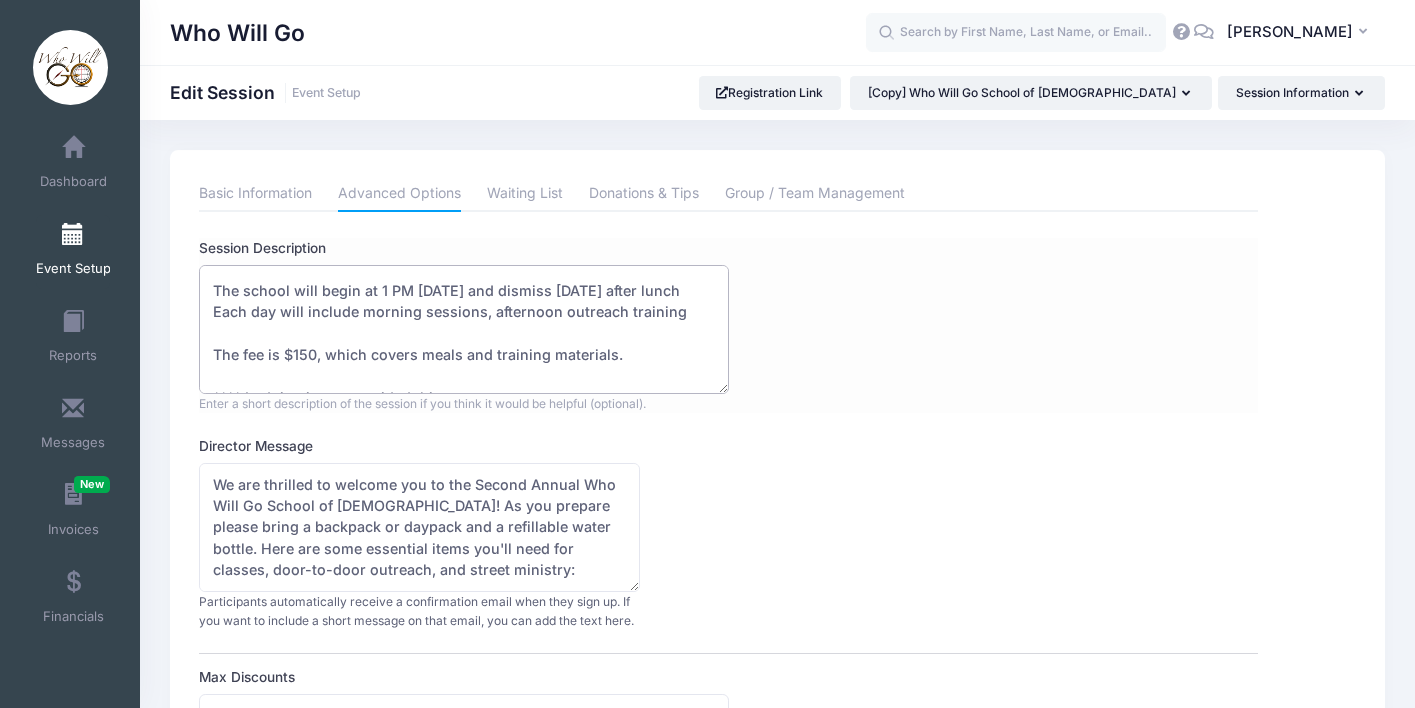 drag, startPoint x: 318, startPoint y: 349, endPoint x: 296, endPoint y: 349, distance: 22 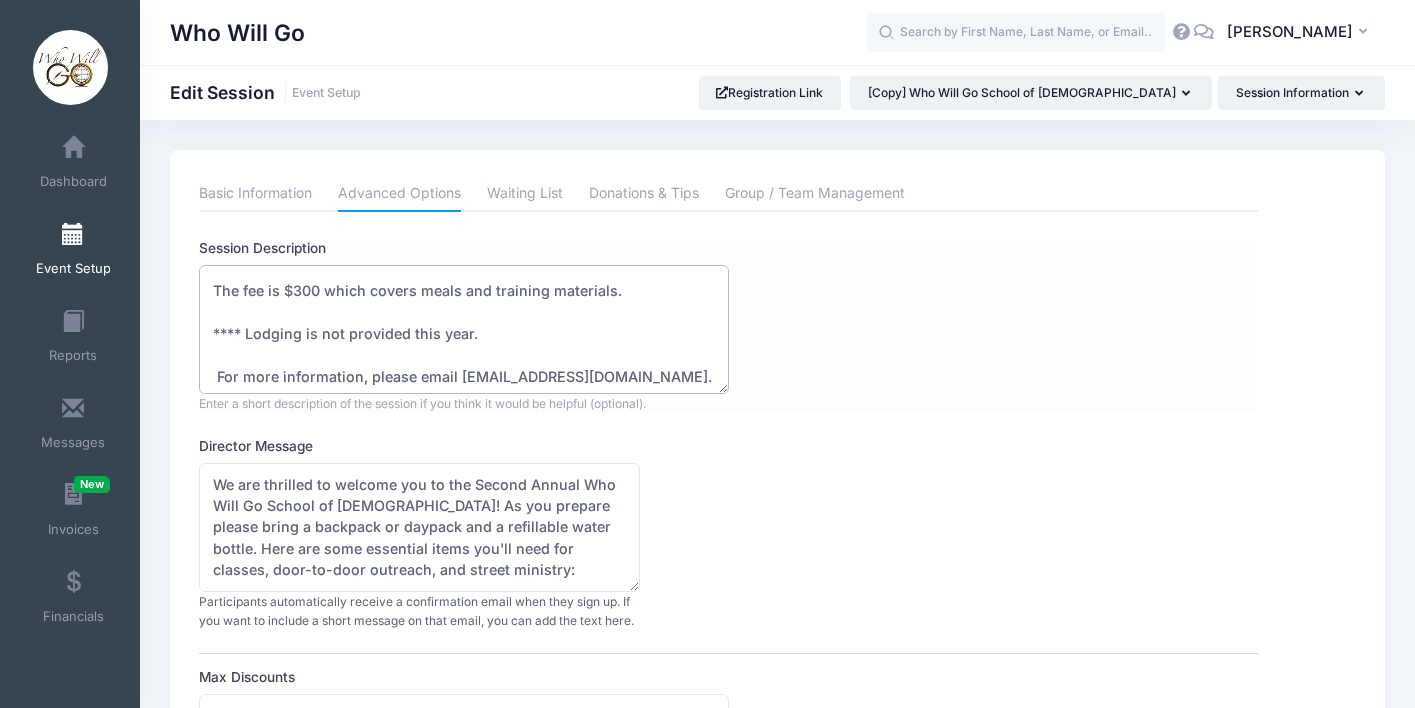 scroll, scrollTop: 166, scrollLeft: 0, axis: vertical 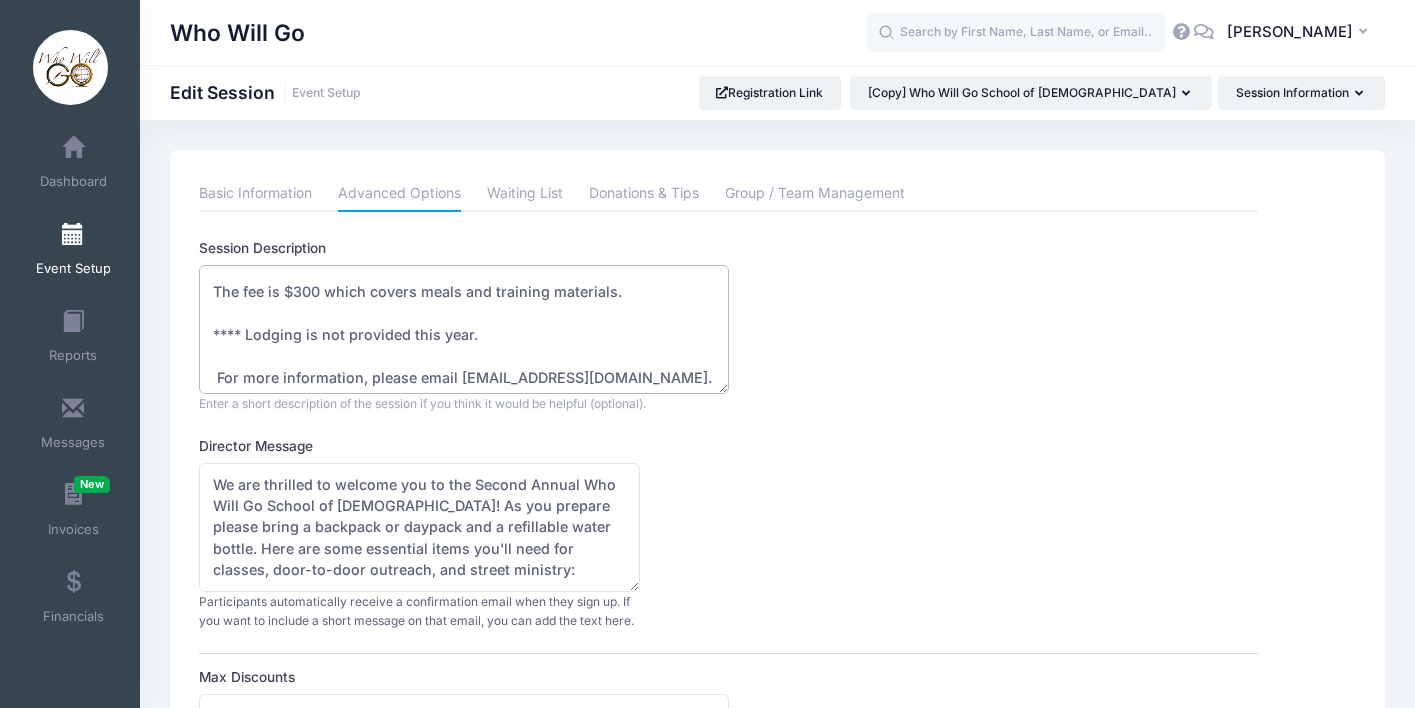 drag, startPoint x: 213, startPoint y: 329, endPoint x: 362, endPoint y: 371, distance: 154.80634 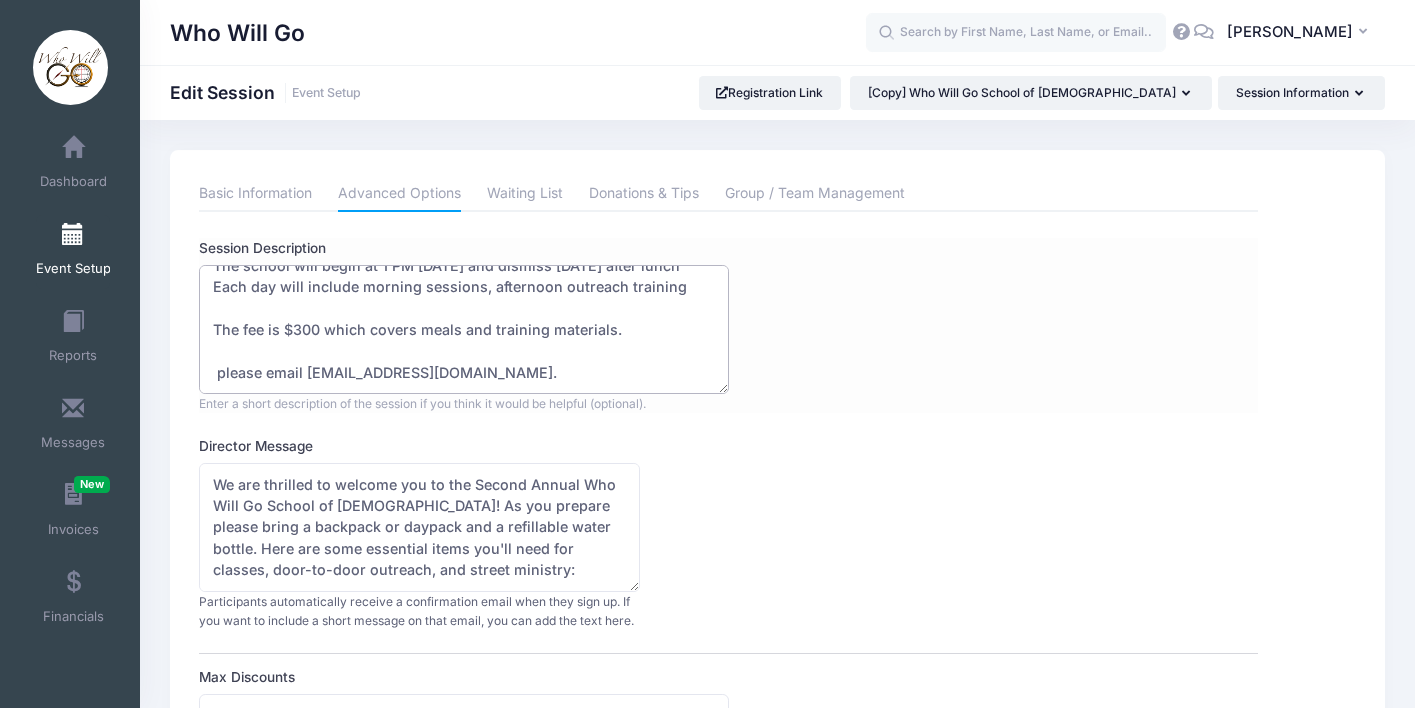 scroll, scrollTop: 124, scrollLeft: 0, axis: vertical 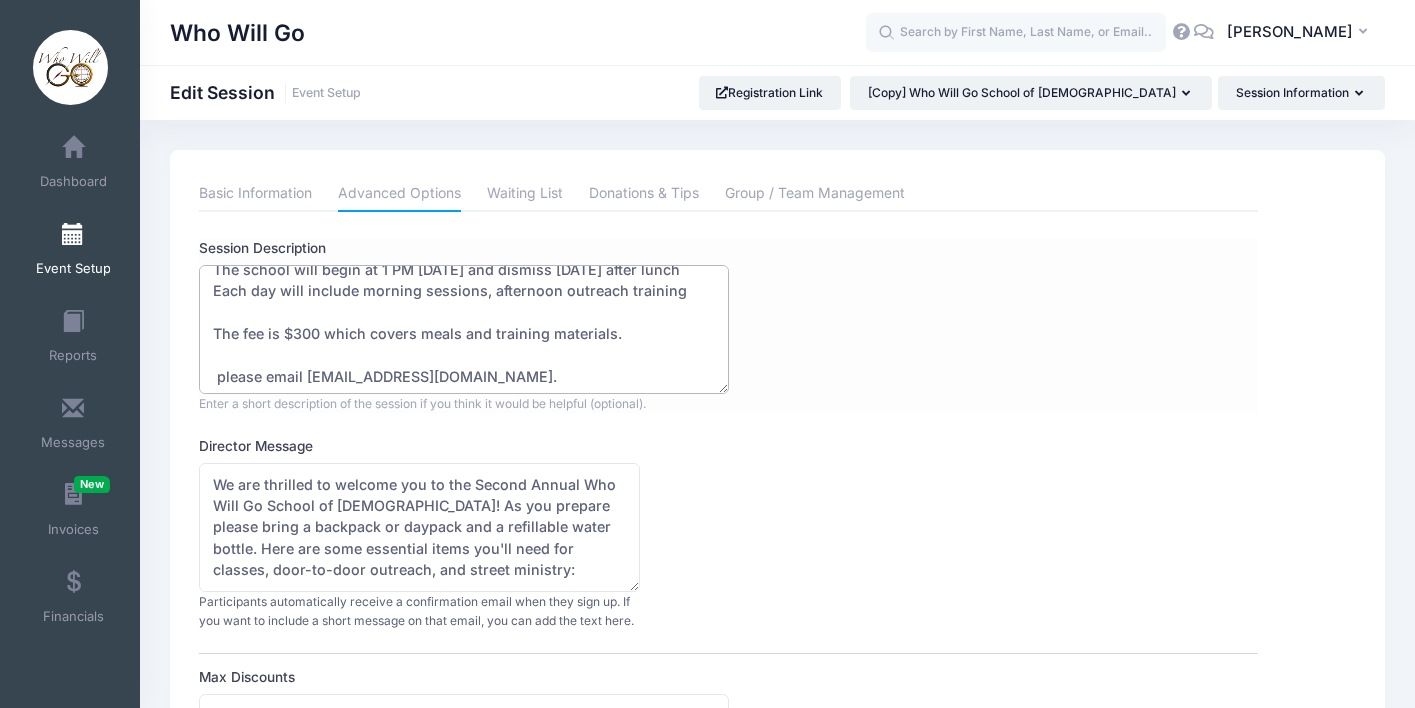 click on "Who Will Go School of Evangelism
The Who Will Go School of Evangelism will be held at Liberty Baptist Church, located at 8420 Emerson Ave, Indianapolis.
The school will begin at 1 PM on Monday and will officially conclude after the service under the tent on Friday night. Each day will include morning sessions, afternoon outreach training, and evenings under the tent at the Indiana Gospel Tent meetings.
The fee is $150, which covers meals and training materials.
**** Lodging is not provided this year.
For more information, please email whowillgo44@gmail.com." at bounding box center [463, 329] 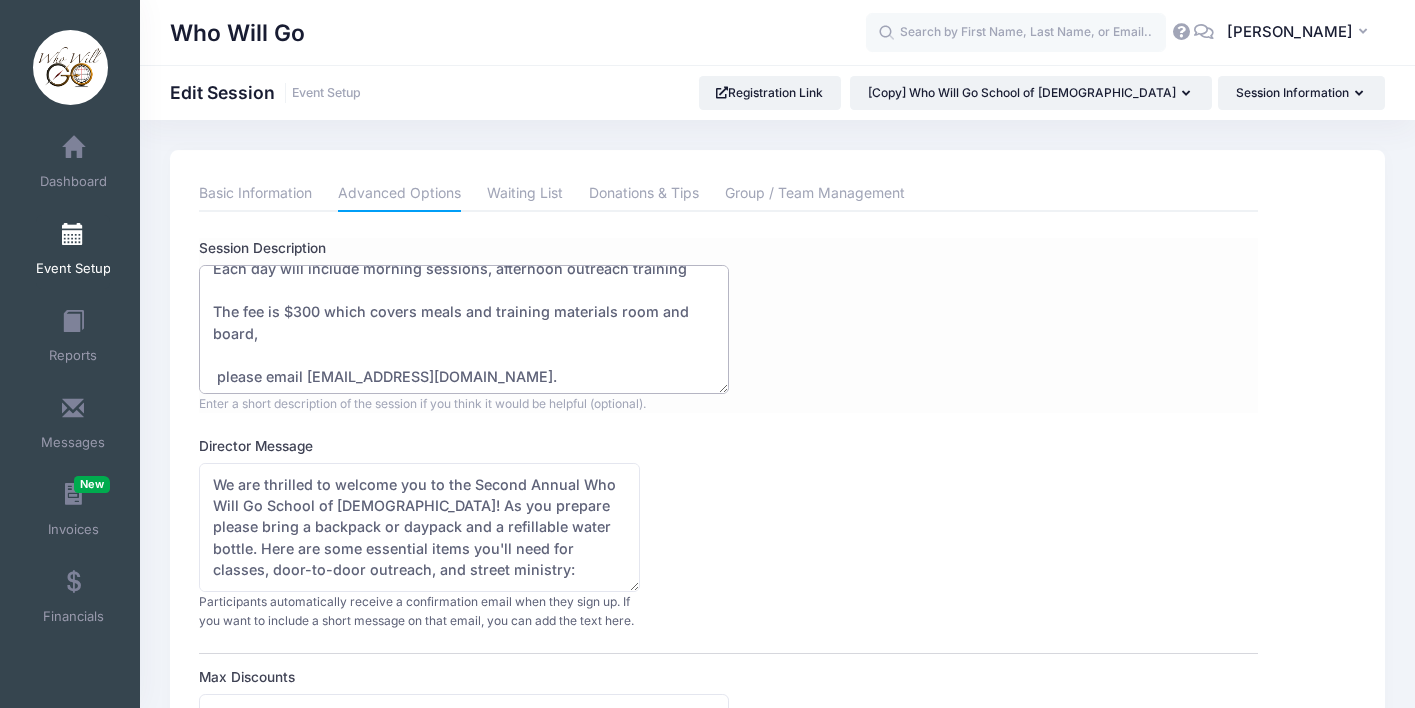scroll, scrollTop: 145, scrollLeft: 0, axis: vertical 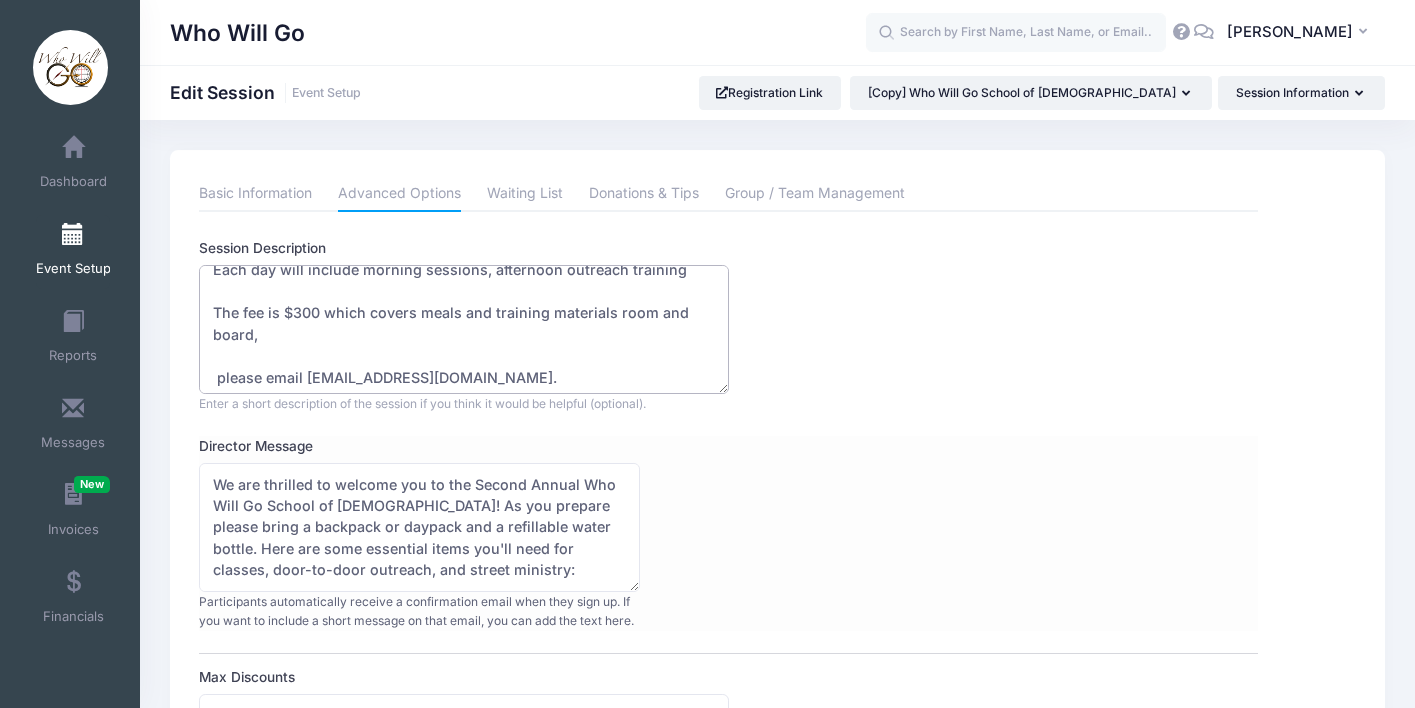 type on "Who Will Go School of Evangelism
The Who Will Go School of Evangelism will be held at Sand mountain Bible Camp in Trenton Ga
The school will begin at 1 PM on Monday and dismiss Friday after lunch  Each day will include morning sessions, afternoon outreach training
The fee is $300 which covers meals and training materials room and board,
please email whowillgo44@gmail.com." 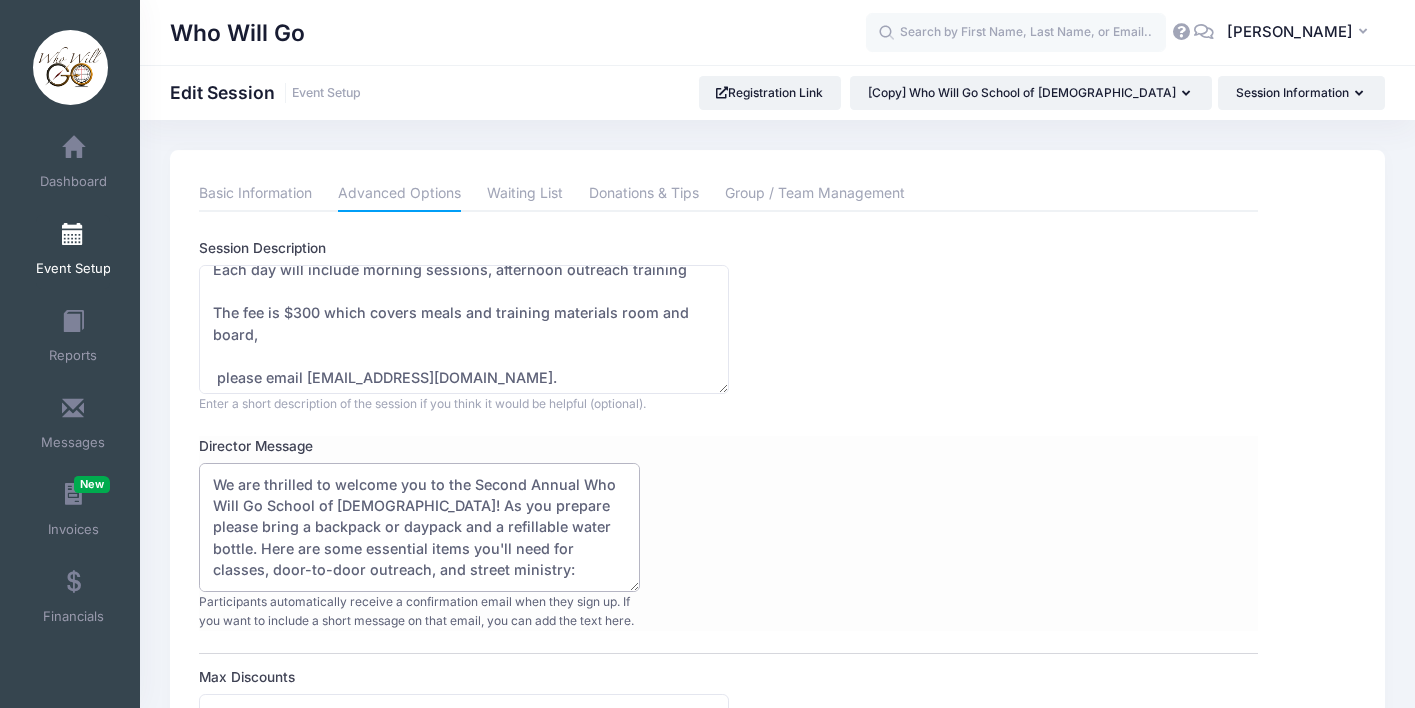 drag, startPoint x: 472, startPoint y: 483, endPoint x: 518, endPoint y: 482, distance: 46.010868 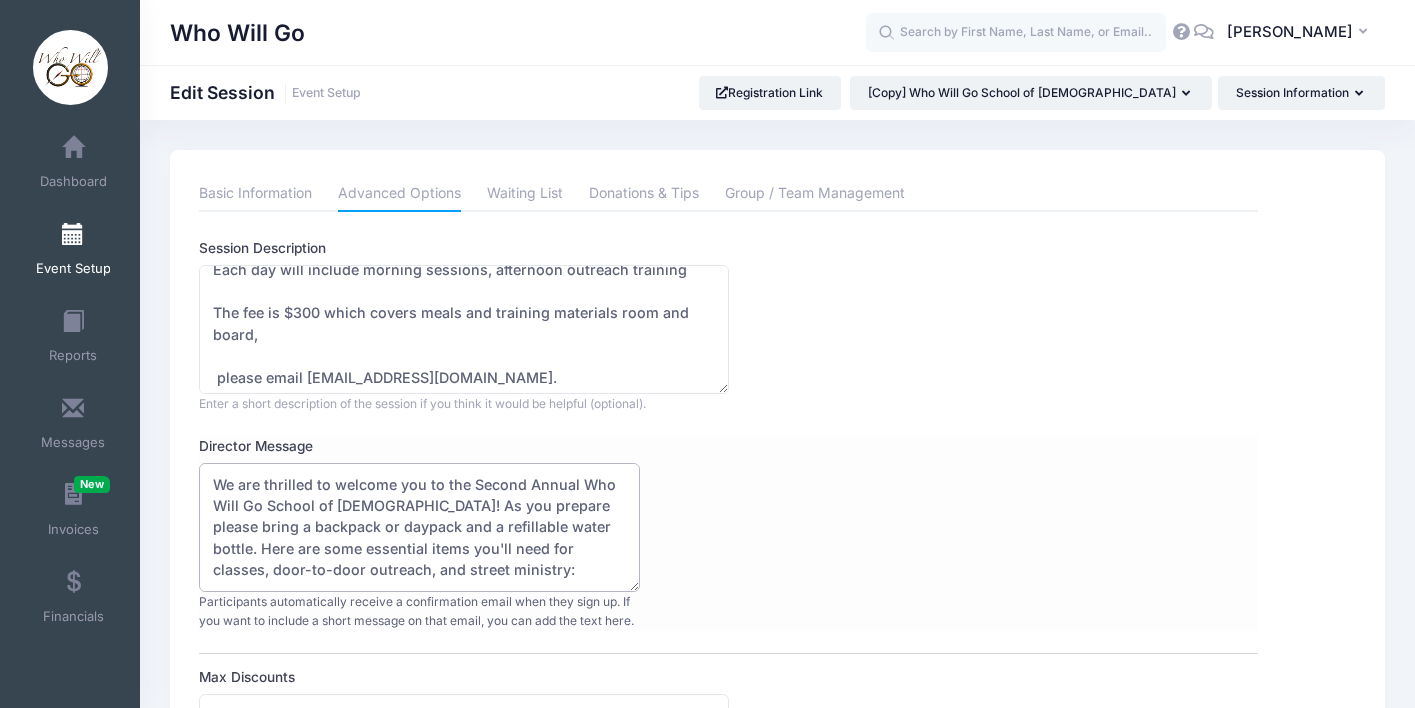 click on "We are thrilled to welcome you to the Second Annual Who Will Go School of Evangelism! As you prepare please bring a backpack or daypack and a refillable water bottle. Here are some essential items you'll need for classes, door-to-door outreach, and street ministry:
KJV Bible
Pen and highlighters
Notebooks (provided, but you are welcome to bring your own)
Tracts (provided)
We understand everyone has different views on attire, but we ask that you refrain from wearing shorts, tank tops, or any other revealing clothing. Our goal is to display Christ through modesty in all that we do.
Men:
Daytime: Collared shirts, fishing shirts, or polos with nice jeans or khaki pants.
Evenings under the tent: Dress shirts and ties.
Ladies:
Daytime: Casual but modest shirts, skirts, and dresses. Please avoid pants. Think comfortable, light, and modest.
Evenings under the tent: Normal modest church attire, such as dresses, blouses, and skirts.
We look forward to seeing you there!" at bounding box center [419, 527] 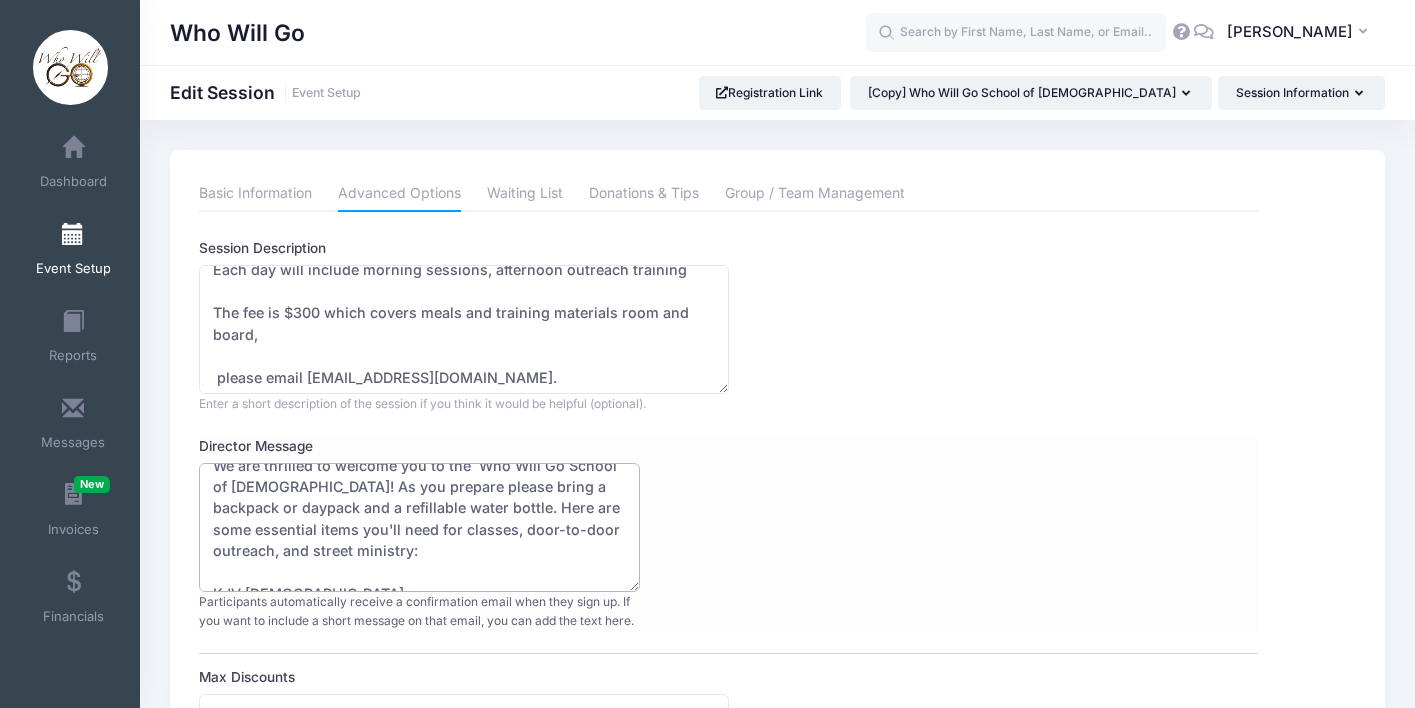 scroll, scrollTop: 18, scrollLeft: 0, axis: vertical 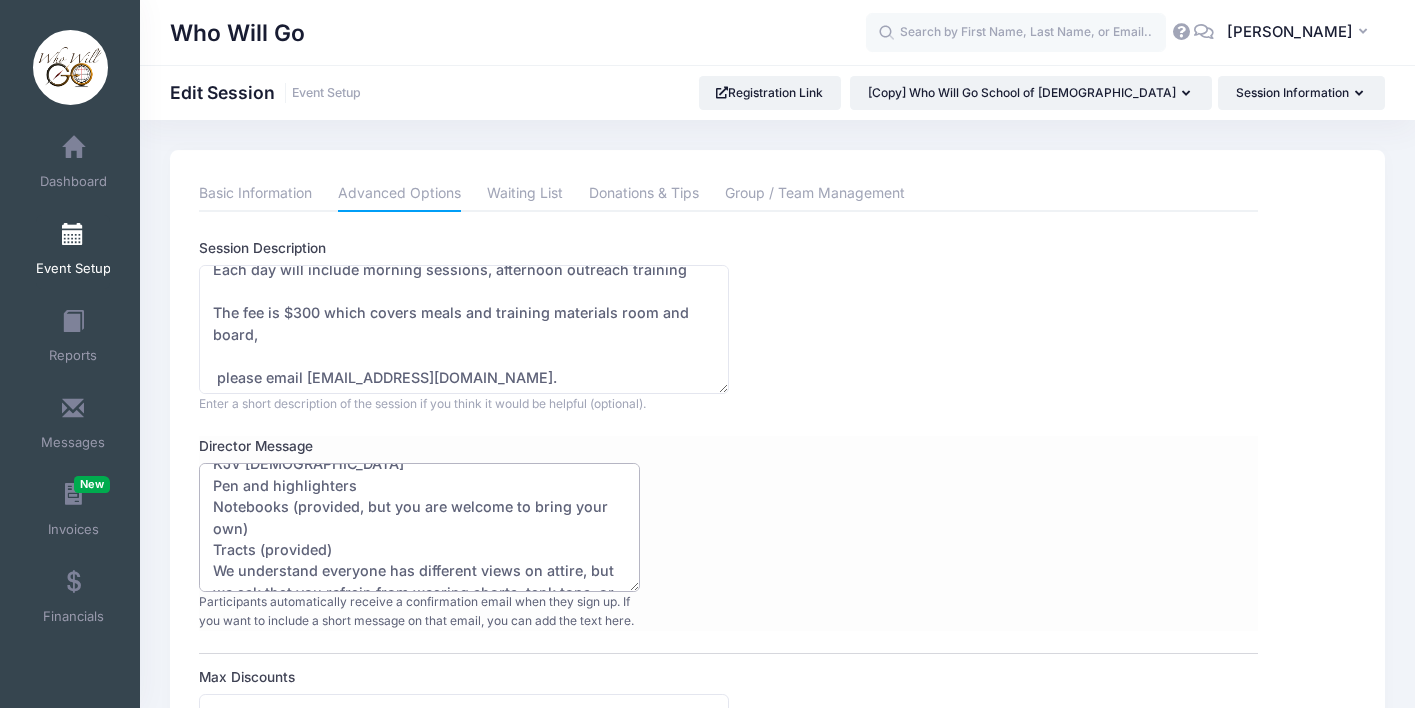 drag, startPoint x: 292, startPoint y: 506, endPoint x: 318, endPoint y: 523, distance: 31.06445 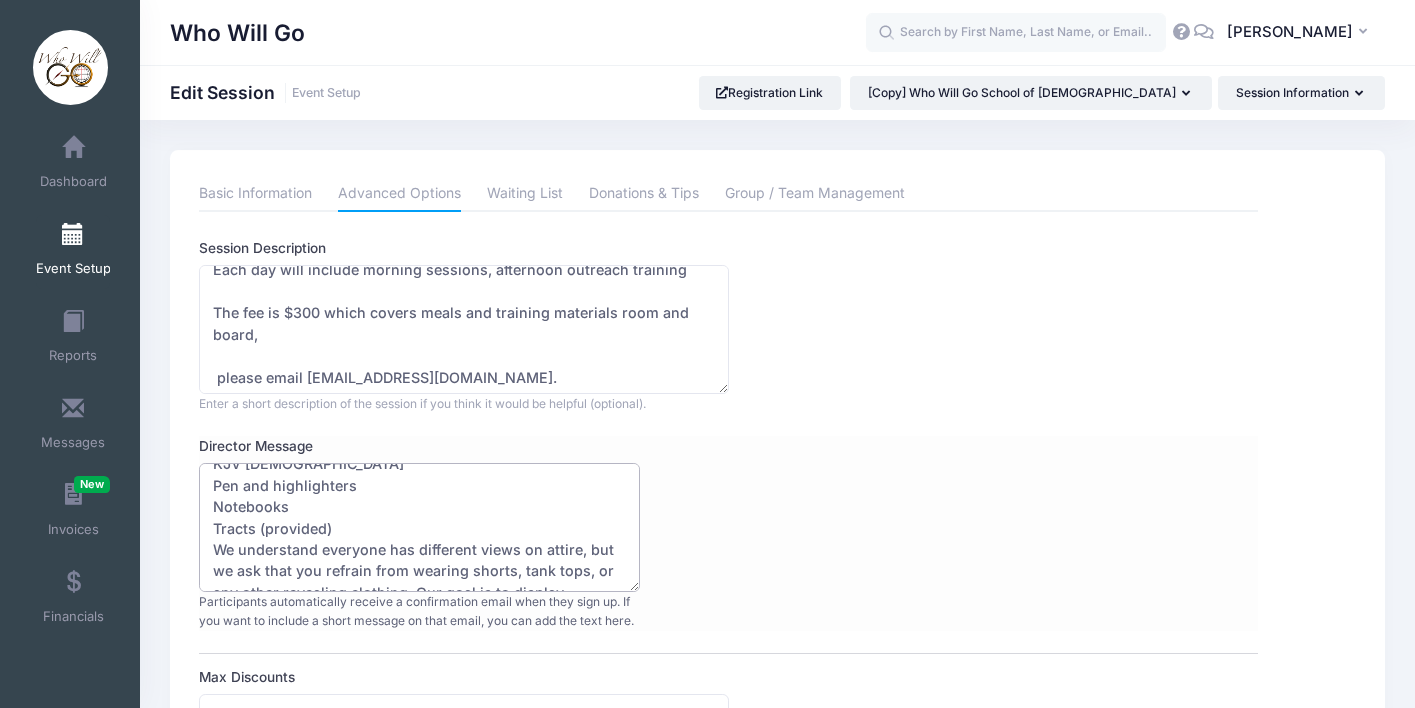 drag, startPoint x: 351, startPoint y: 529, endPoint x: 360, endPoint y: 519, distance: 13.453624 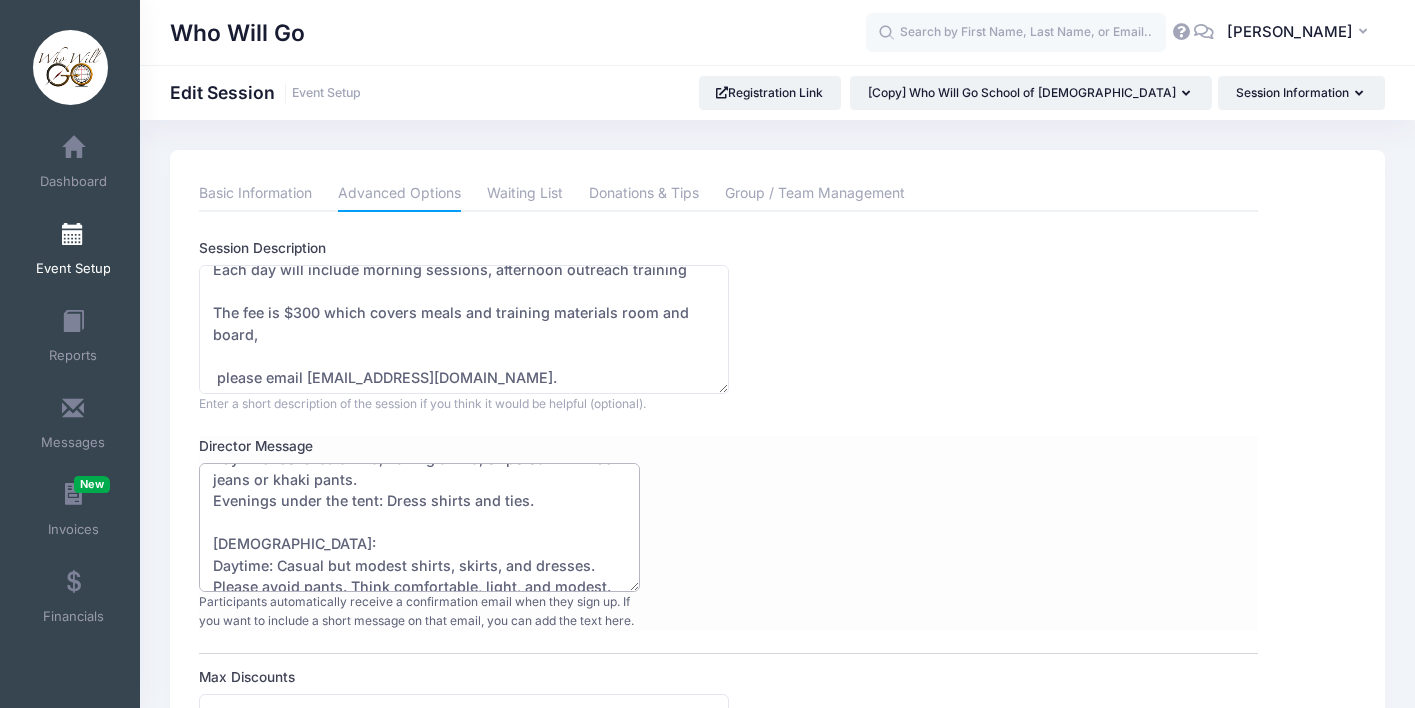 scroll, scrollTop: 373, scrollLeft: 0, axis: vertical 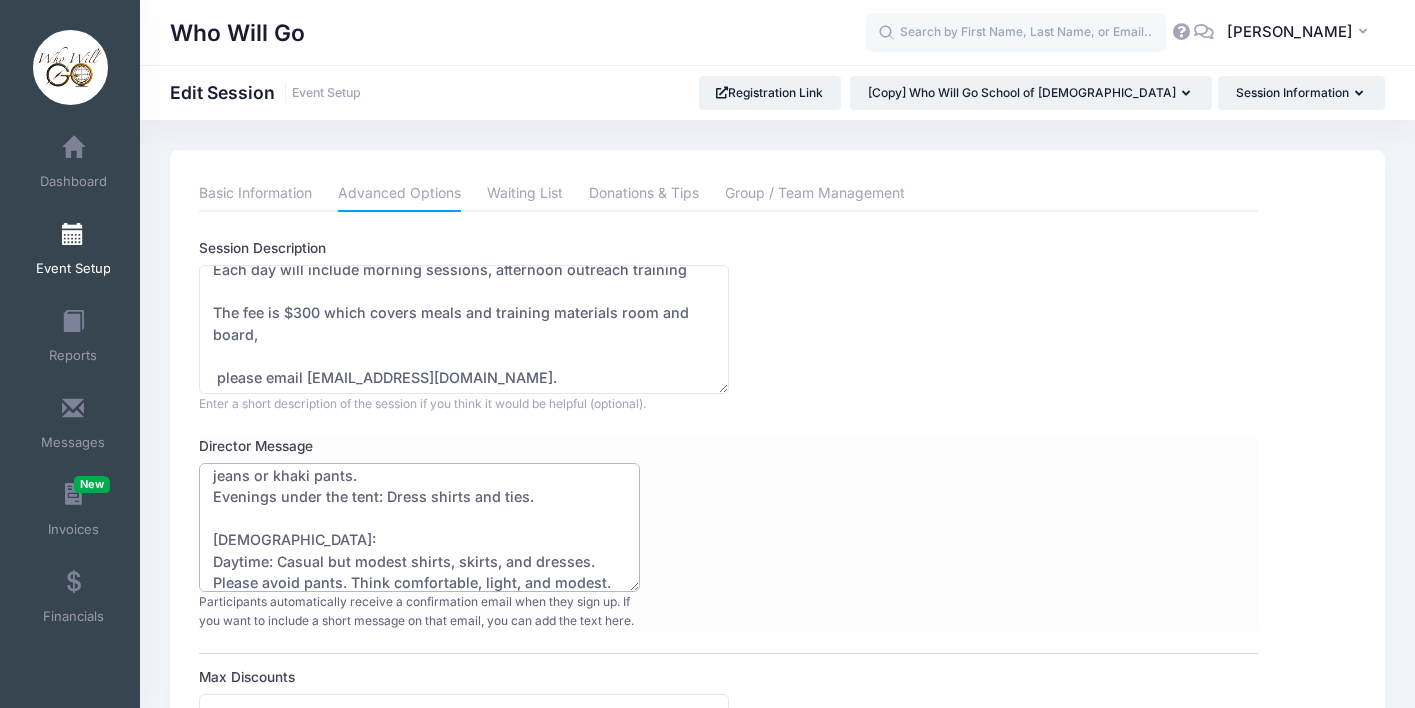 drag, startPoint x: 213, startPoint y: 491, endPoint x: 561, endPoint y: 505, distance: 348.2815 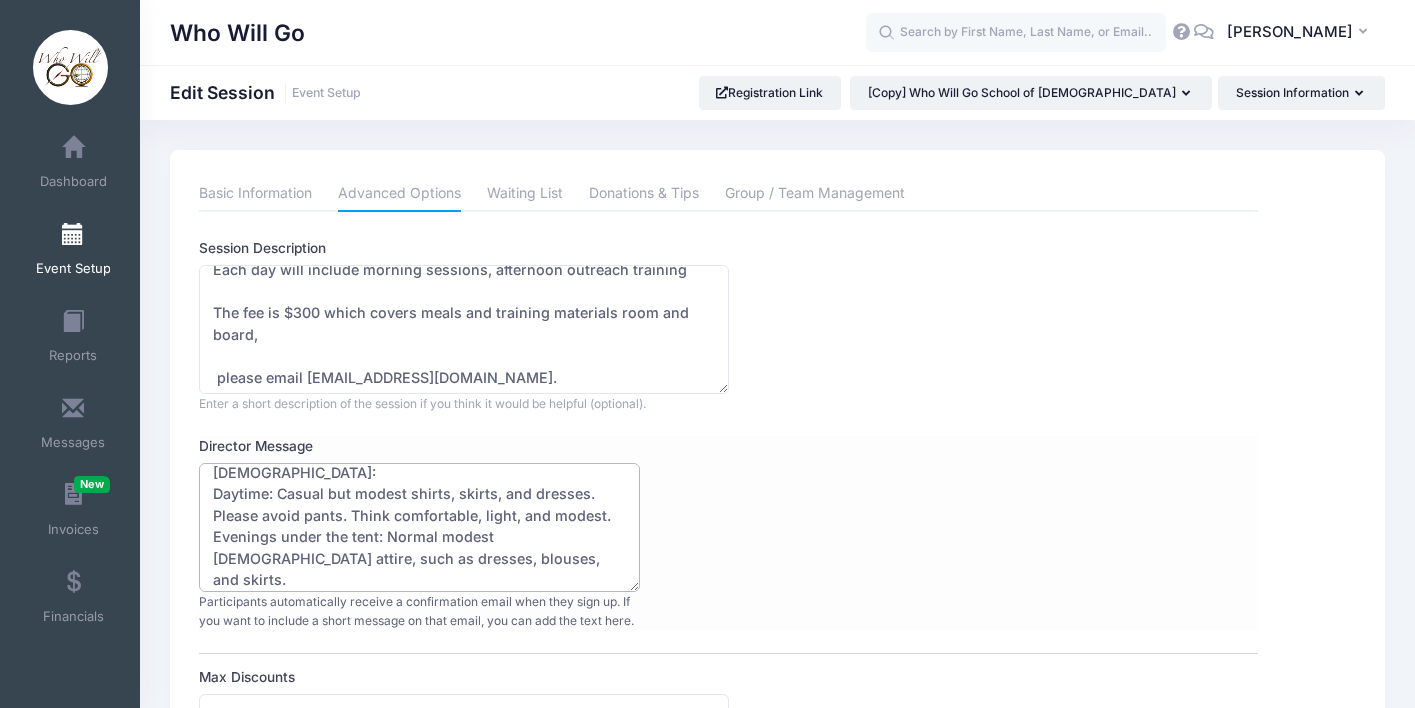 scroll, scrollTop: 418, scrollLeft: 0, axis: vertical 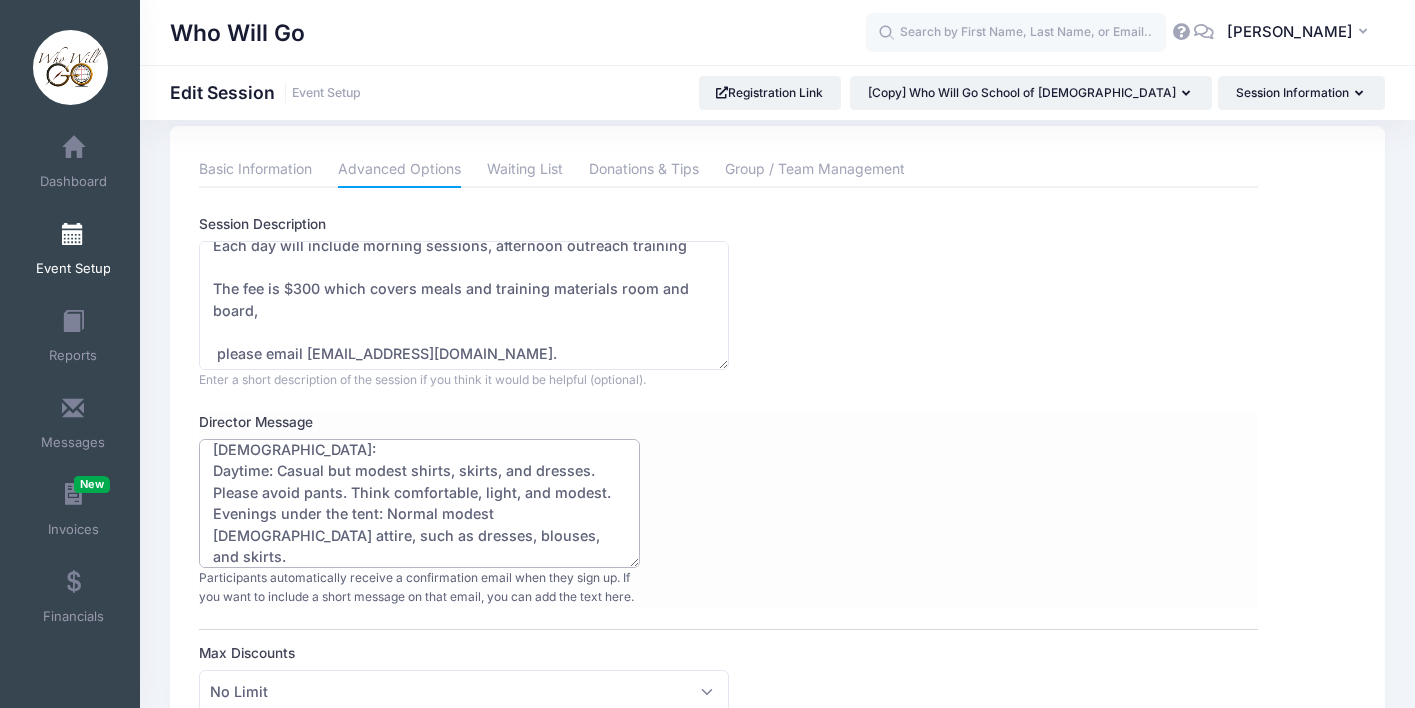 drag, startPoint x: 302, startPoint y: 474, endPoint x: 262, endPoint y: 475, distance: 40.012497 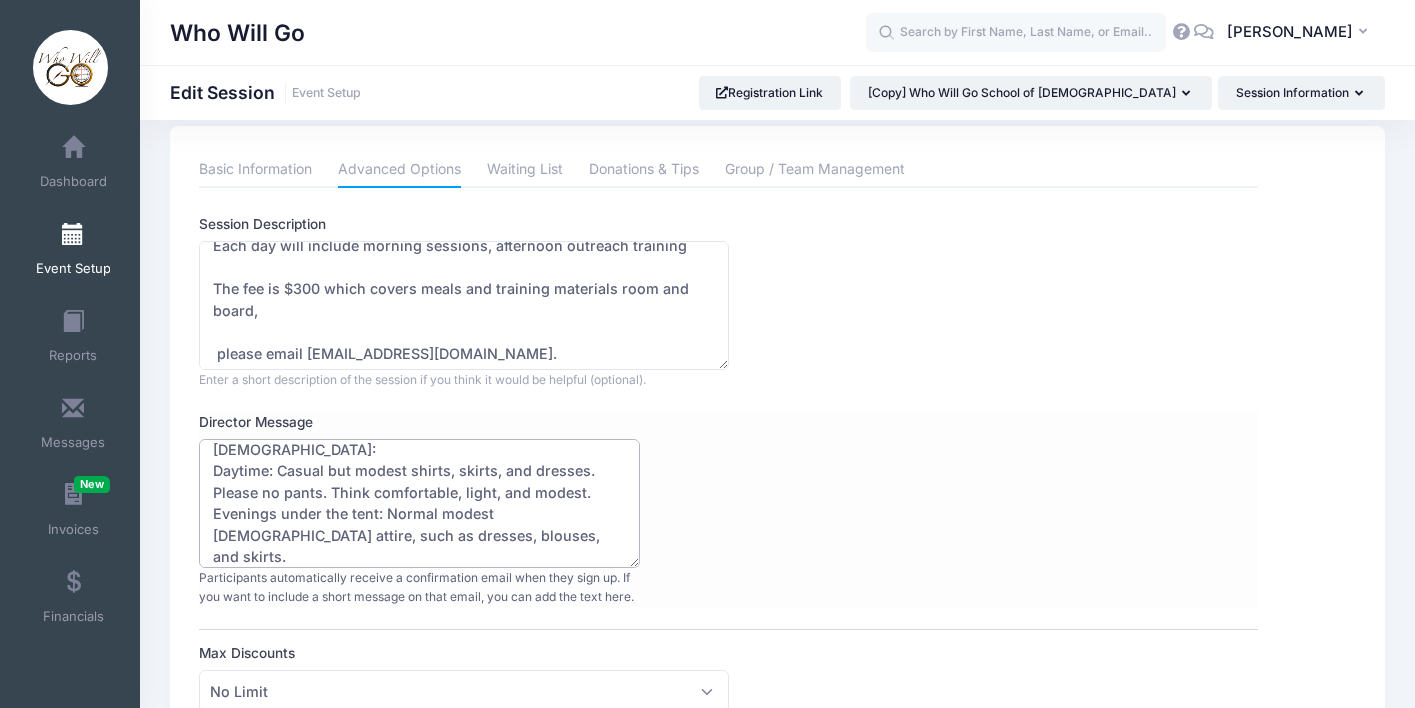 click on "We are thrilled to welcome you to the Second Annual Who Will Go School of Evangelism! As you prepare please bring a backpack or daypack and a refillable water bottle. Here are some essential items you'll need for classes, door-to-door outreach, and street ministry:
KJV Bible
Pen and highlighters
Notebooks (provided, but you are welcome to bring your own)
Tracts (provided)
We understand everyone has different views on attire, but we ask that you refrain from wearing shorts, tank tops, or any other revealing clothing. Our goal is to display Christ through modesty in all that we do.
Men:
Daytime: Collared shirts, fishing shirts, or polos with nice jeans or khaki pants.
Evenings under the tent: Dress shirts and ties.
Ladies:
Daytime: Casual but modest shirts, skirts, and dresses. Please avoid pants. Think comfortable, light, and modest.
Evenings under the tent: Normal modest church attire, such as dresses, blouses, and skirts.
We look forward to seeing you there!" at bounding box center (419, 503) 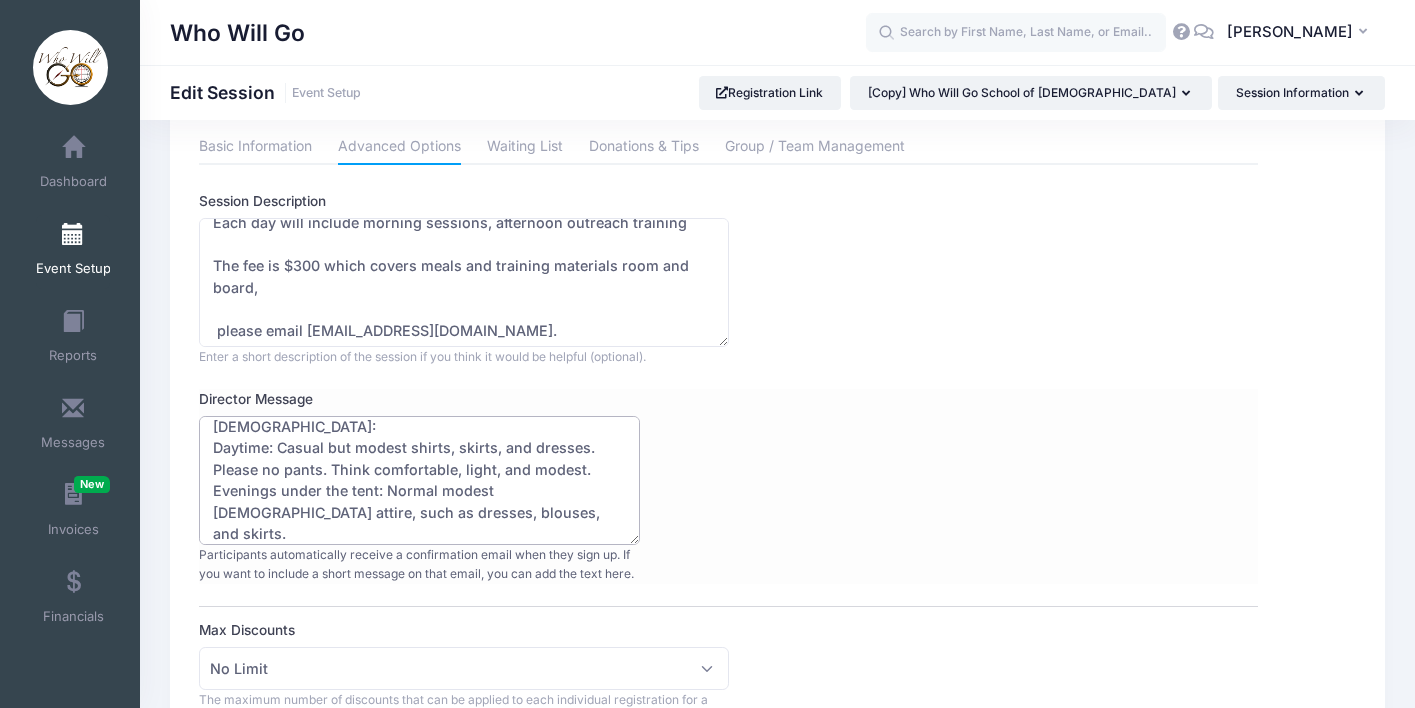 scroll, scrollTop: 49, scrollLeft: 0, axis: vertical 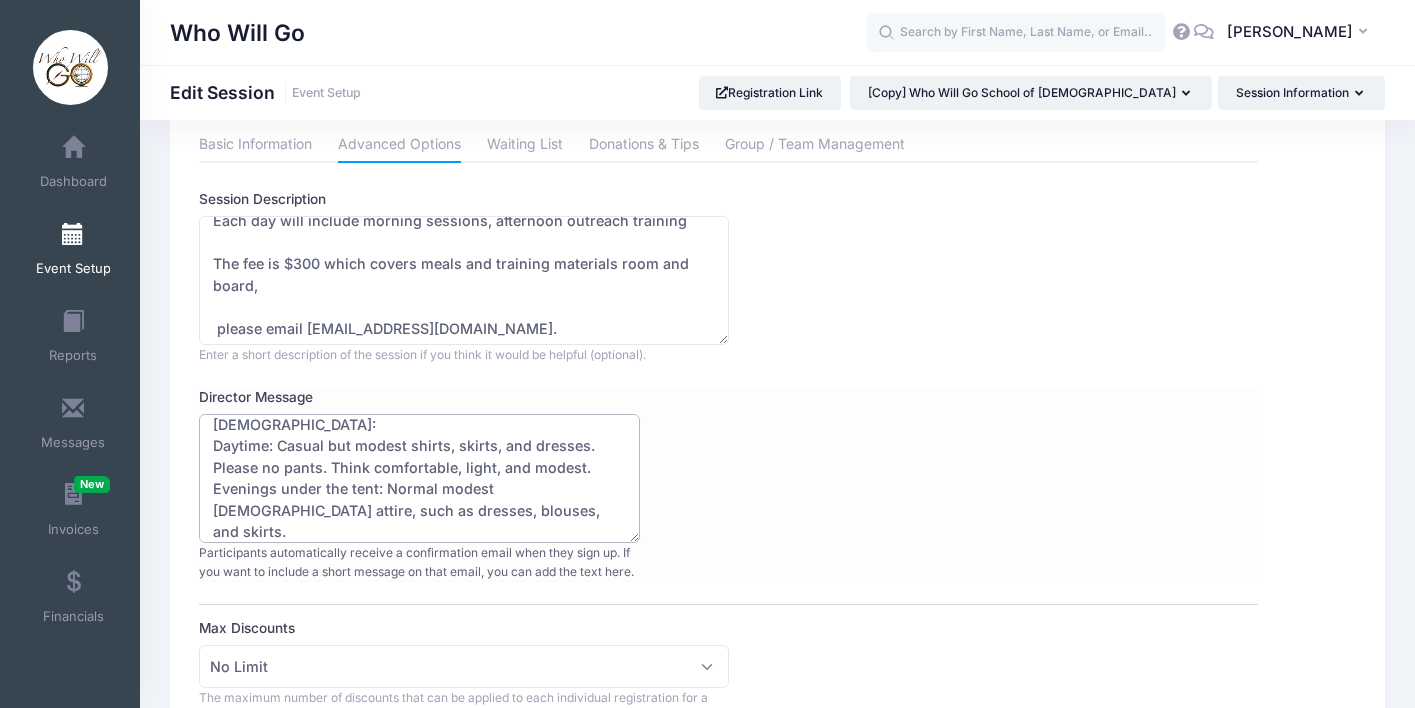 drag, startPoint x: 493, startPoint y: 479, endPoint x: 518, endPoint y: 505, distance: 36.069378 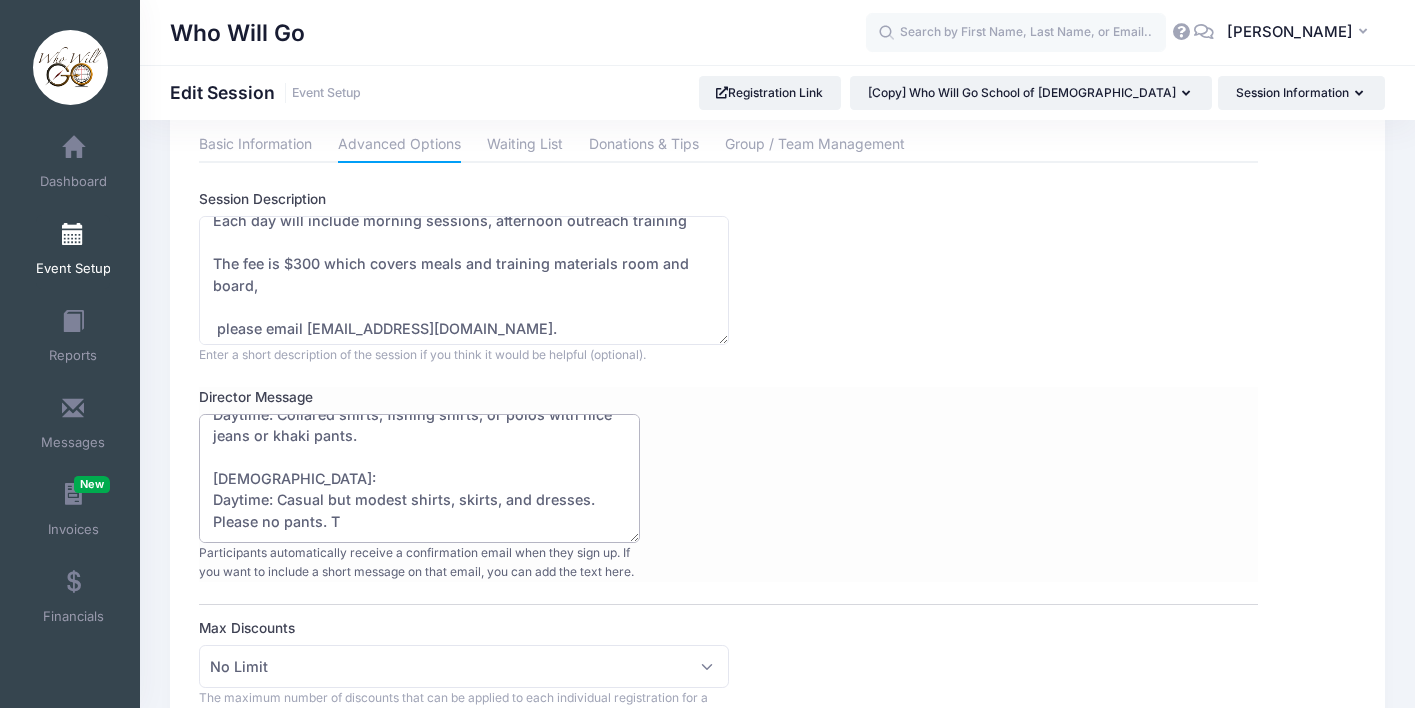 scroll, scrollTop: 355, scrollLeft: 0, axis: vertical 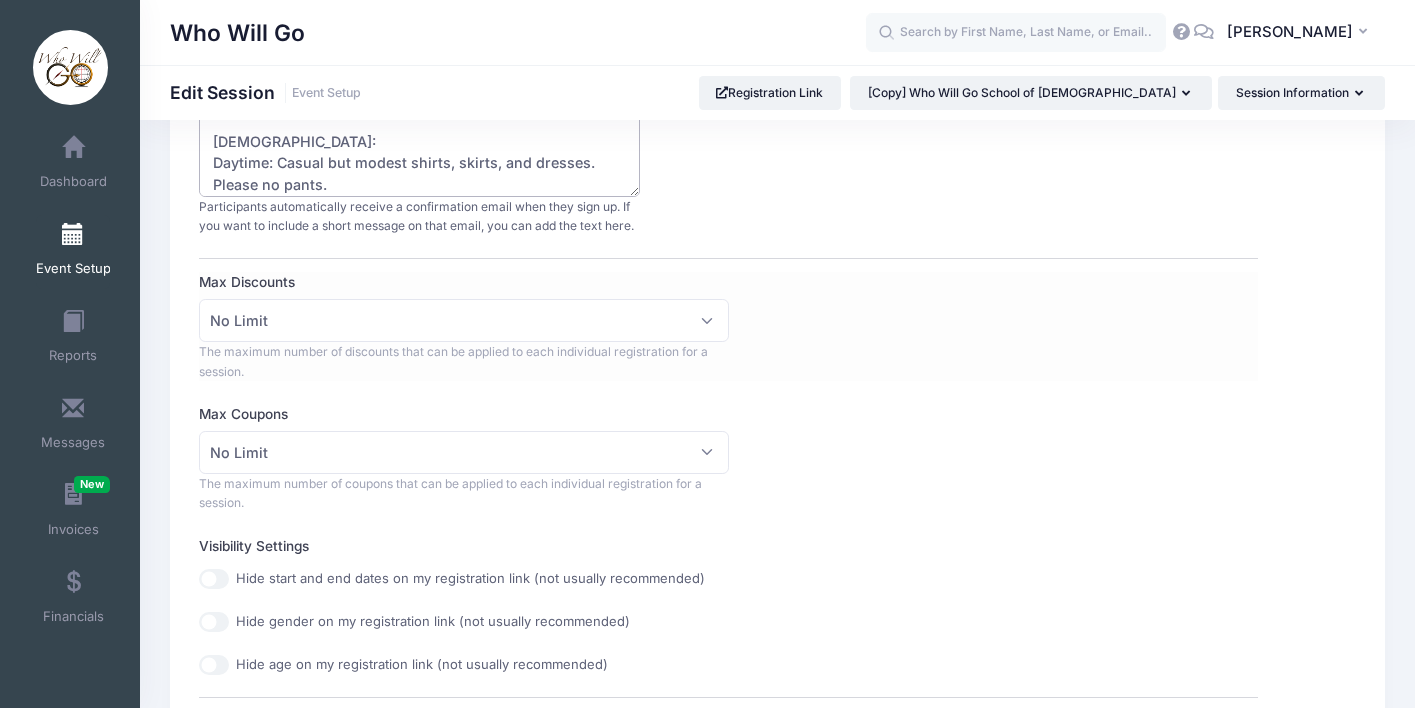 type on "We are thrilled to welcome you to the Who Will Go School of Evangelism! As you prepare please bring a backpack or daypack and a refillable water bottle. Here are some essential items you'll need for classes, door-to-door outreach, and street ministry:
KJV Bible
Pen and highlighters
Notebooks
Tracts (provided)
We understand everyone has different views on attire, but we ask that you refrain from wearing shorts, tank tops, or any other revealing clothing. Our goal is to display Christ through modesty in all that we do.
Men:
Daytime: Collared shirts, fishing shirts, or polos with nice jeans or khaki pants.
Ladies:
Daytime: Casual but modest shirts, skirts, and dresses. Please no pants." 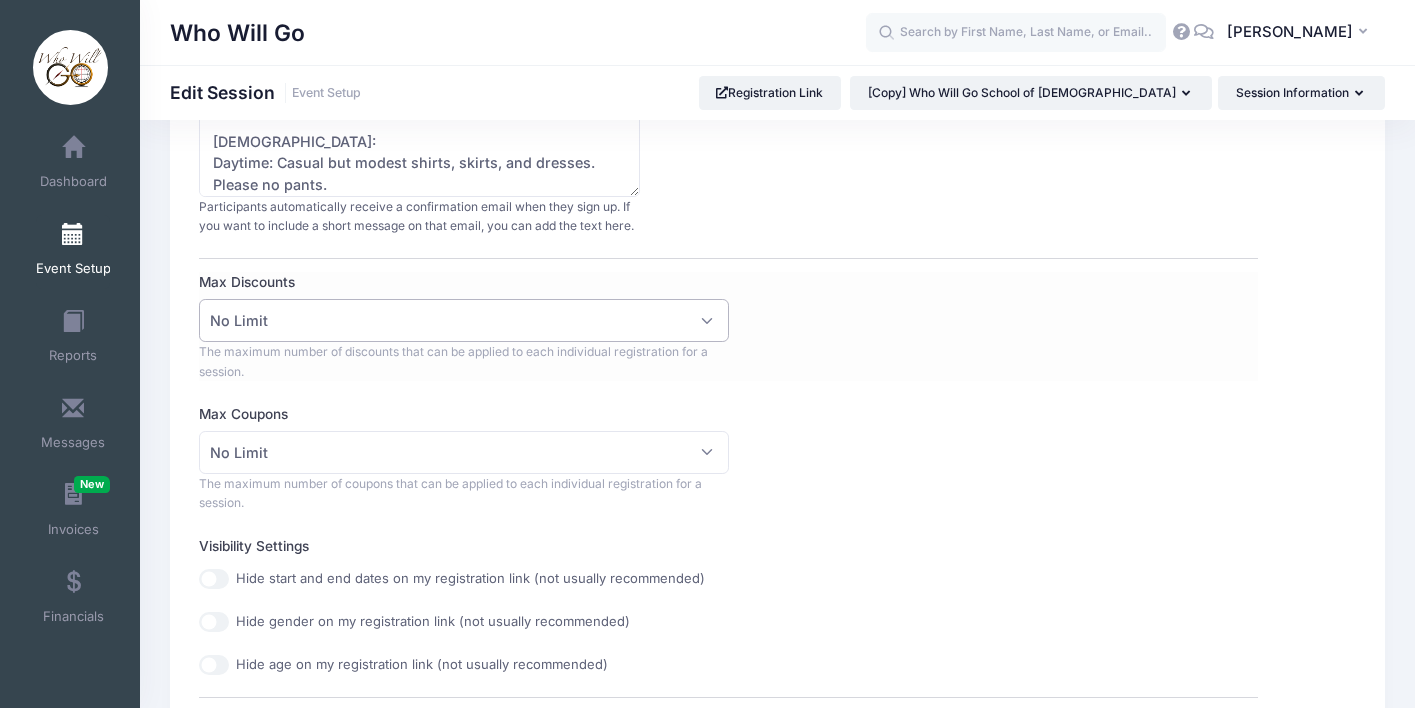 click on "No Limit" at bounding box center [463, 320] 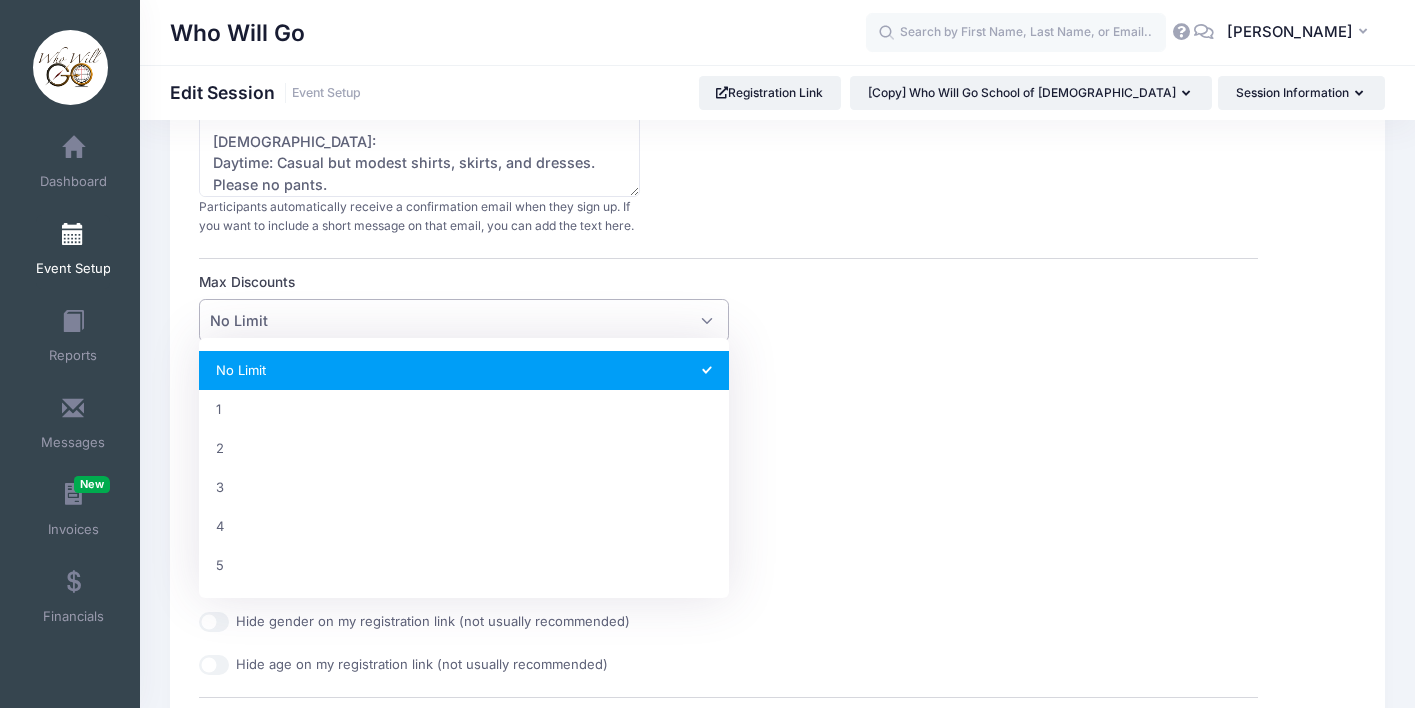 click on "Session Description
Who Will Go School of Evangelism
The Who Will Go School of Evangelism will be held at Liberty Baptist Church, located at 8420 Emerson Ave, Indianapolis.
The school will begin at 1 PM on Monday and will officially conclude after the service under the tent on Friday night. Each day will include morning sessions, afternoon outreach training, and evenings under the tent at the Indiana Gospel Tent meetings.
The fee is $150, which covers meals and training materials.
**** Lodging is not provided this year.
For more information, please email whowillgo44@gmail.com.
Enter a short description of the session if you think it would be helpful (optional).
Director Message
Participants automatically receive a confirmation email when they sign up. If you want to include a short message on that email, you can add the text here.
Max Discounts
No Limit 1" at bounding box center (728, 751) 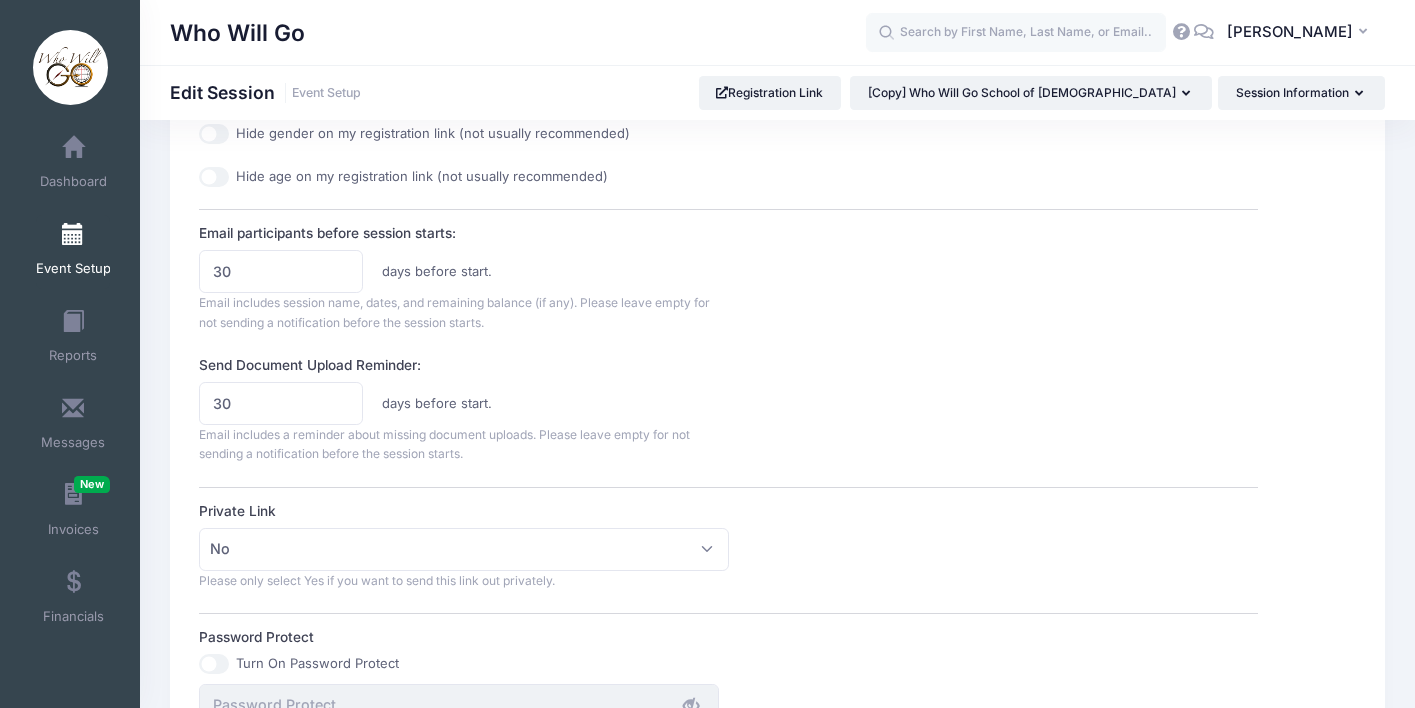 scroll, scrollTop: 888, scrollLeft: 0, axis: vertical 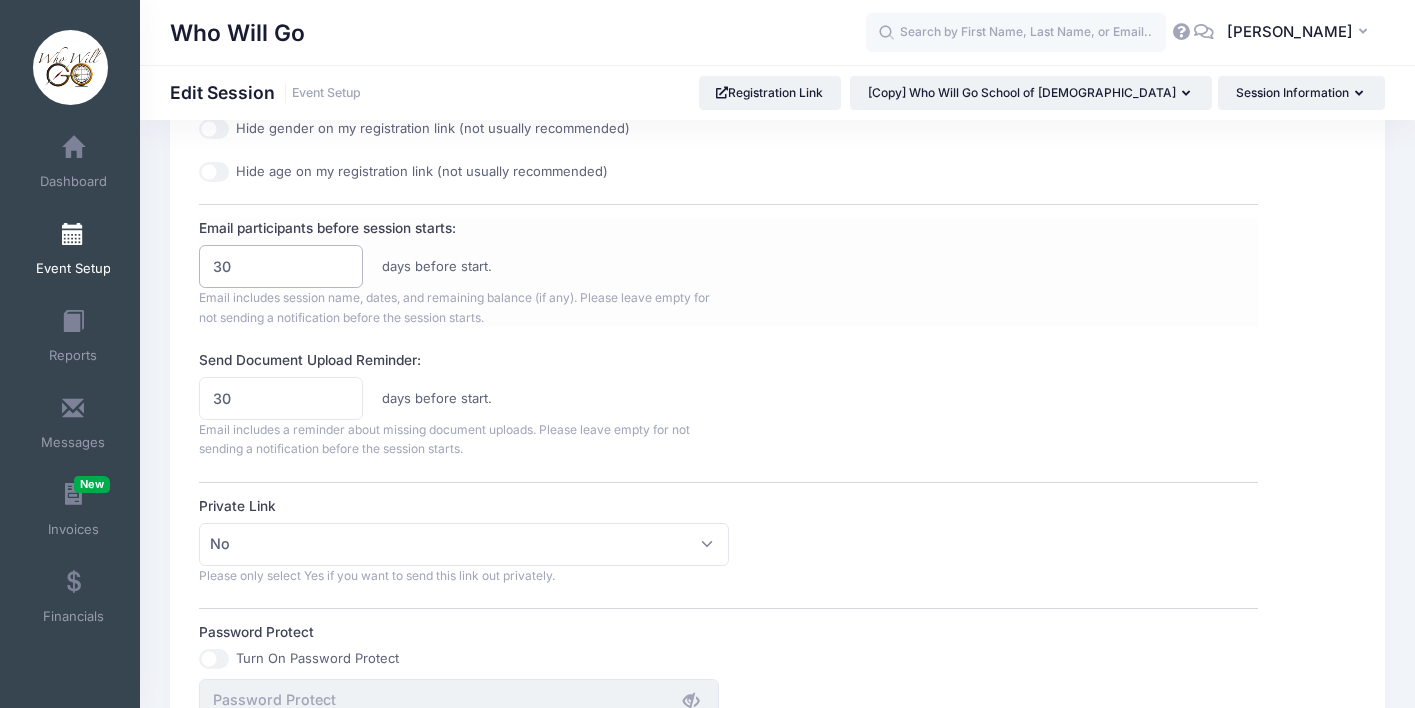 click on "30" at bounding box center (280, 266) 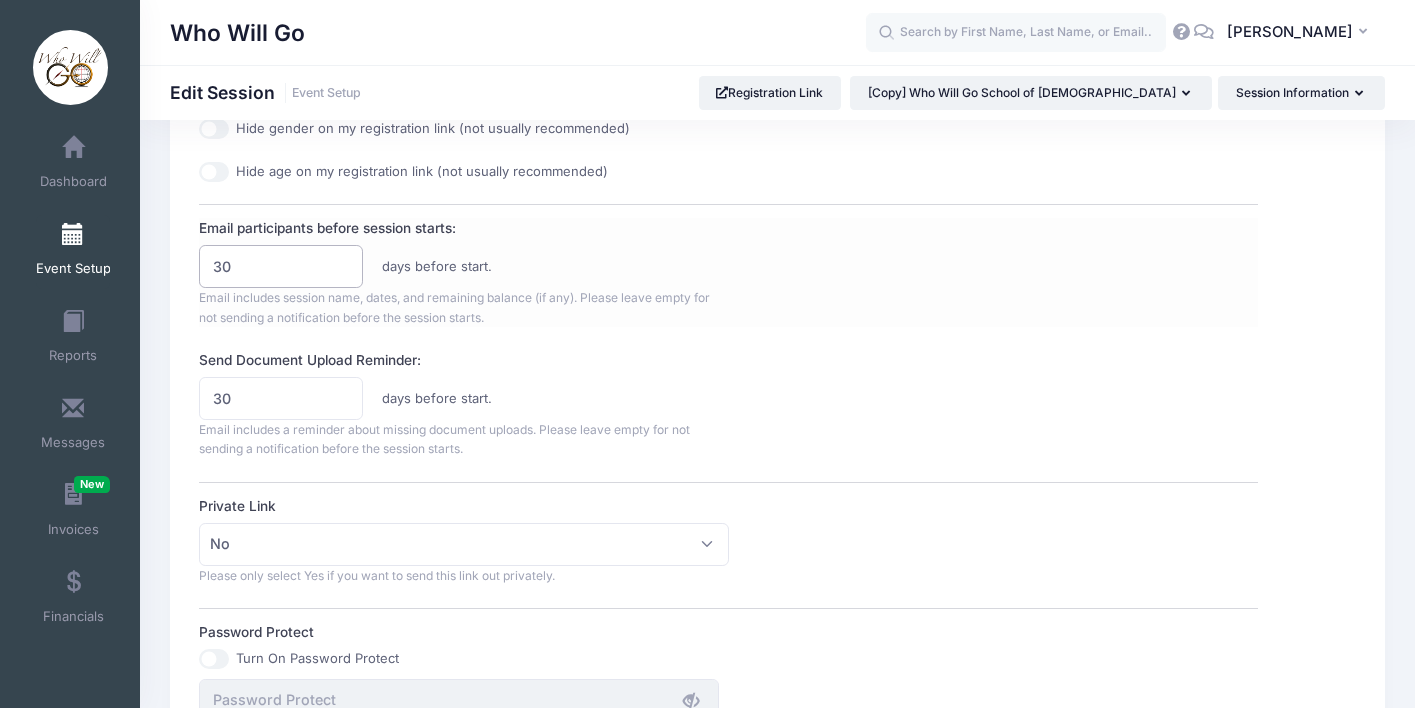 type on "1" 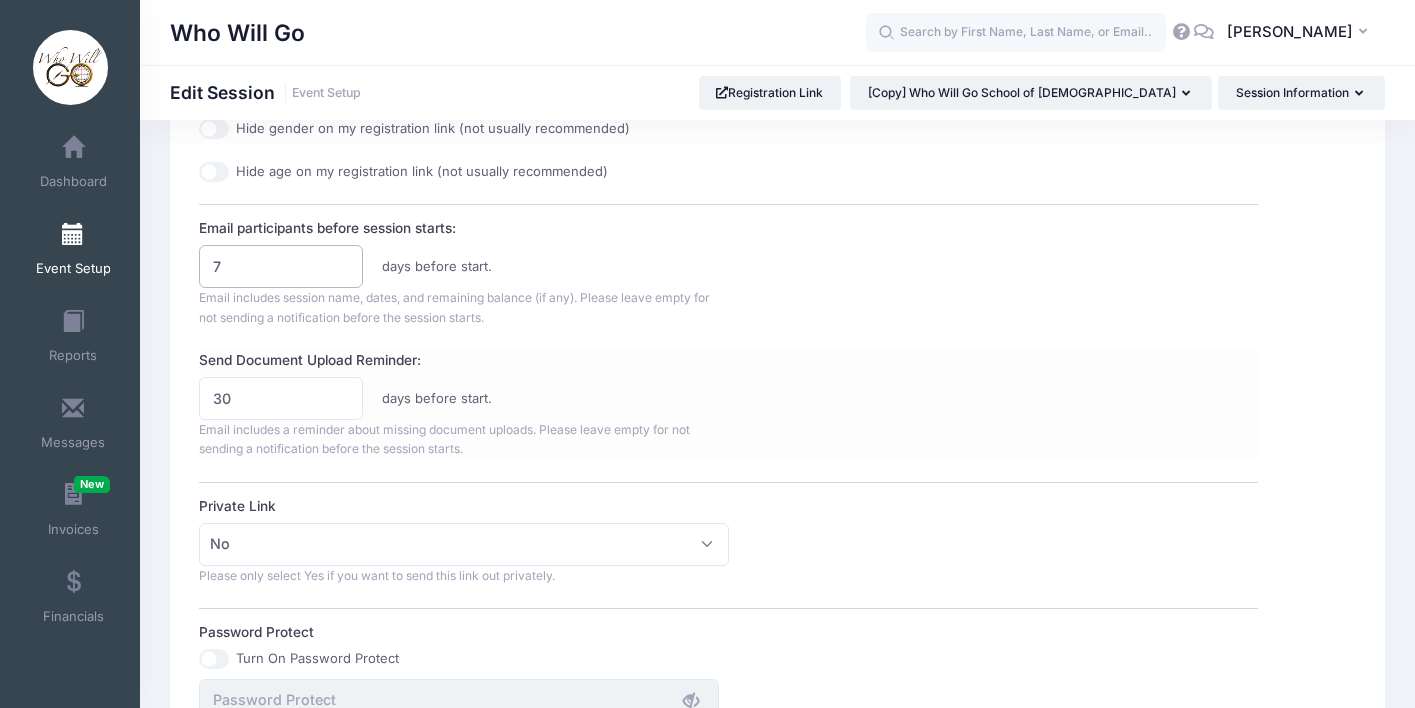 type on "7" 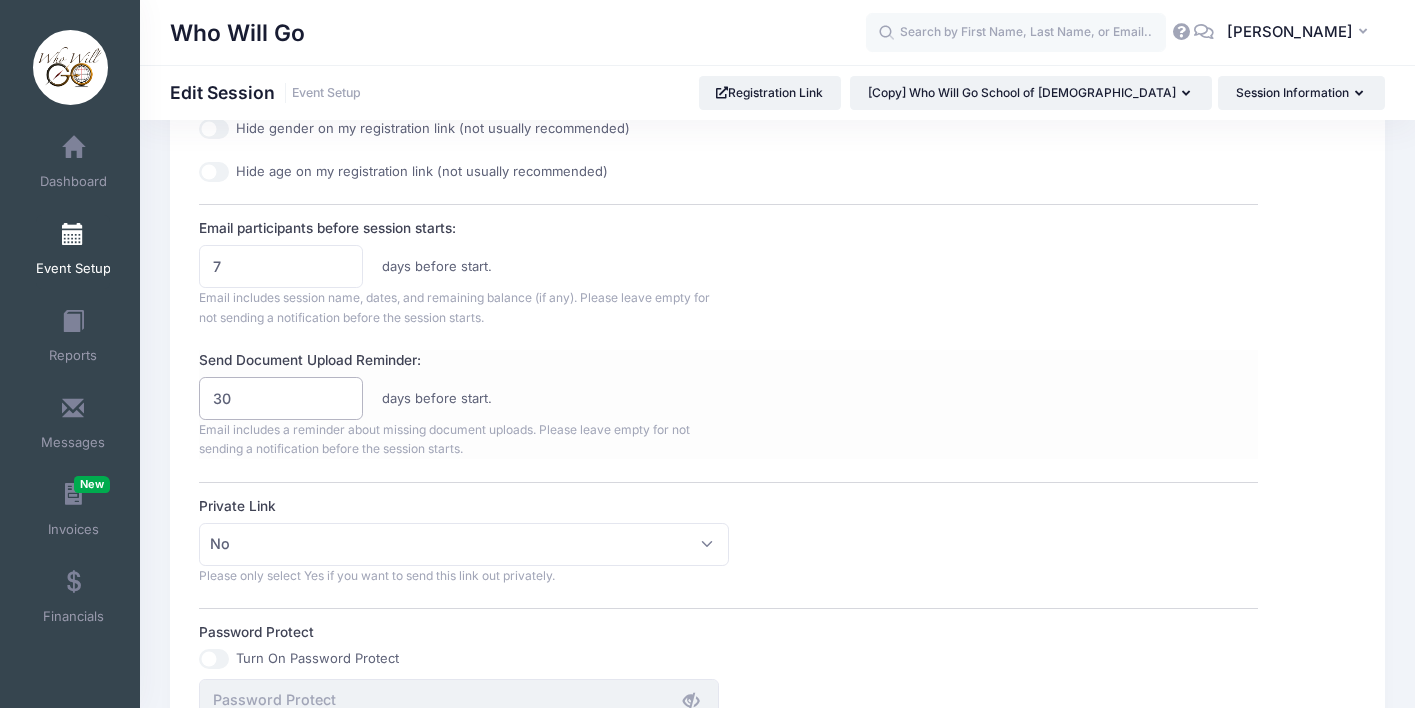 click on "30" at bounding box center [280, 398] 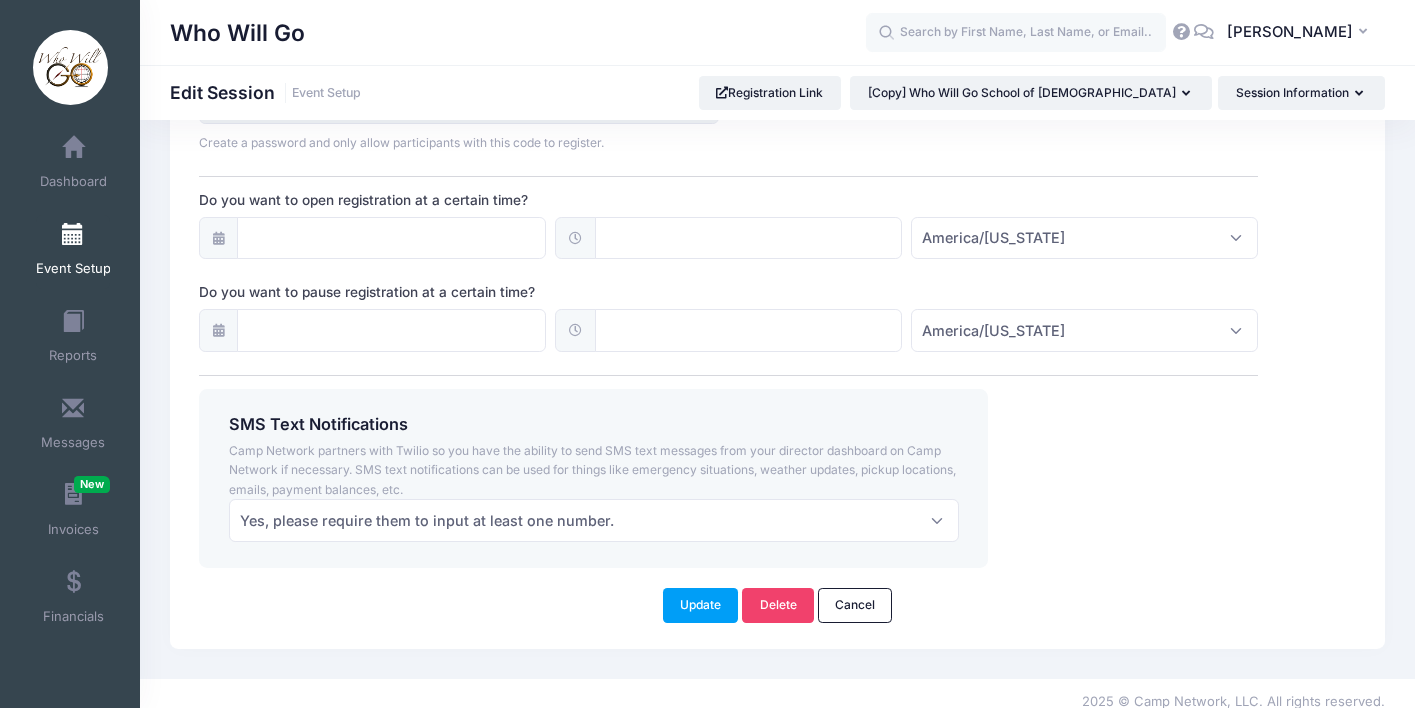 scroll, scrollTop: 1485, scrollLeft: 0, axis: vertical 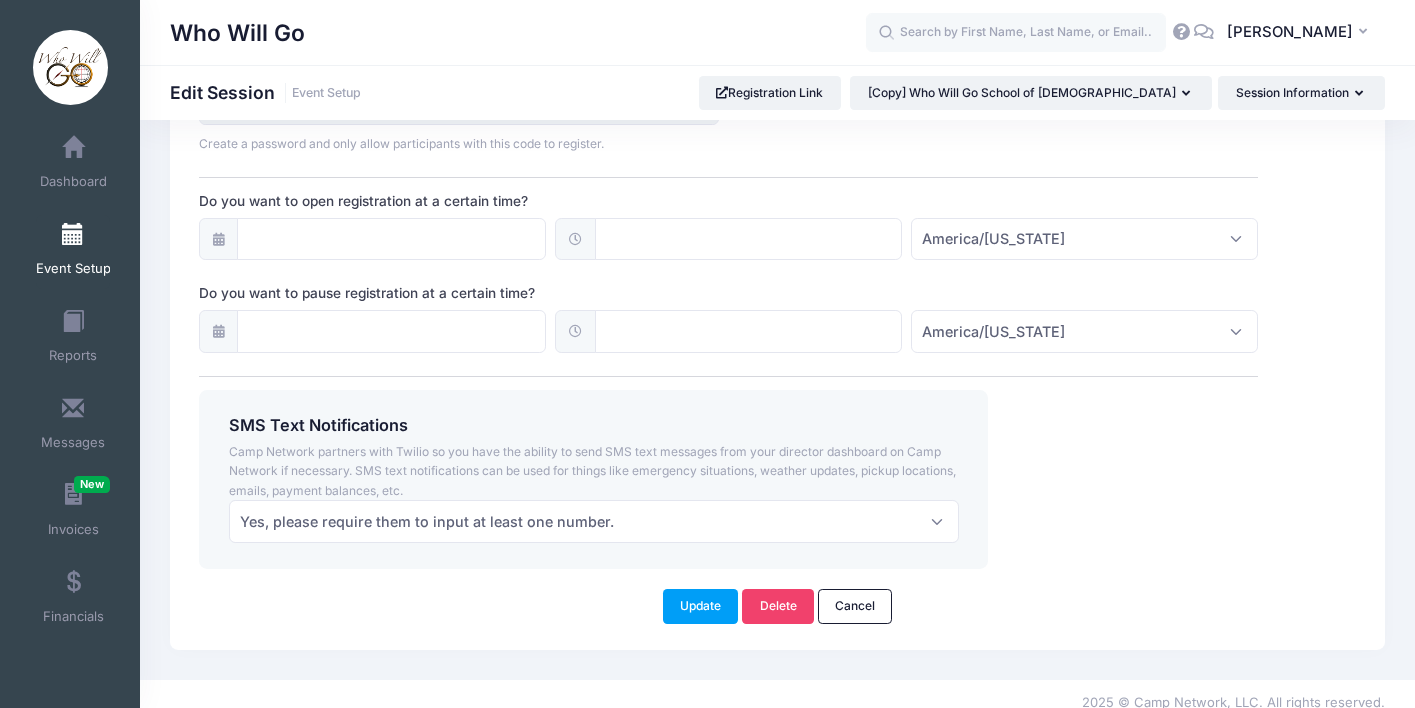type on "7" 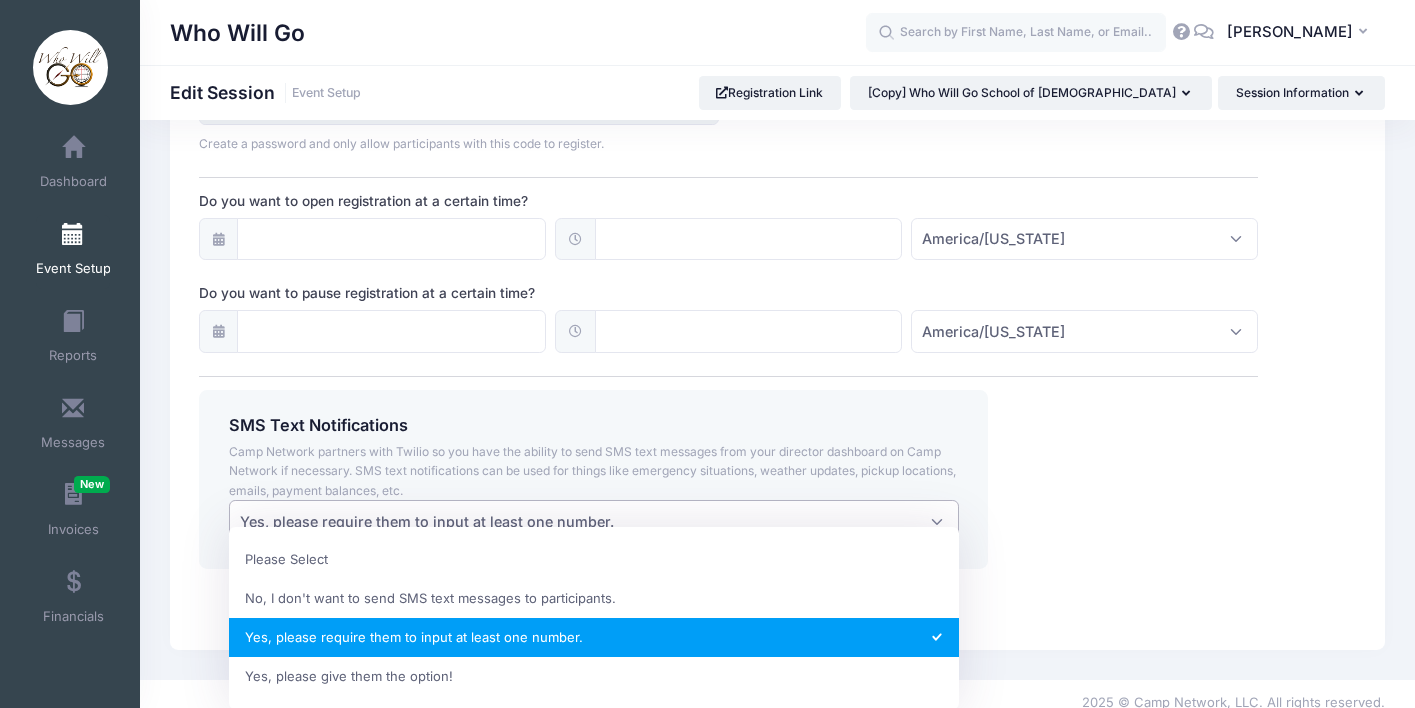 click on "Yes, please require them to input at least one number." at bounding box center [594, 521] 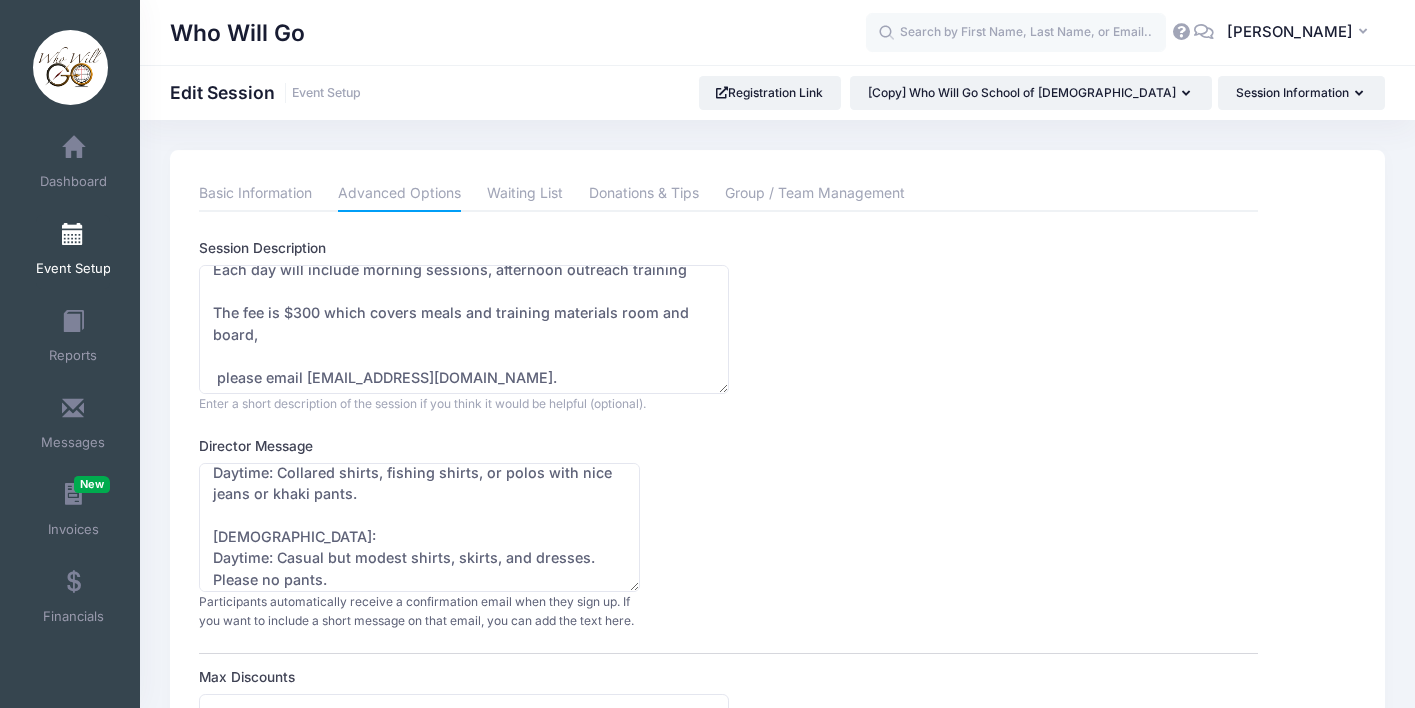 scroll, scrollTop: -1, scrollLeft: 0, axis: vertical 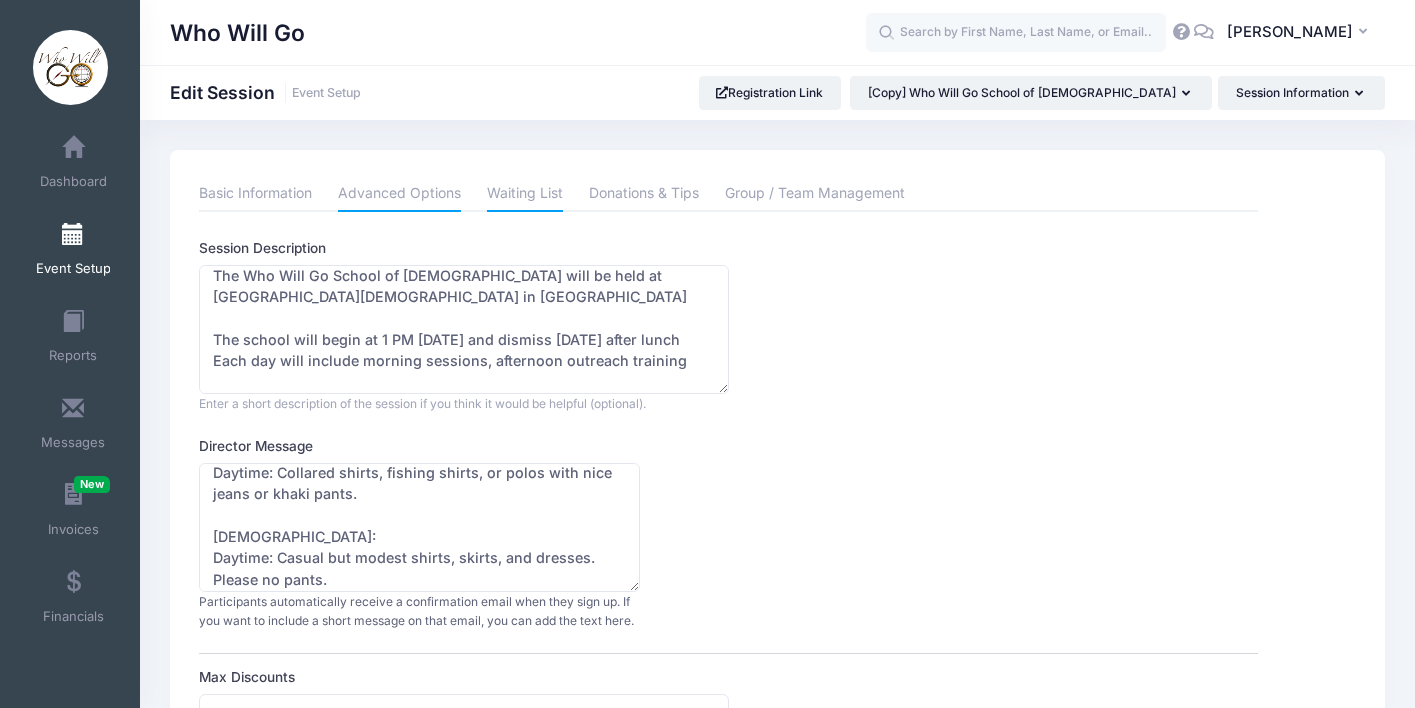 click on "Waiting List" at bounding box center (525, 194) 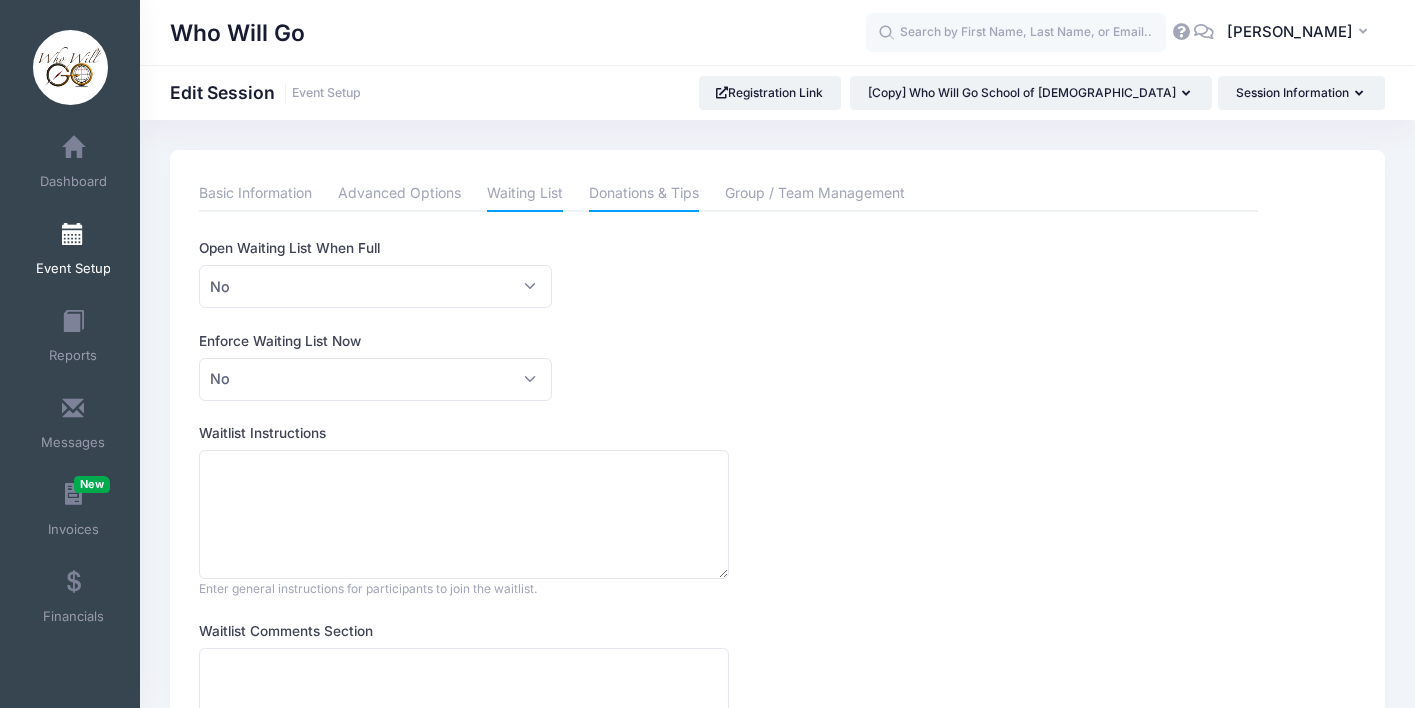 click on "Donations & Tips" at bounding box center (644, 194) 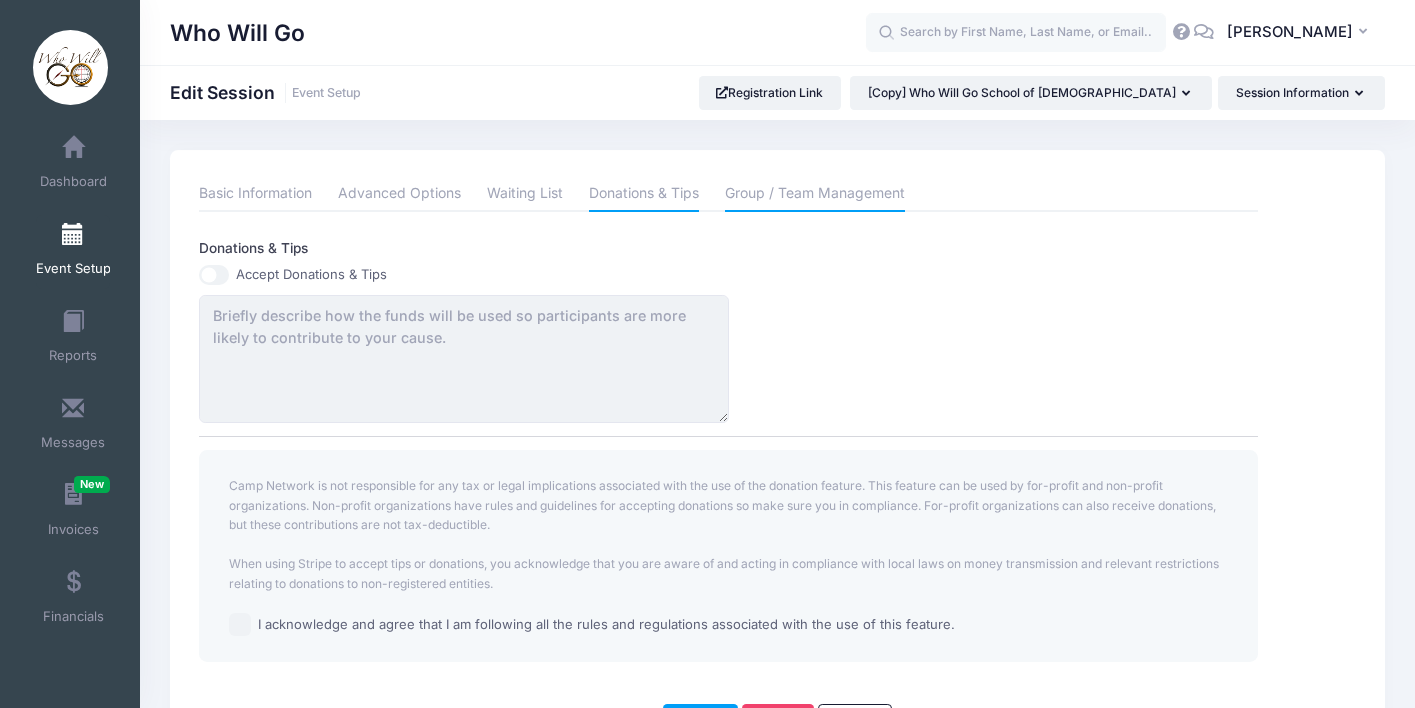 click on "Group / Team Management" at bounding box center [815, 194] 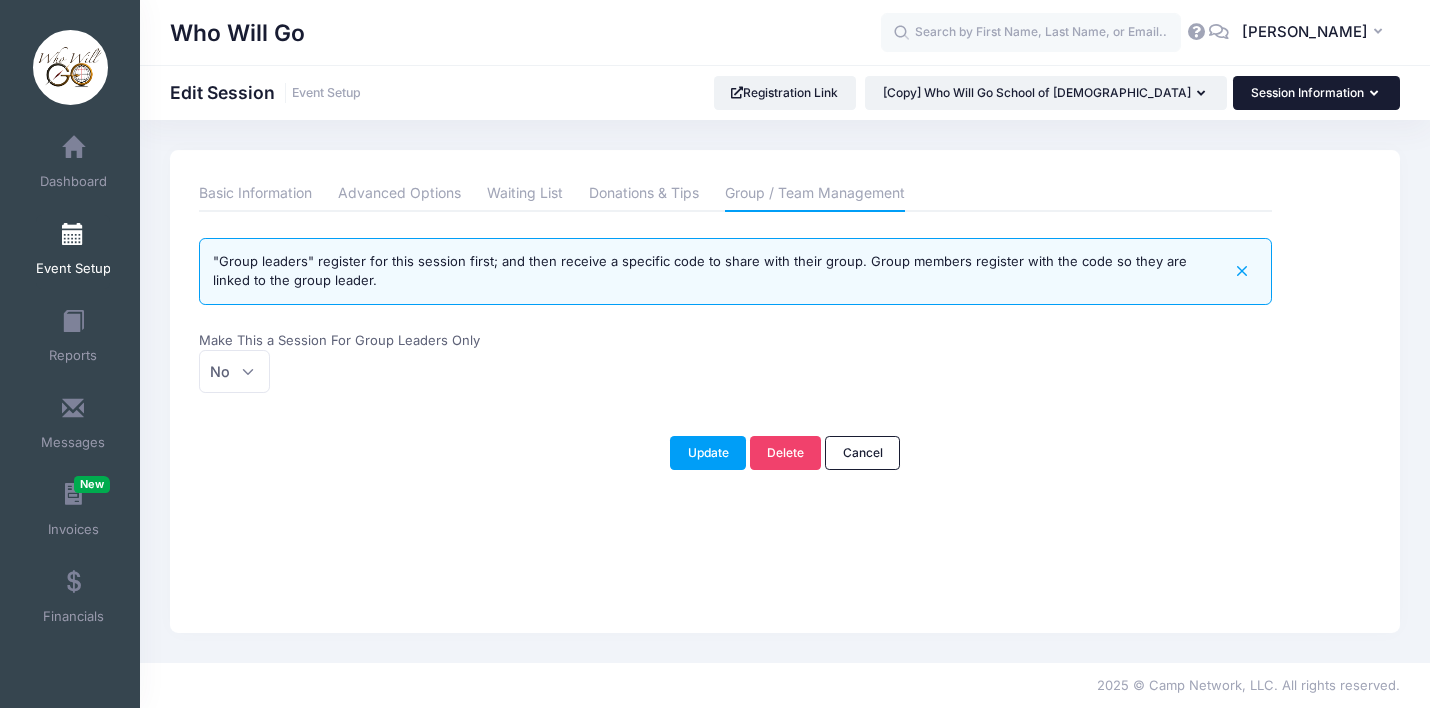 click on "Session Information" at bounding box center (1316, 93) 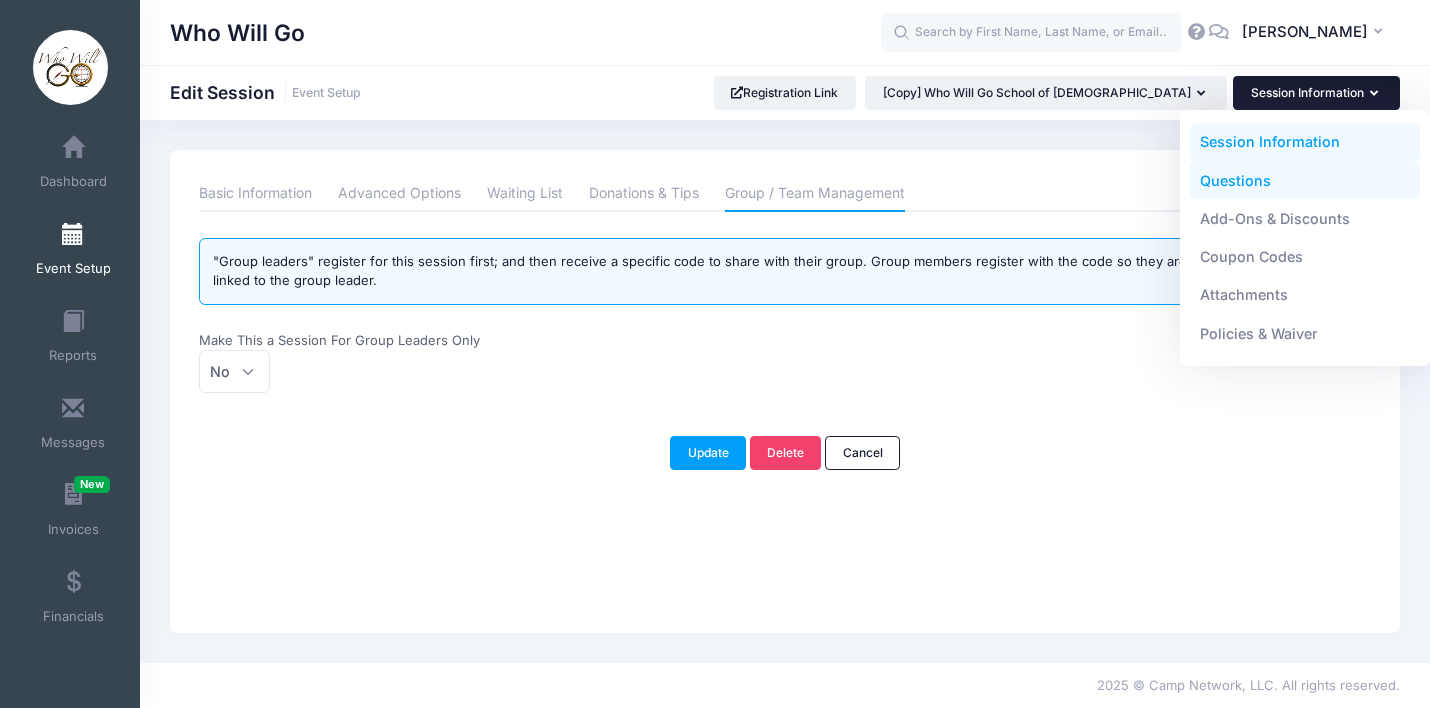 click on "Questions" at bounding box center (1305, 180) 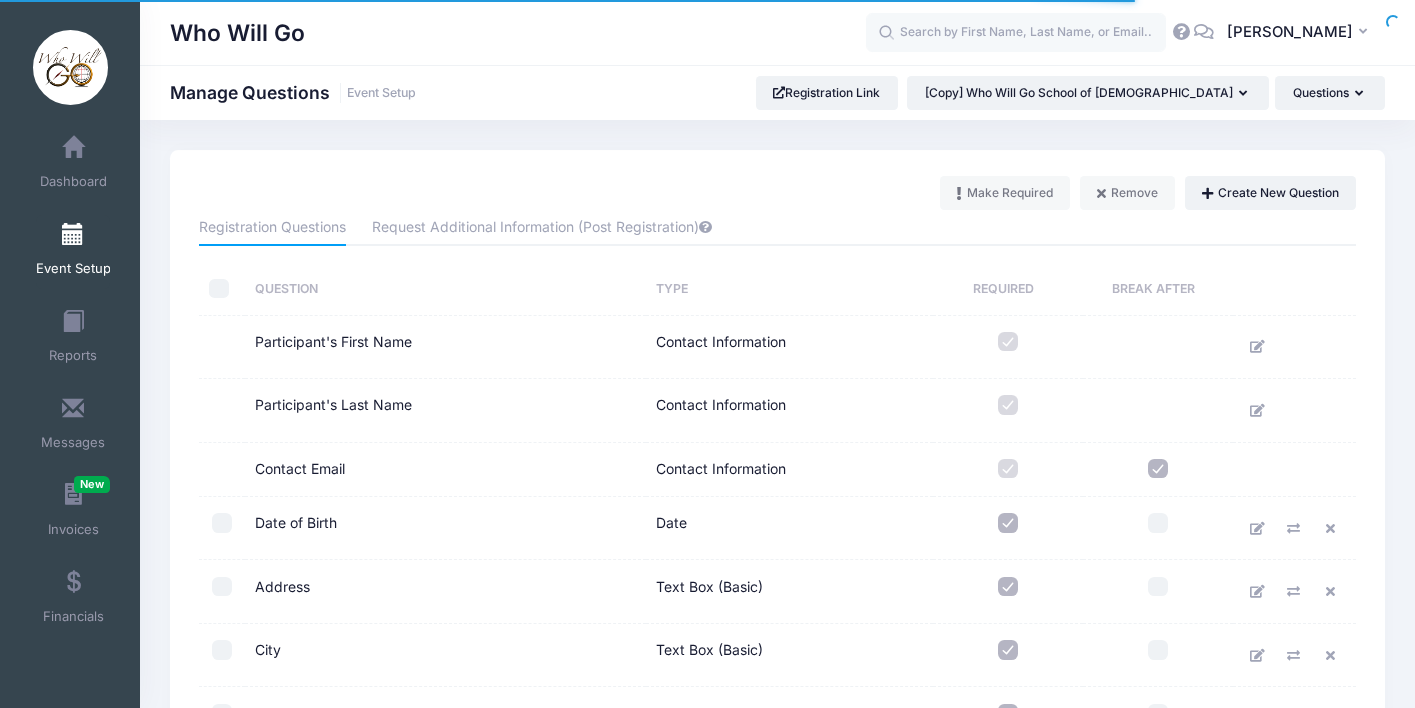 scroll, scrollTop: 0, scrollLeft: 0, axis: both 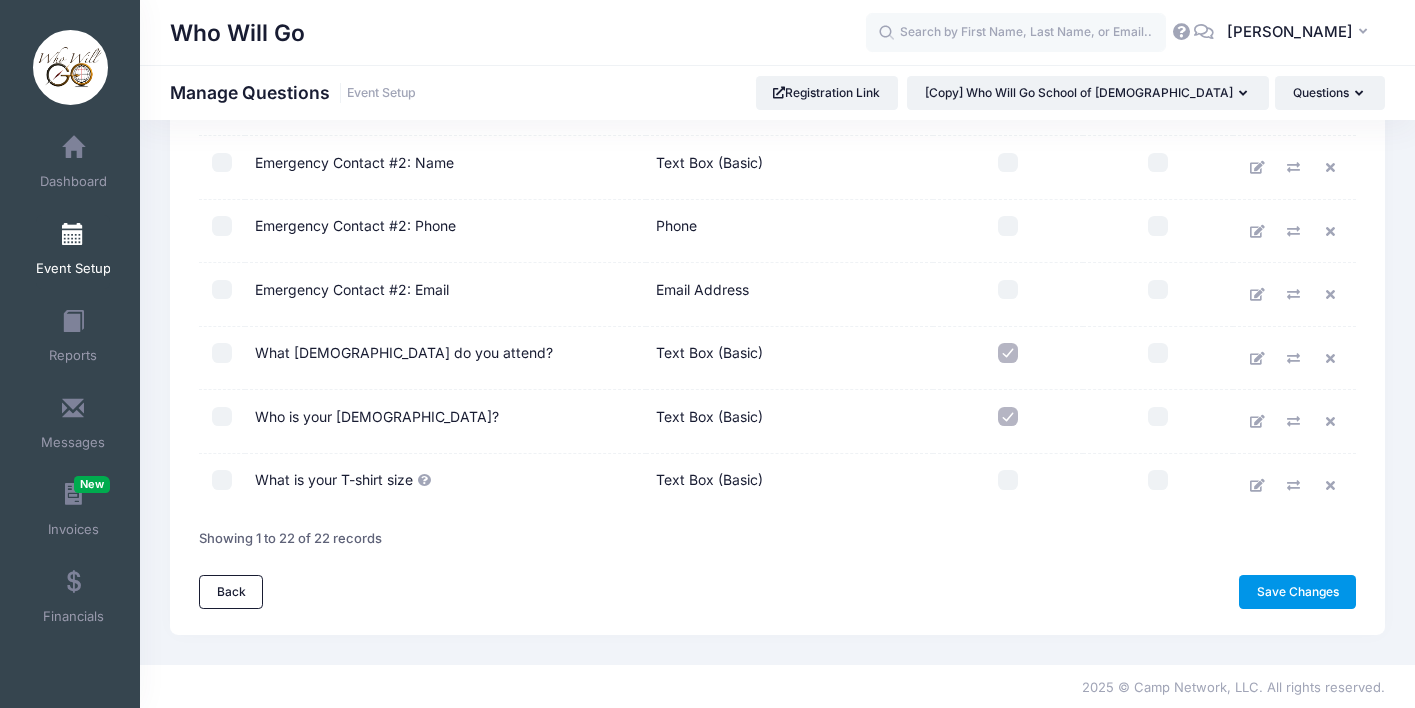 click on "Save Changes" at bounding box center (1297, 592) 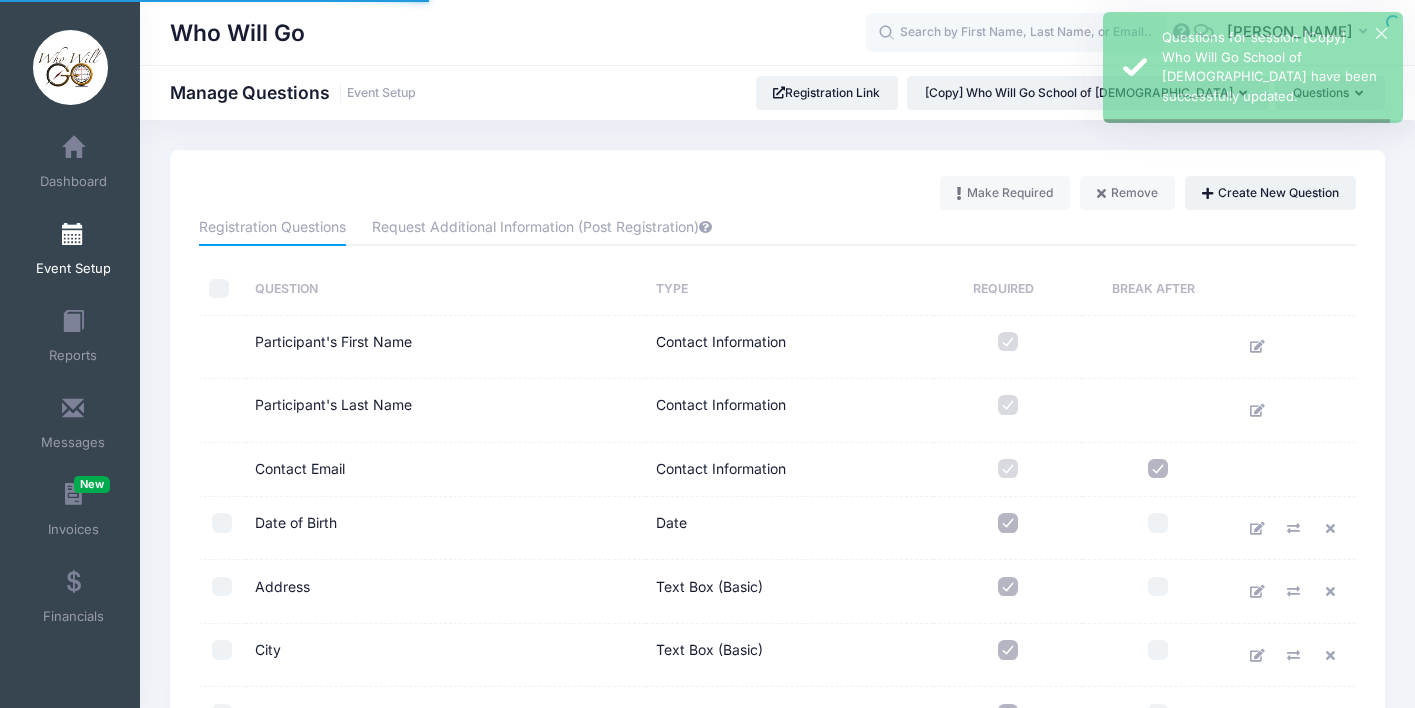scroll, scrollTop: 0, scrollLeft: 0, axis: both 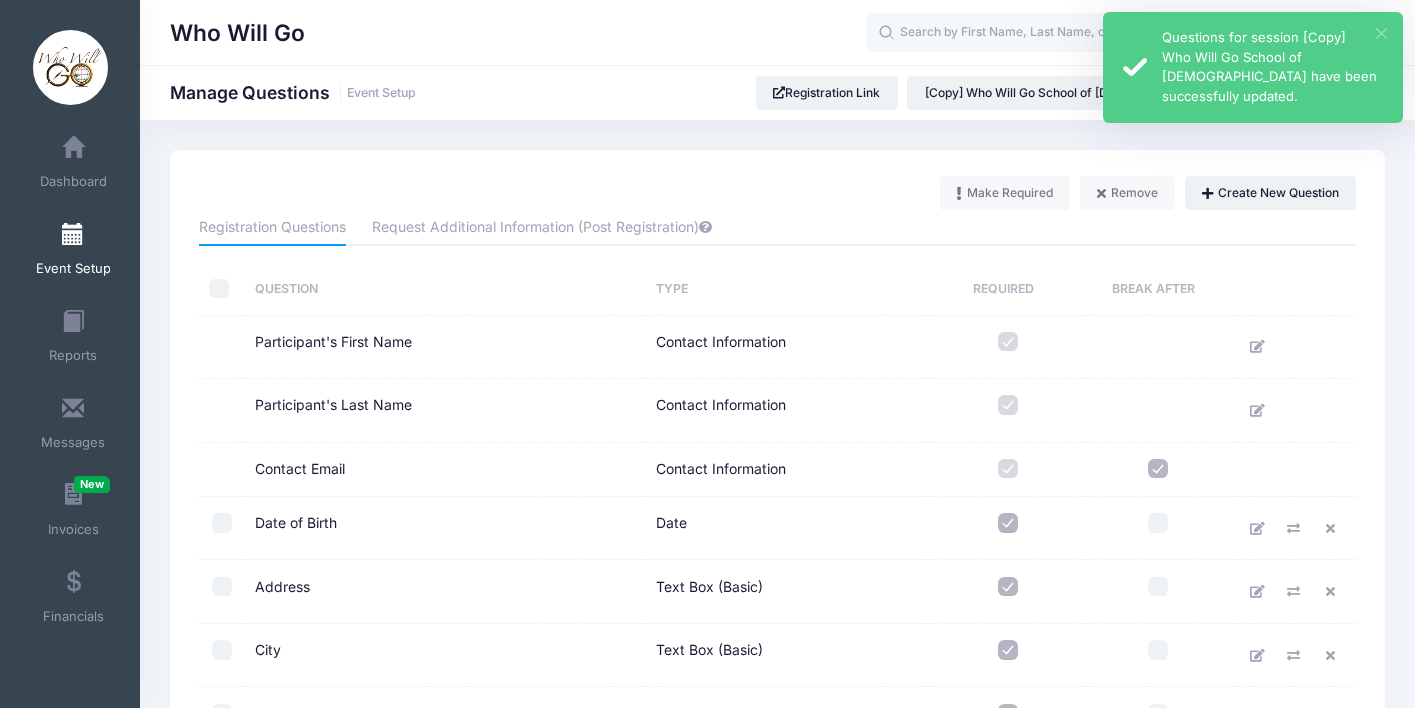 click on "×" at bounding box center [1381, 33] 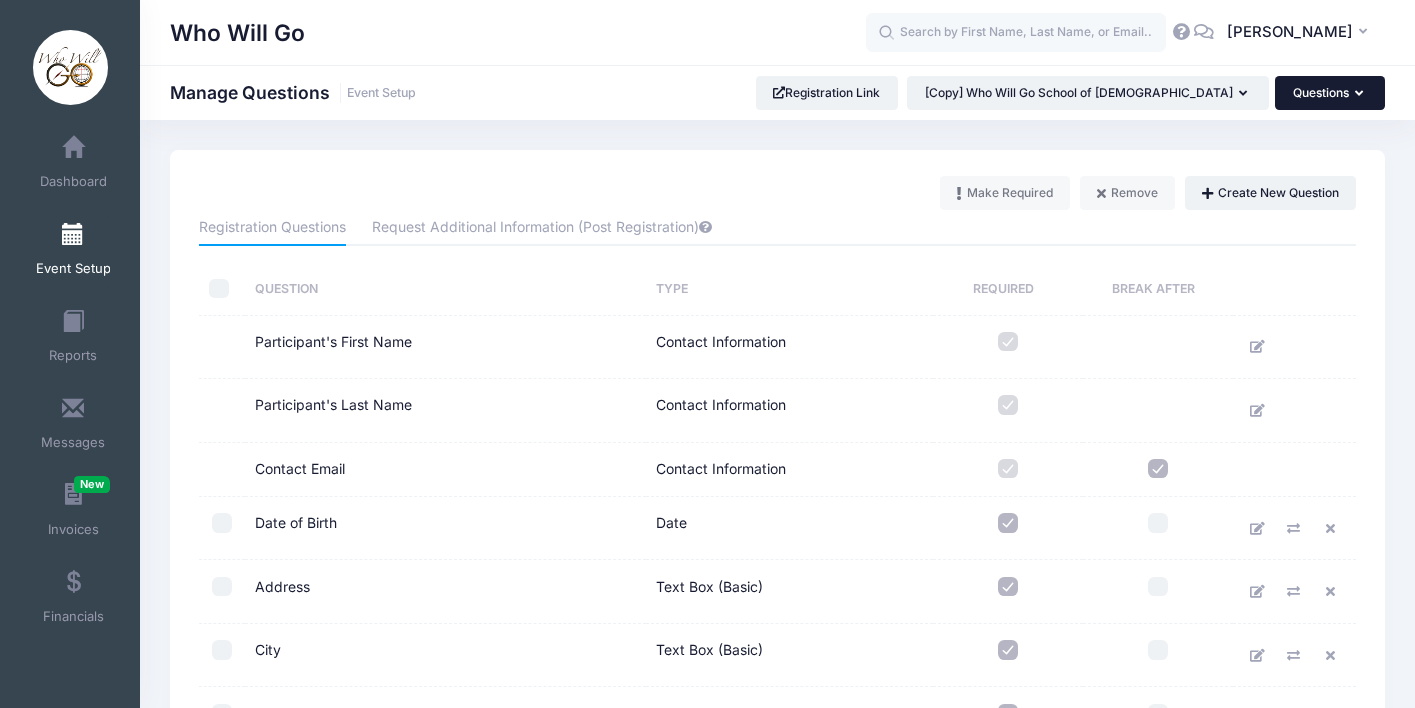 click on "Questions" at bounding box center [1330, 93] 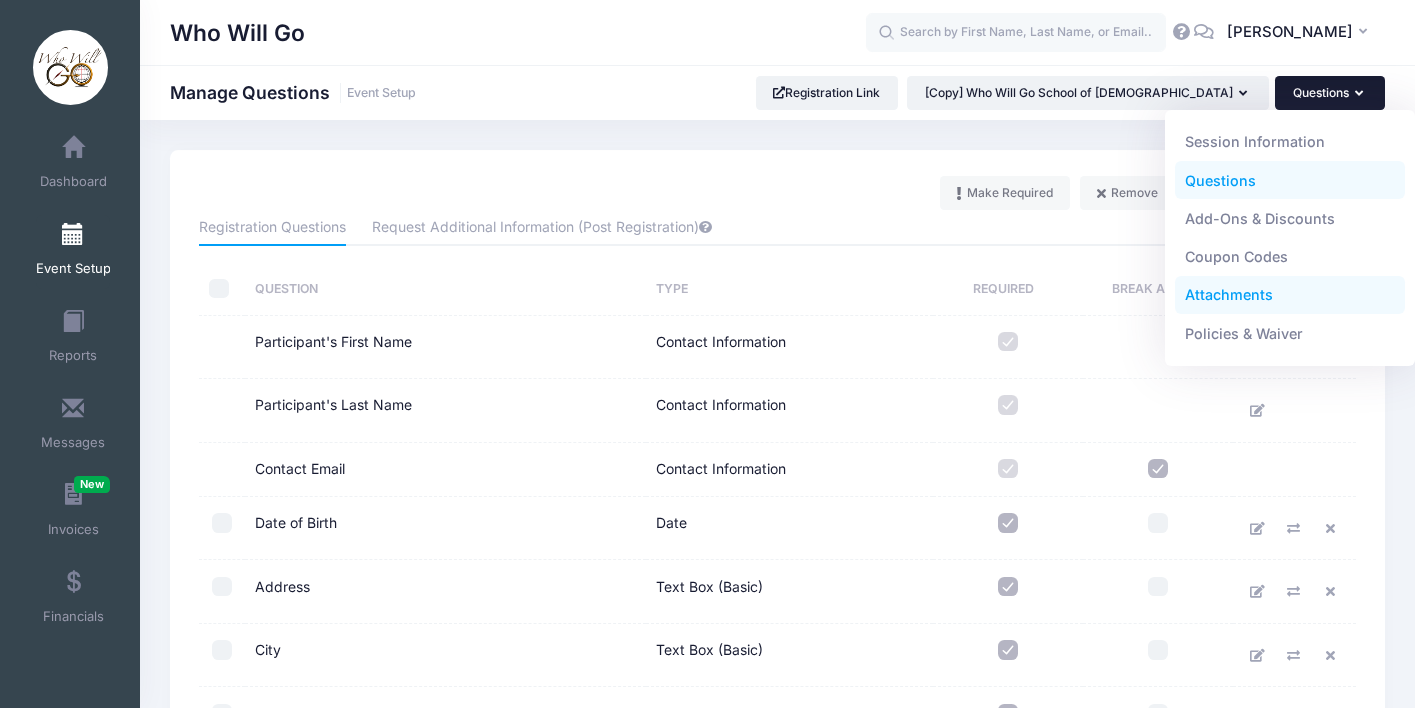 click on "Attachments" at bounding box center [1290, 295] 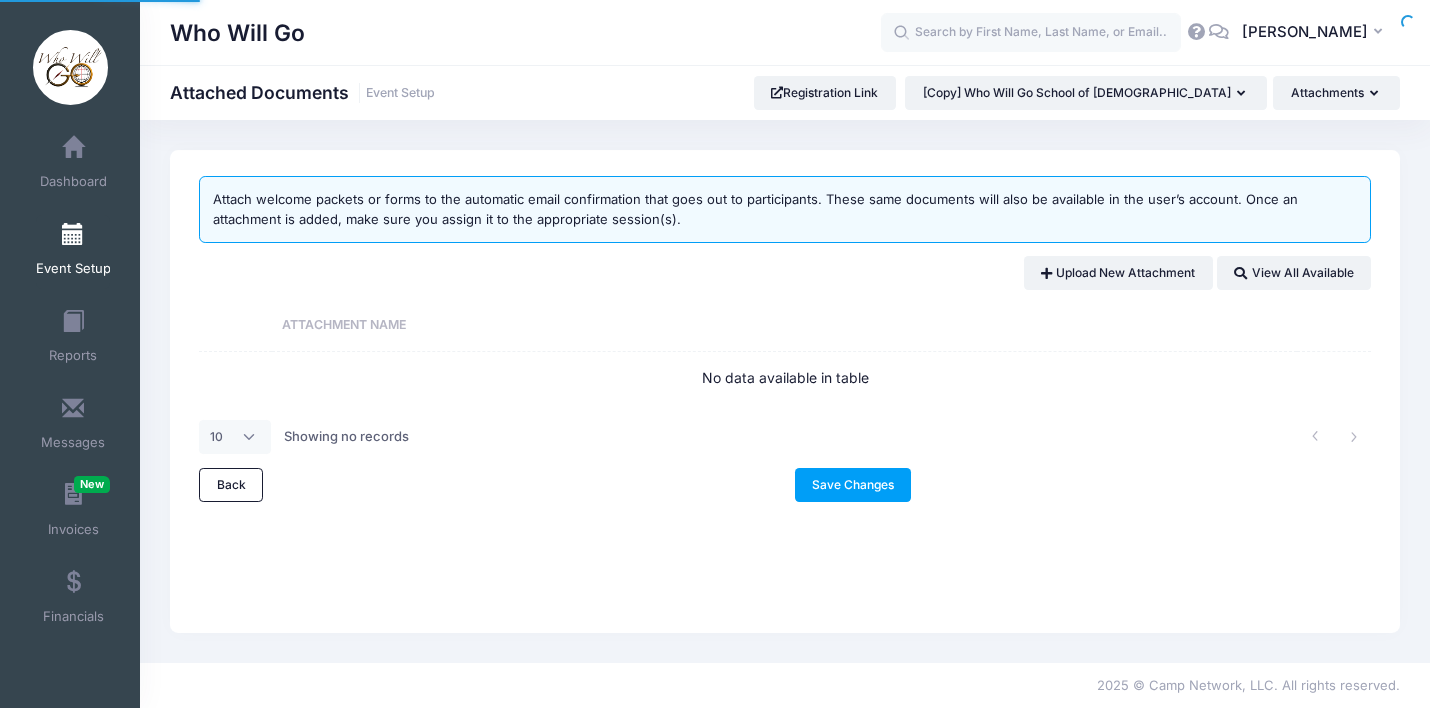 scroll, scrollTop: 0, scrollLeft: 0, axis: both 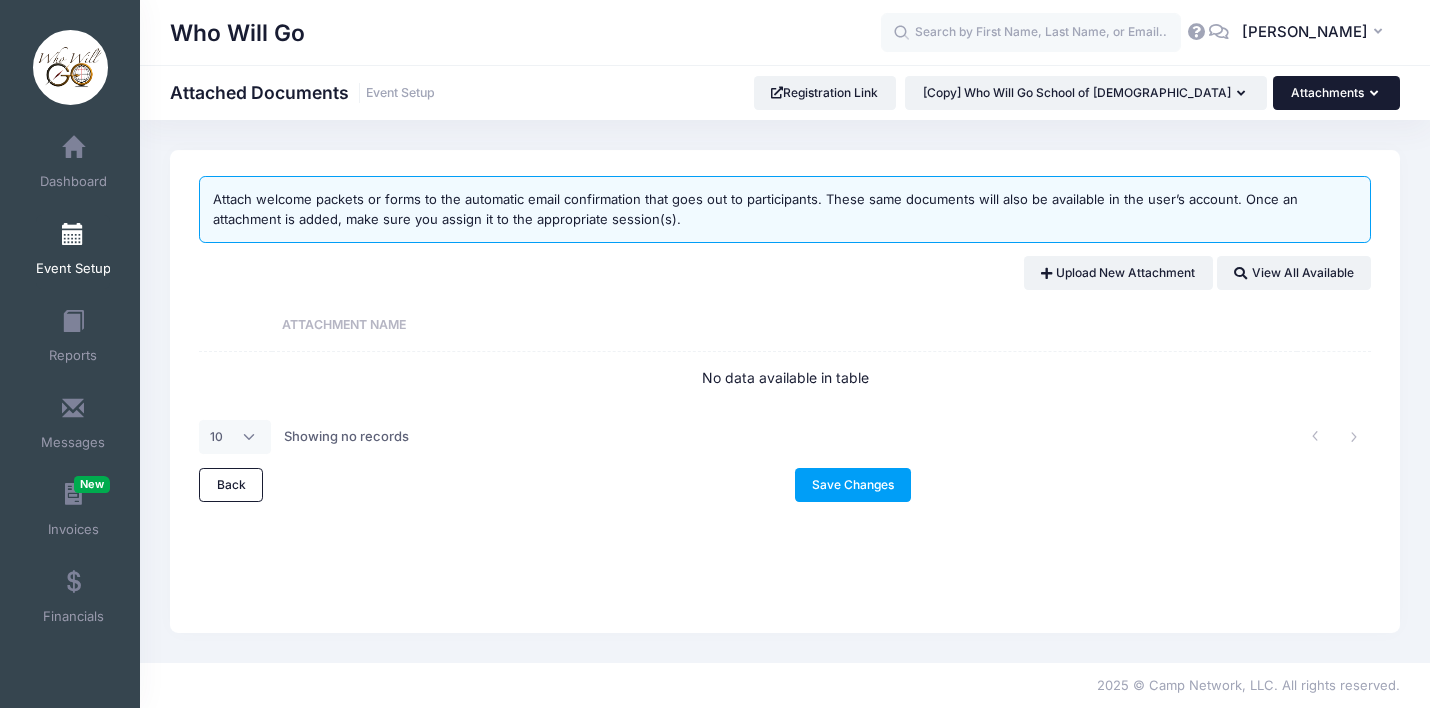click at bounding box center [1376, 94] 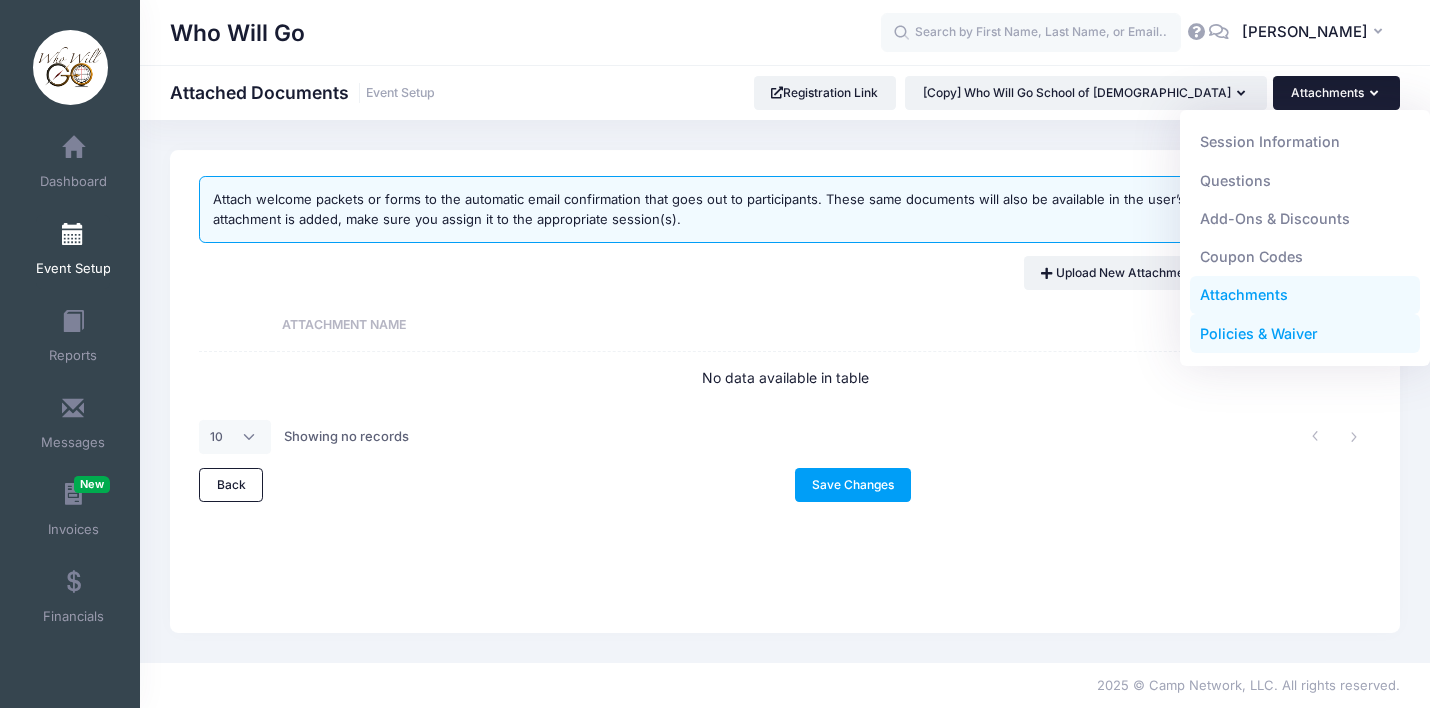 click on "Policies & Waiver" at bounding box center (1305, 334) 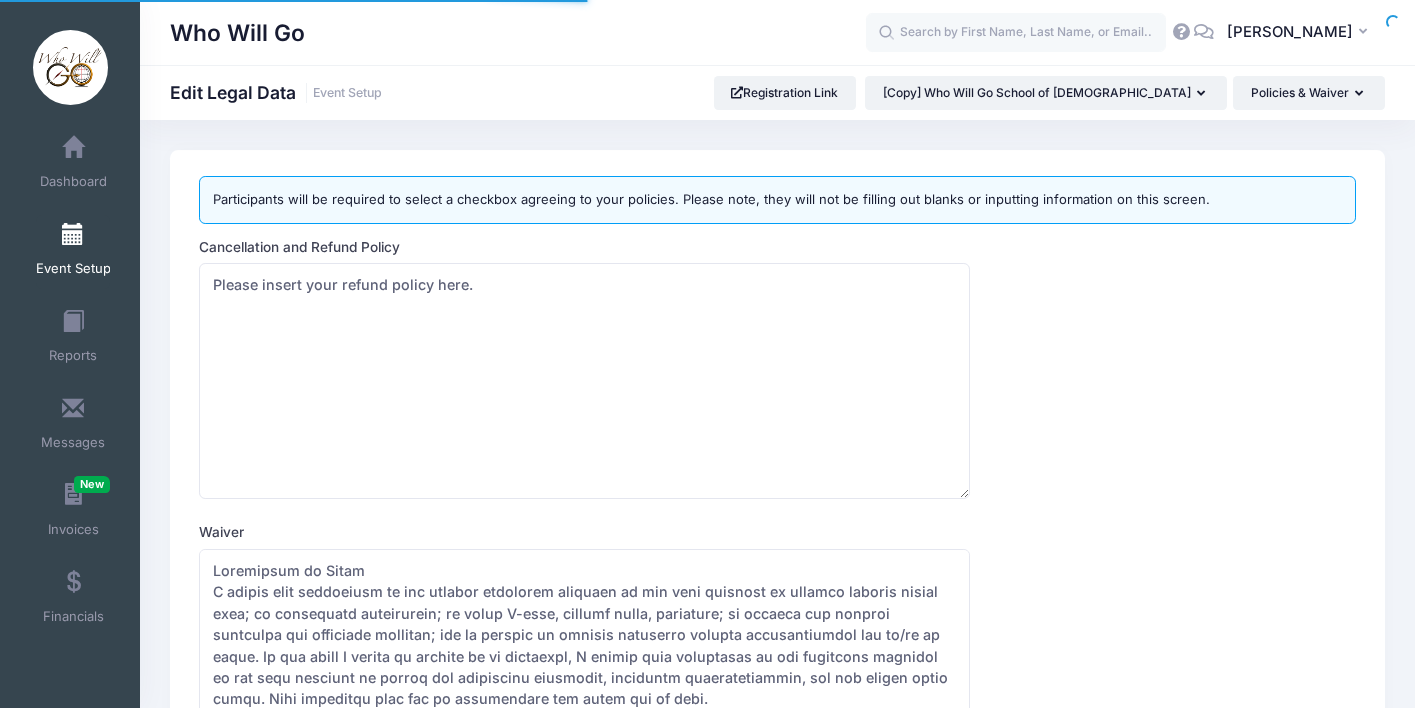 scroll, scrollTop: 0, scrollLeft: 0, axis: both 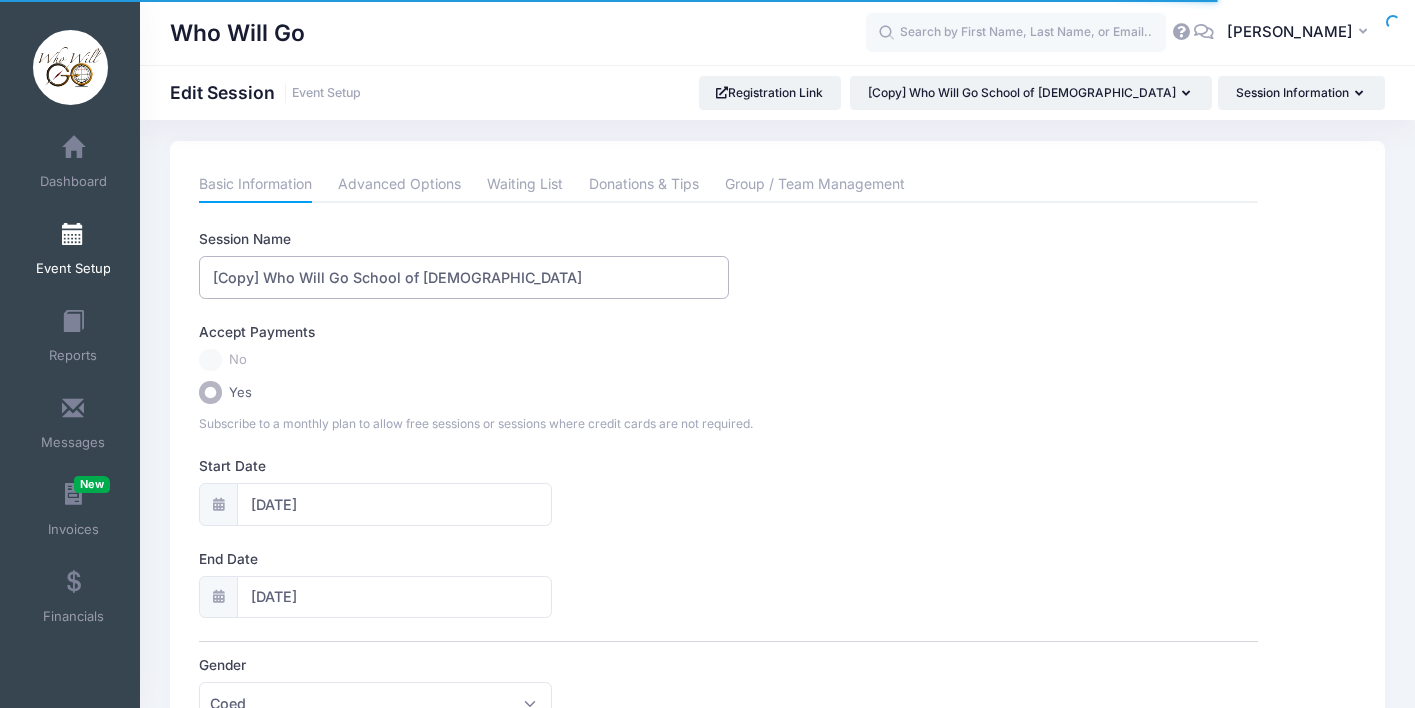 drag, startPoint x: 264, startPoint y: 283, endPoint x: 191, endPoint y: 273, distance: 73.68175 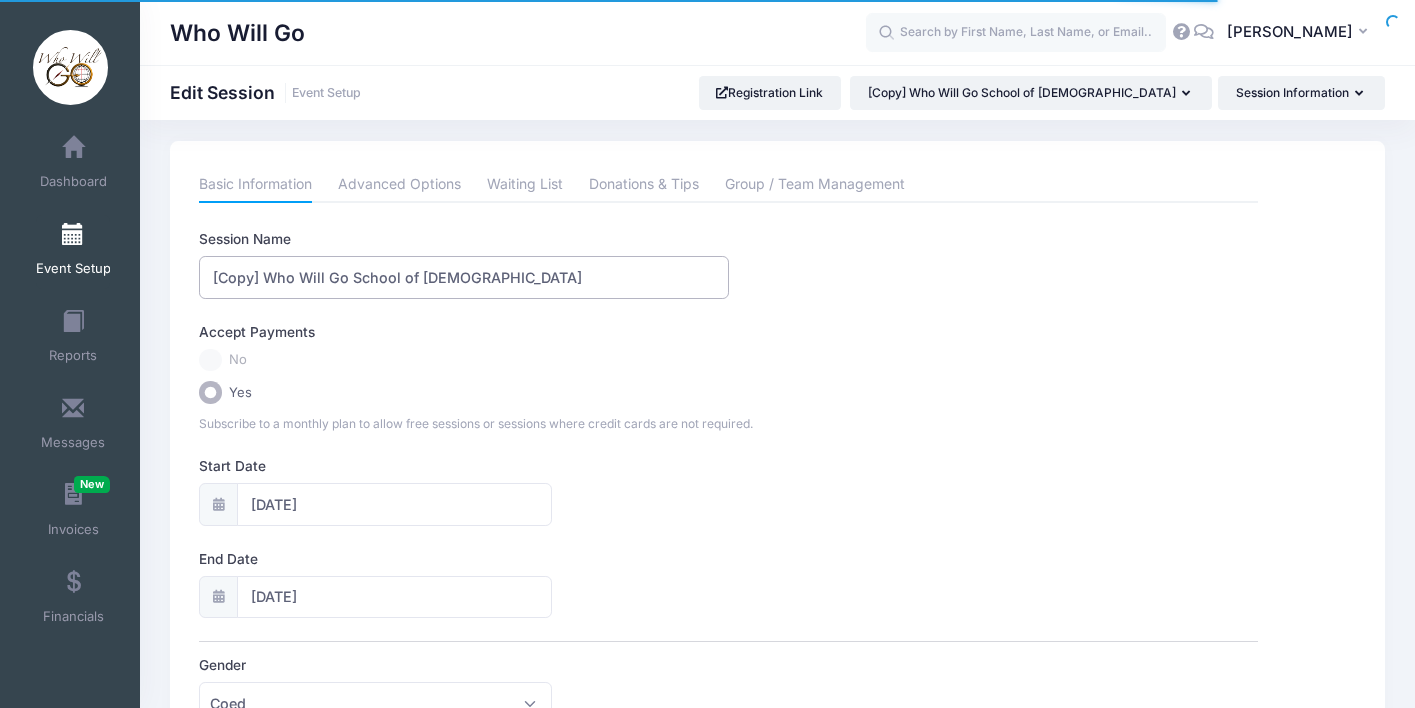 click on "Basic Information
Advanced Options
Waiting List
Donations & Tips
Group / Team Management
Session Name
[Copy] Who Will Go School of [DEMOGRAPHIC_DATA]
Accept Payments
No
Yes
Subscribe to a monthly plan to allow free sessions or sessions where credit cards are not required.
Start Date
[DATE]
End Date
[DATE]
Gender 1" at bounding box center [729, 863] 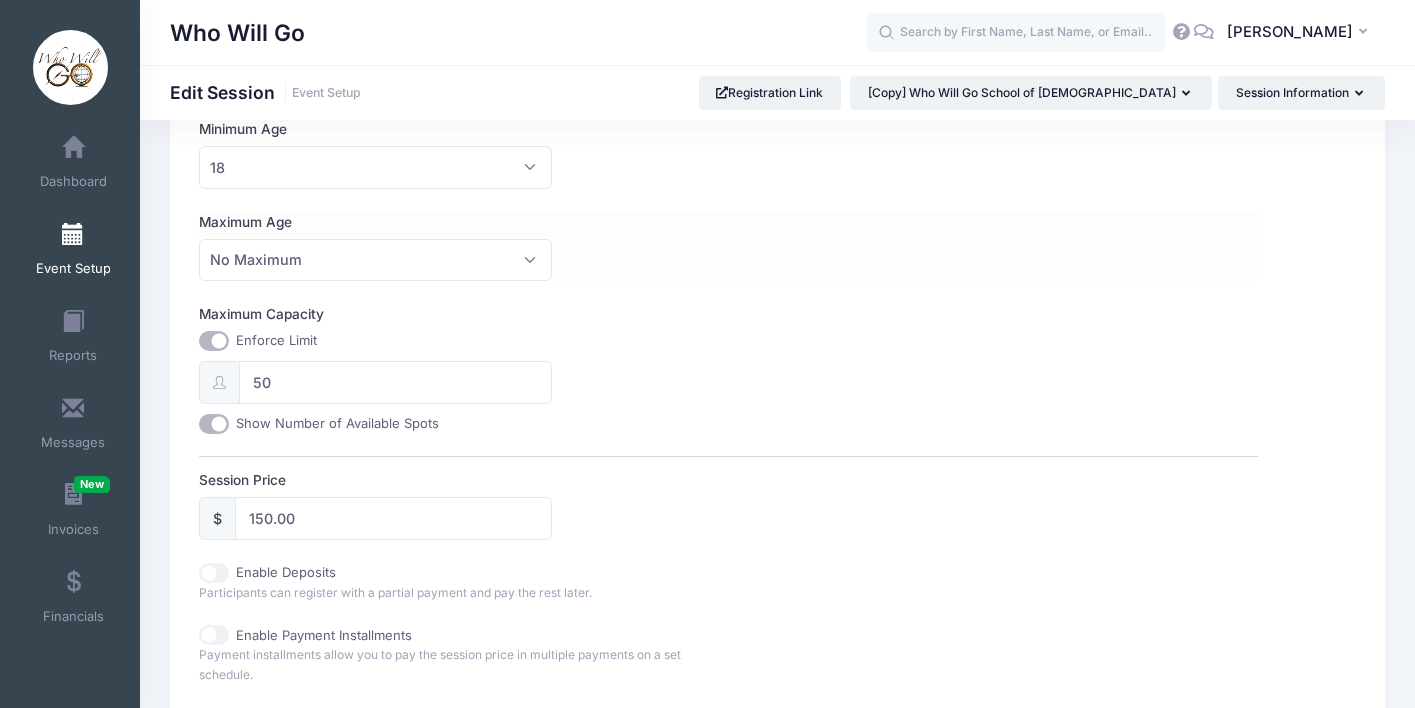 scroll, scrollTop: 644, scrollLeft: 0, axis: vertical 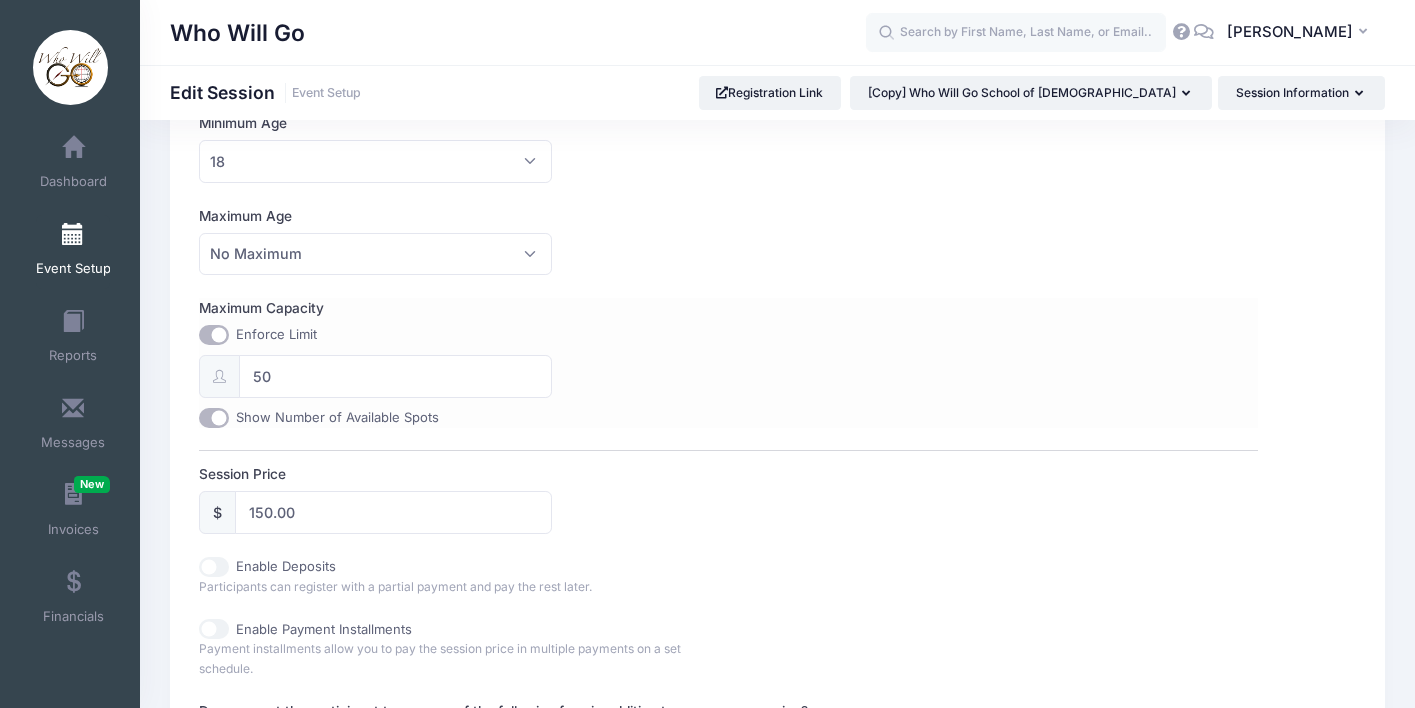 type on "Who Will Go School of [DEMOGRAPHIC_DATA]" 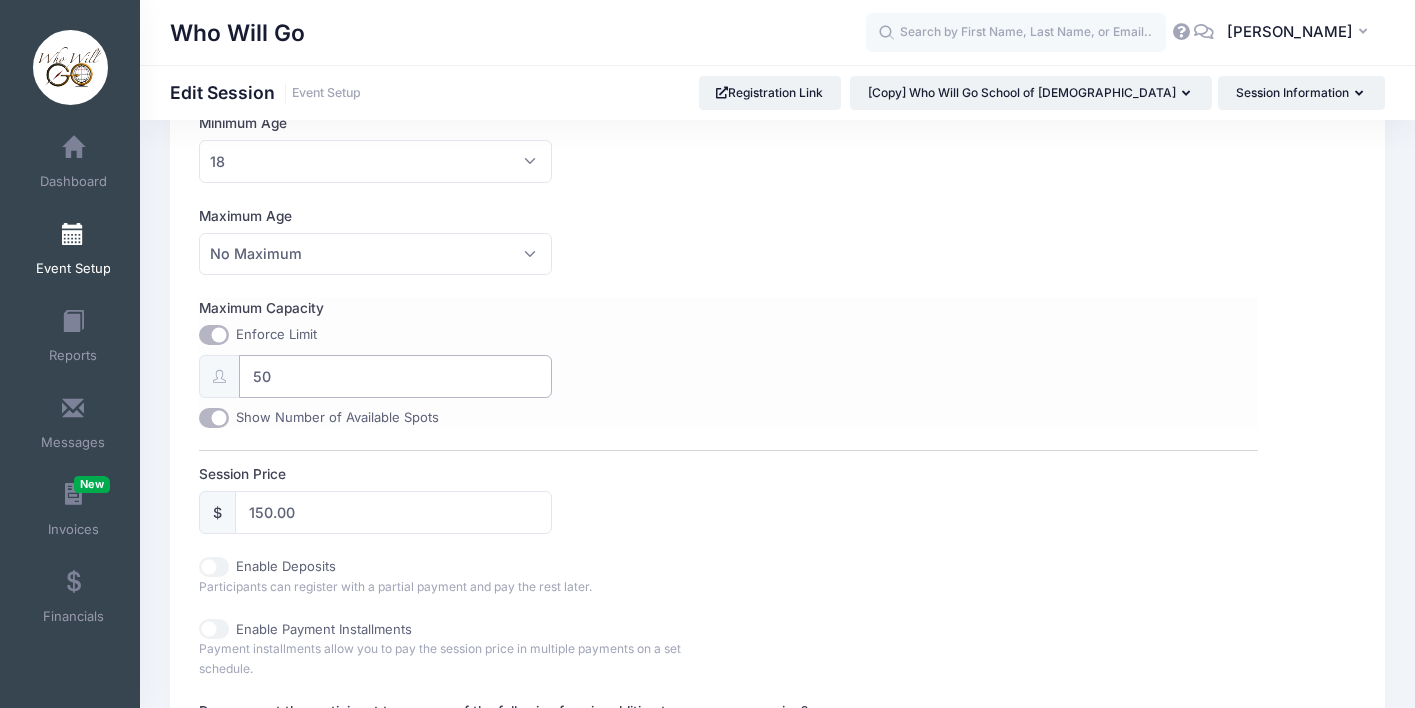 click on "50" at bounding box center [395, 376] 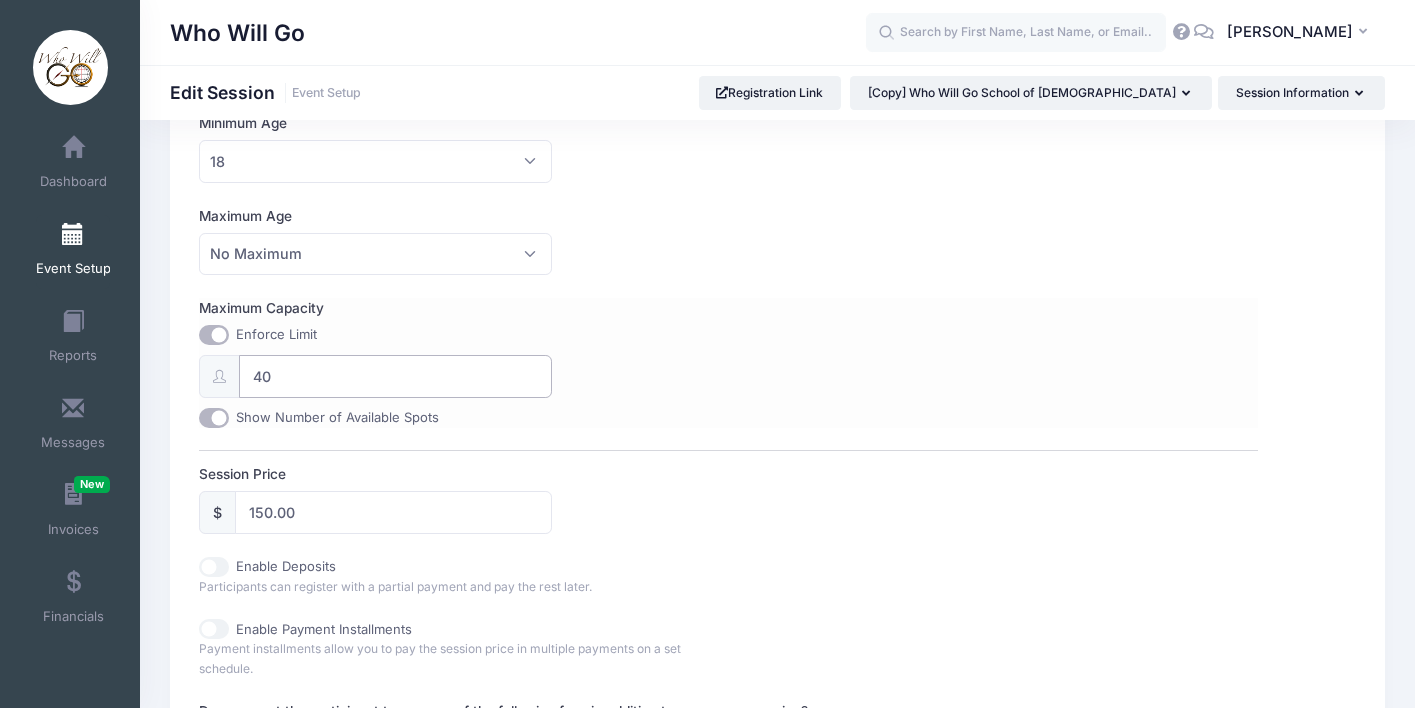 type on "40" 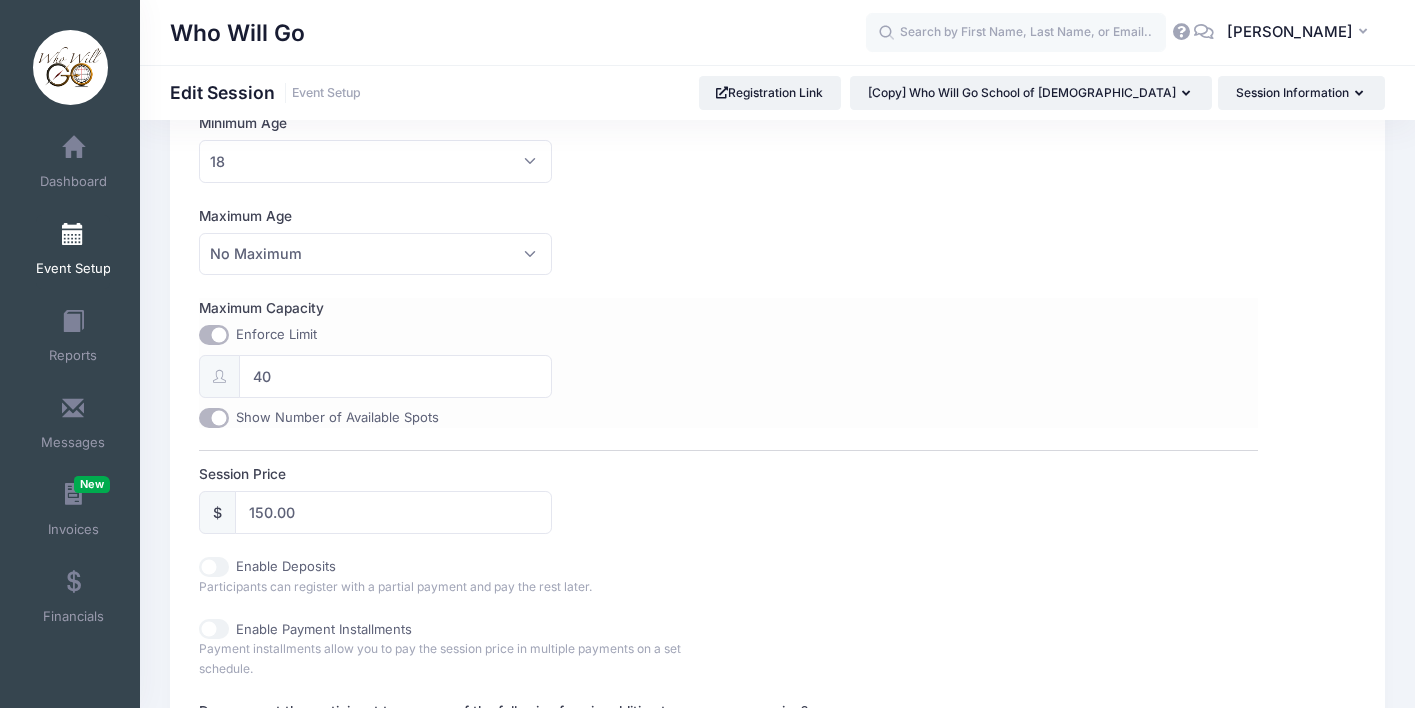 click on "Maximum Capacity
Enforce Limit
40
Show Number of Available Spots" at bounding box center [728, 362] 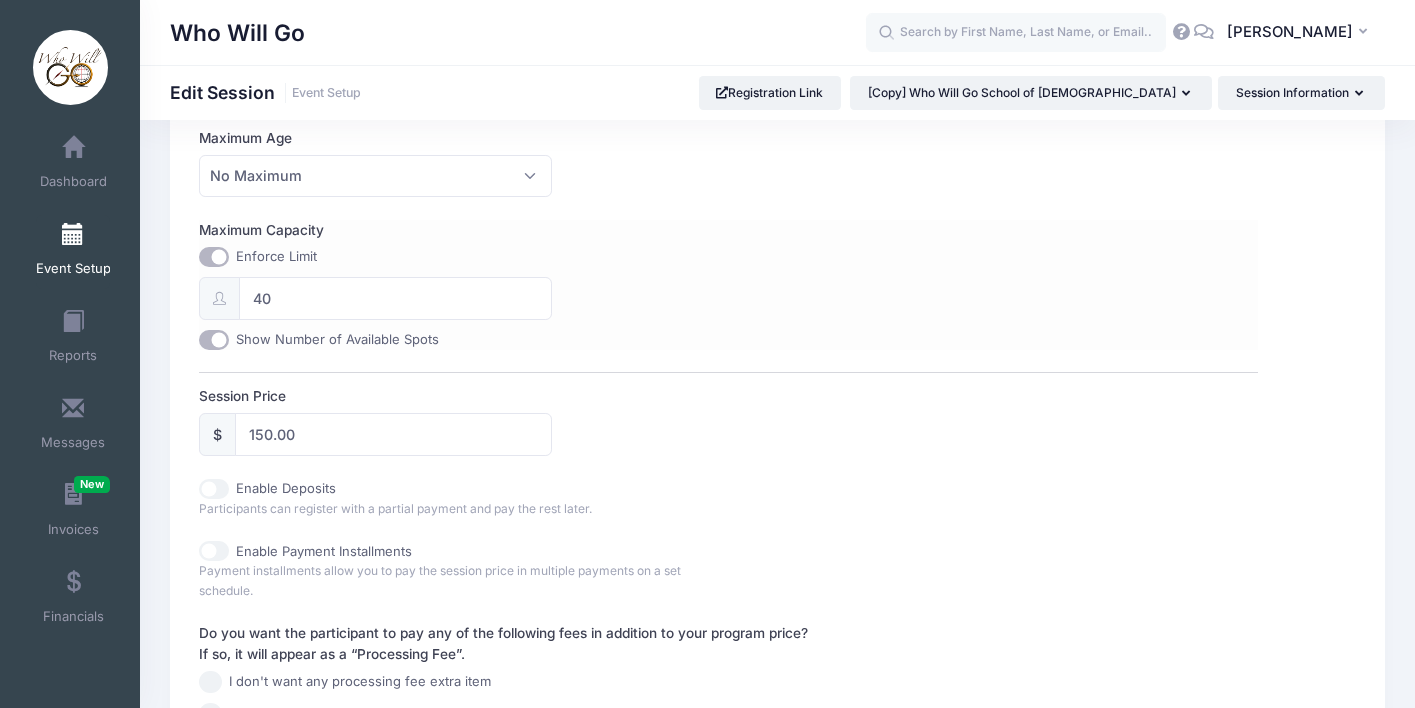 scroll, scrollTop: 731, scrollLeft: 0, axis: vertical 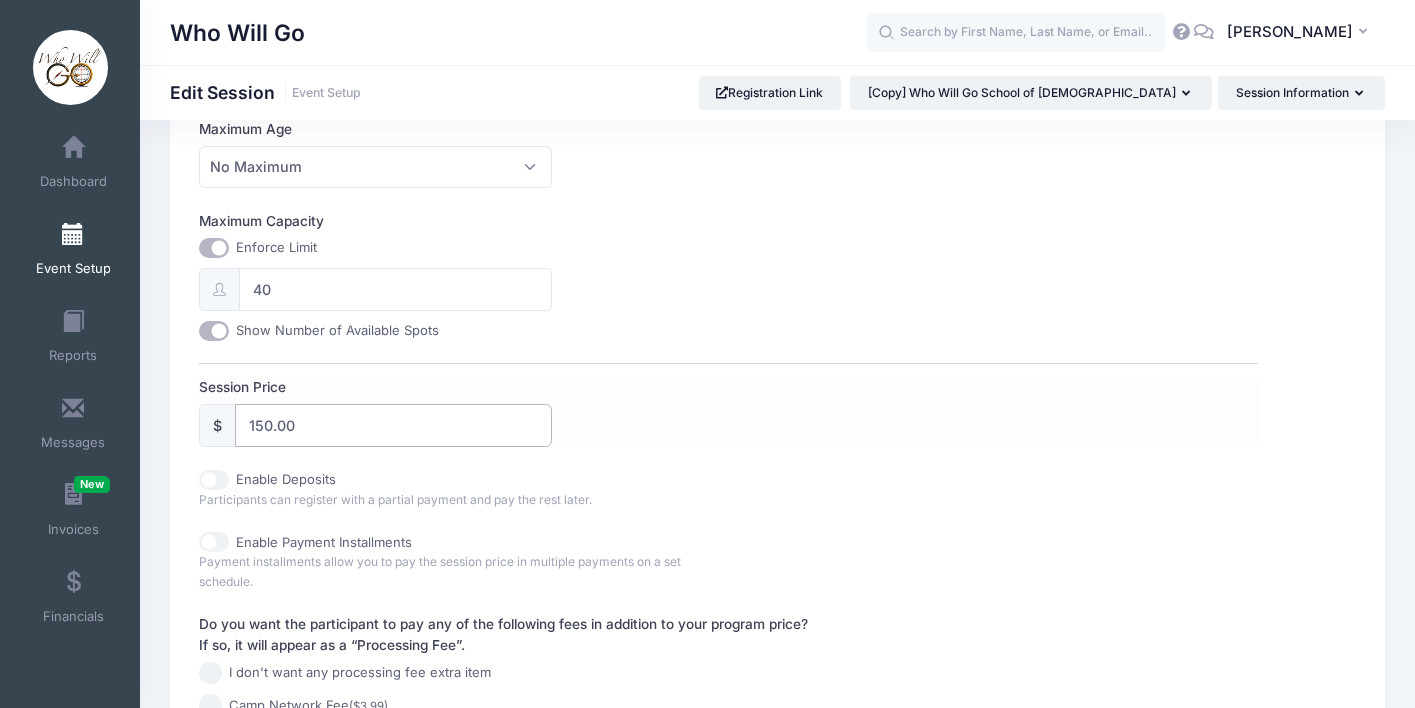 click on "150.00" at bounding box center (393, 425) 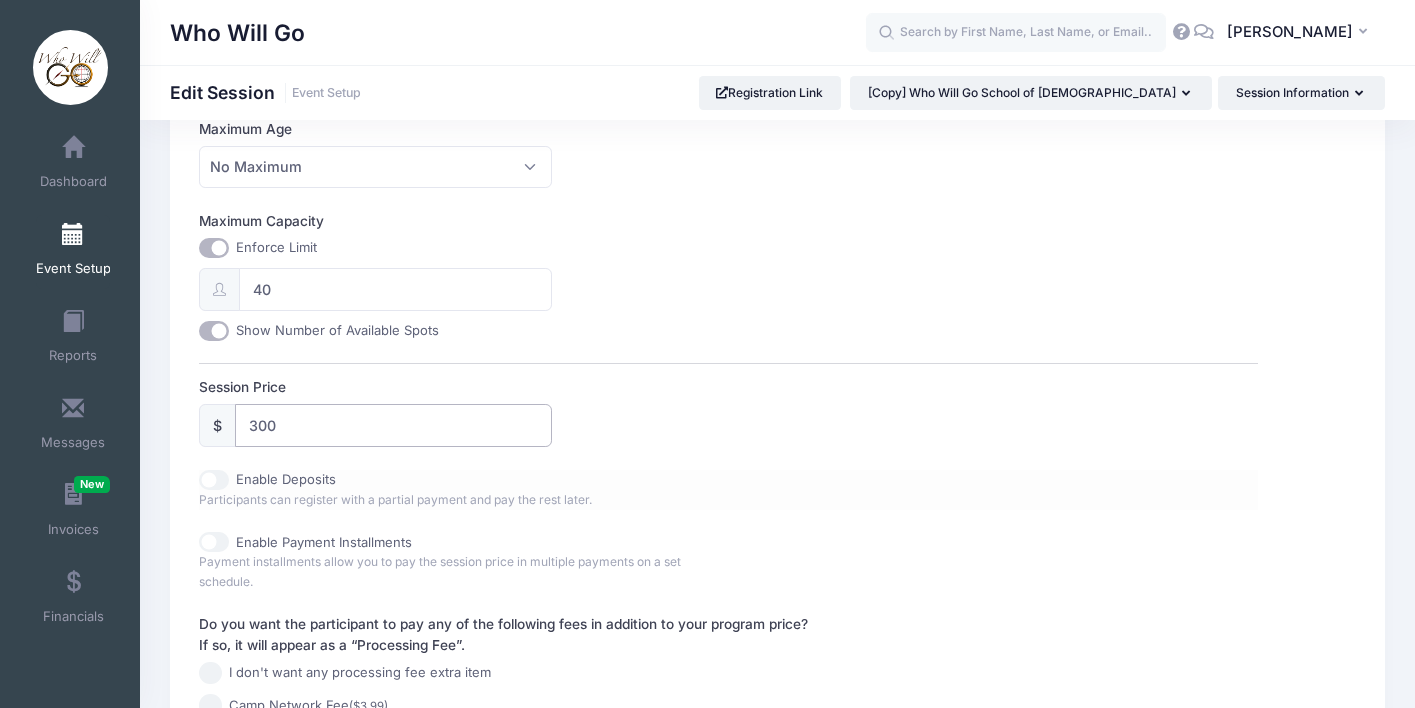 type on "300" 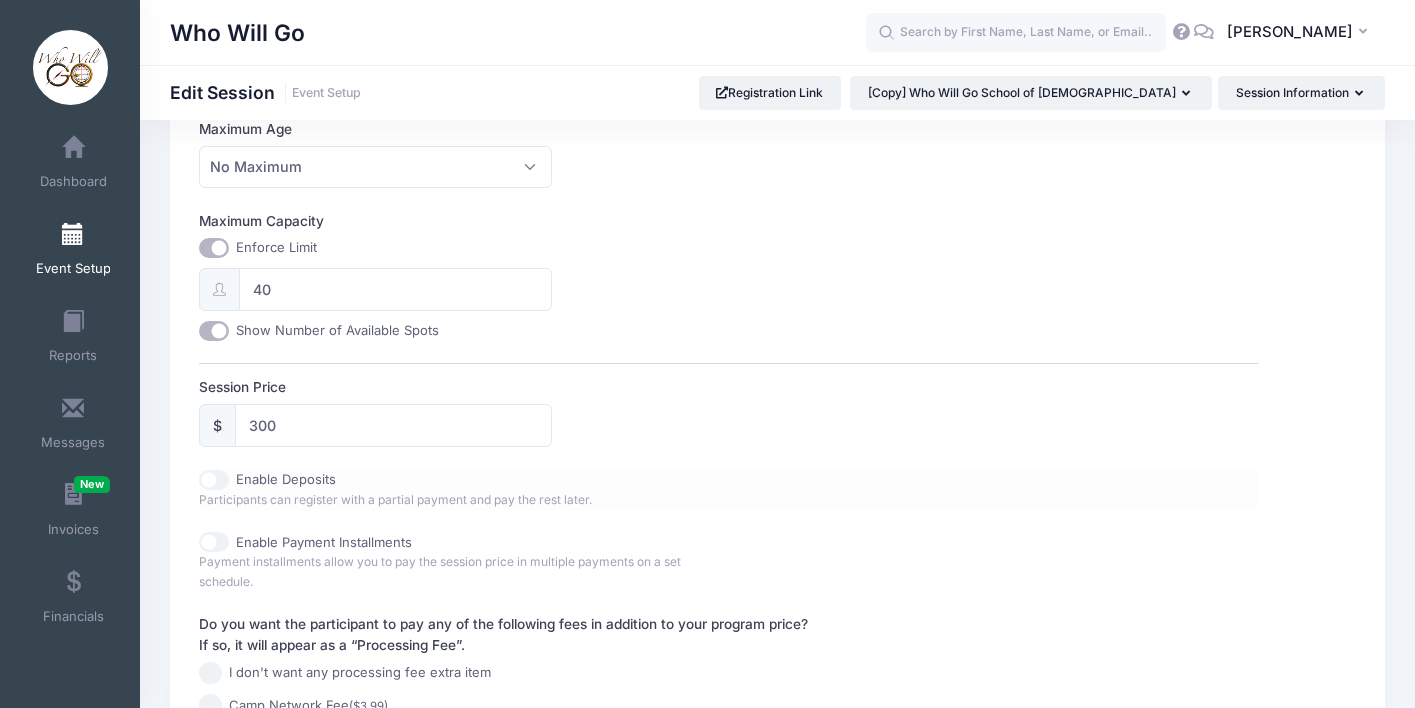 click on "Enable Deposits" at bounding box center [463, 480] 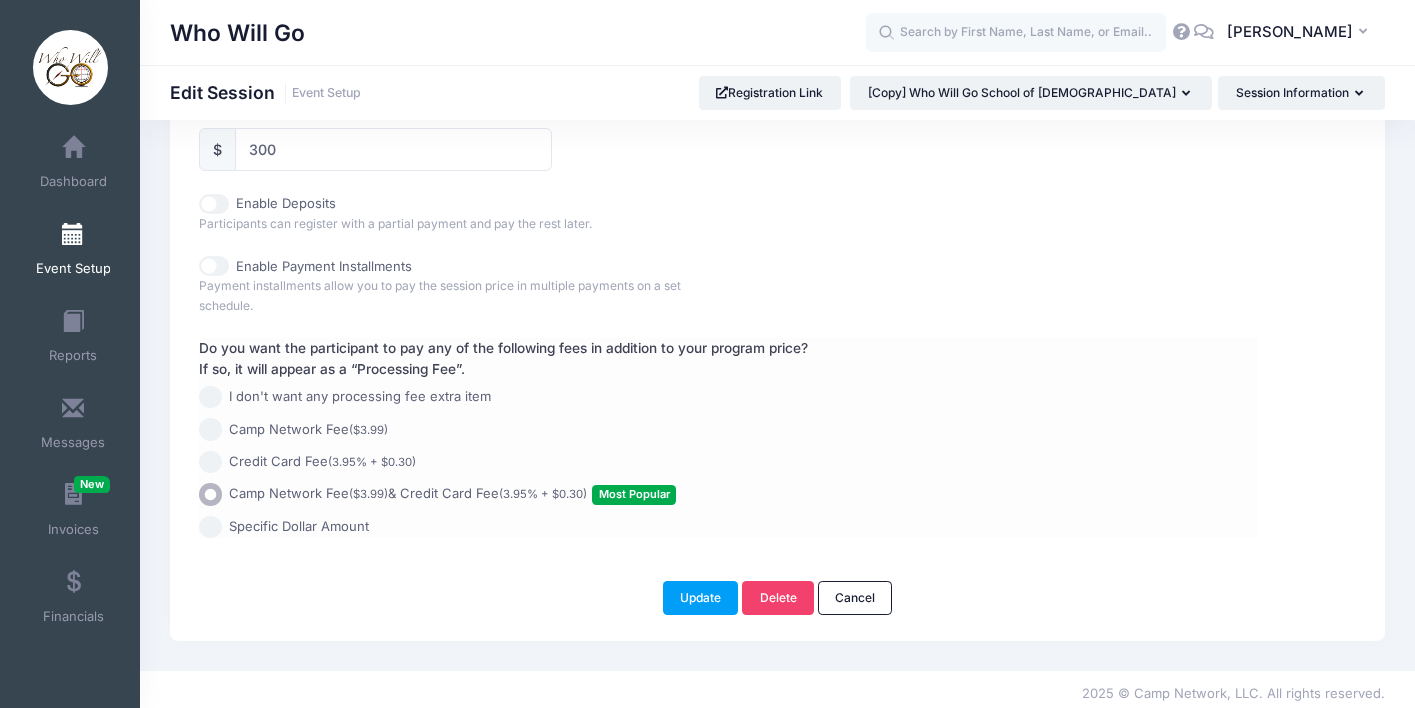 scroll, scrollTop: 1006, scrollLeft: 0, axis: vertical 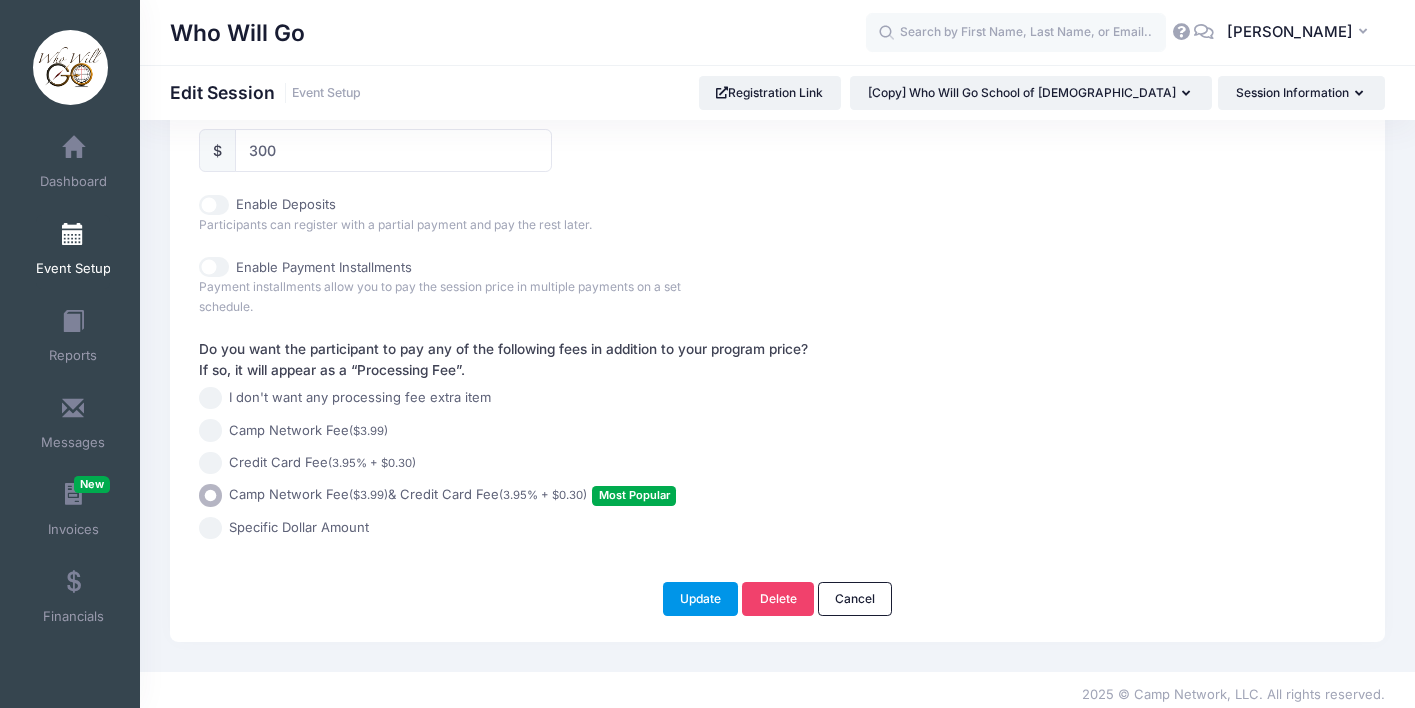 click on "Update" at bounding box center [701, 599] 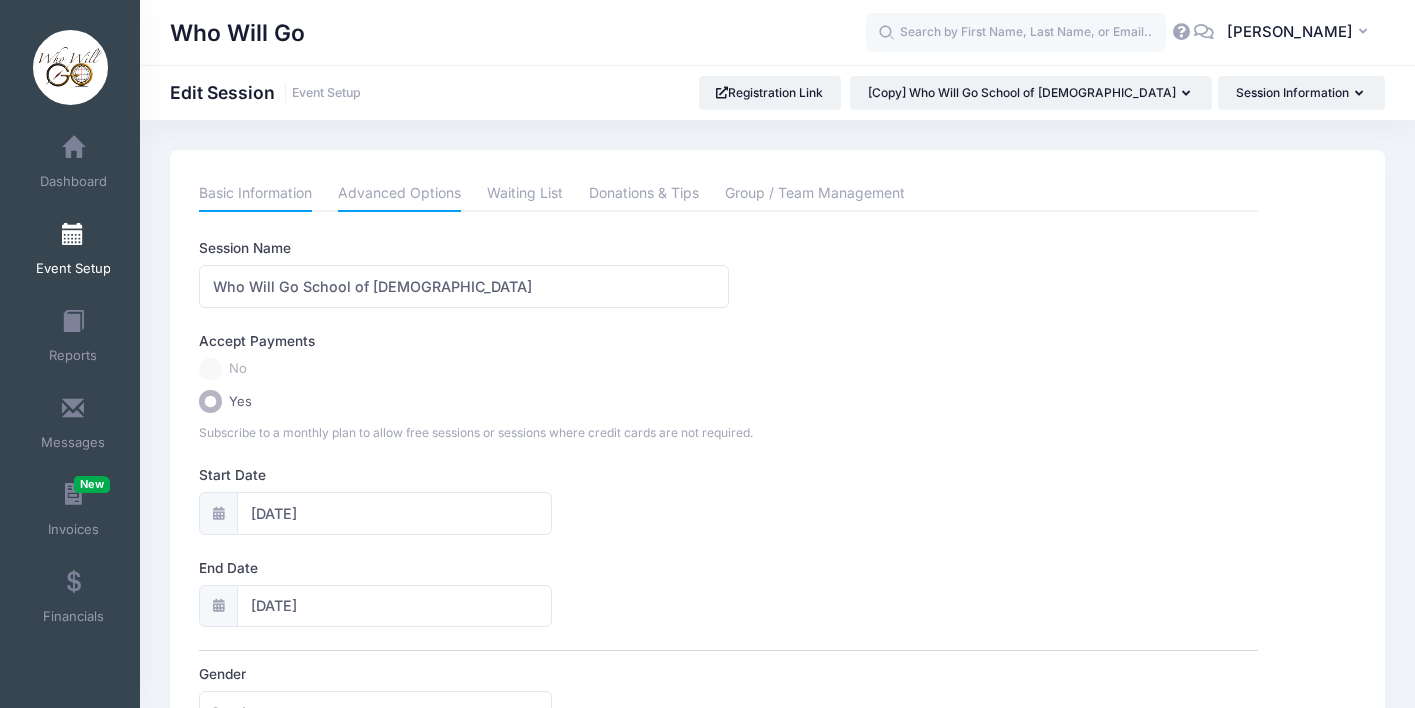scroll, scrollTop: 0, scrollLeft: 0, axis: both 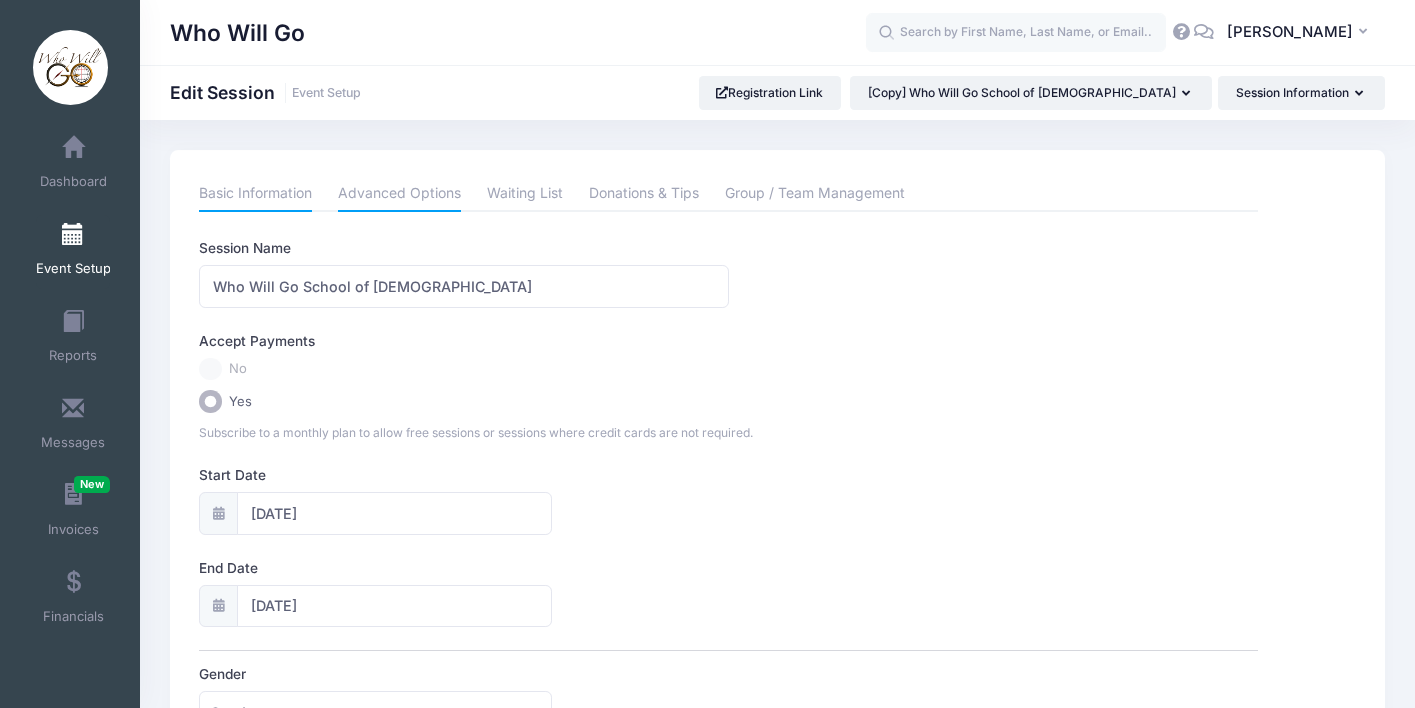 click on "Advanced Options" at bounding box center [399, 194] 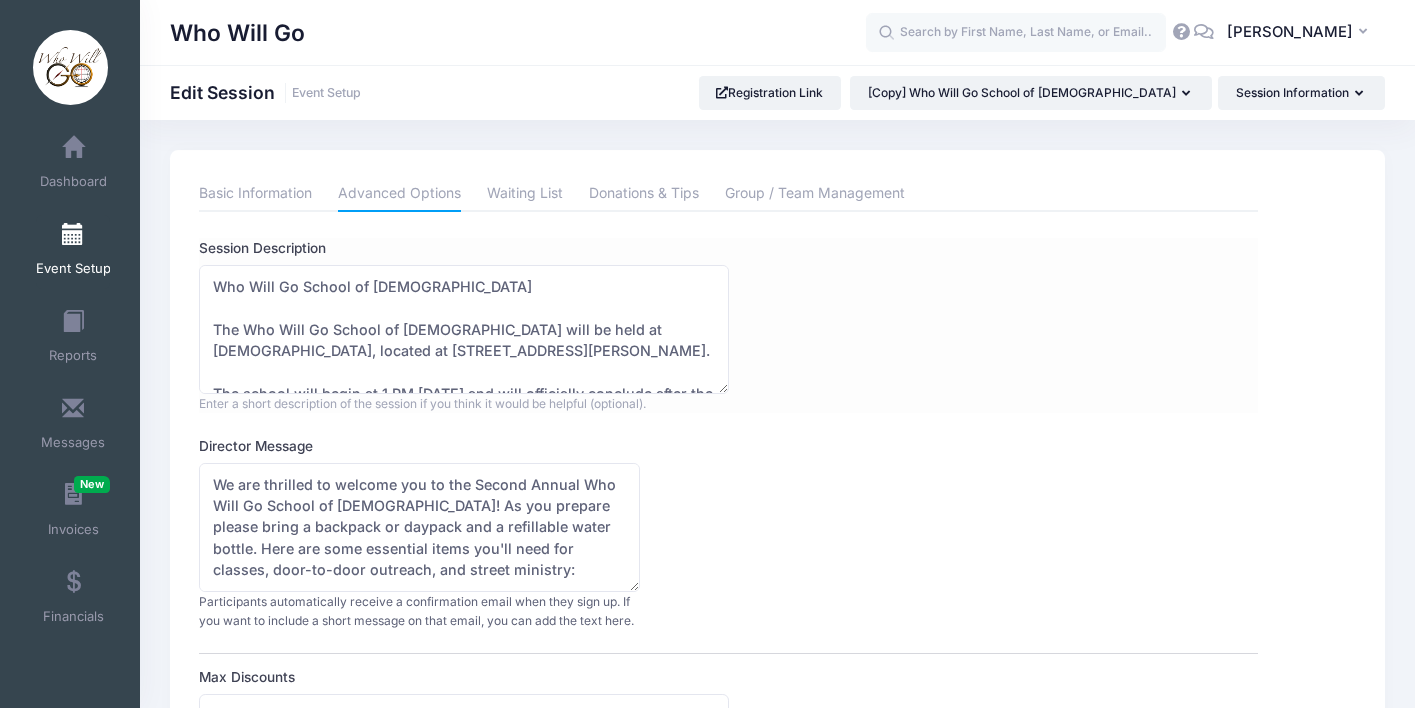 scroll, scrollTop: 0, scrollLeft: 0, axis: both 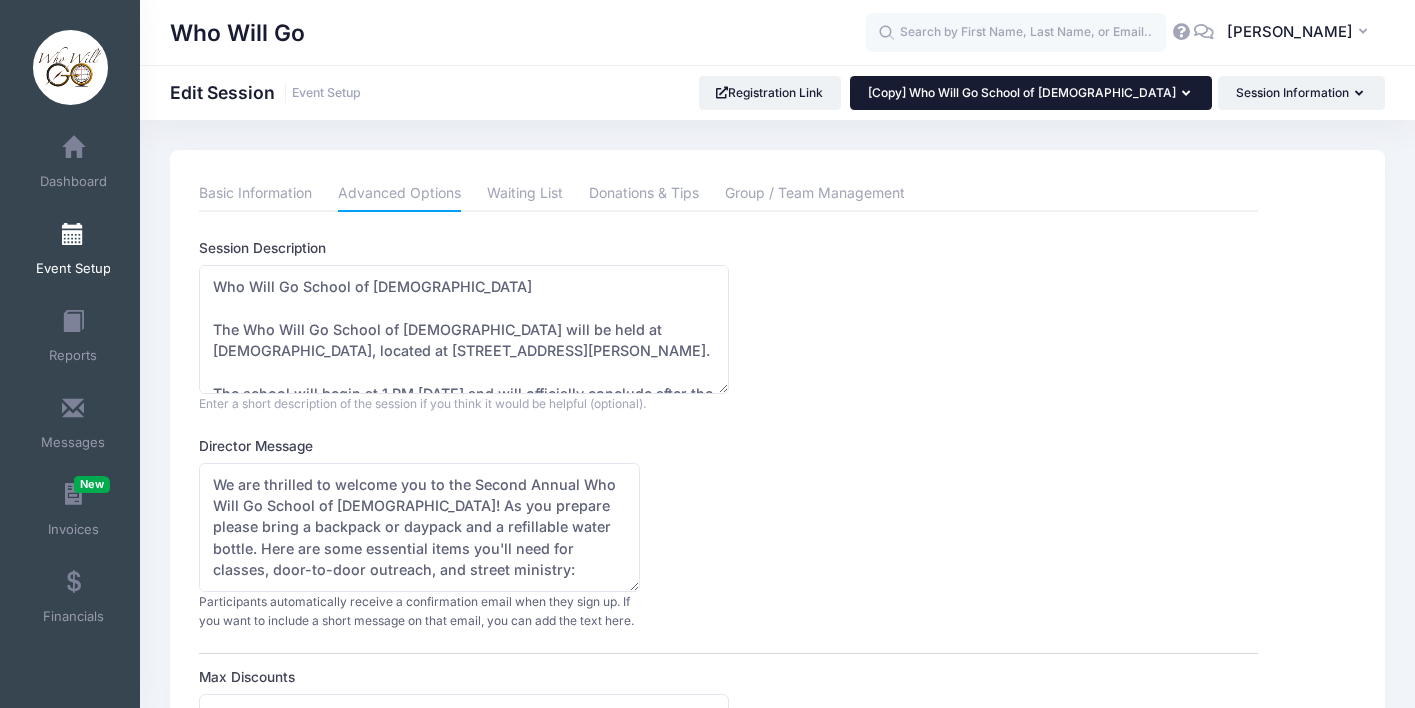 click on "[Copy] Who Will Go School of Evangelism" at bounding box center [1031, 93] 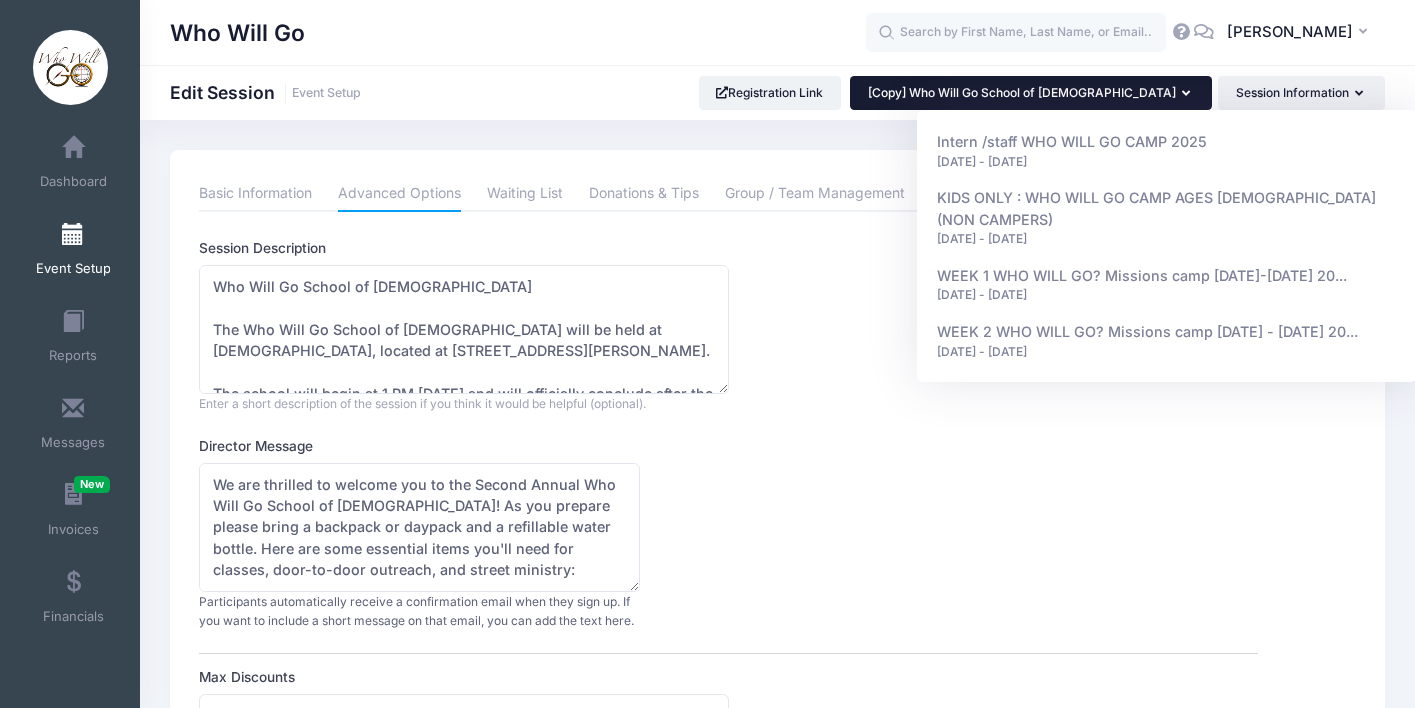 click on "[Copy] Who Will Go School of Evangelism" at bounding box center (1031, 93) 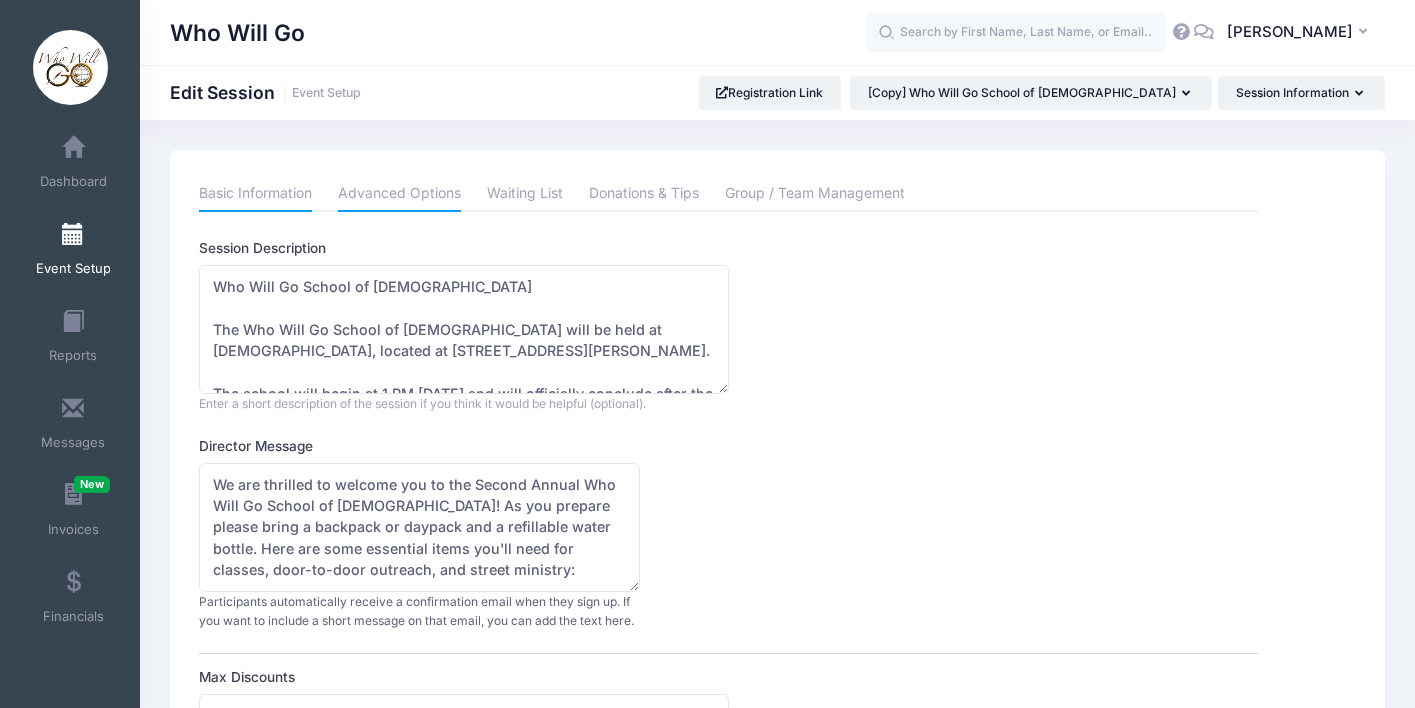 click on "Basic Information" at bounding box center (255, 194) 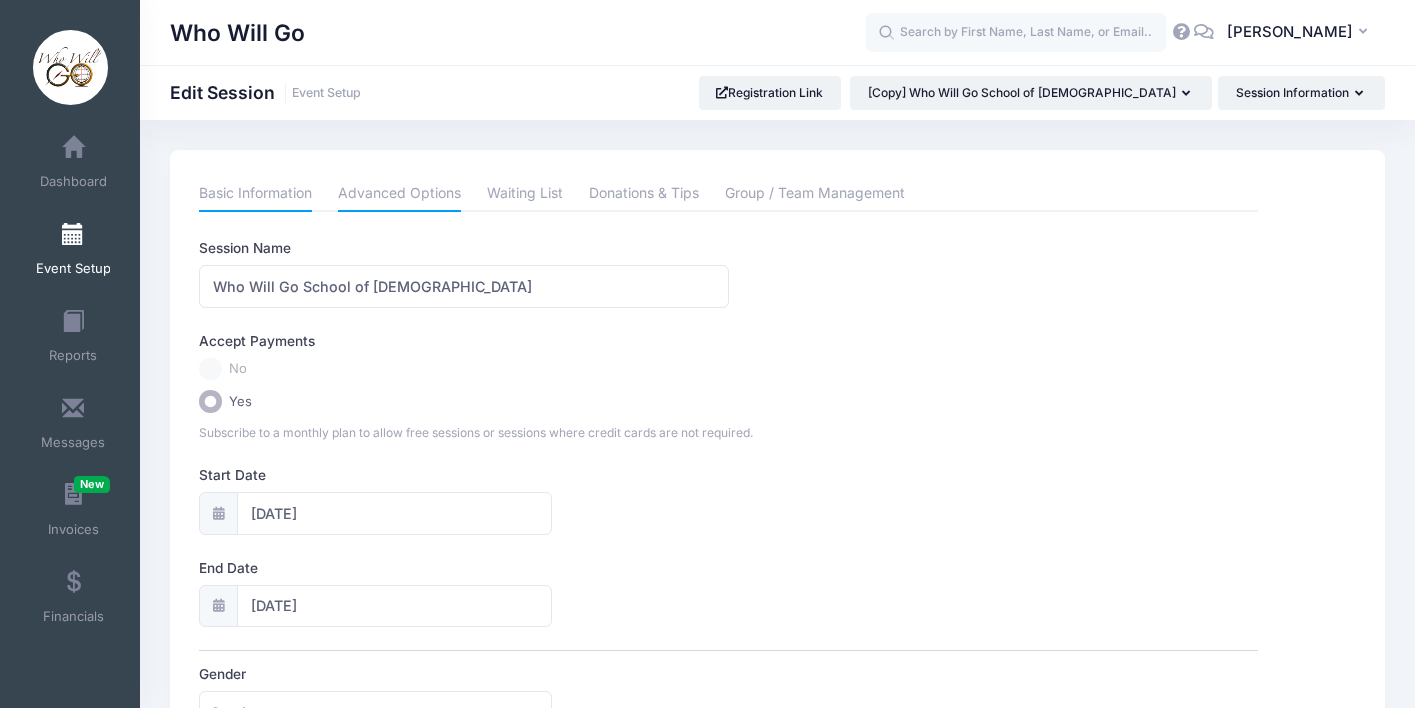 scroll, scrollTop: -1, scrollLeft: 0, axis: vertical 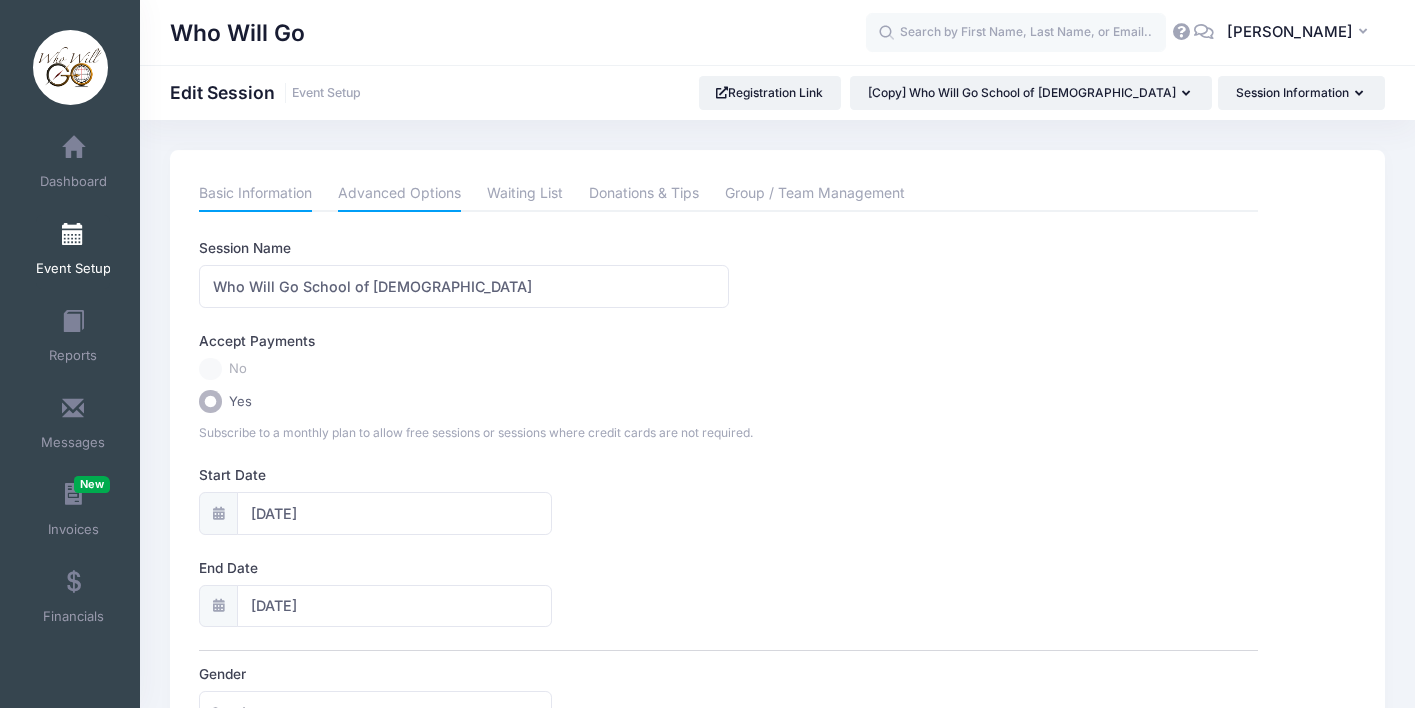click on "Advanced Options" at bounding box center [399, 194] 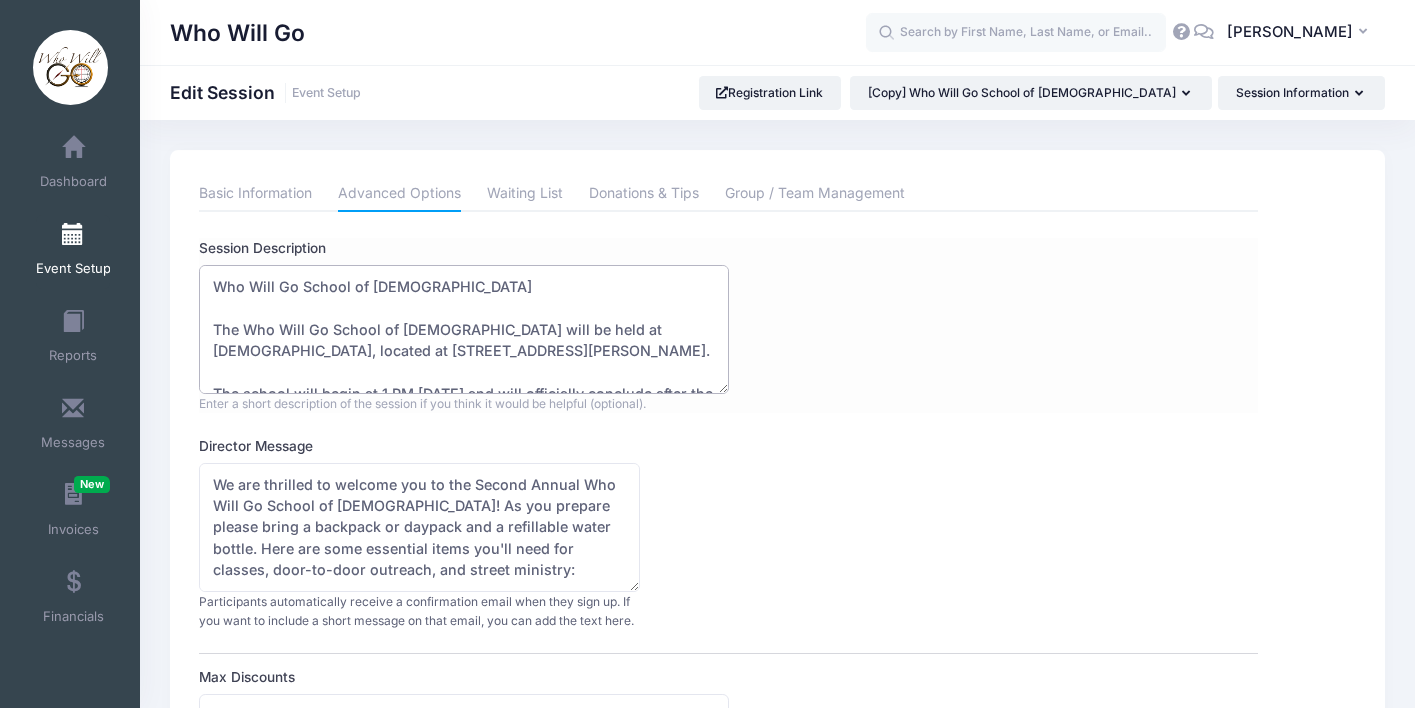 click on "Who Will Go School of Evangelism
The Who Will Go School of Evangelism will be held at Liberty Baptist Church, located at 8420 Emerson Ave, Indianapolis.
The school will begin at 1 PM on Monday and will officially conclude after the service under the tent on Friday night. Each day will include morning sessions, afternoon outreach training, and evenings under the tent at the Indiana Gospel Tent meetings.
The fee is $150, which covers meals and training materials.
**** Lodging is not provided this year.
For more information, please email whowillgo44@gmail.com." at bounding box center (463, 329) 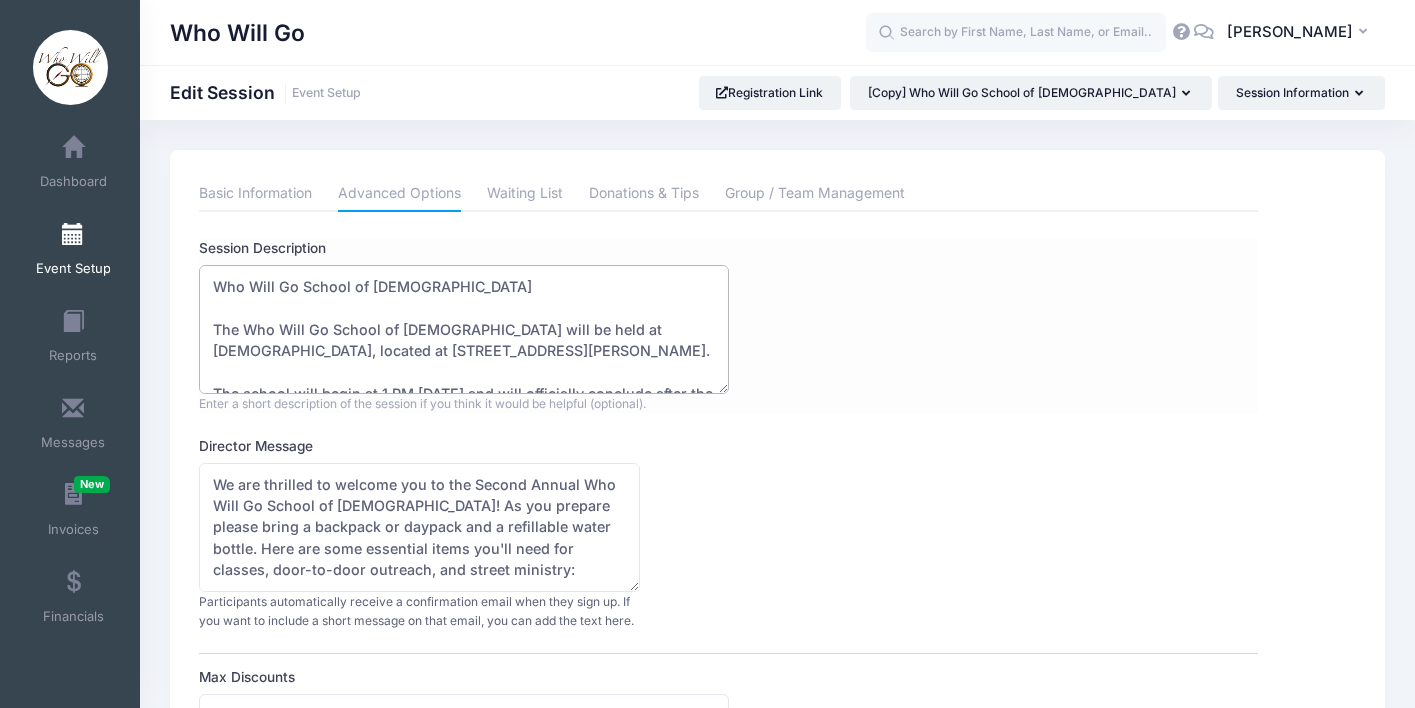 drag, startPoint x: 580, startPoint y: 330, endPoint x: 609, endPoint y: 356, distance: 38.948685 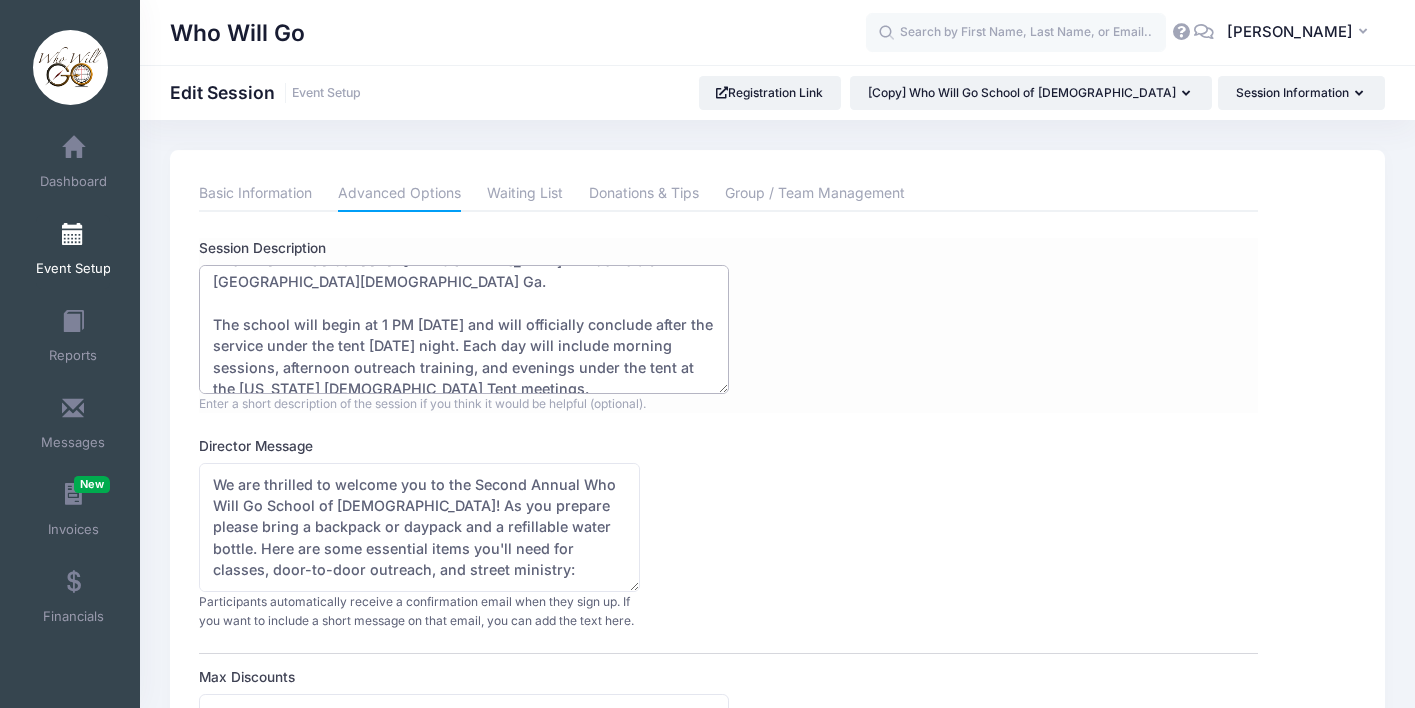 scroll, scrollTop: 86, scrollLeft: 0, axis: vertical 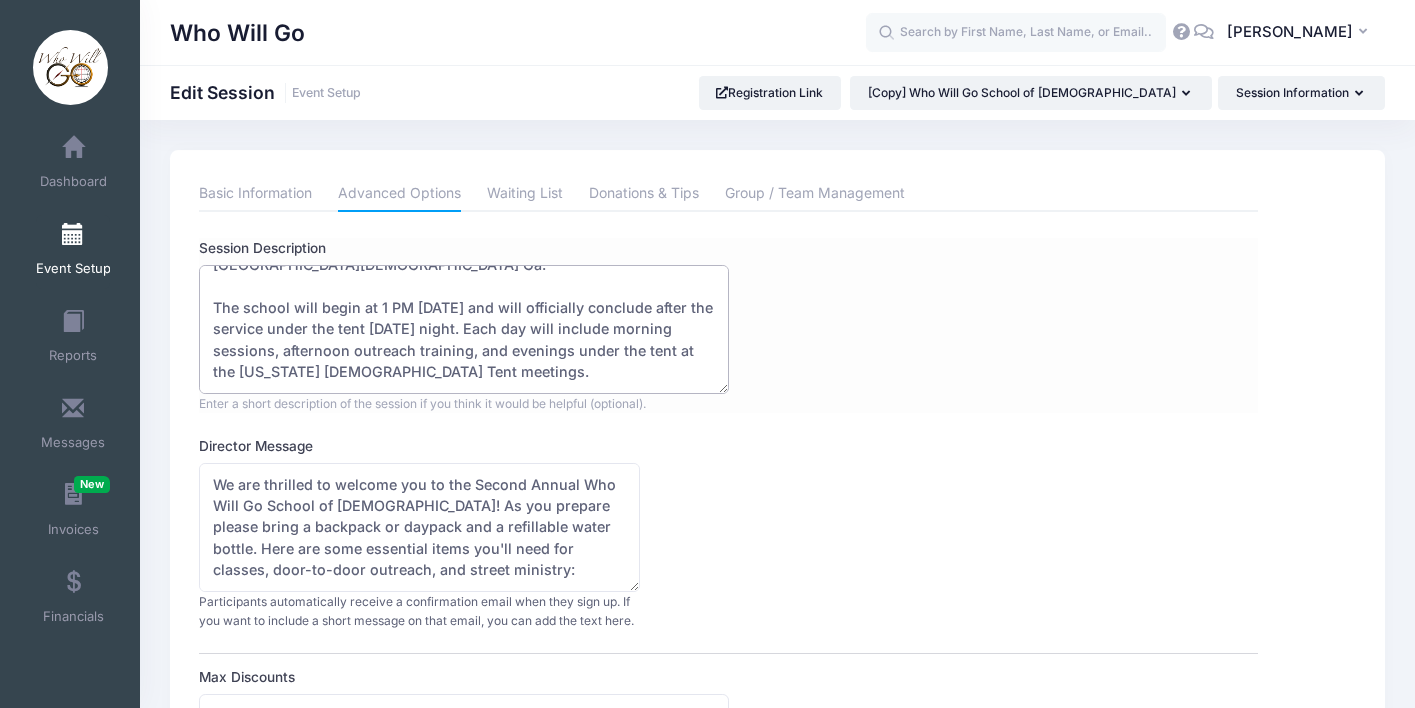drag, startPoint x: 215, startPoint y: 328, endPoint x: 256, endPoint y: 326, distance: 41.04875 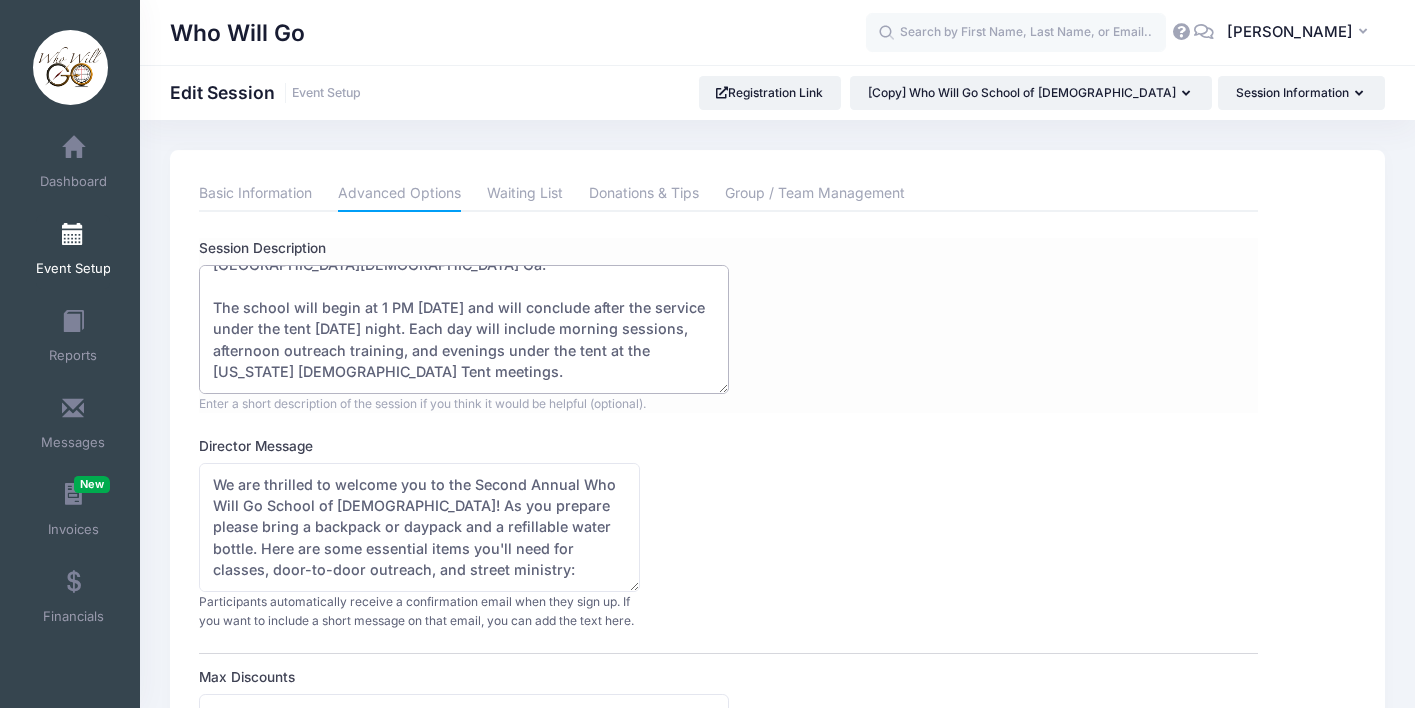 drag, startPoint x: 265, startPoint y: 323, endPoint x: 470, endPoint y: 327, distance: 205.03902 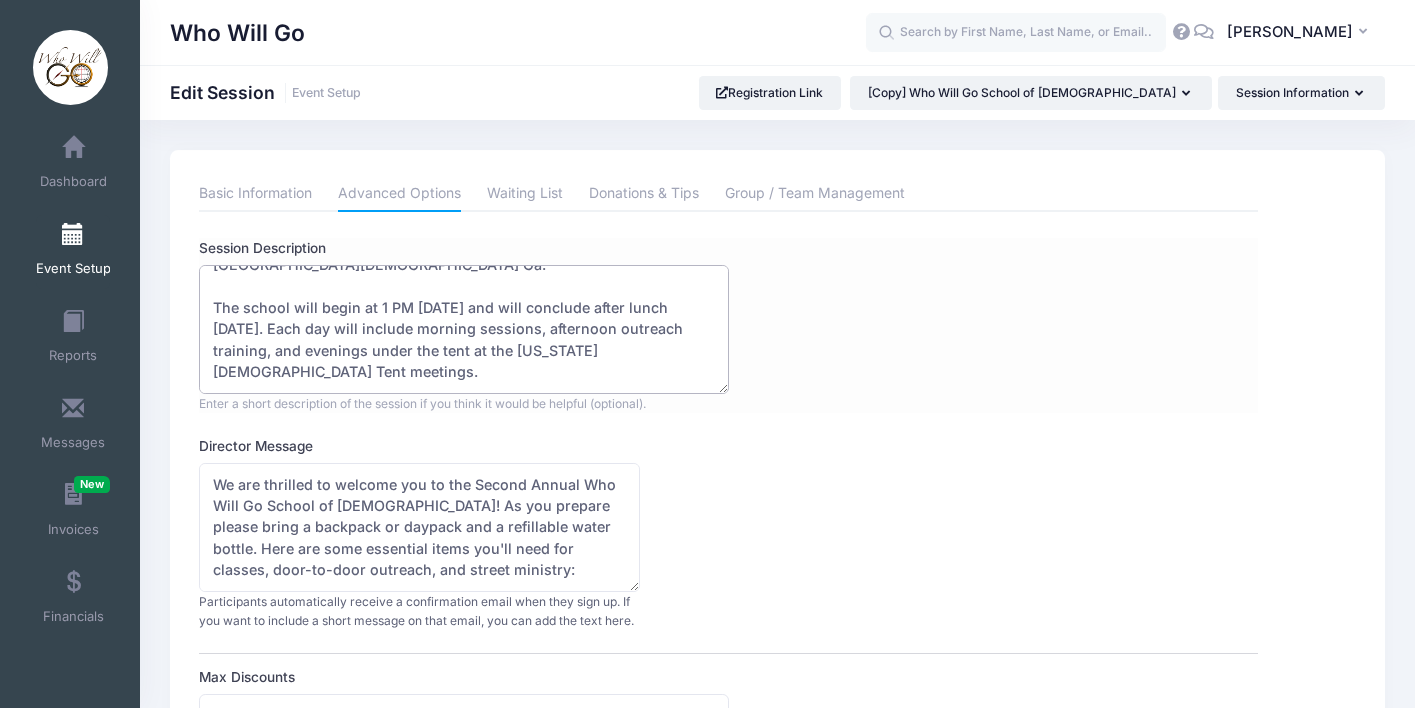 drag, startPoint x: 470, startPoint y: 327, endPoint x: 533, endPoint y: 372, distance: 77.42093 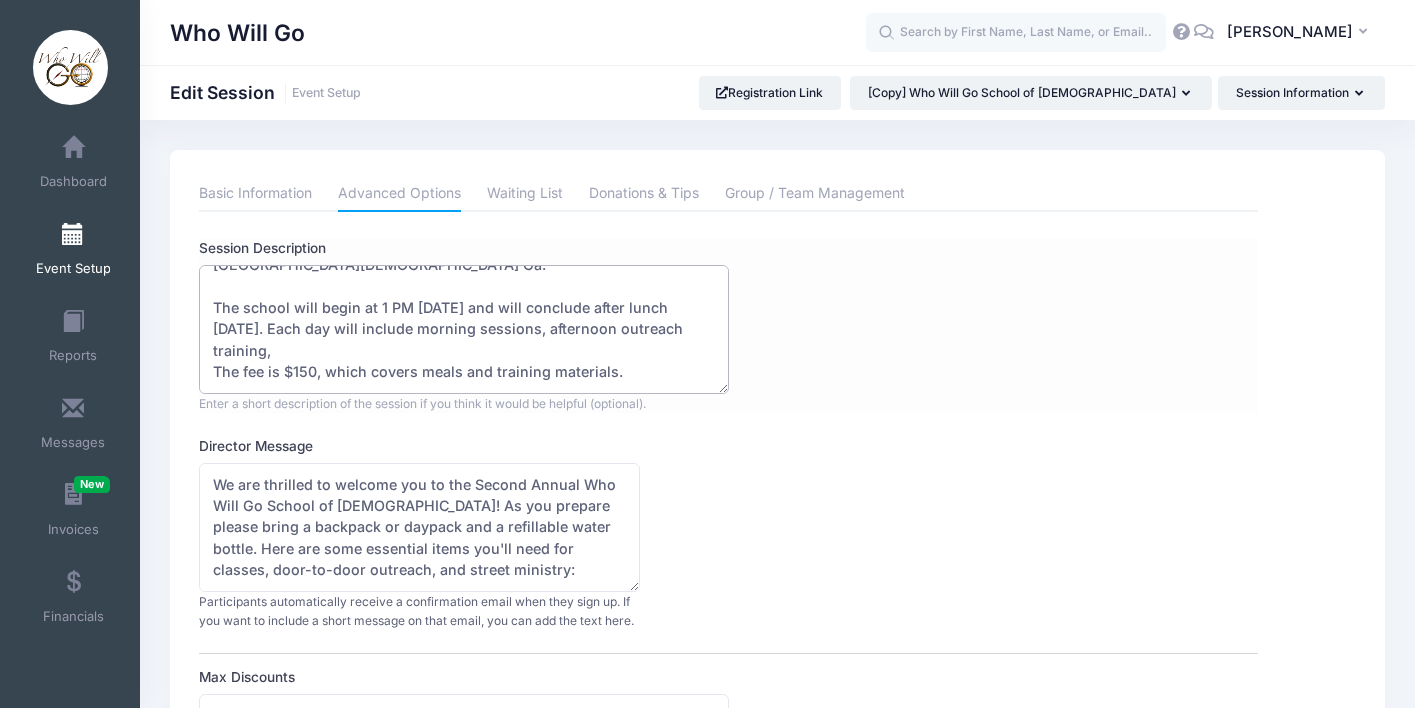 click on "Who Will Go School of Evangelism
The Who Will Go School of Evangelism will be held at Liberty Baptist Church, located at 8420 Emerson Ave, Indianapolis.
The school will begin at 1 PM on Monday and will officially conclude after the service under the tent on Friday night. Each day will include morning sessions, afternoon outreach training, and evenings under the tent at the Indiana Gospel Tent meetings.
The fee is $150, which covers meals and training materials.
**** Lodging is not provided this year.
For more information, please email whowillgo44@gmail.com." at bounding box center [463, 329] 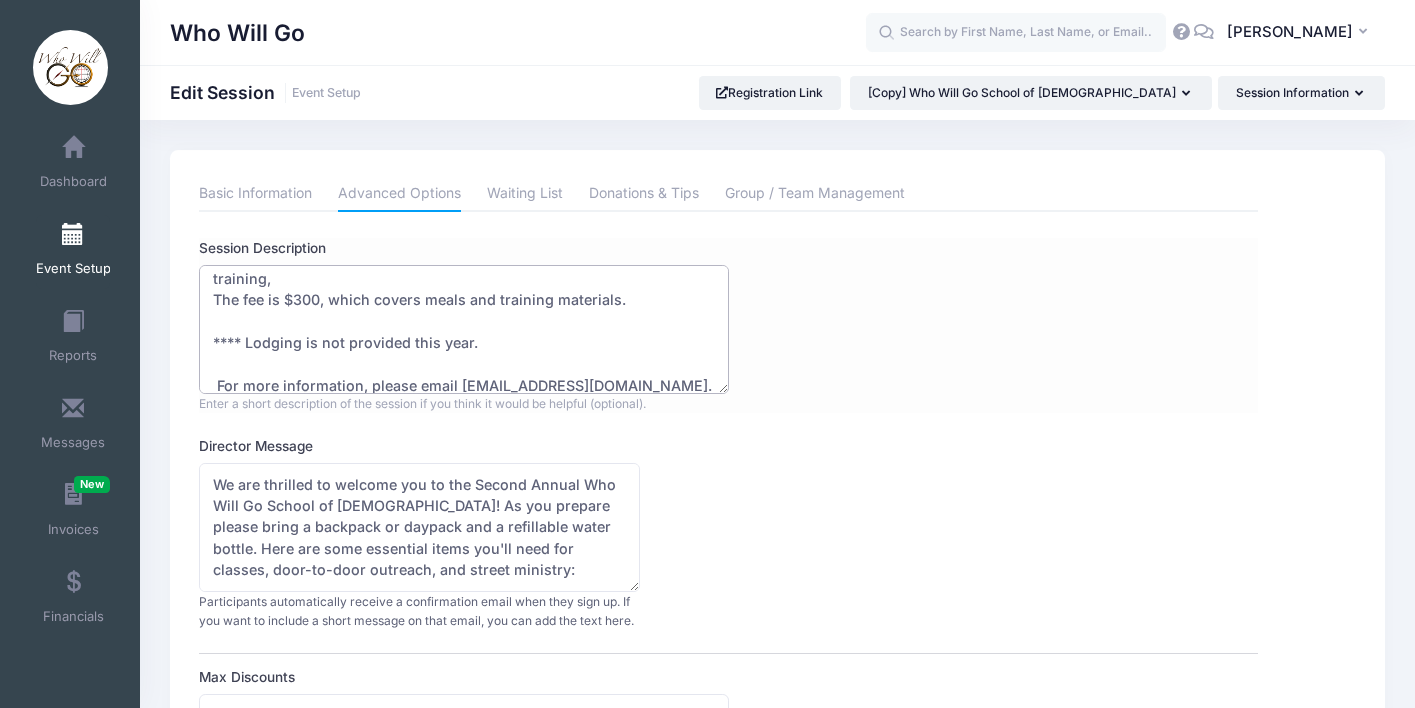 scroll, scrollTop: 163, scrollLeft: 0, axis: vertical 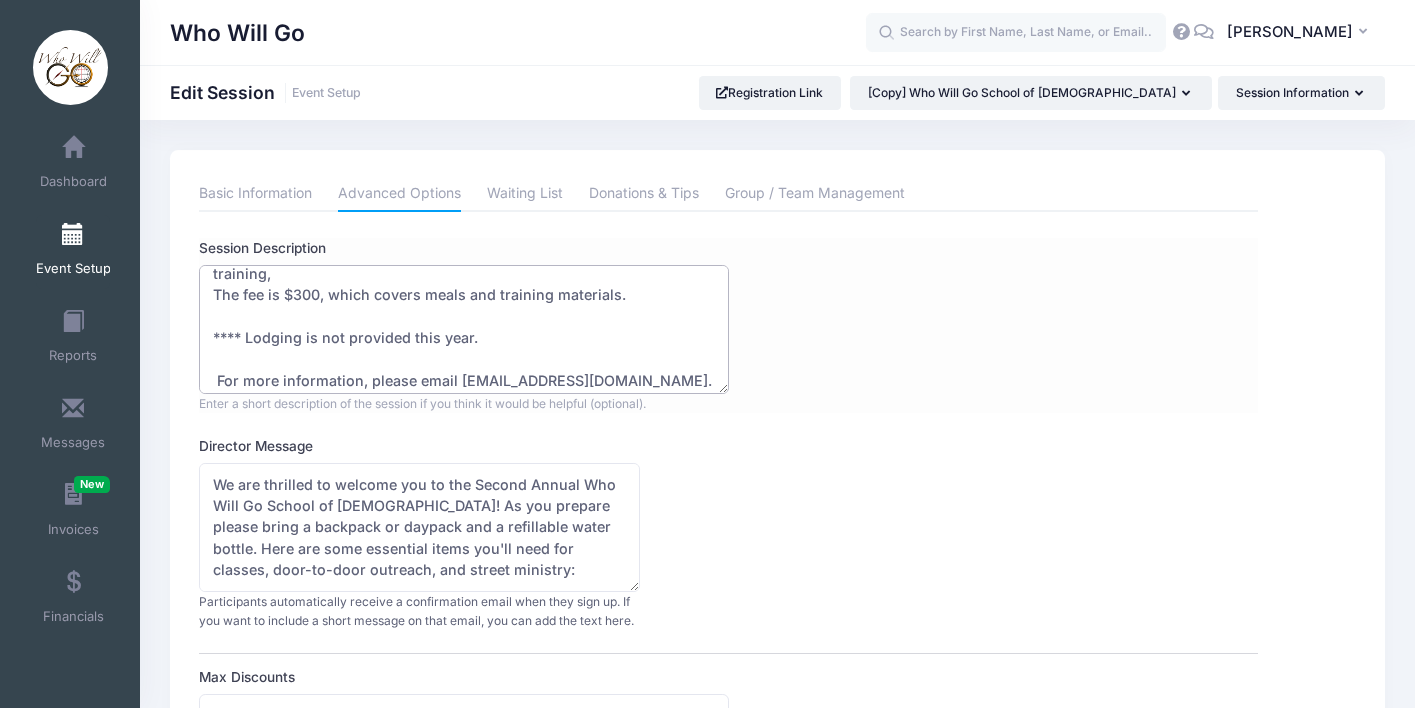 drag, startPoint x: 498, startPoint y: 293, endPoint x: 473, endPoint y: 293, distance: 25 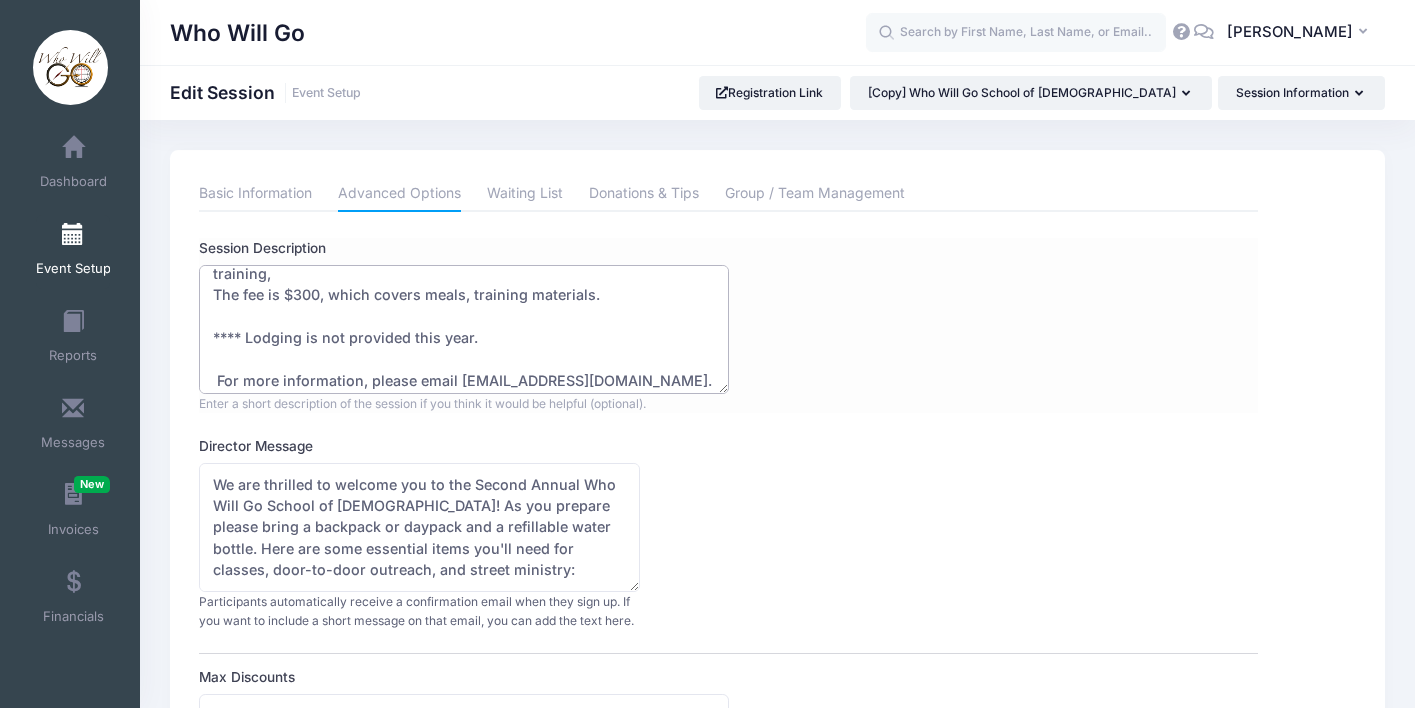 click on "Who Will Go School of Evangelism
The Who Will Go School of Evangelism will be held at Liberty Baptist Church, located at 8420 Emerson Ave, Indianapolis.
The school will begin at 1 PM on Monday and will officially conclude after the service under the tent on Friday night. Each day will include morning sessions, afternoon outreach training, and evenings under the tent at the Indiana Gospel Tent meetings.
The fee is $150, which covers meals and training materials.
**** Lodging is not provided this year.
For more information, please email whowillgo44@gmail.com." at bounding box center [463, 329] 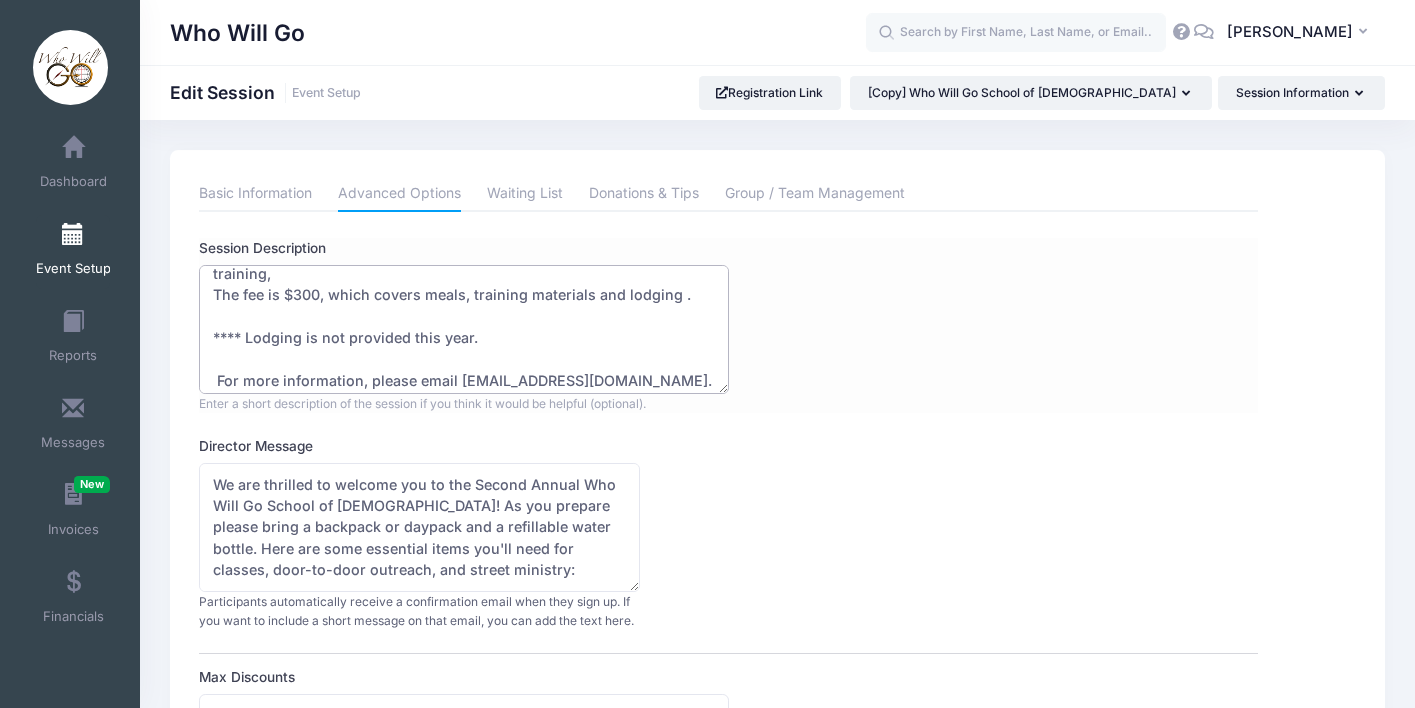 drag, startPoint x: 207, startPoint y: 322, endPoint x: 473, endPoint y: 347, distance: 267.17224 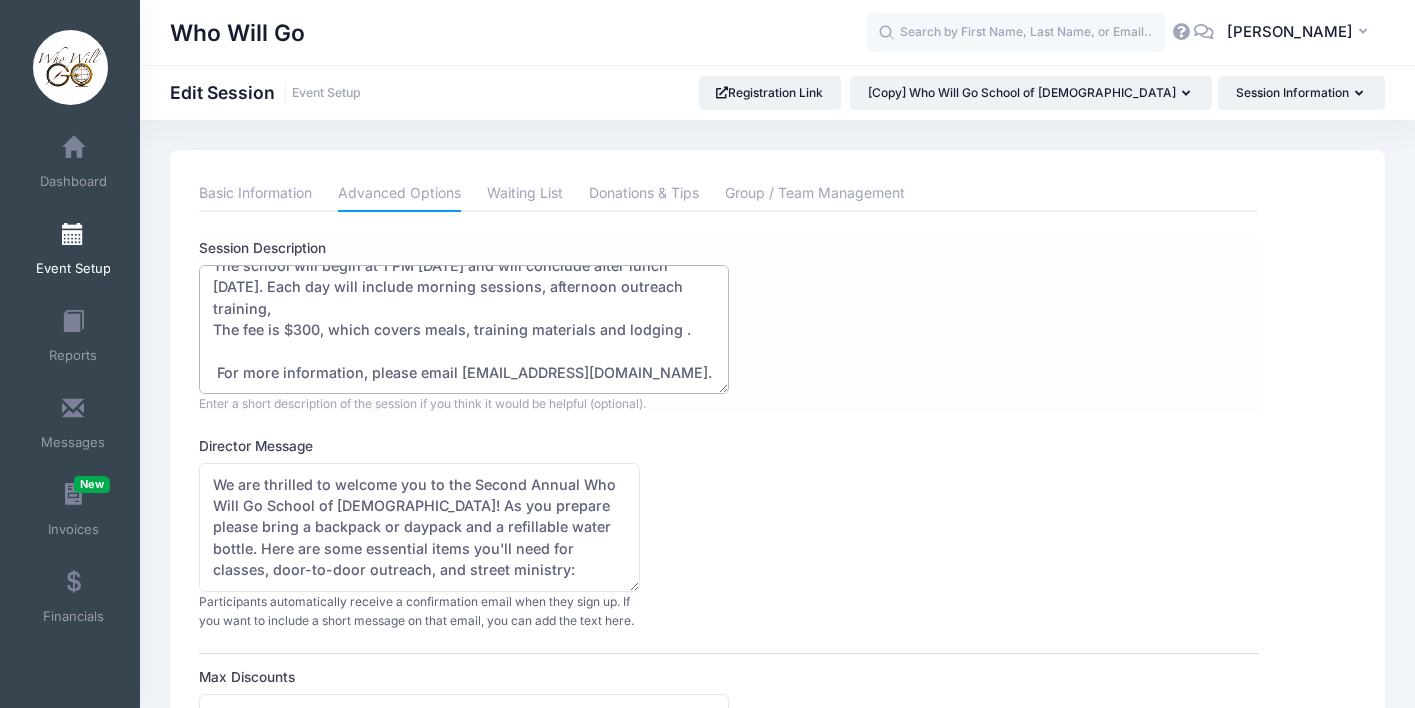 scroll, scrollTop: 124, scrollLeft: 0, axis: vertical 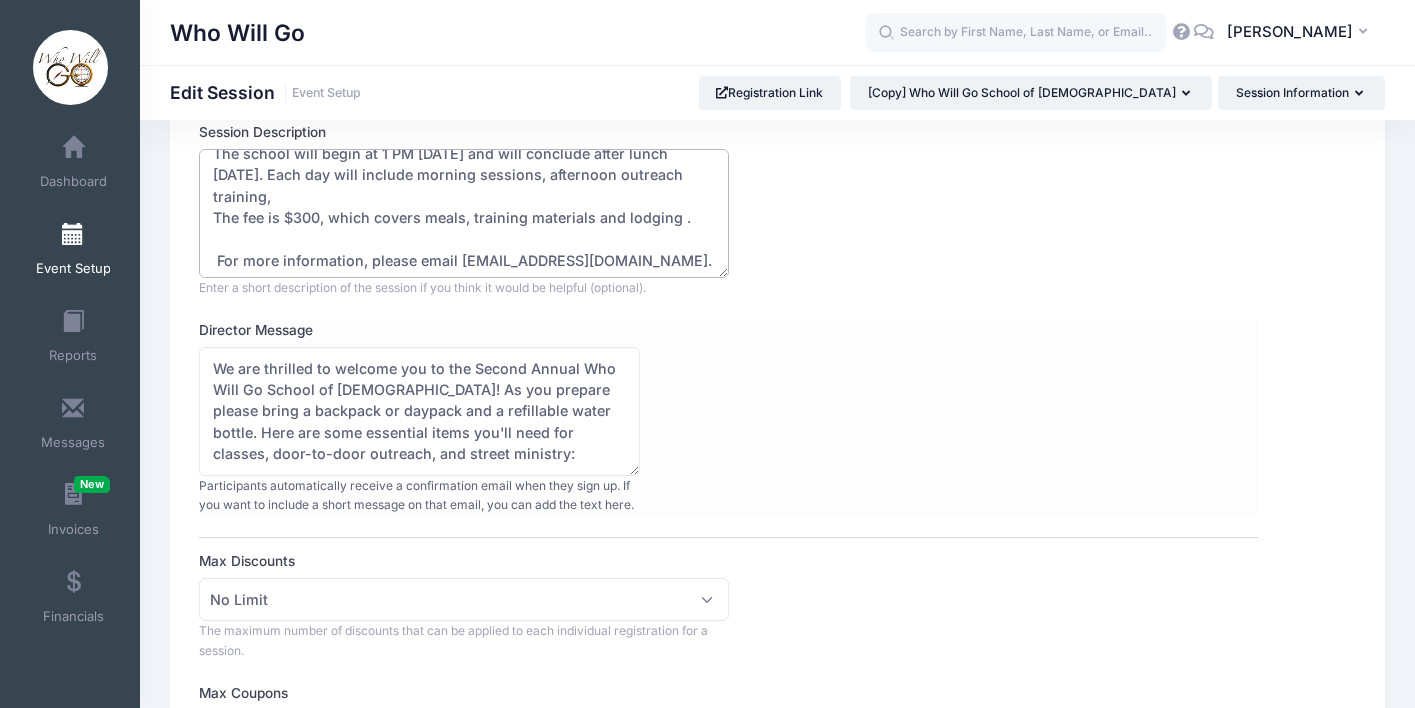 type on "Who Will Go School of Evangelism
The Who Will Go School of Evangelism will be held at Sand Mountain Bible camp Trenton Ga.
The school will begin at 1 PM on Monday and will conclude after lunch Friday. Each day will include morning sessions, afternoon outreach training,
The fee is $300, which covers meals, training materials and lodging .
For more information, please email whowillgo44@gmail.com." 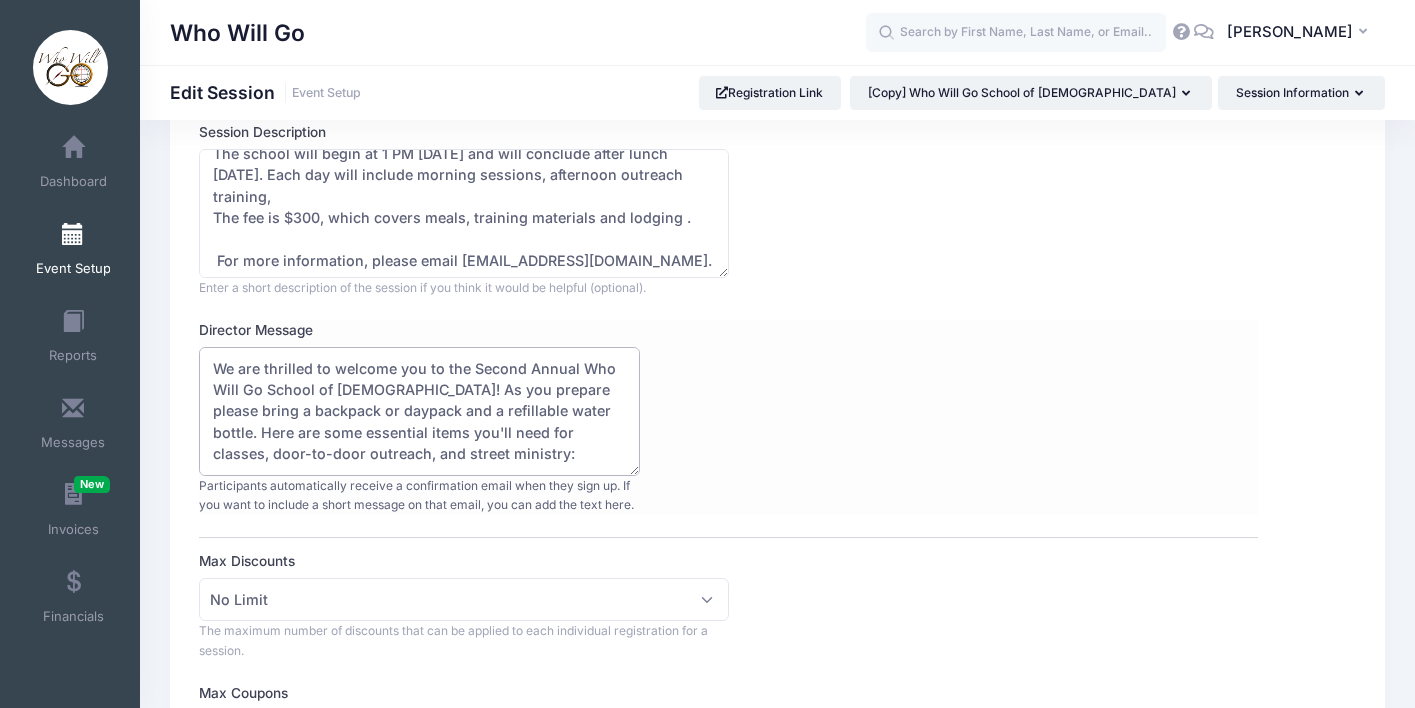 drag, startPoint x: 524, startPoint y: 368, endPoint x: 509, endPoint y: 368, distance: 15 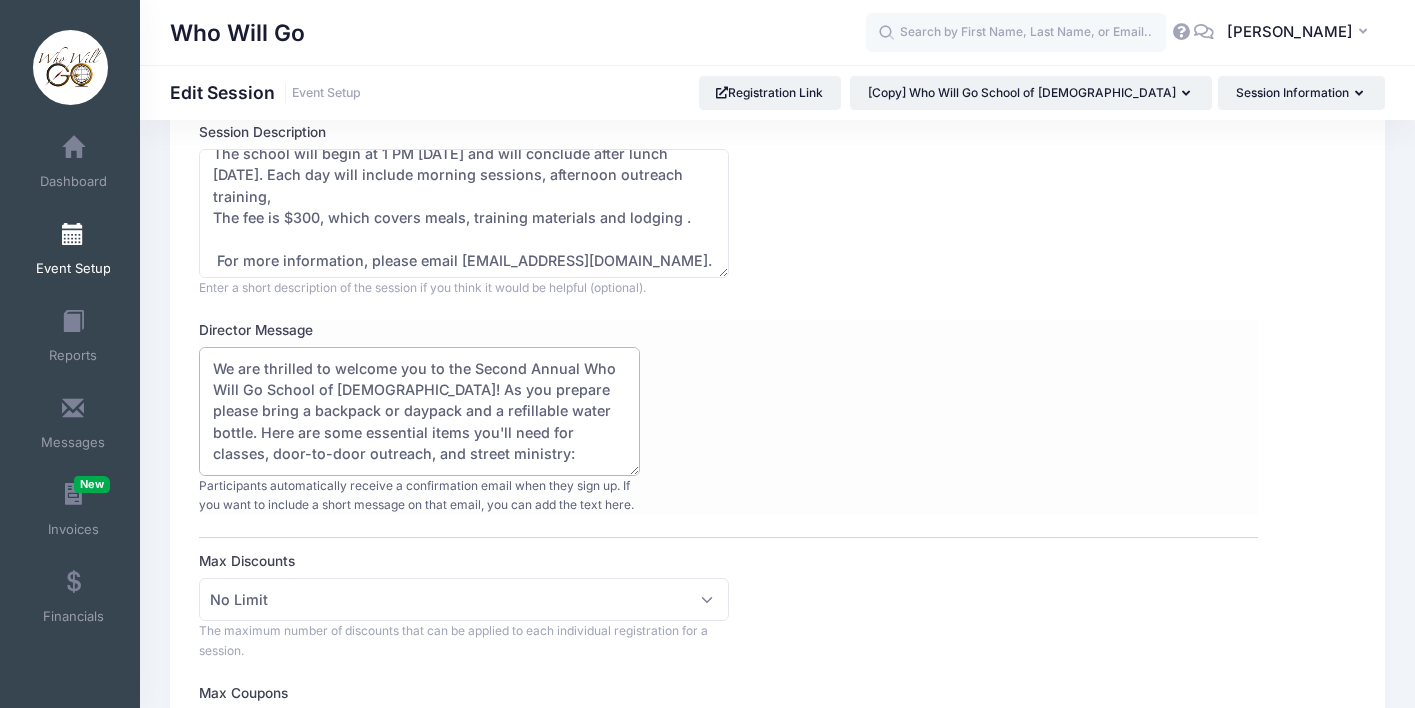 drag, startPoint x: 576, startPoint y: 365, endPoint x: 472, endPoint y: 369, distance: 104.0769 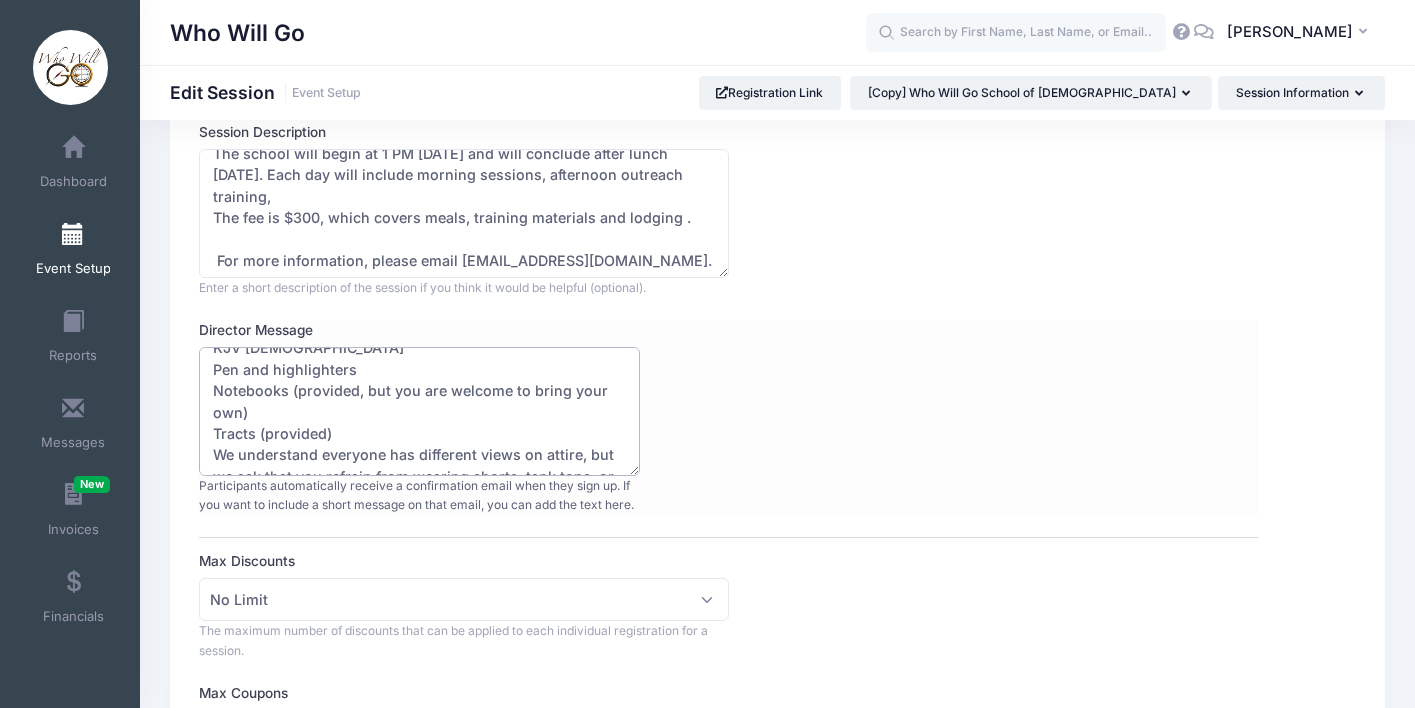 scroll, scrollTop: 167, scrollLeft: 0, axis: vertical 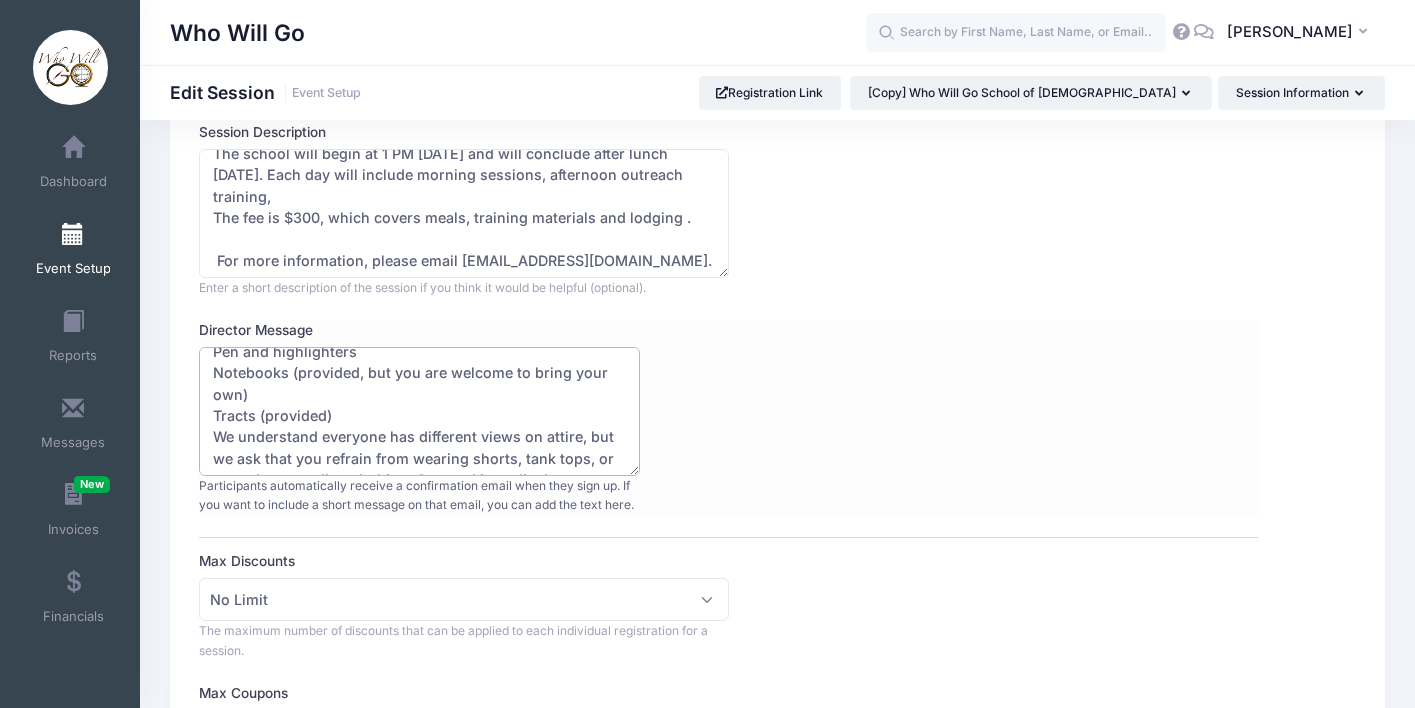 drag, startPoint x: 290, startPoint y: 371, endPoint x: 290, endPoint y: 392, distance: 21 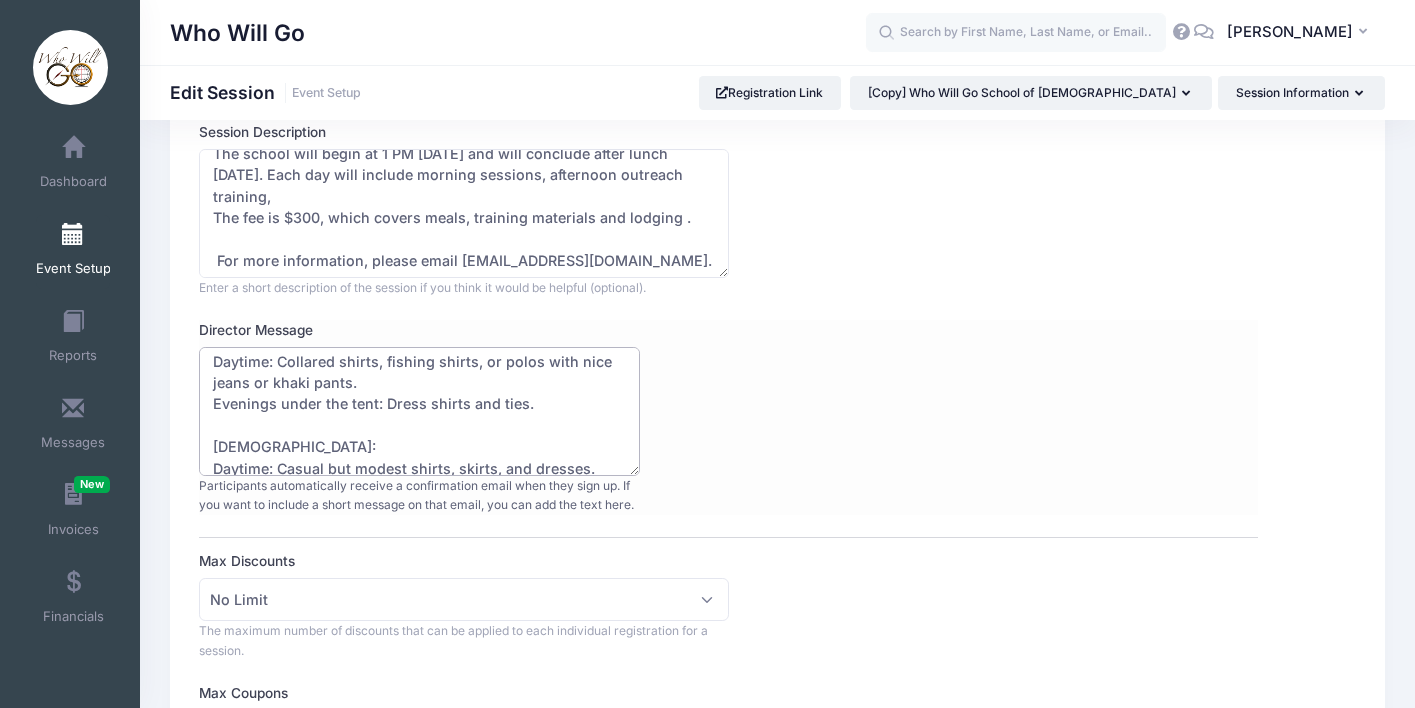 scroll, scrollTop: 289, scrollLeft: 0, axis: vertical 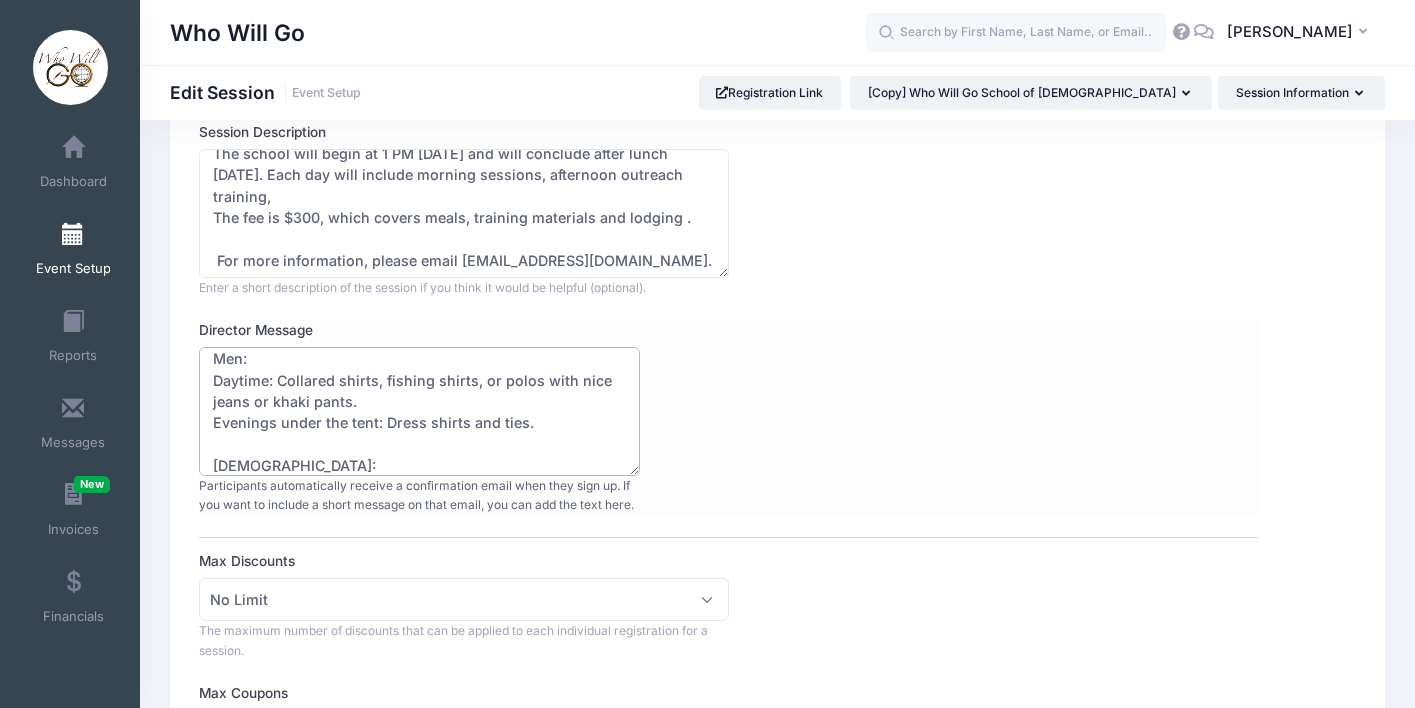 drag, startPoint x: 539, startPoint y: 424, endPoint x: 204, endPoint y: 414, distance: 335.14923 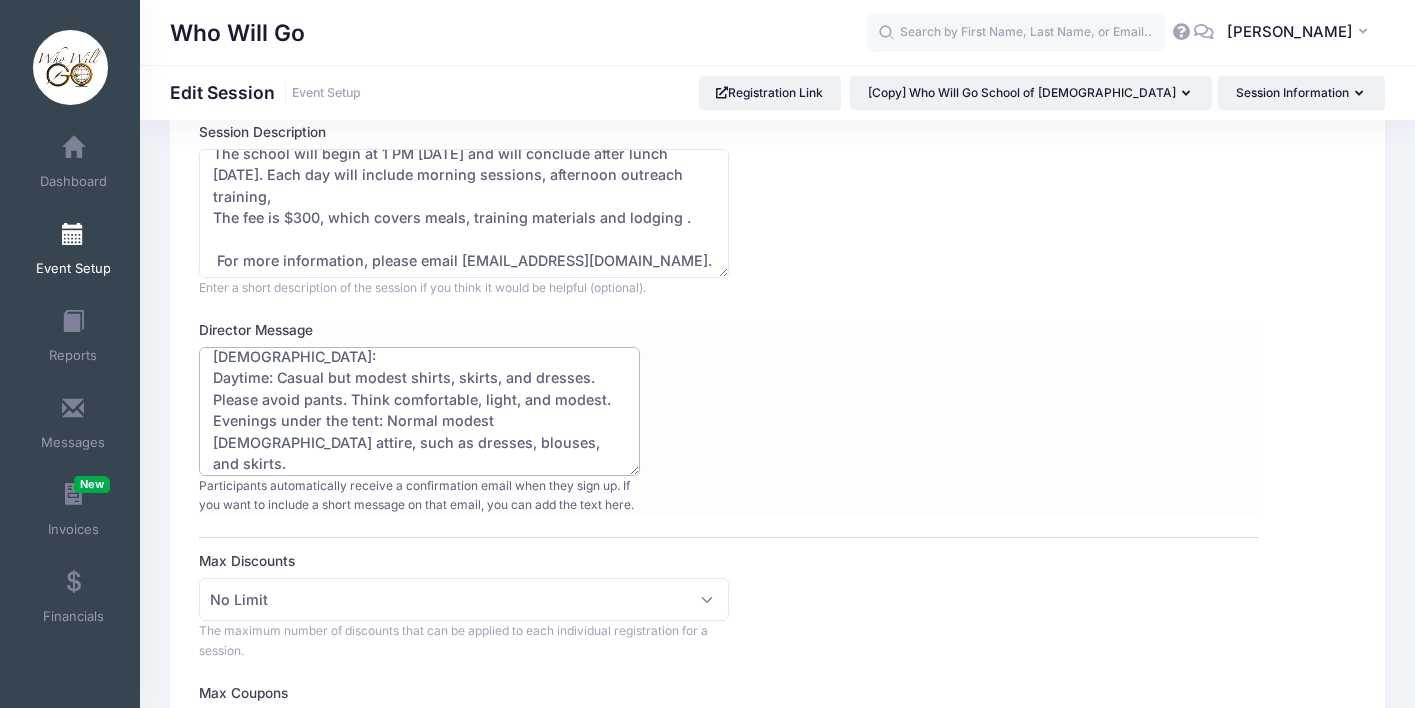 scroll, scrollTop: 418, scrollLeft: 0, axis: vertical 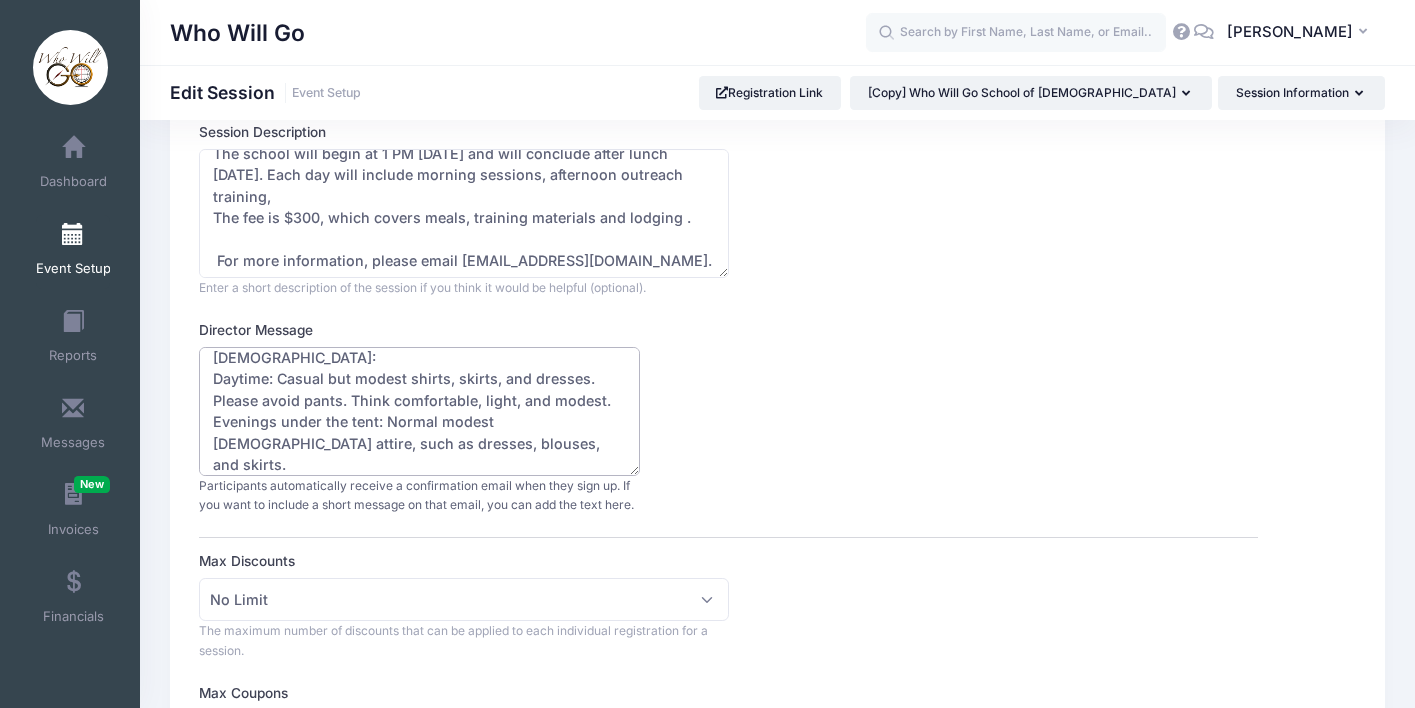 drag, startPoint x: 275, startPoint y: 365, endPoint x: 177, endPoint y: 365, distance: 98 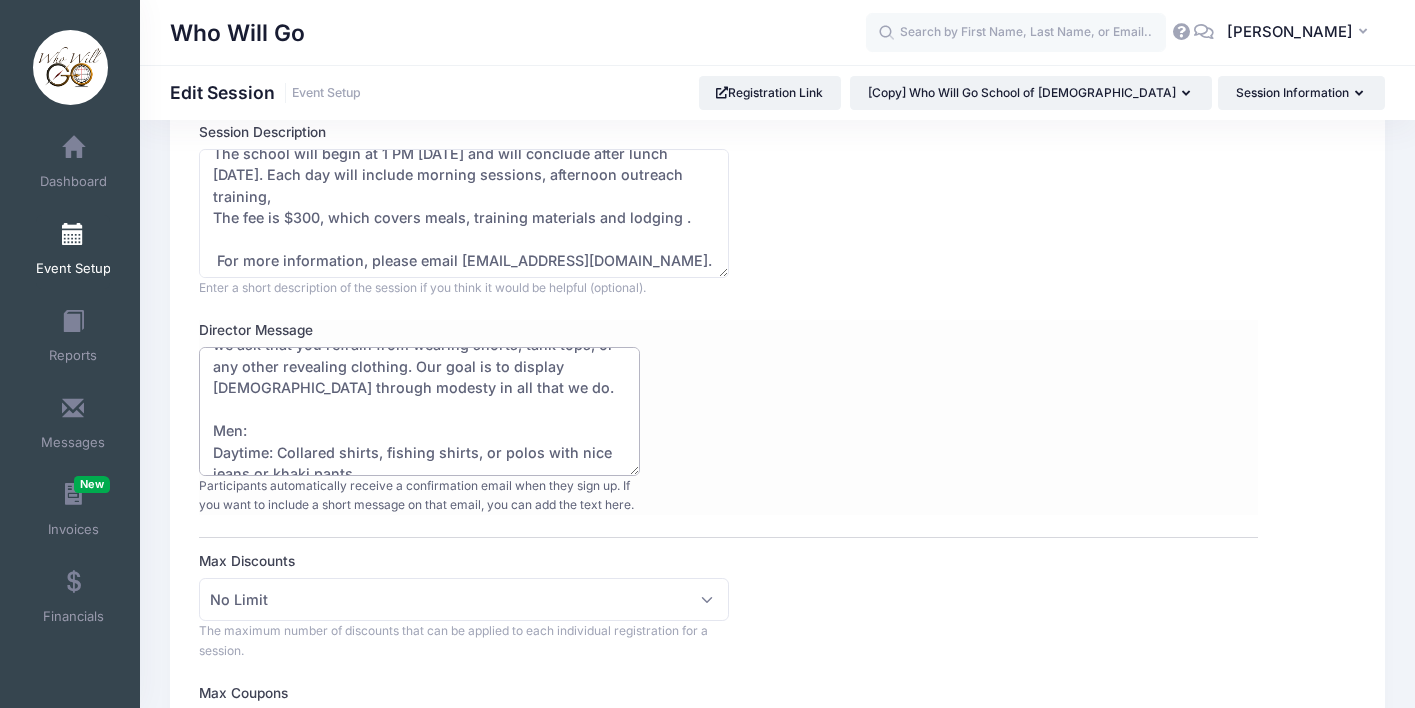 scroll, scrollTop: 278, scrollLeft: 0, axis: vertical 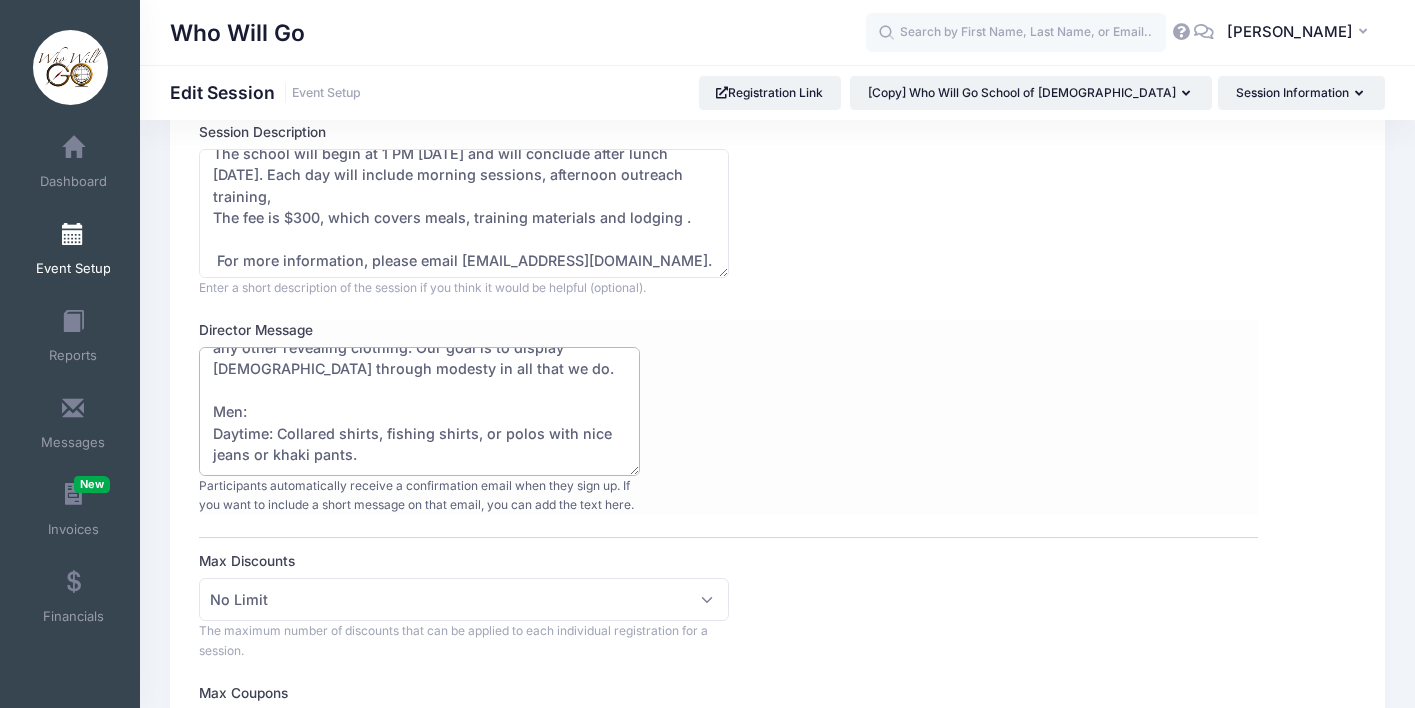 drag, startPoint x: 277, startPoint y: 424, endPoint x: 211, endPoint y: 423, distance: 66.007576 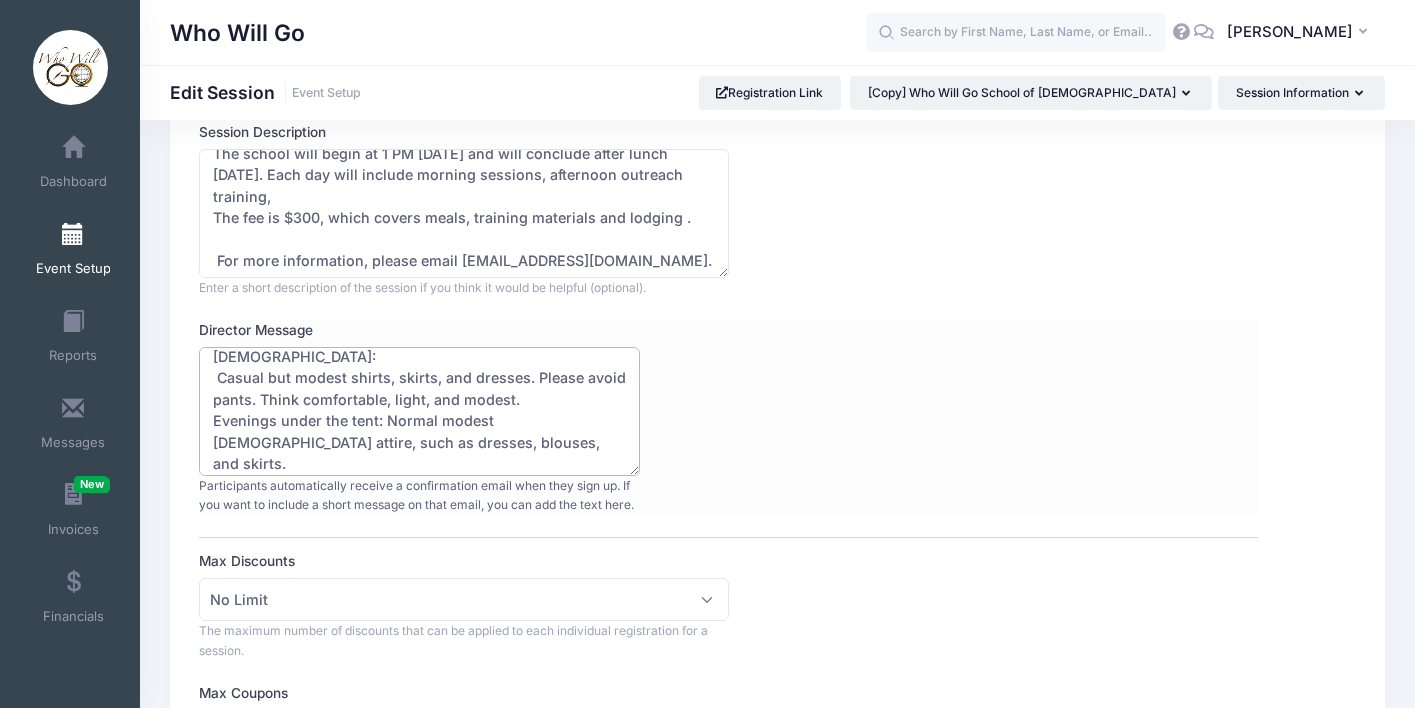 scroll, scrollTop: 418, scrollLeft: 0, axis: vertical 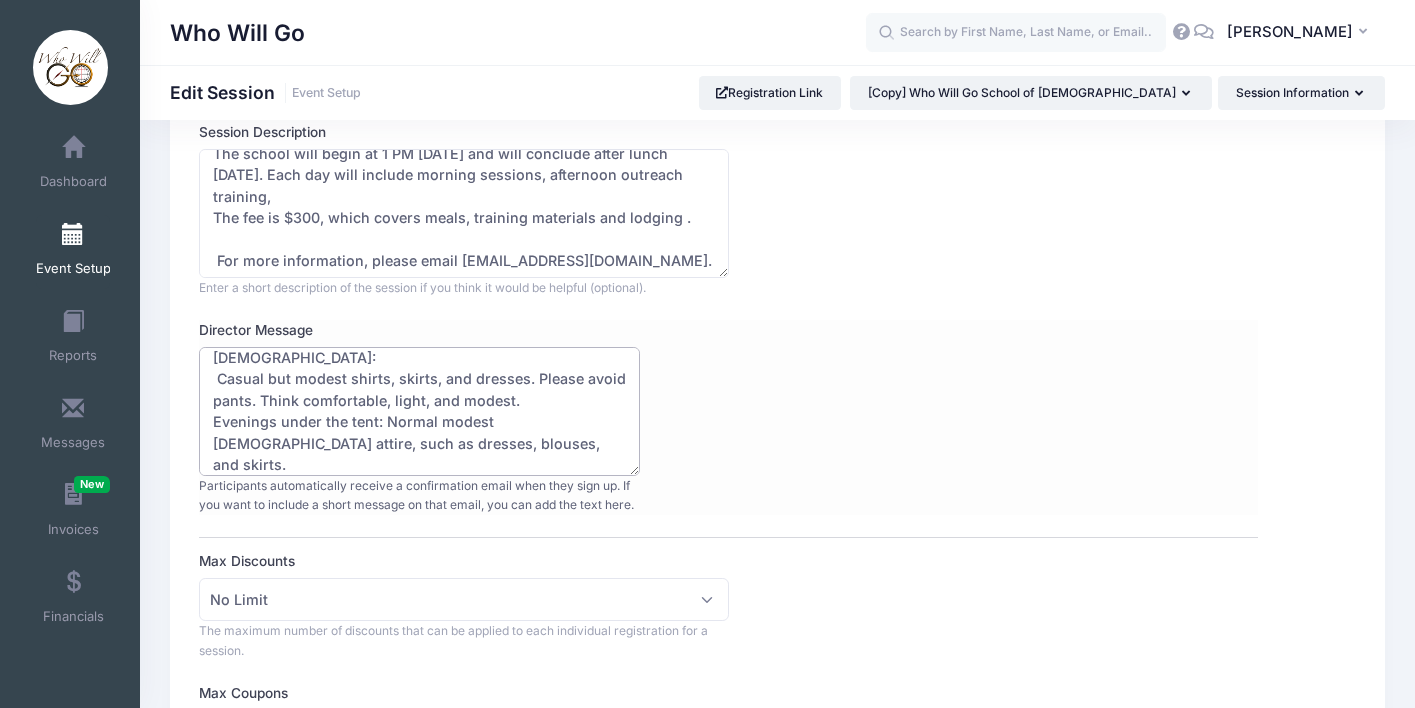 drag, startPoint x: 213, startPoint y: 410, endPoint x: 416, endPoint y: 470, distance: 211.68137 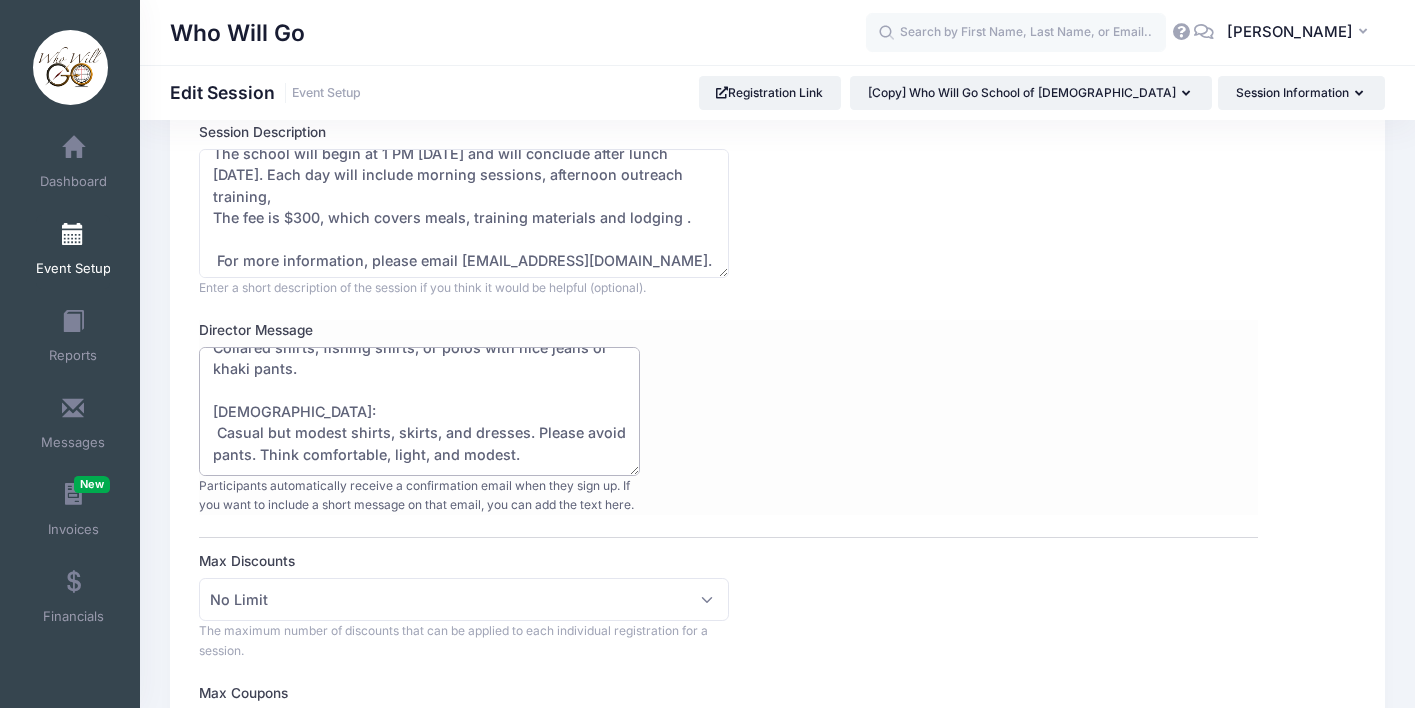 scroll, scrollTop: 365, scrollLeft: 0, axis: vertical 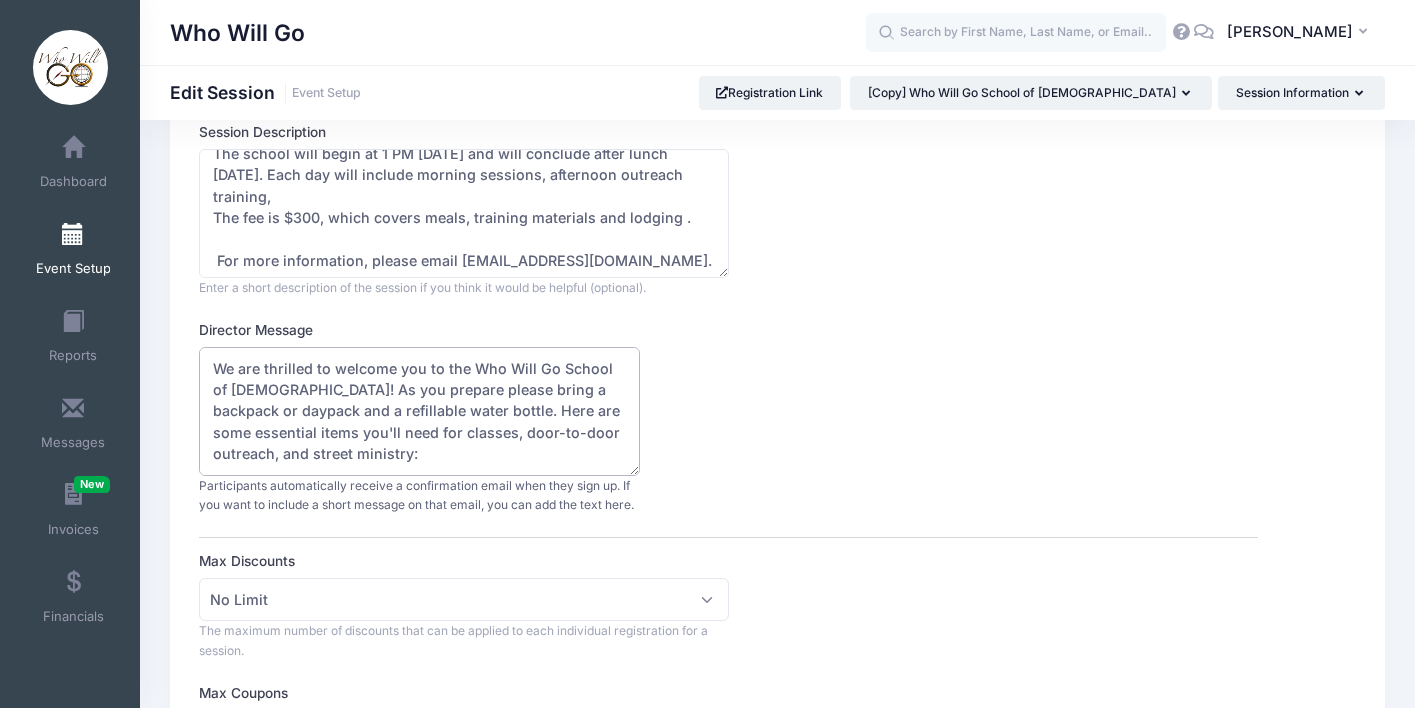 drag, startPoint x: 563, startPoint y: 438, endPoint x: -11, endPoint y: 219, distance: 614.359 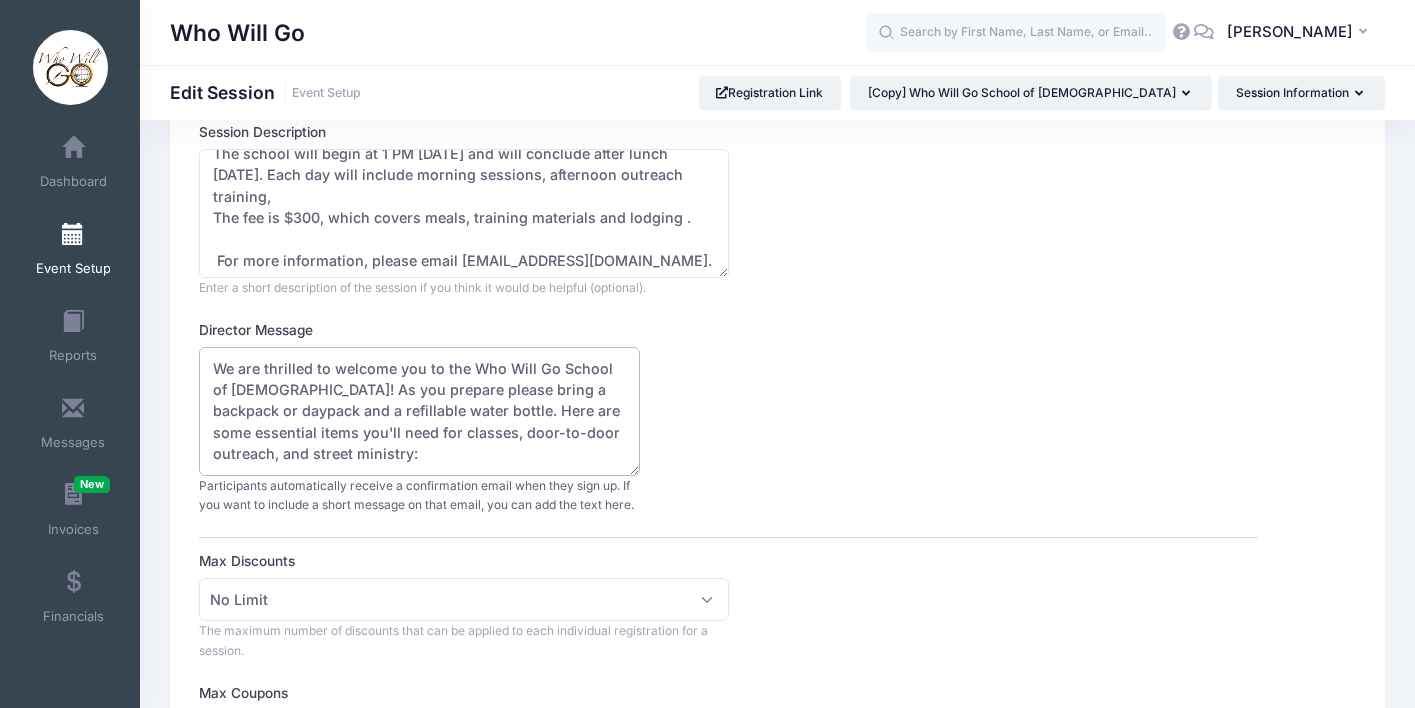 paste on "lcome to the Who Will Go School of Evangelism!
We are thrilled to have you join us. As you prepare, please be sure to bring a backpack or daypack and a refillable water bottle. Below is a list of essential items you’ll need for classes, door-to-door outreach, and street ministry:
KJV Bible
Pens and highlighters
Notebooks
Tracts (provided)
We recognize that people have different views on attire, but we kindly ask that you avoid wearing shorts, tank tops, or other revealing clothing. Our desire is to represent Christ well through modesty in all that we do.
Men:
Please wear collared shirts, fishing shirts, or polos with nice jeans or khaki pants.
Ladies:
Casual but modest shirts, skirts, and dresses. We ask that you avoid pants. Choose clothing that is comfortable, lightwe" 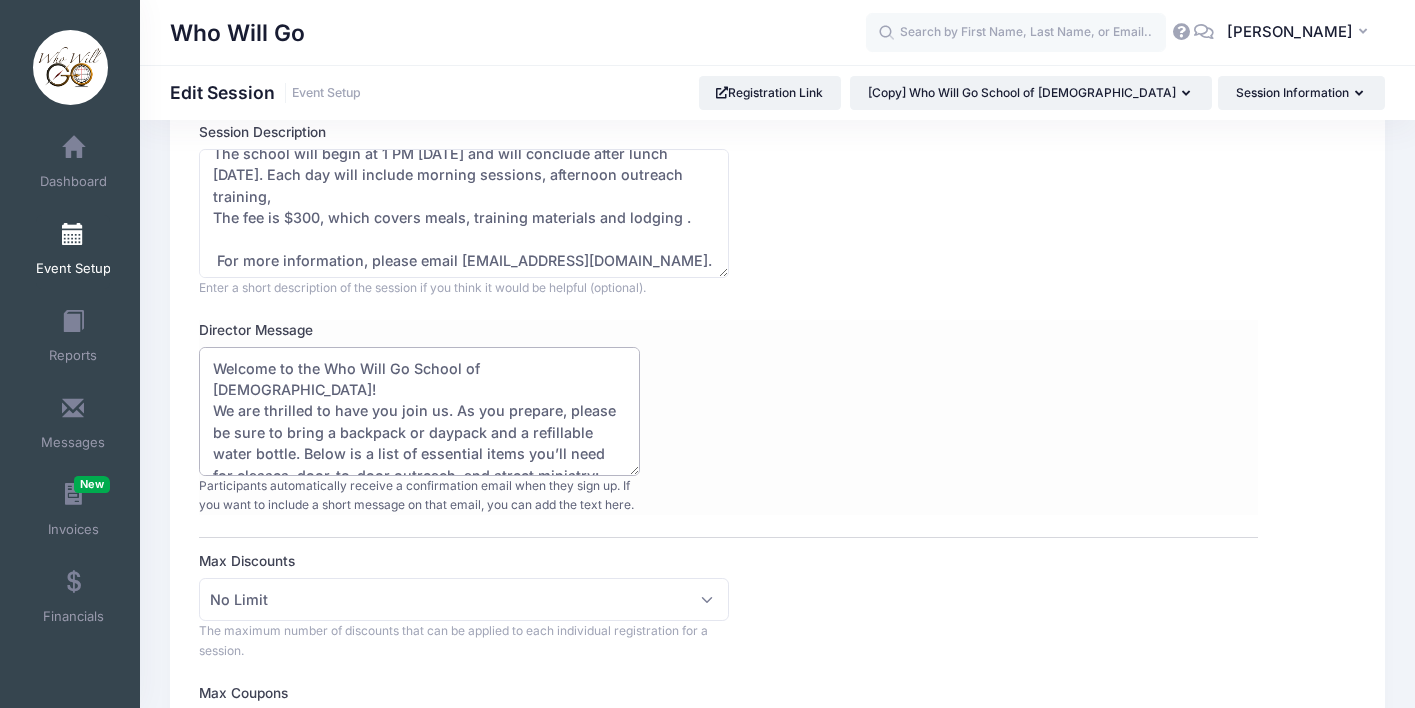 scroll, scrollTop: 397, scrollLeft: 0, axis: vertical 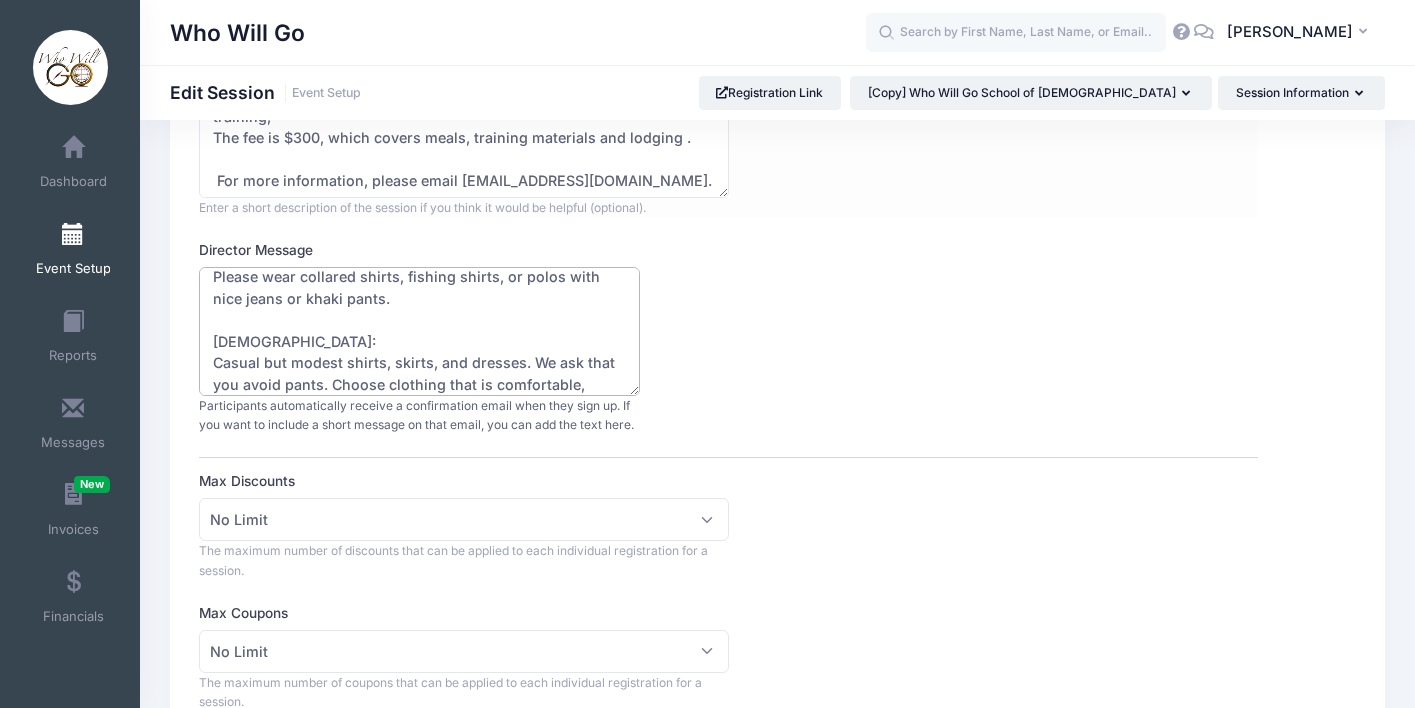 type on "Welcome to the Who Will Go School of Evangelism!
We are thrilled to have you join us. As you prepare, please be sure to bring a backpack or daypack and a refillable water bottle. Below is a list of essential items you’ll need for classes, door-to-door outreach, and street ministry:
KJV Bible
Pens and highlighters
Notebooks
Tracts (provided)
We recognize that people have different views on attire, but we kindly ask that you avoid wearing shorts, tank tops, or other revealing clothing. Our desire is to represent Christ well through modesty in all that we do.
Men:
Please wear collared shirts, fishing shirts, or polos with nice jeans or khaki pants.
Ladies:
Casual but modest shirts, skirts, and dresses. We ask that you avoid pants. Choose clothing that is comfortable, lightweight, and modest." 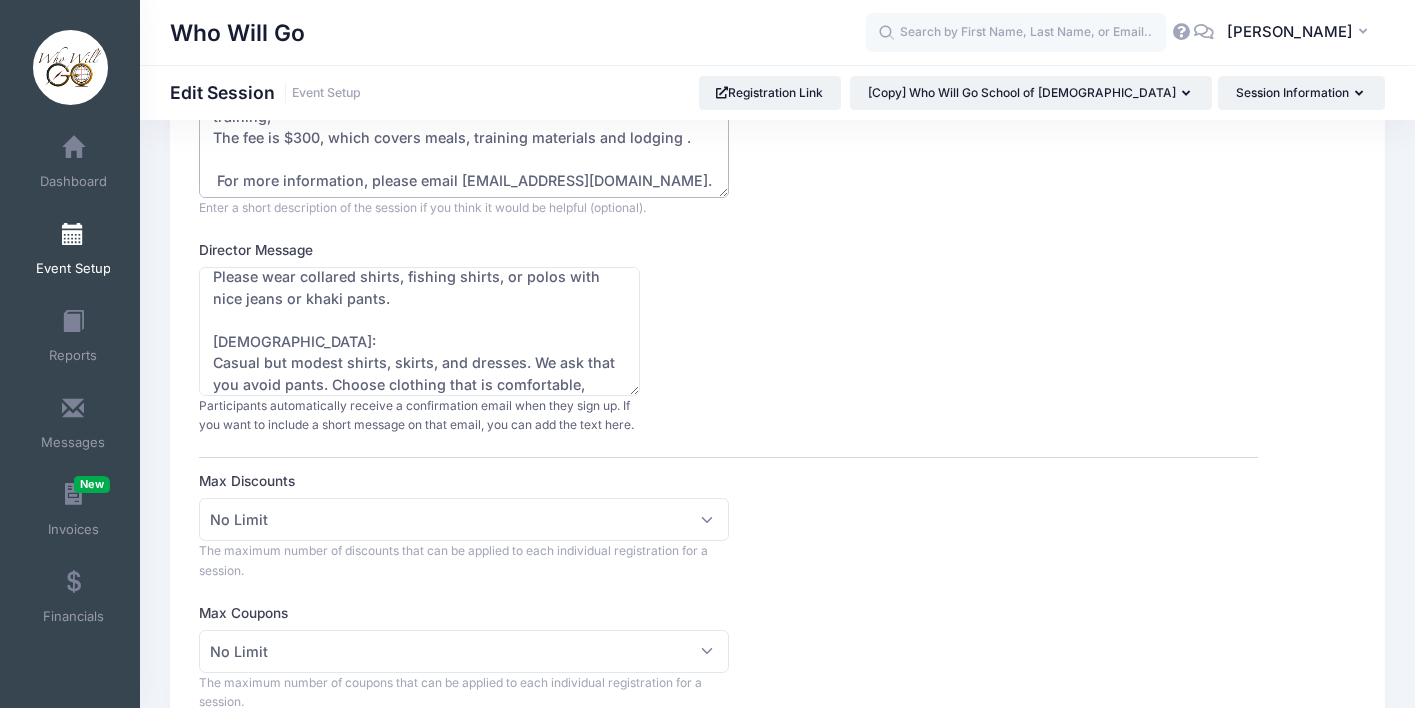 scroll, scrollTop: 0, scrollLeft: 0, axis: both 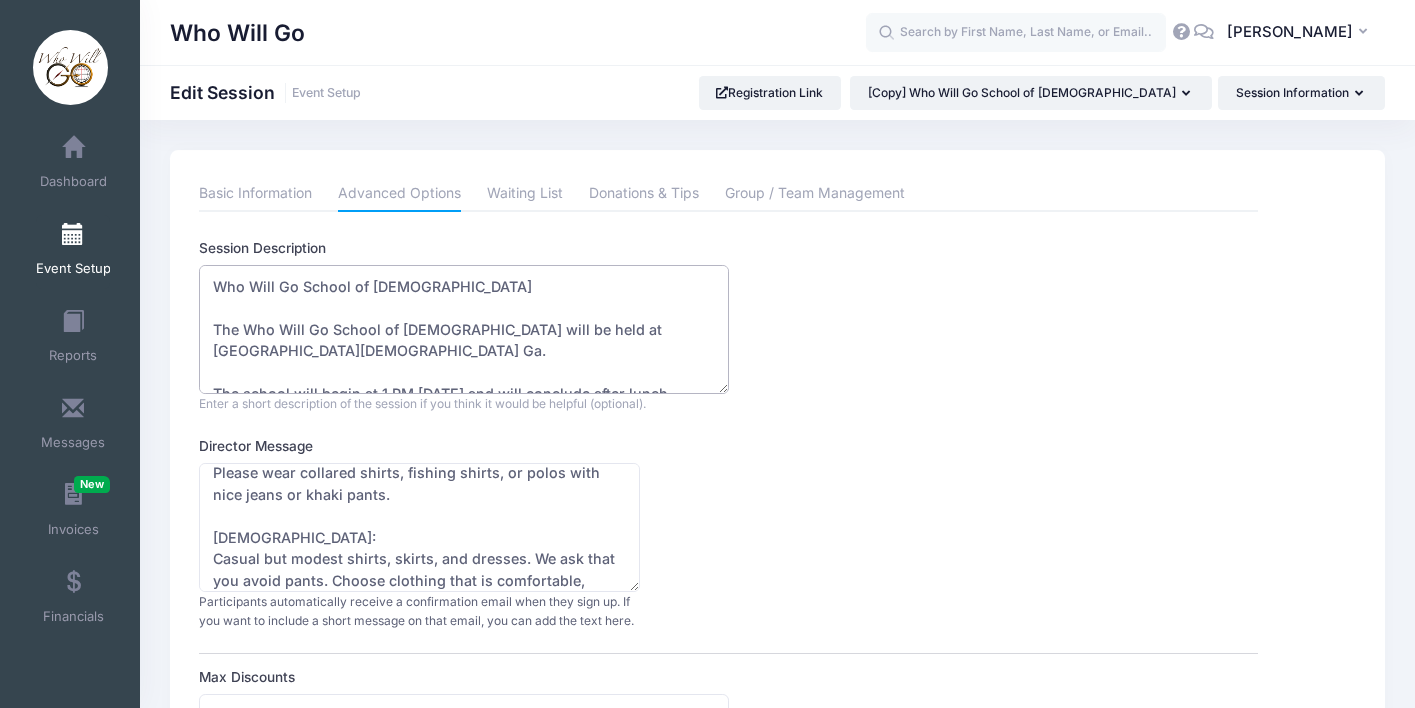 drag, startPoint x: 645, startPoint y: 177, endPoint x: 189, endPoint y: -46, distance: 507.60712 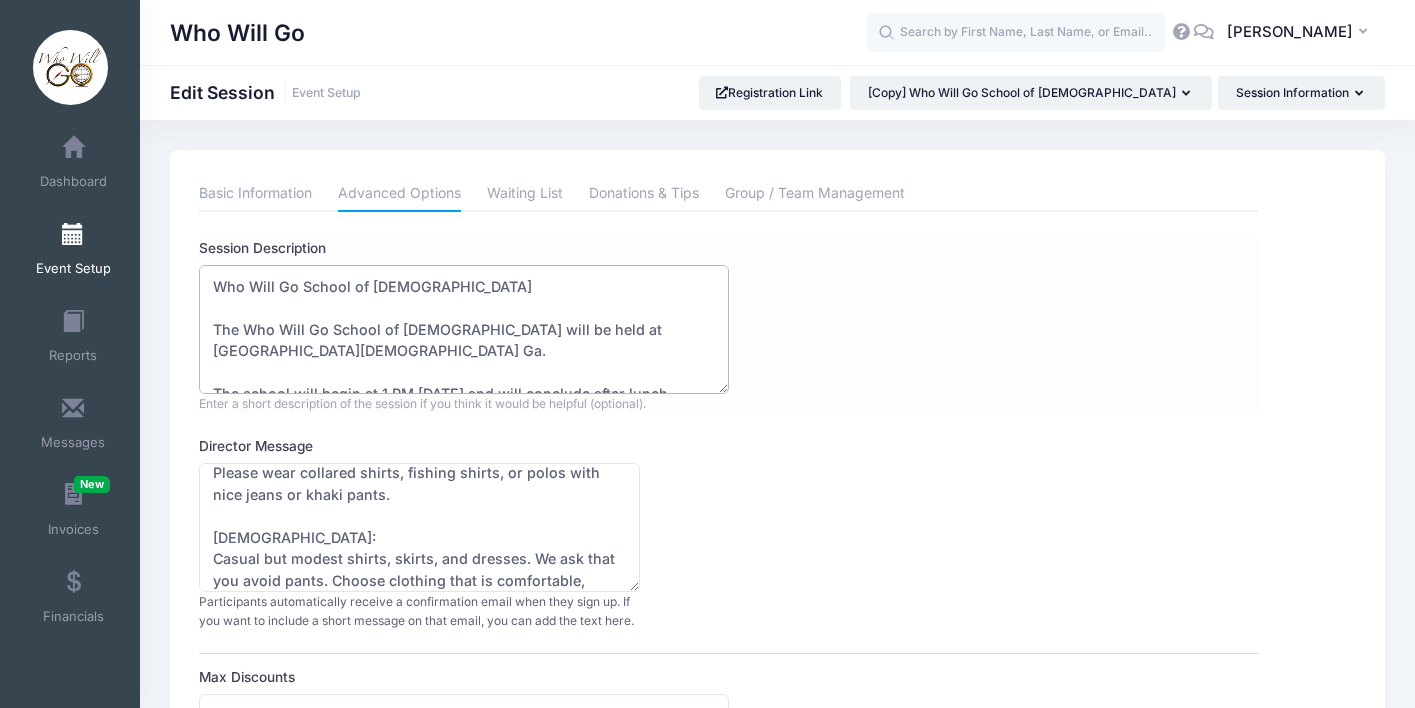 paste on "The Who Will Go School of Evangelism will be held at Sand Mountain Bible Camp in Trenton, GA.
The school begins Monday at 1:00 PM and concludes Friday after lunch. Each day will include morning sessions and afternoon outreach training.
The cost is $300, which covers all meals, training materials, and lodging.
For more information, please email: WhoWillGo44@gmail.com" 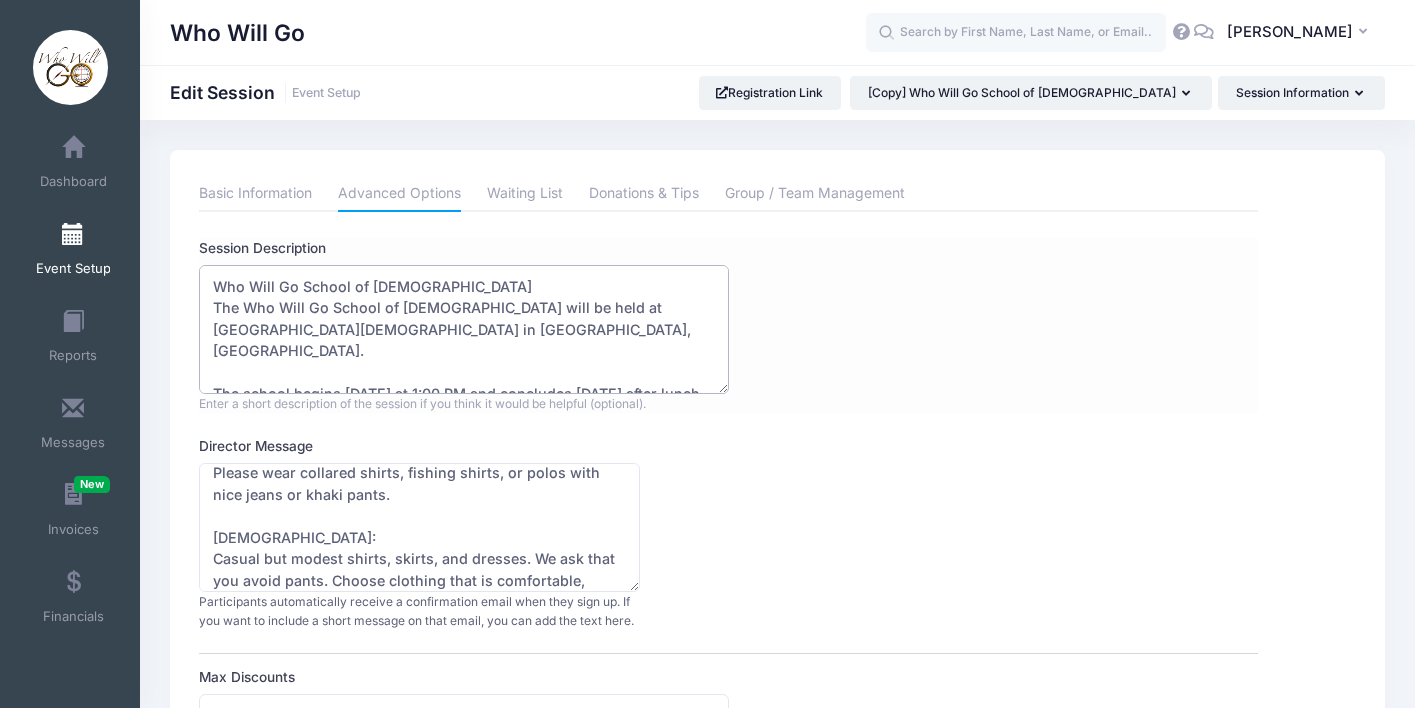 scroll, scrollTop: 145, scrollLeft: 0, axis: vertical 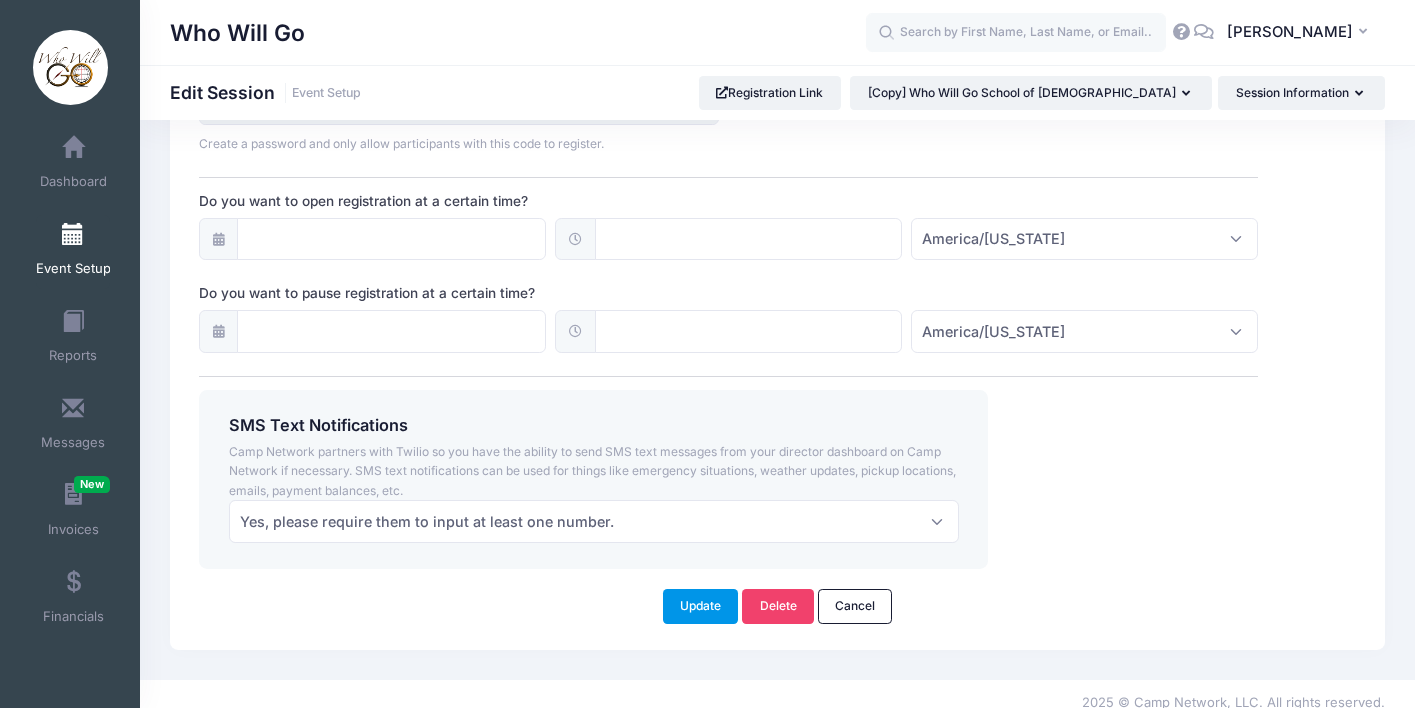 type on "Who Will Go School of Evangelism
The Who Will Go School of Evangelism will be held at Sand Mountain Bible Camp in Trenton, GA.
The school begins Monday at 1:00 PM and concludes Friday after lunch. Each day will include morning sessions and afternoon outreach training.
The cost is $300, which covers all meals, training materials, and lodging.
For more information, please email: WhoWillGo44@gmail.com" 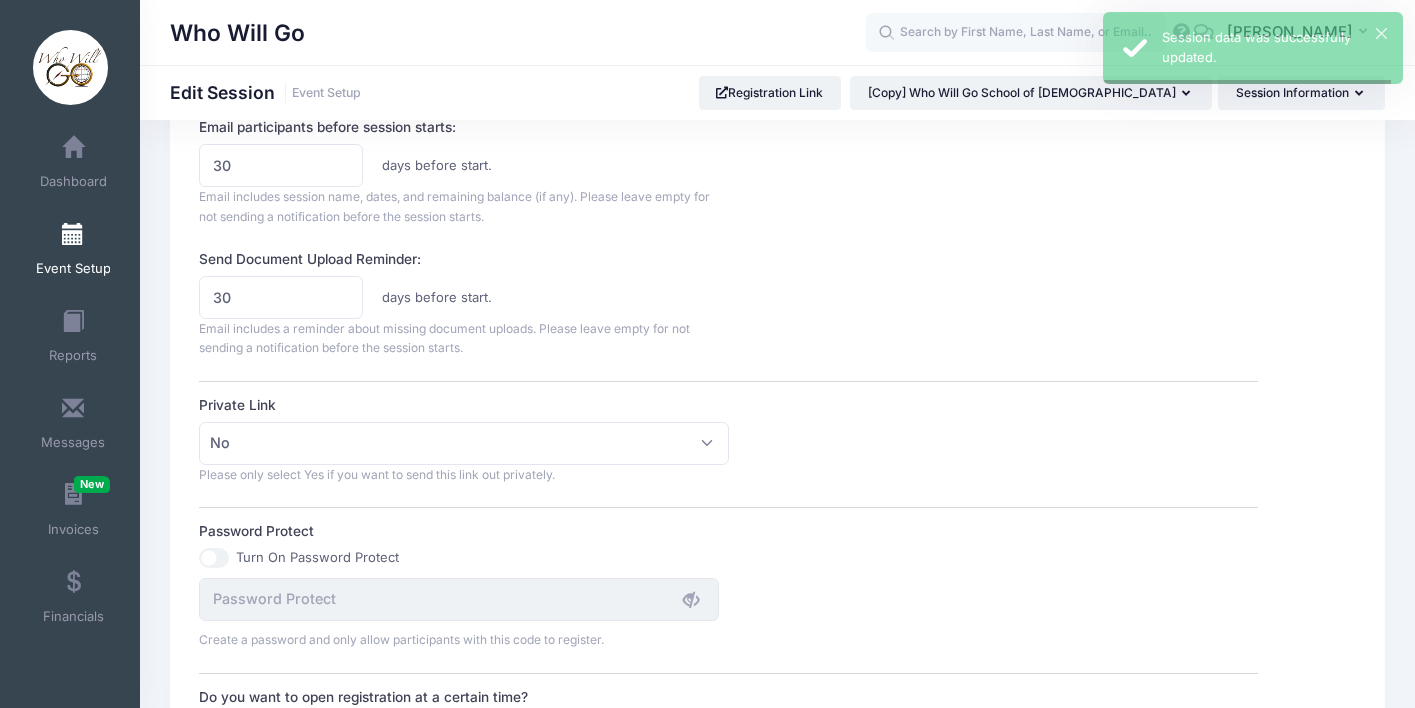 scroll, scrollTop: 0, scrollLeft: 0, axis: both 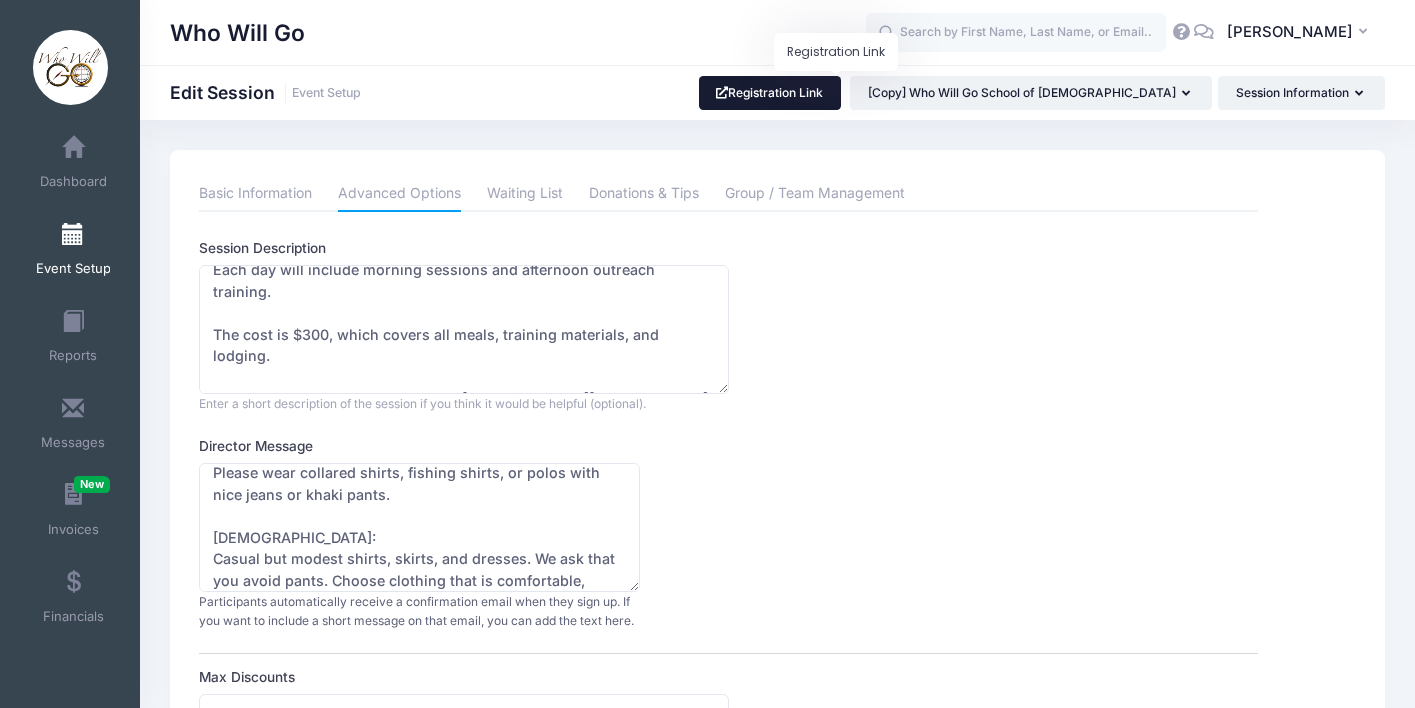 click on "Registration Link" at bounding box center (770, 93) 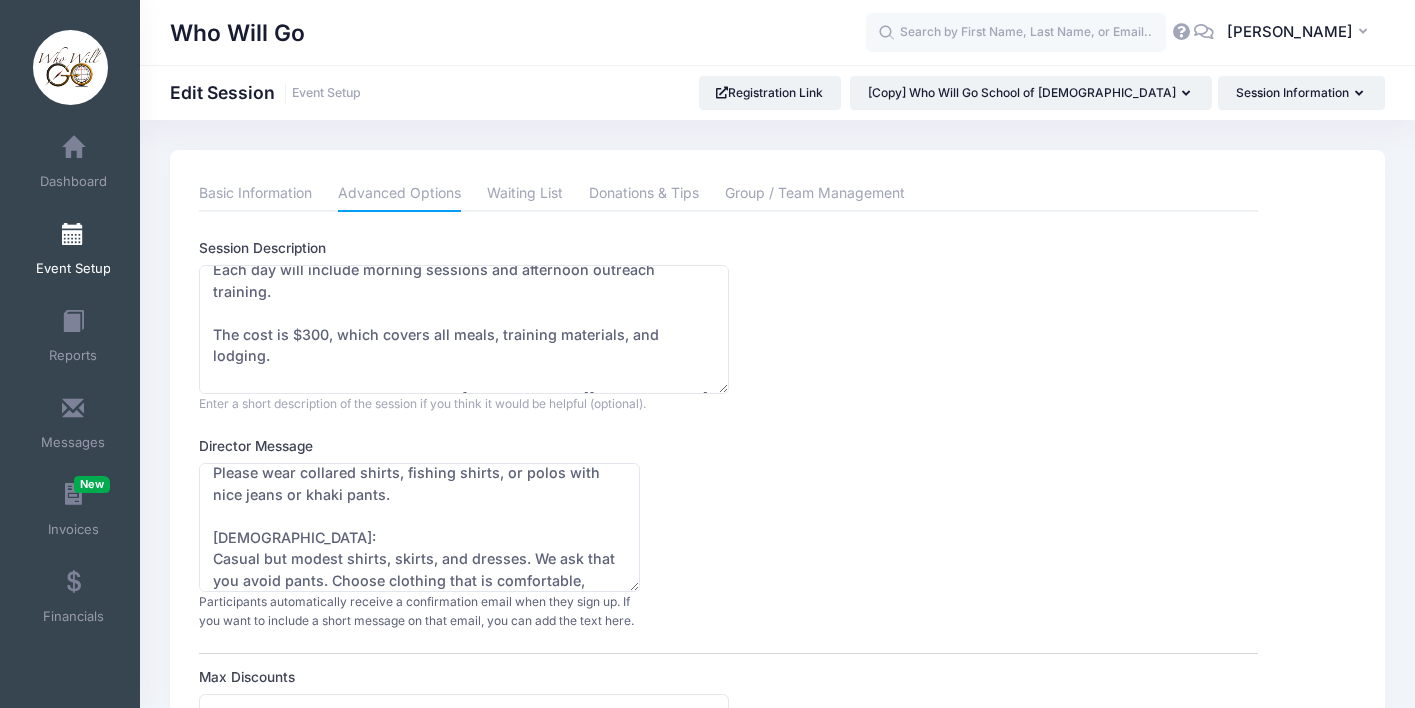 click on "Who Will Go
Edit Session
Event Setup
Registration Link
[Copy] Who Will Go School of Evangelism" at bounding box center (777, 92) 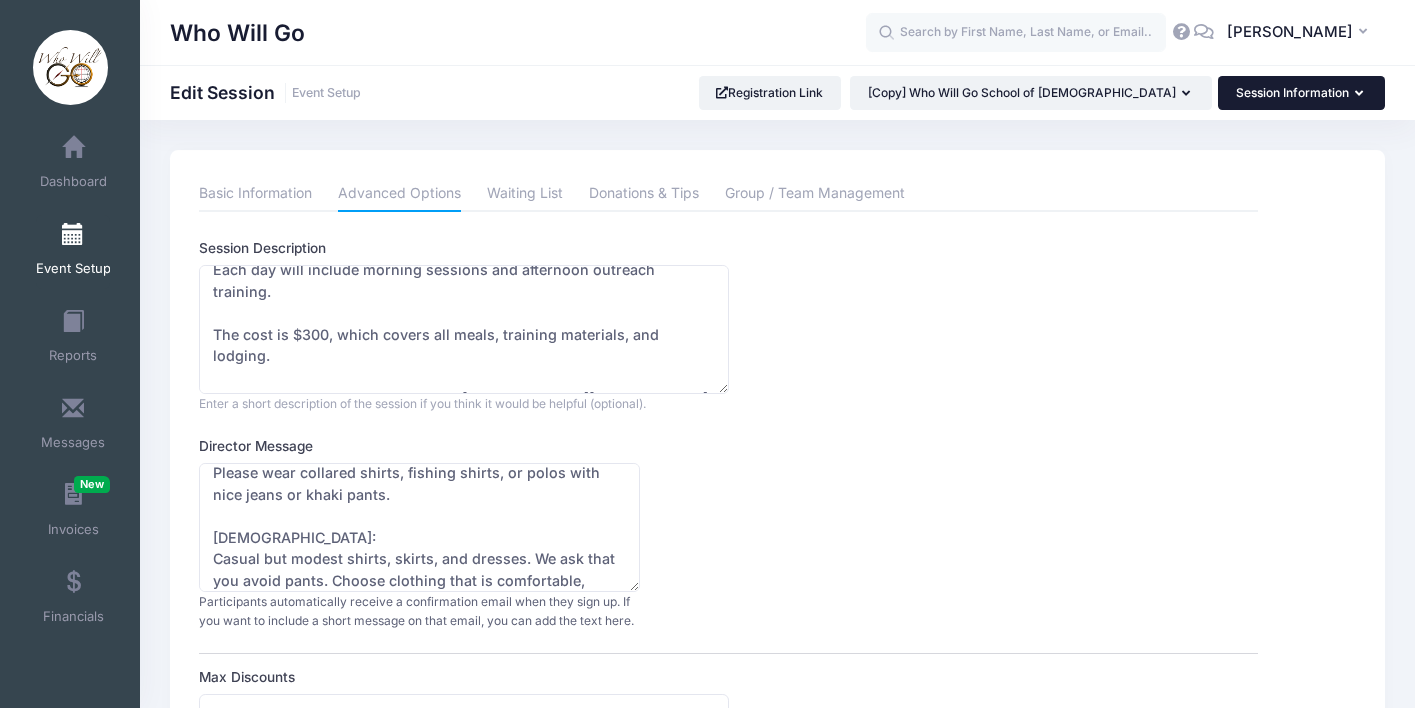 click on "Session Information" at bounding box center (1301, 93) 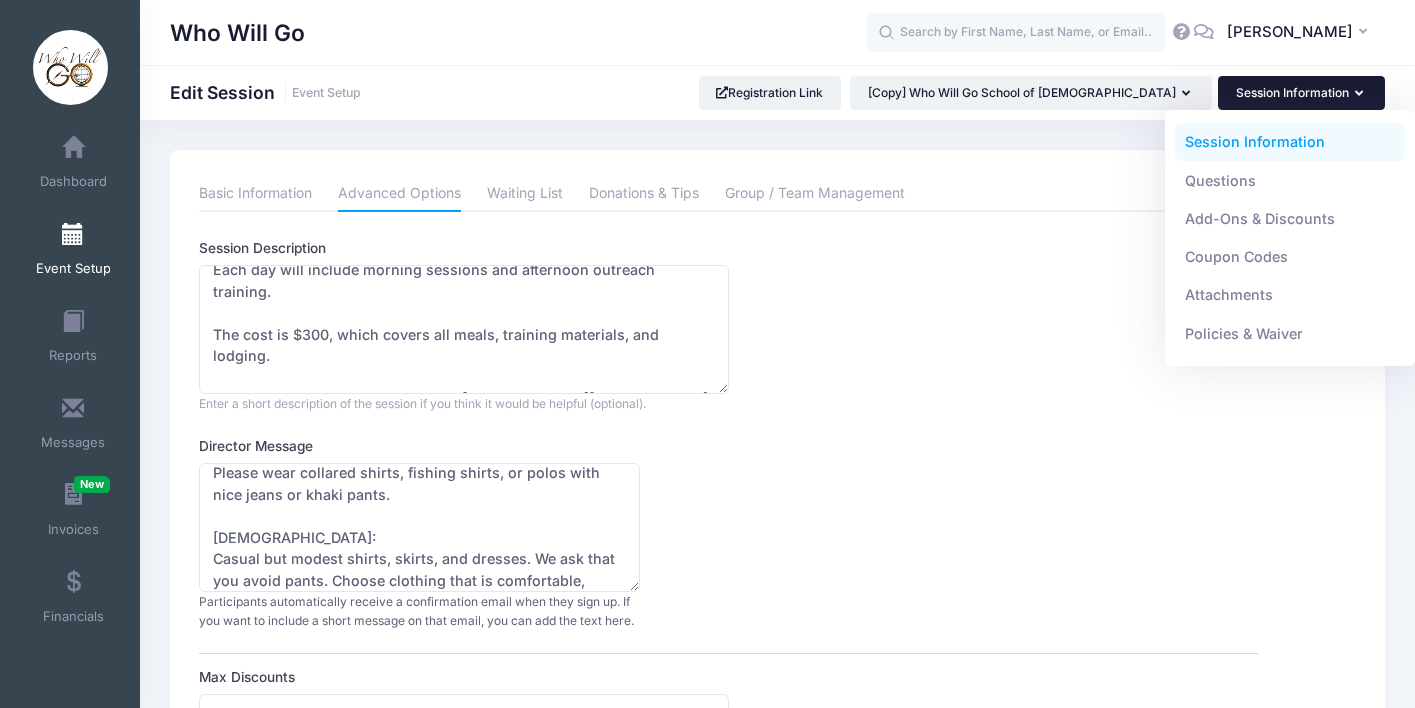 click on "Session Information" at bounding box center (1290, 142) 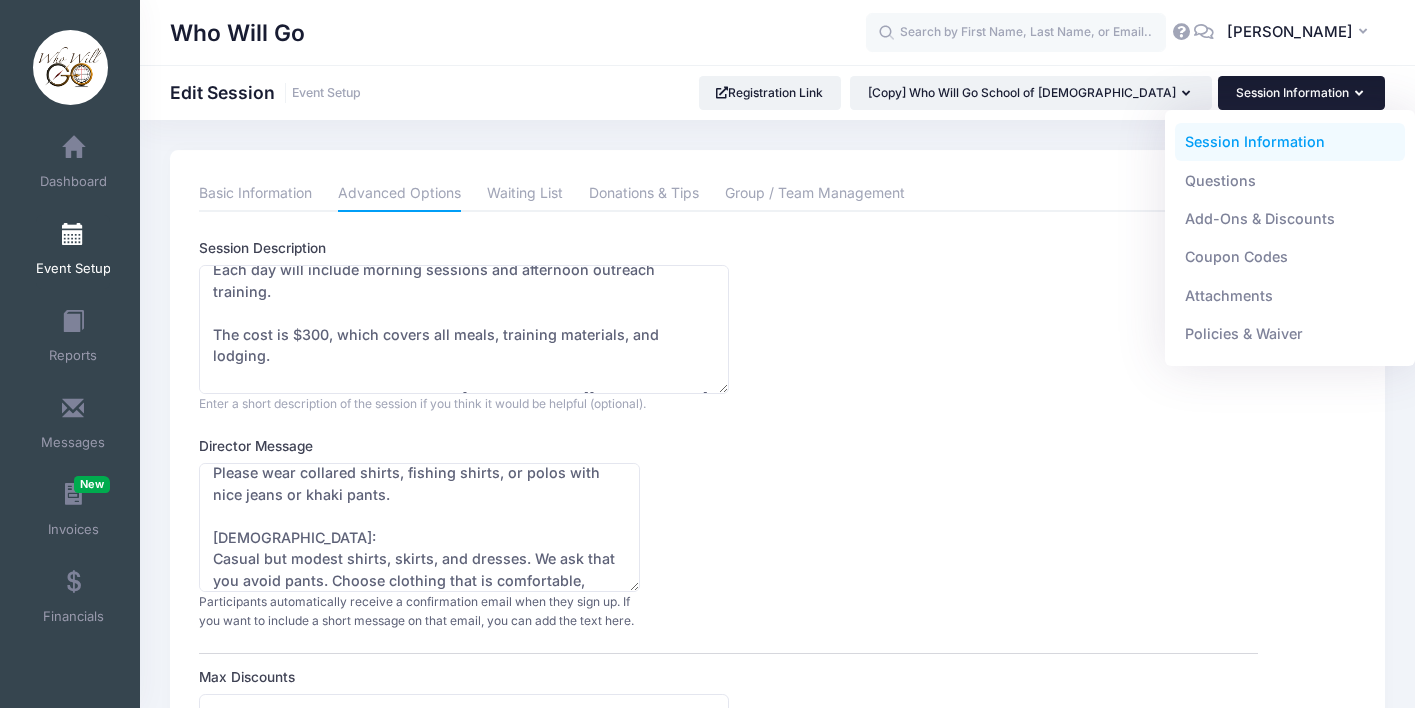 click on "Session Information" at bounding box center [1301, 93] 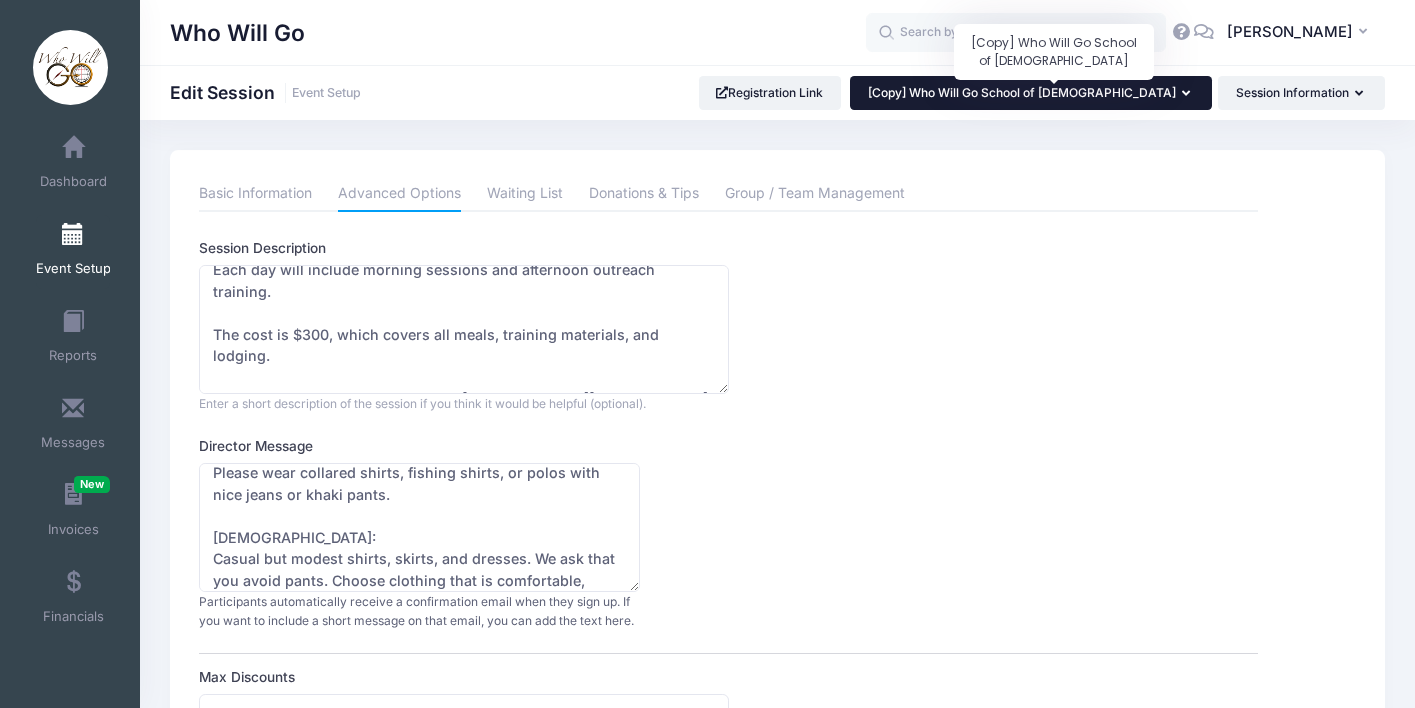 click on "[Copy] Who Will Go School of Evangelism" at bounding box center (1022, 92) 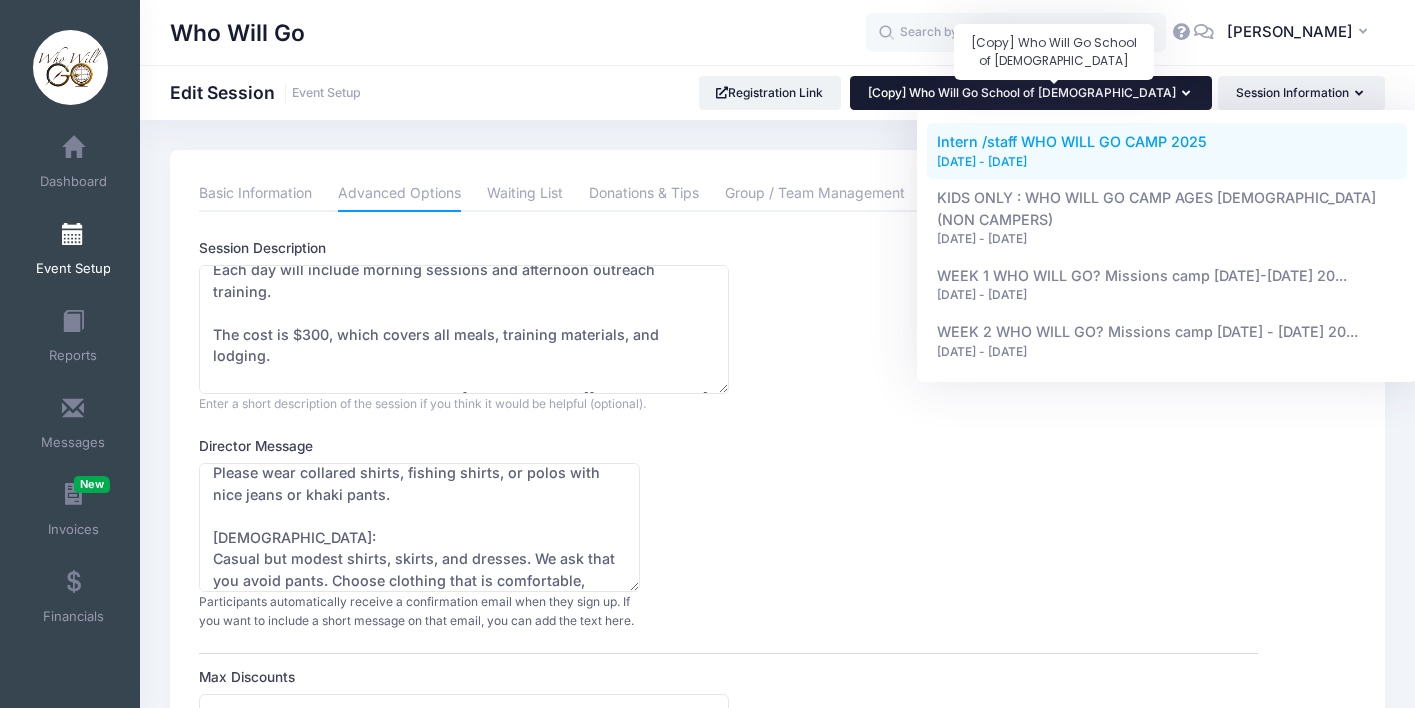 click on "Intern /staff WHO WILL GO CAMP 2025
May 26, 2025 - May 31, 2025" at bounding box center [1167, 151] 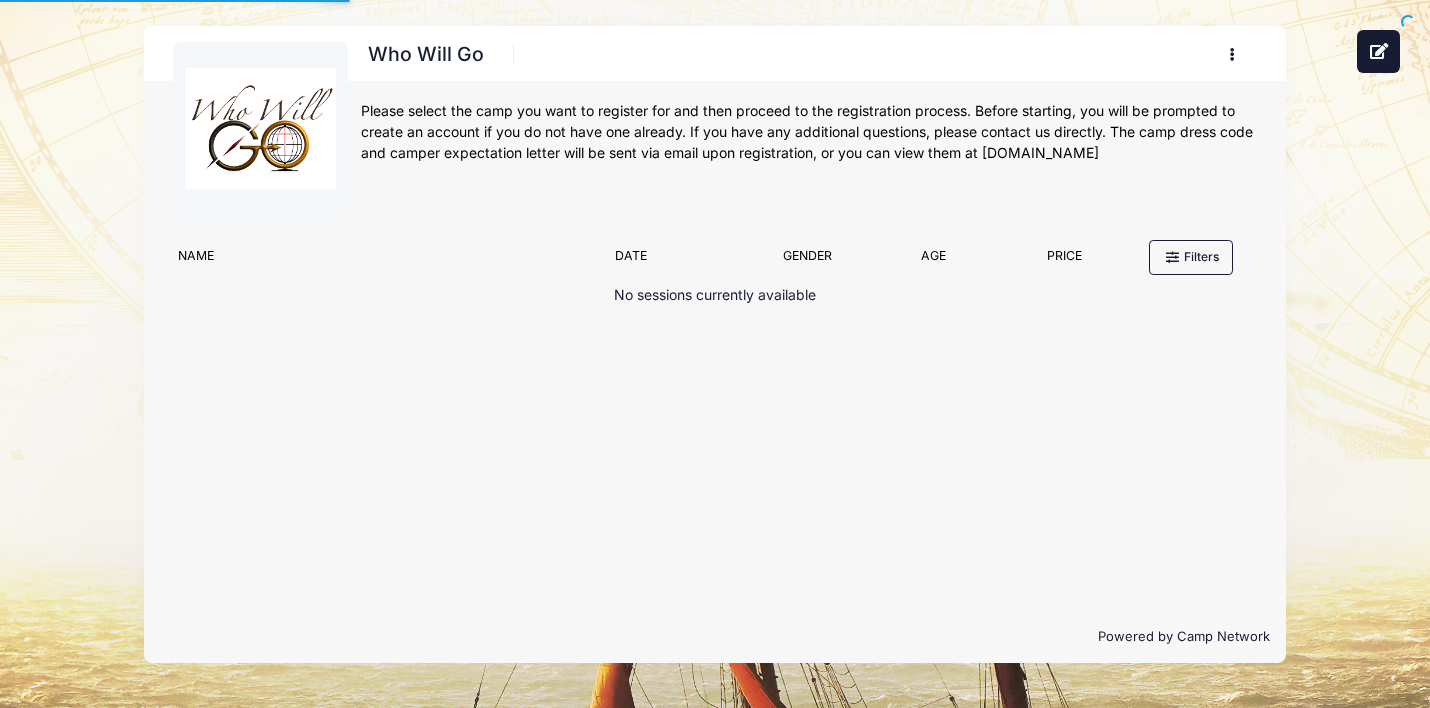 scroll, scrollTop: 0, scrollLeft: 0, axis: both 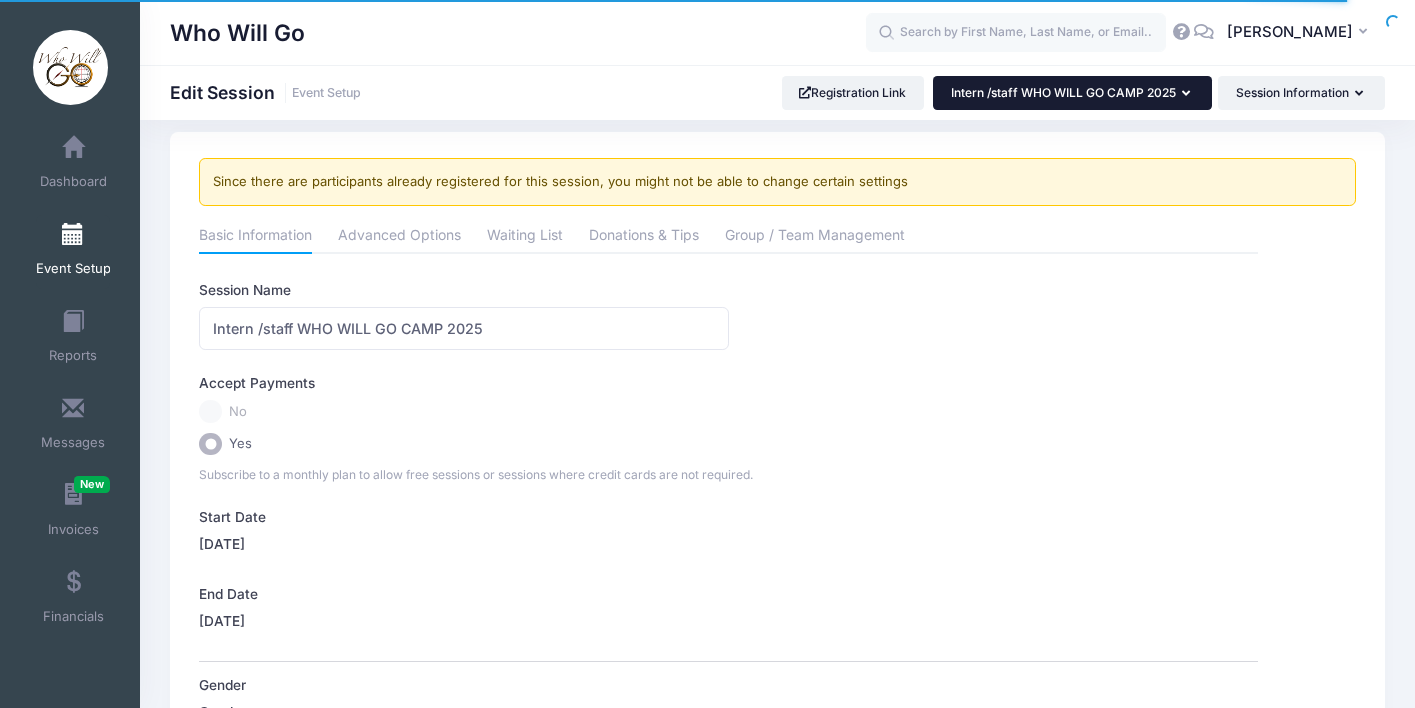click on "Intern /staff WHO WILL GO CAMP 2025" at bounding box center [1072, 93] 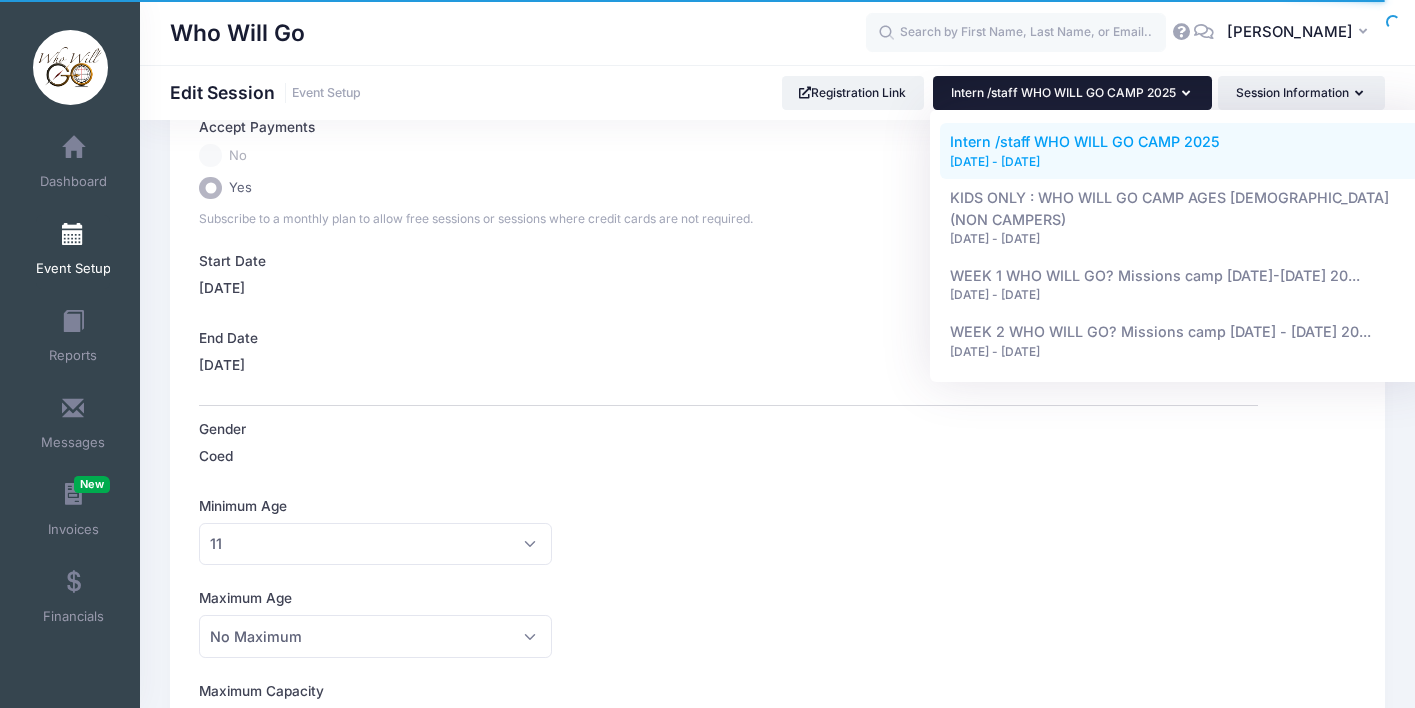scroll, scrollTop: 309, scrollLeft: 0, axis: vertical 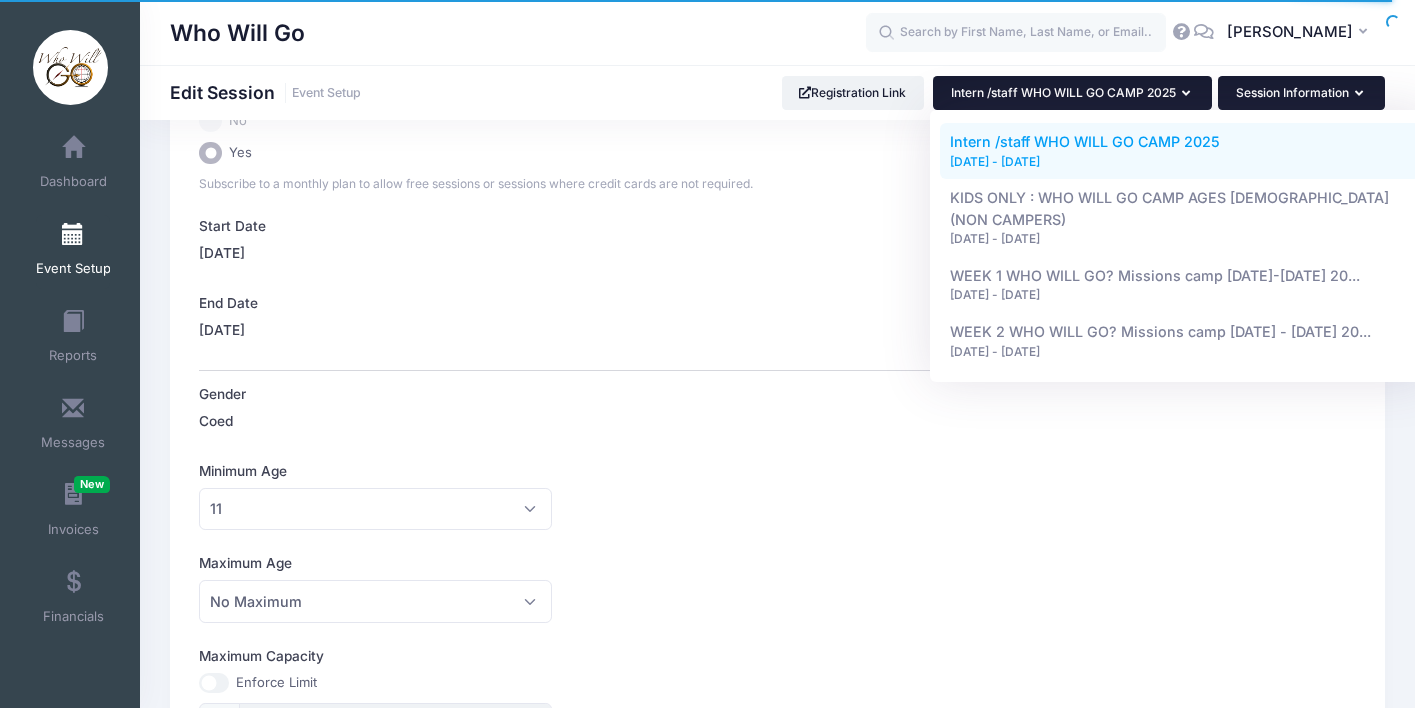 click on "Session Information" at bounding box center (1301, 93) 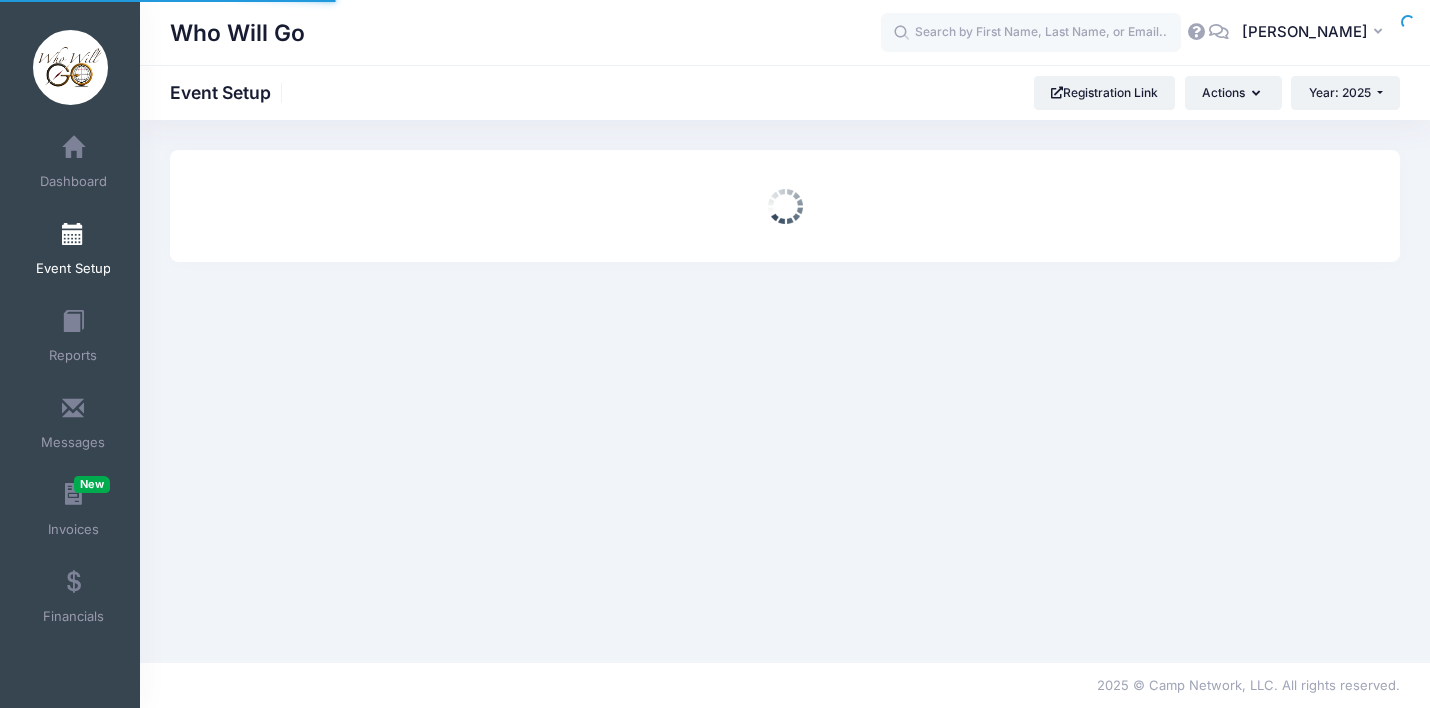 scroll, scrollTop: 0, scrollLeft: 0, axis: both 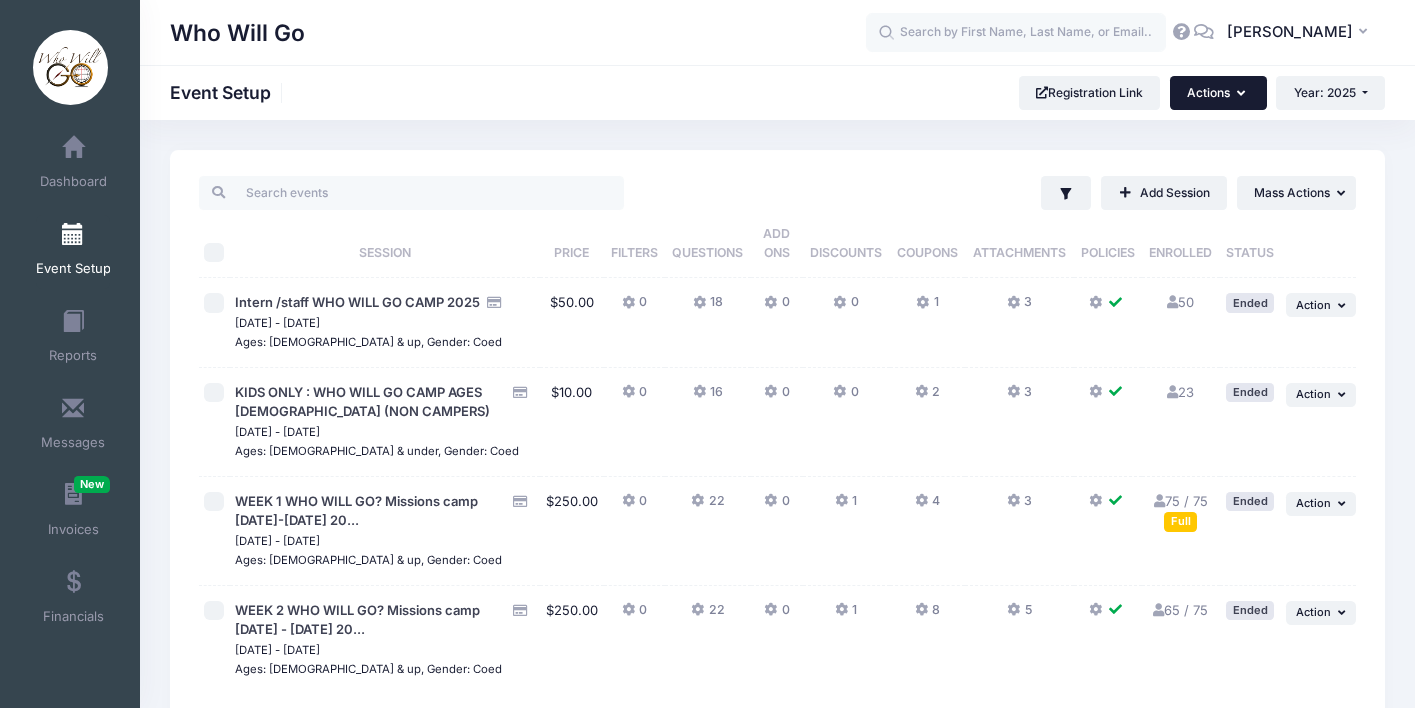 click on "Actions" at bounding box center [1218, 93] 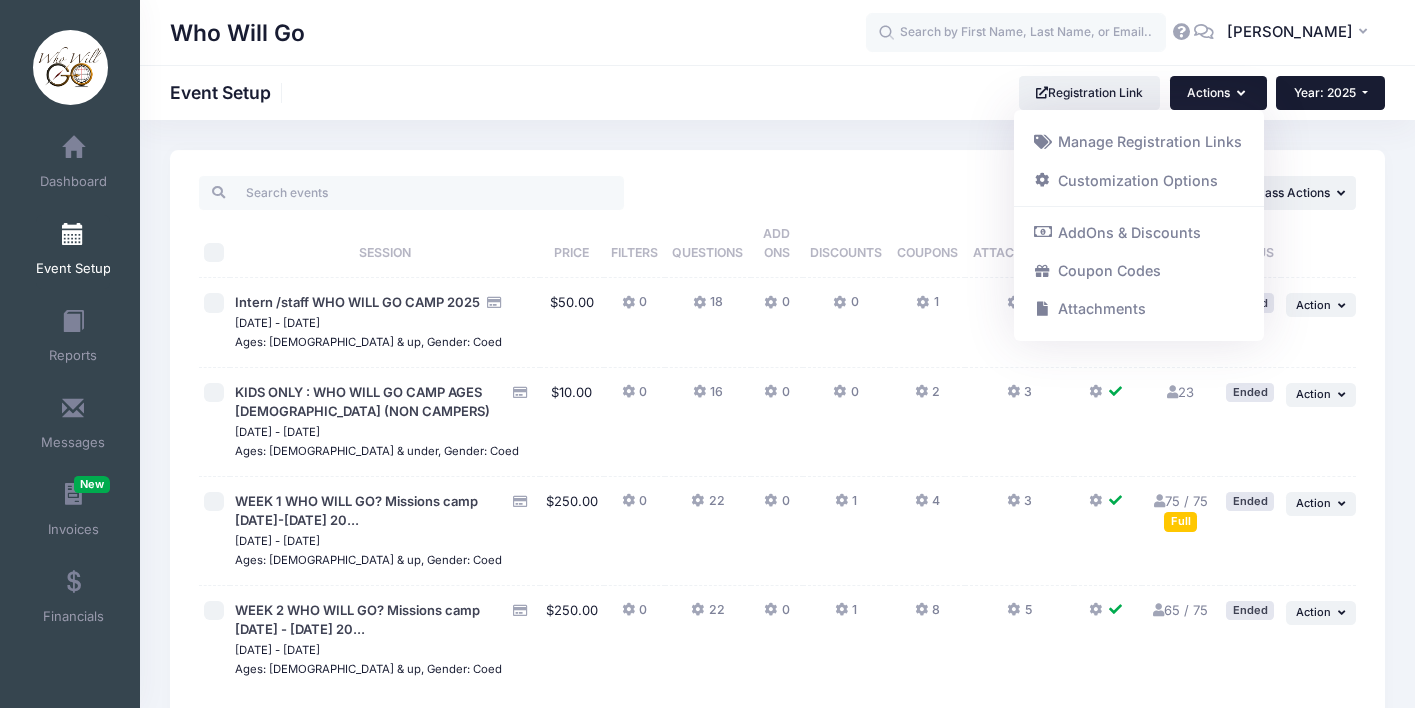 click on "Year: 2025" at bounding box center [1330, 93] 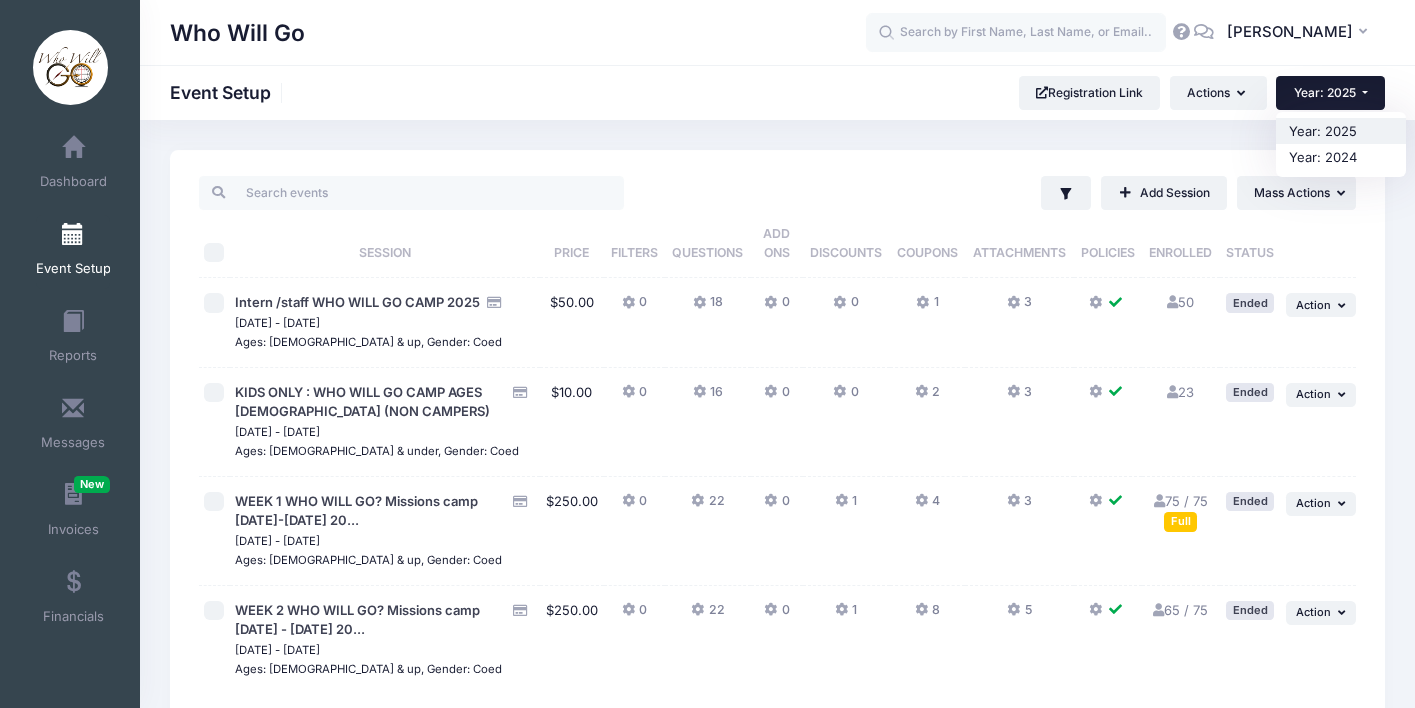 click on "Year: 2025" at bounding box center (1341, 131) 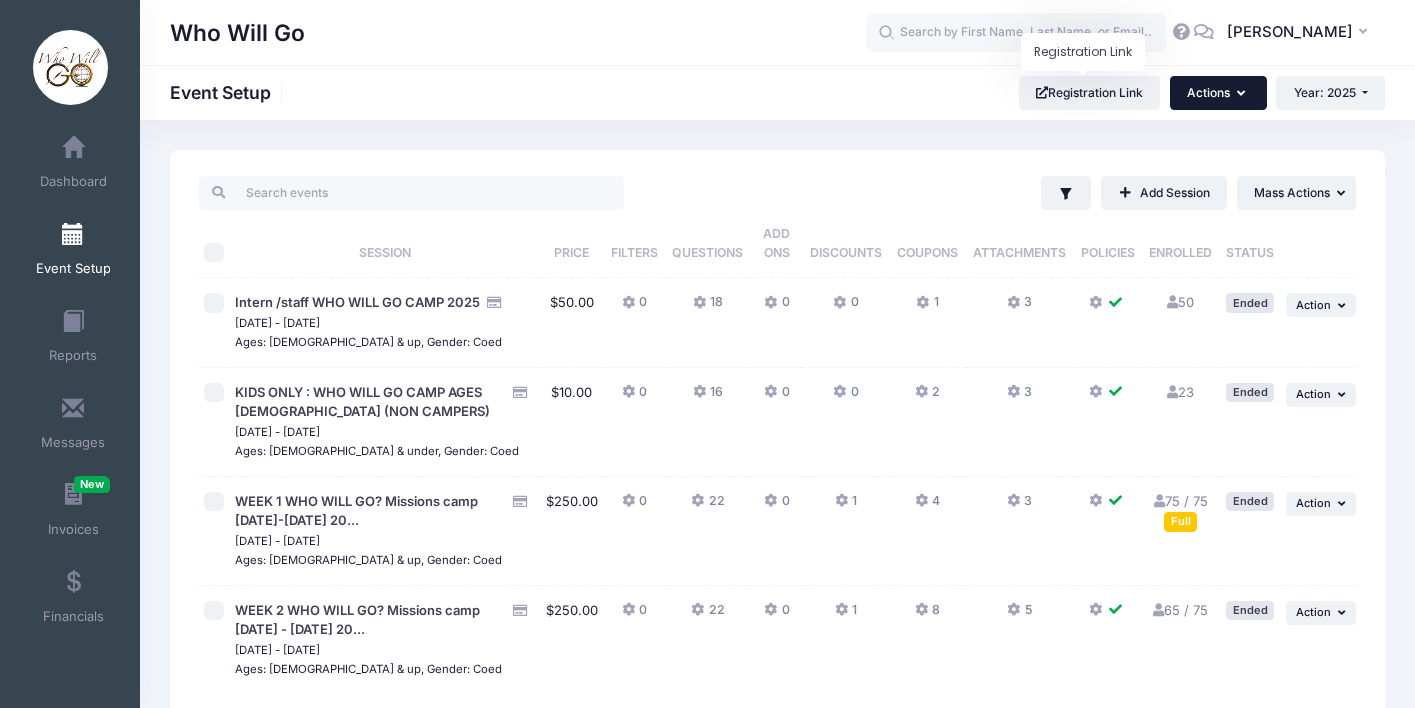scroll, scrollTop: 0, scrollLeft: 0, axis: both 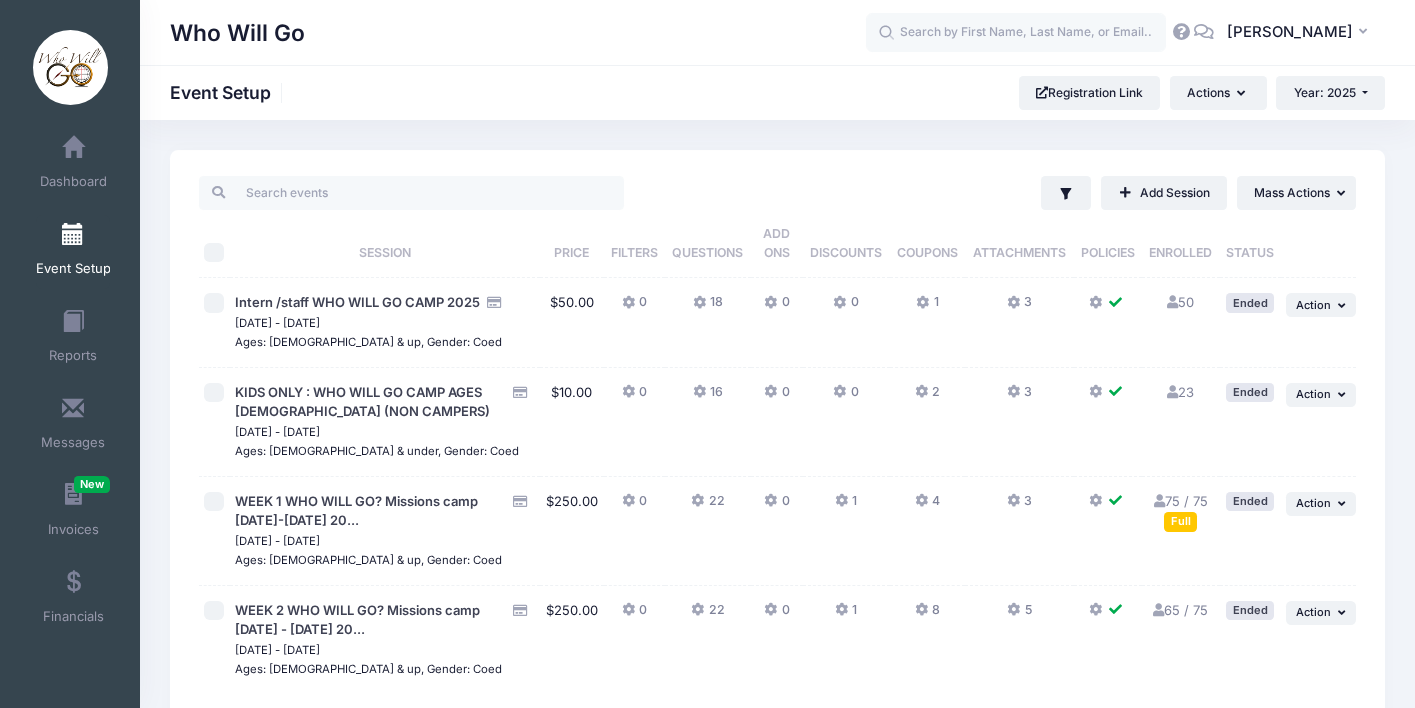 click at bounding box center (73, 235) 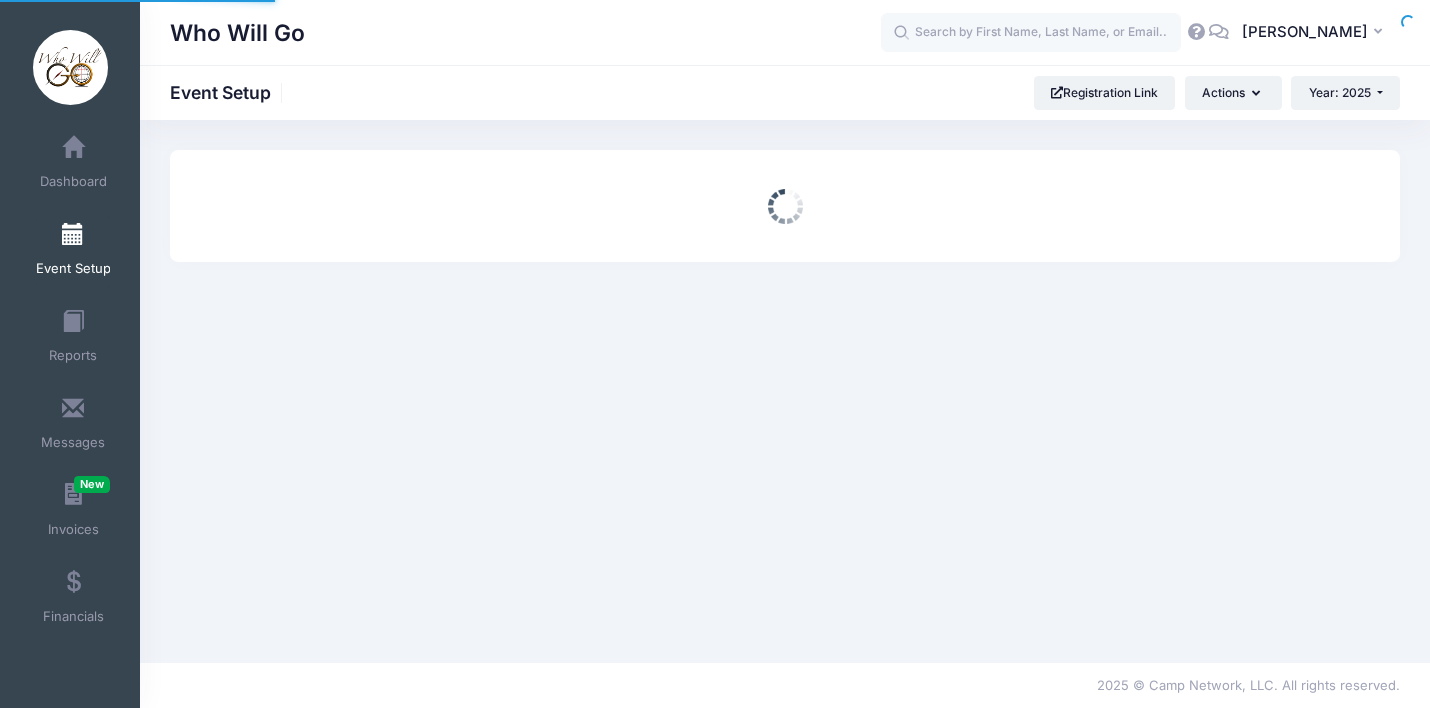 scroll, scrollTop: 0, scrollLeft: 0, axis: both 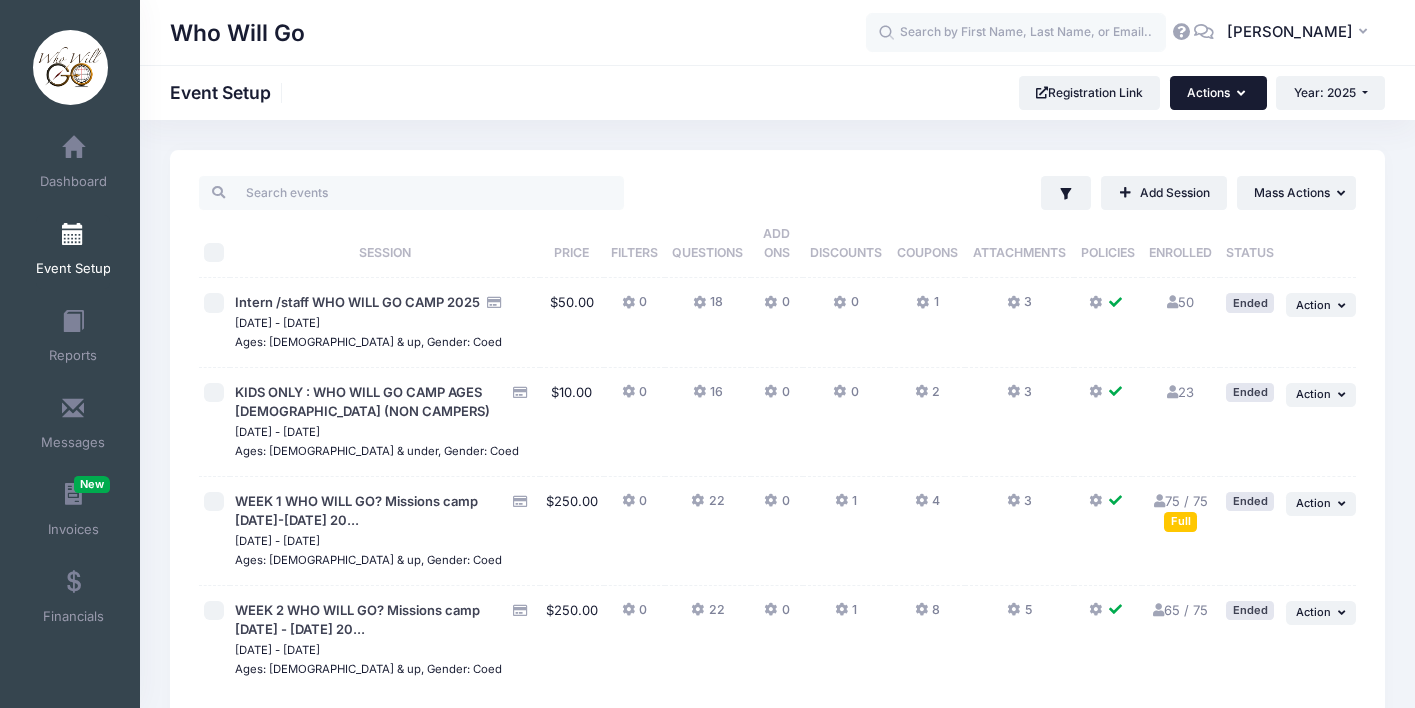 click on "Actions" at bounding box center (1218, 93) 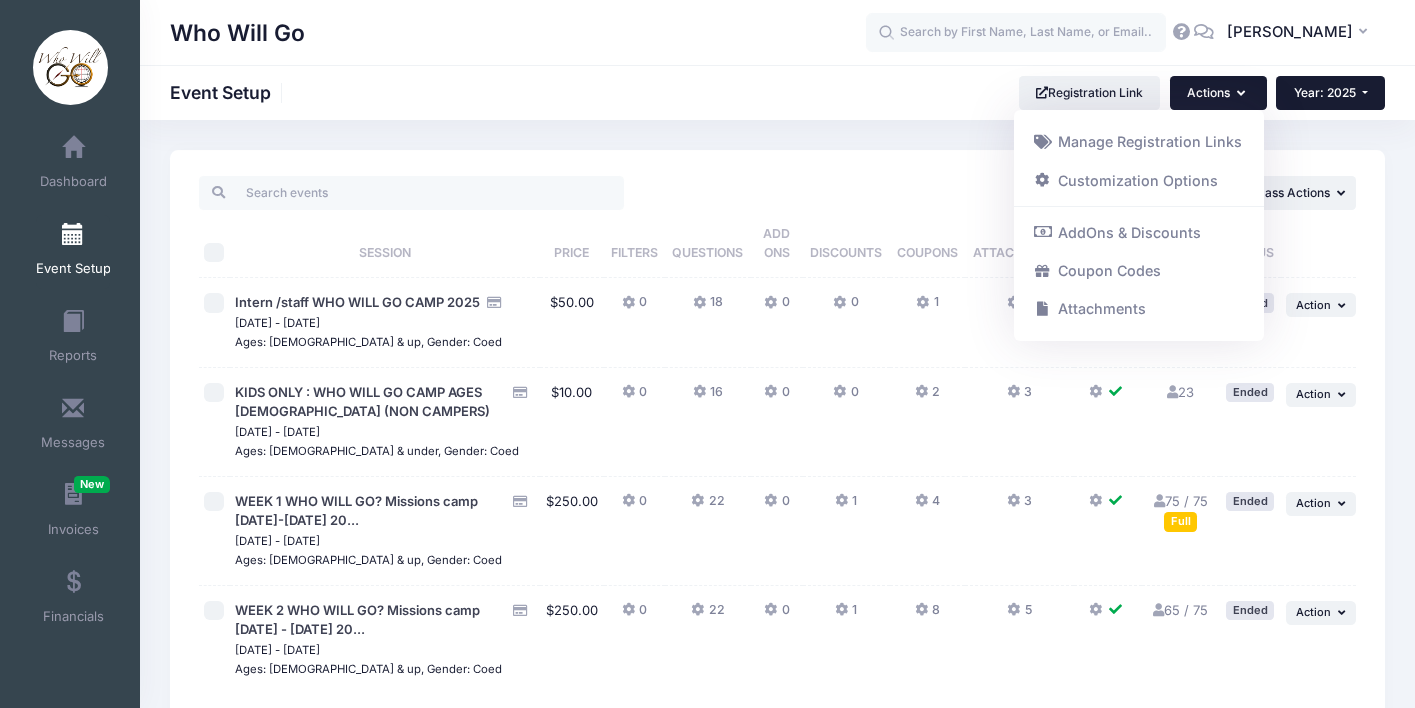 click on "Year: 2025" at bounding box center [1330, 93] 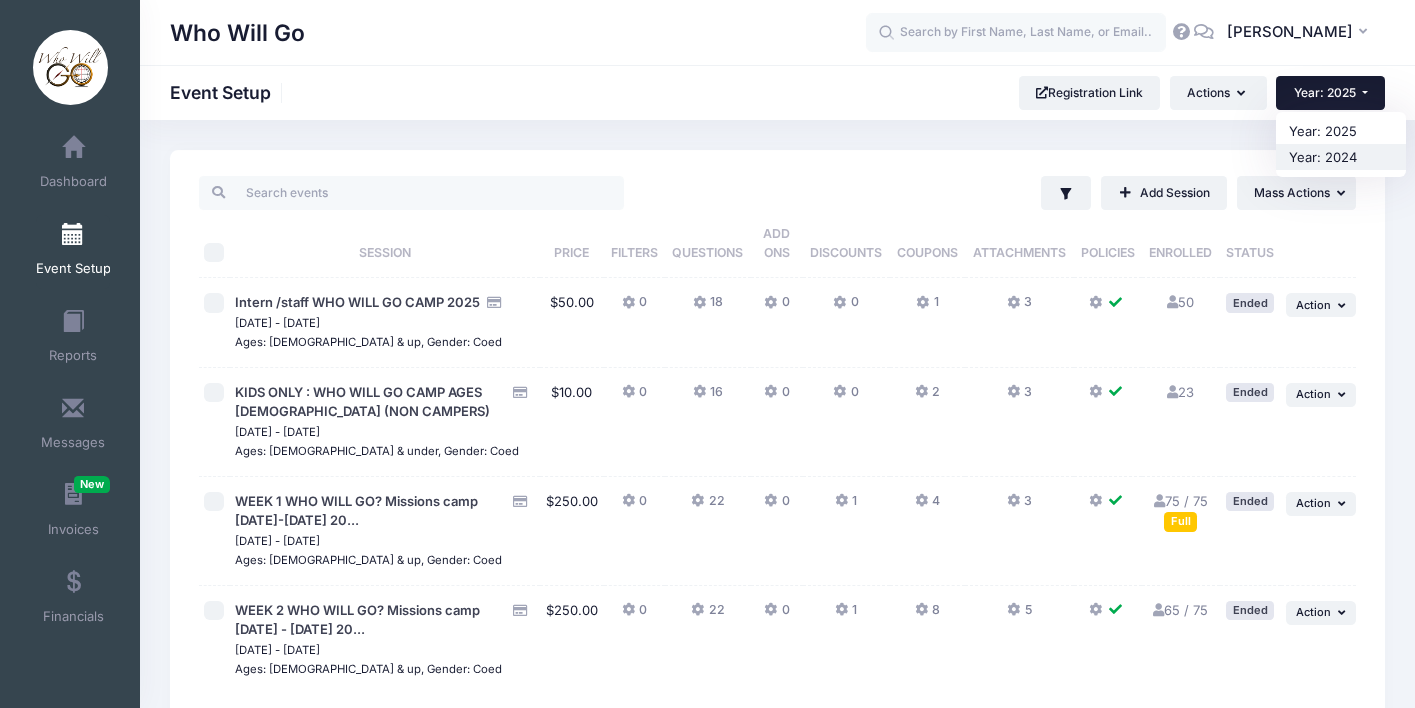 click on "Year: 2024" at bounding box center [1341, 157] 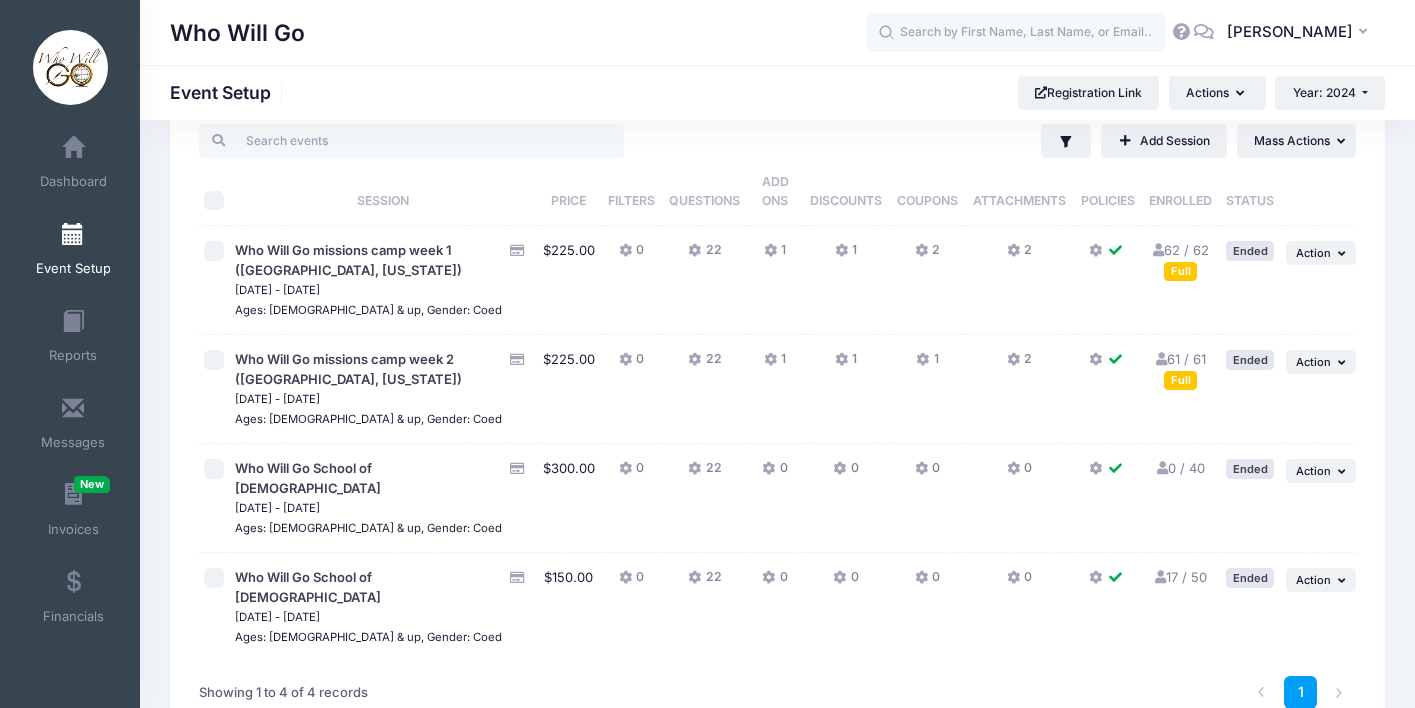 scroll, scrollTop: 54, scrollLeft: 0, axis: vertical 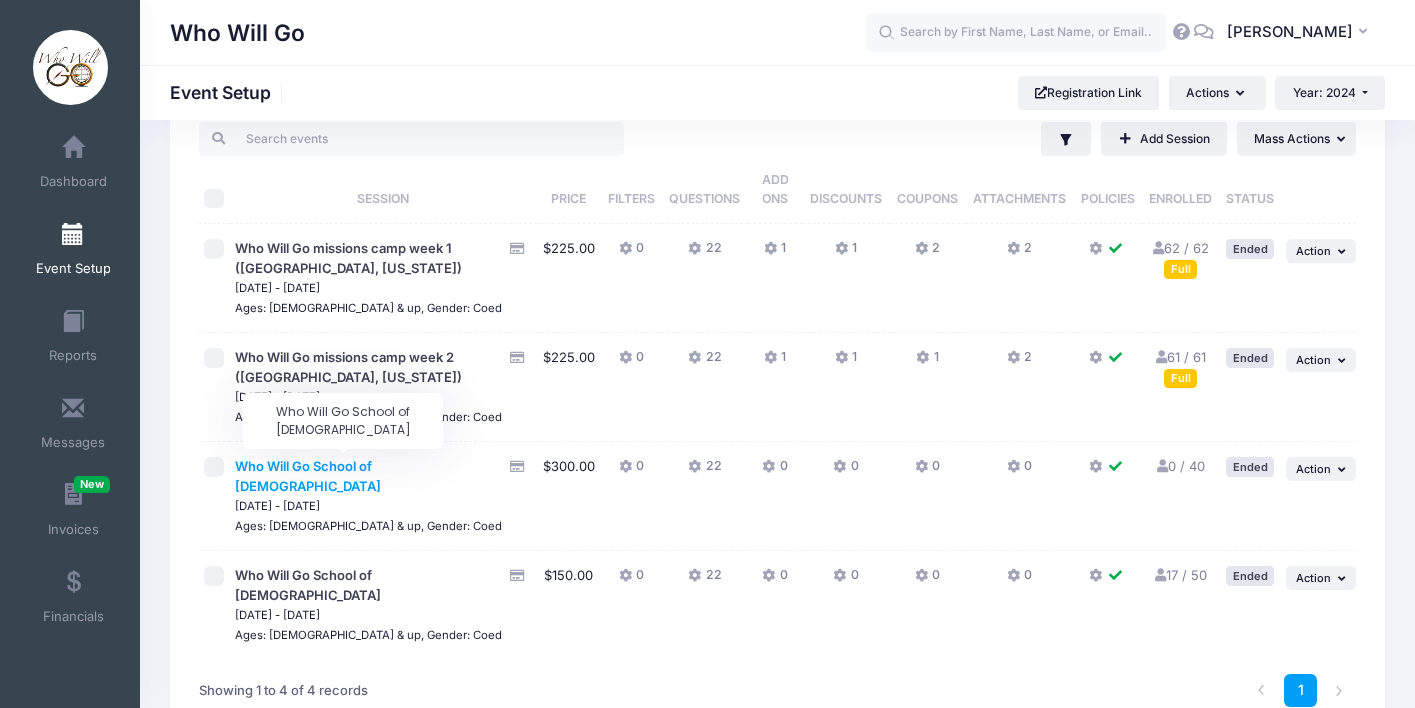 click on "Who Will Go School of [DEMOGRAPHIC_DATA]" at bounding box center [308, 476] 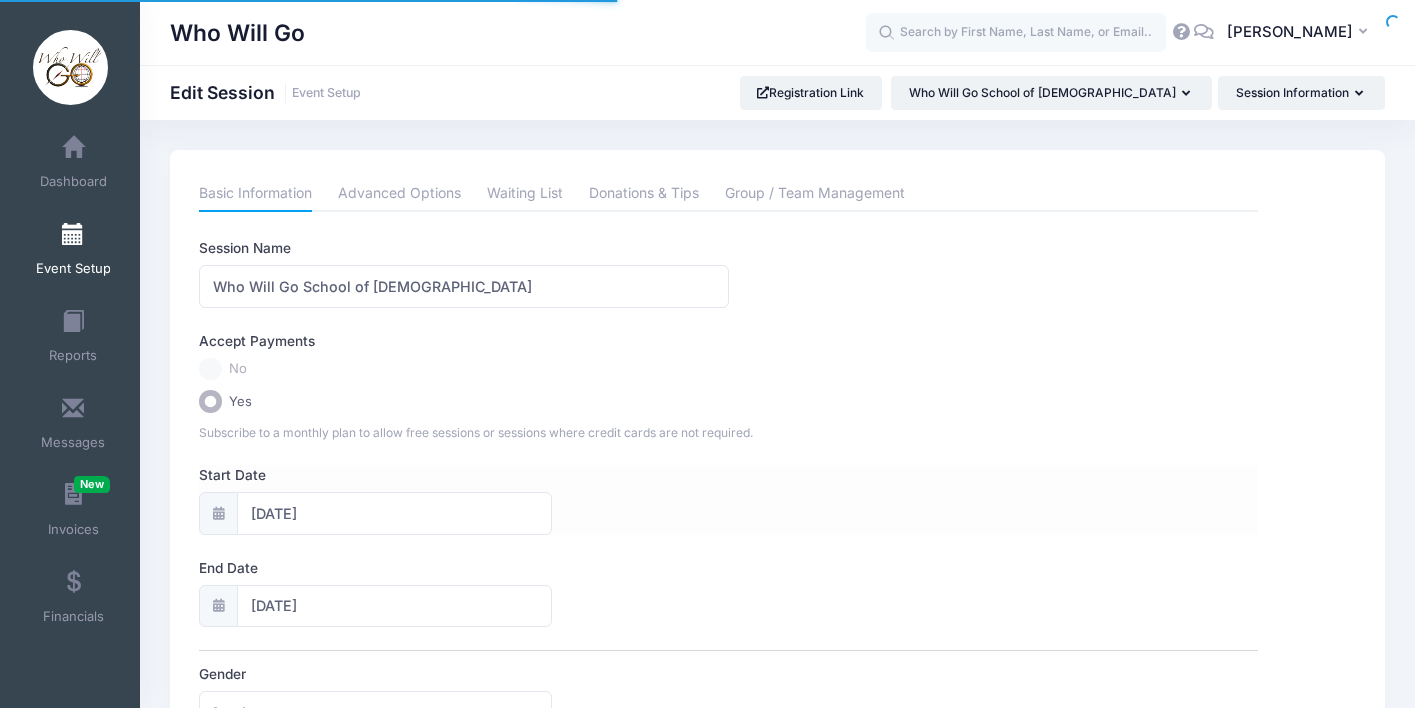scroll, scrollTop: 0, scrollLeft: 0, axis: both 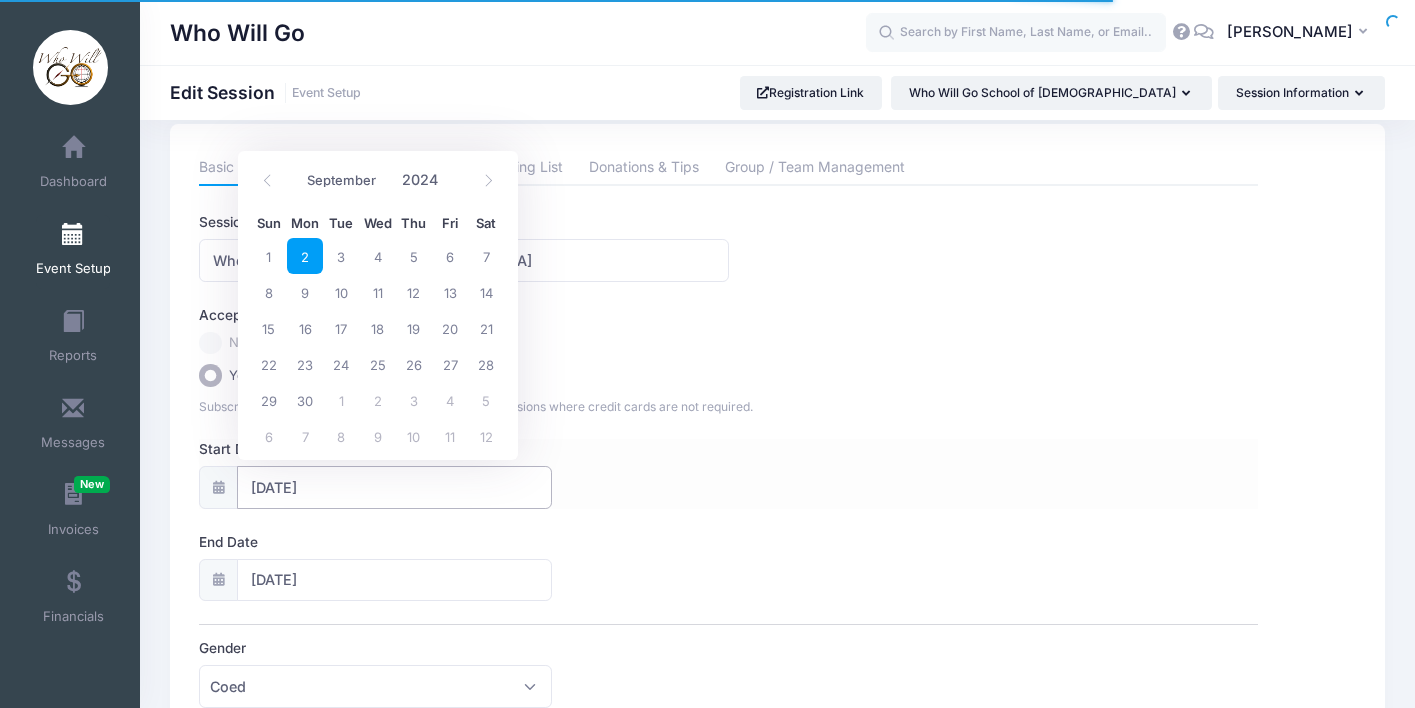 click on "[DATE]" at bounding box center (394, 487) 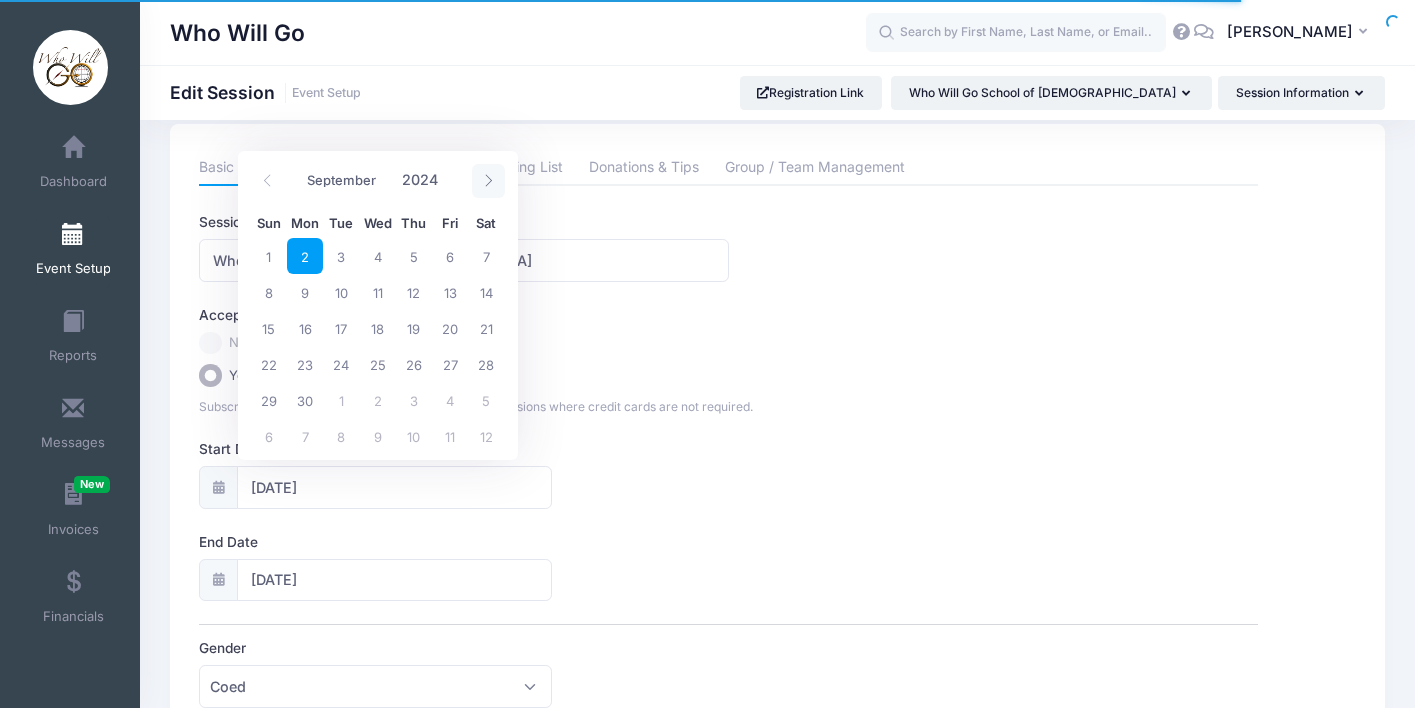 click at bounding box center [488, 181] 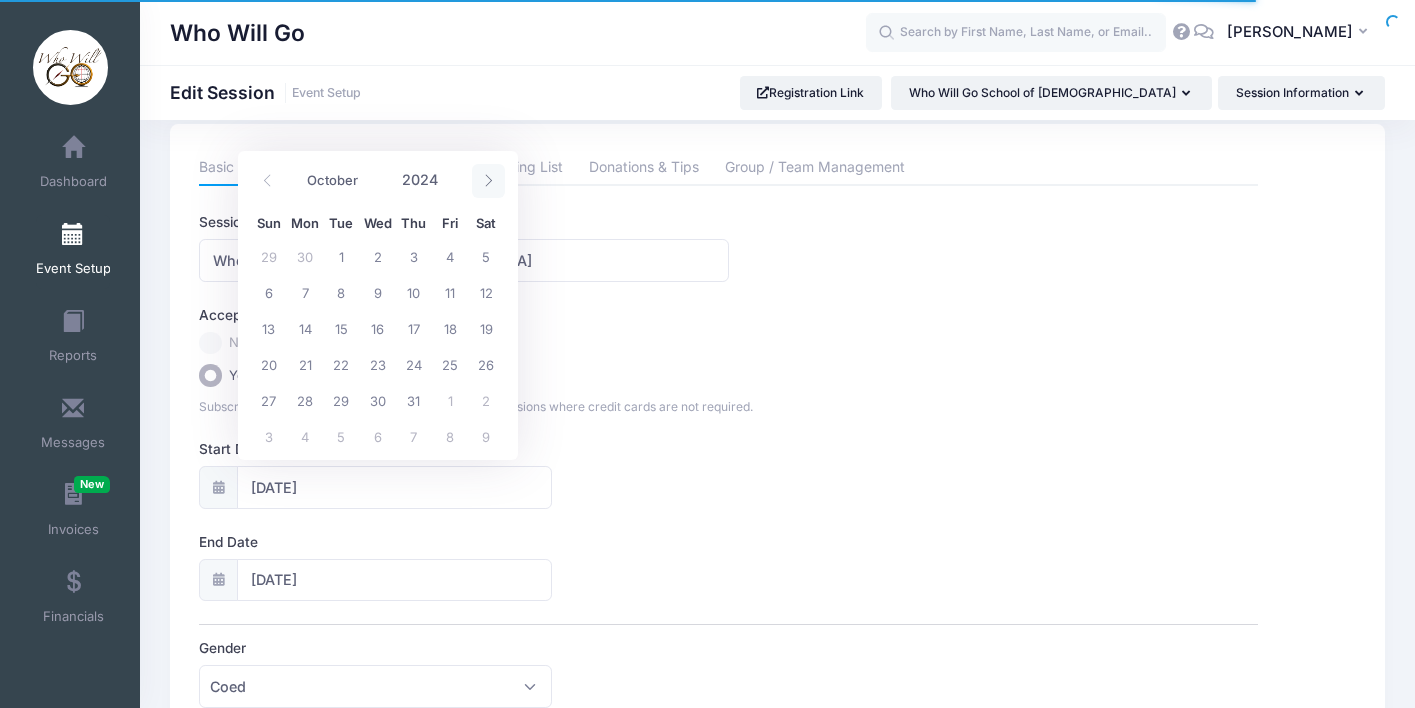click at bounding box center (488, 181) 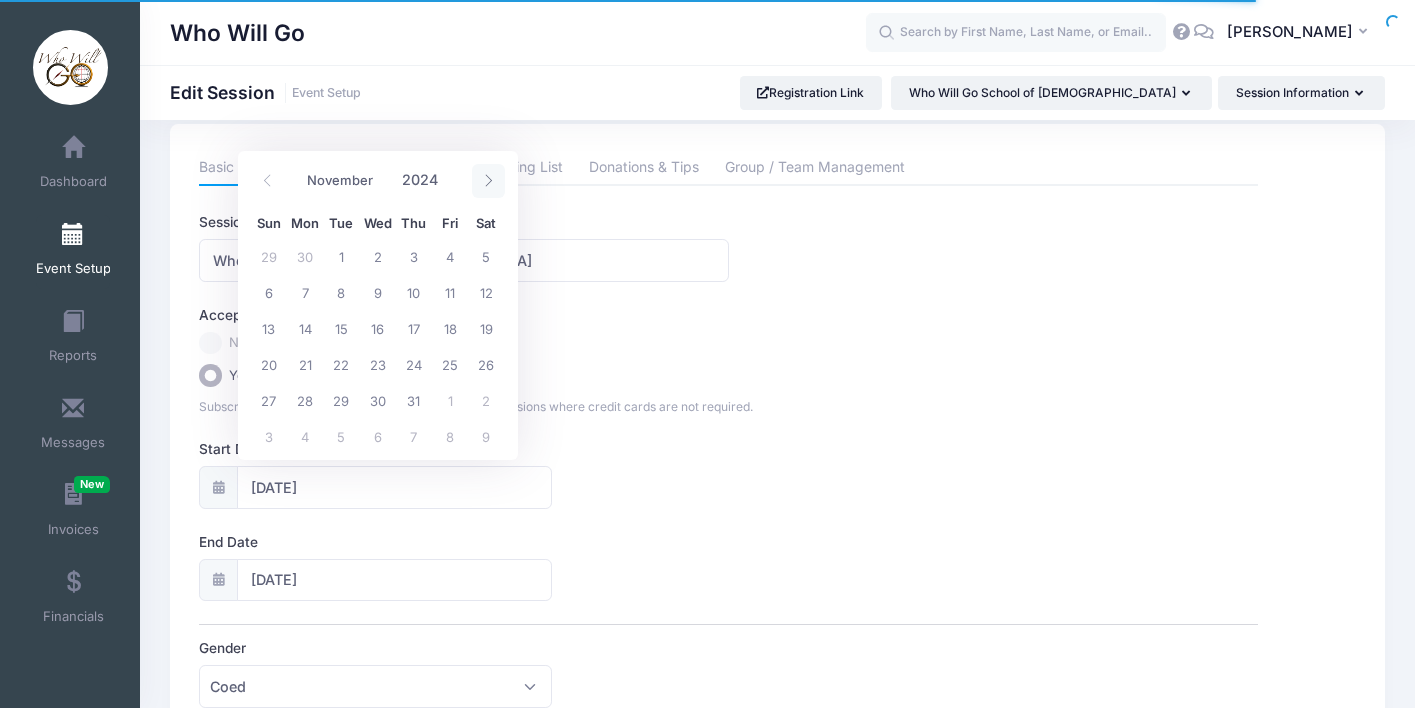 click at bounding box center [488, 181] 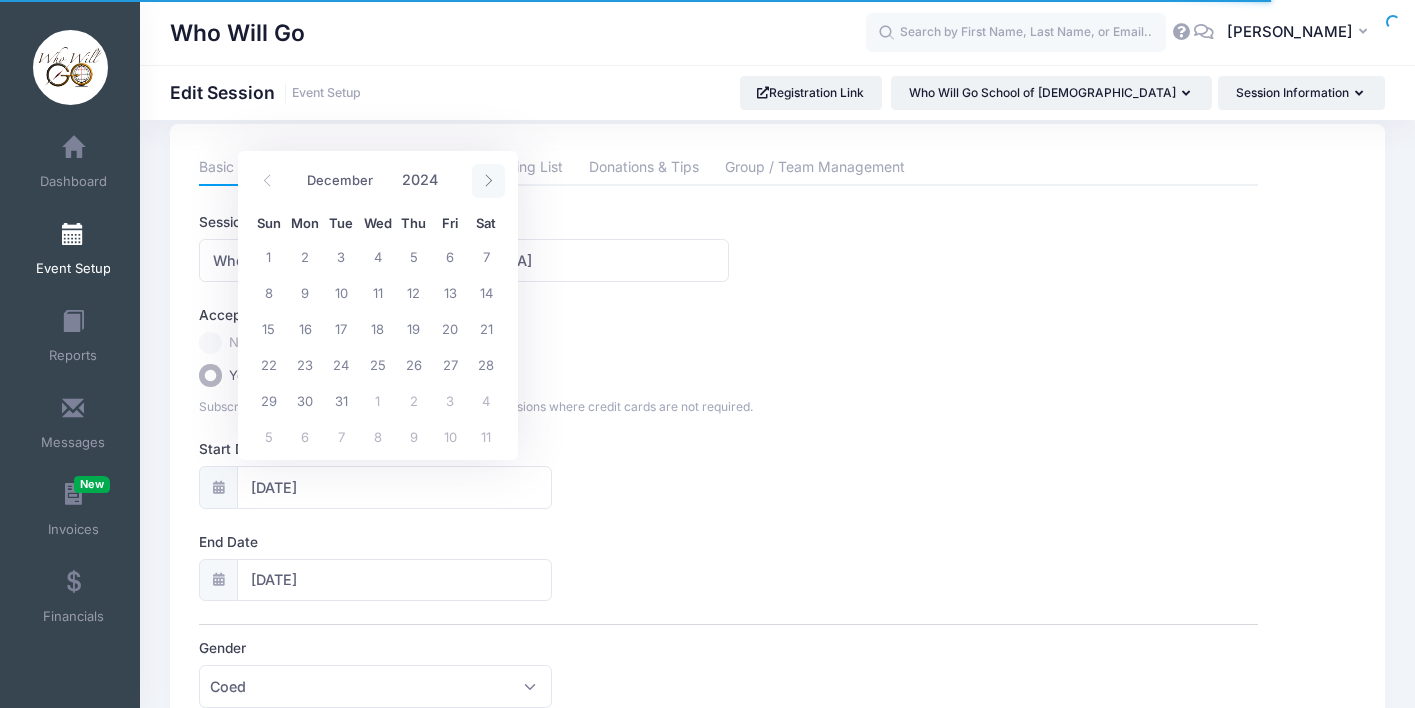 click at bounding box center (488, 181) 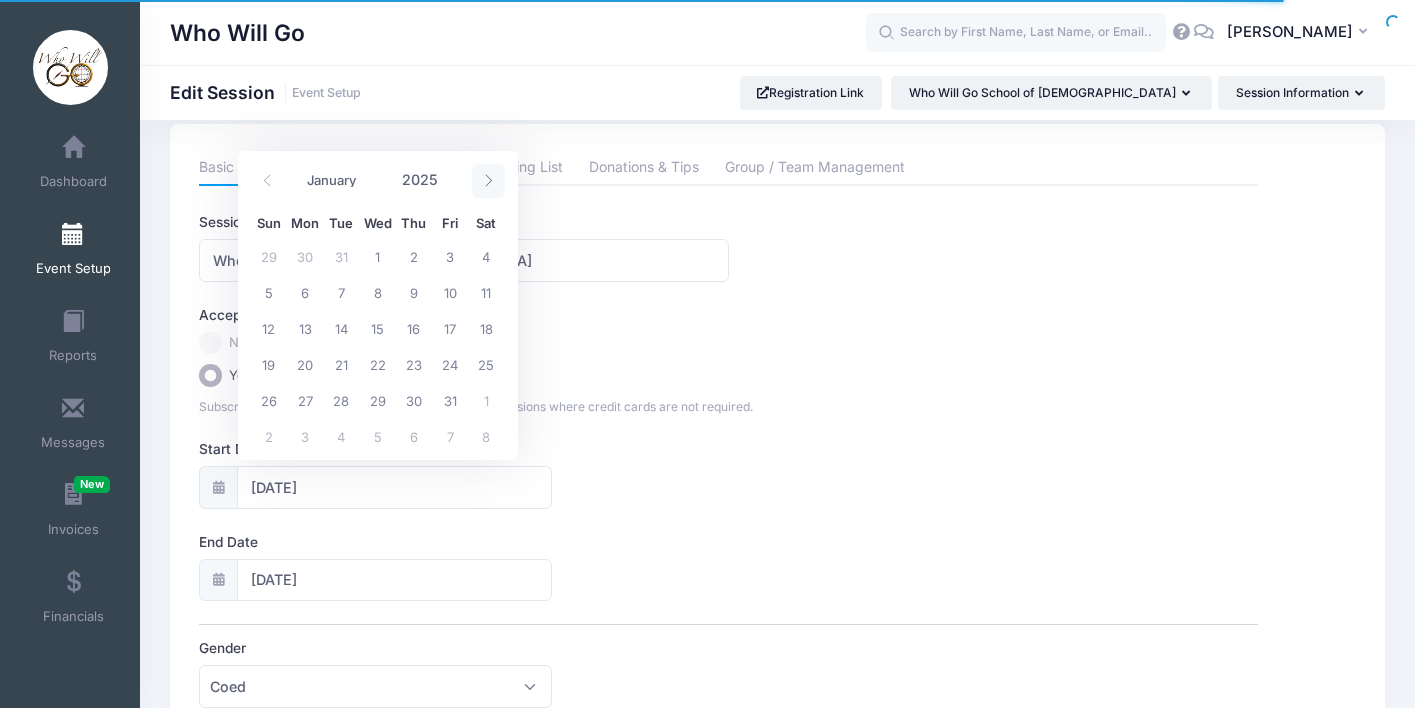 click at bounding box center (488, 181) 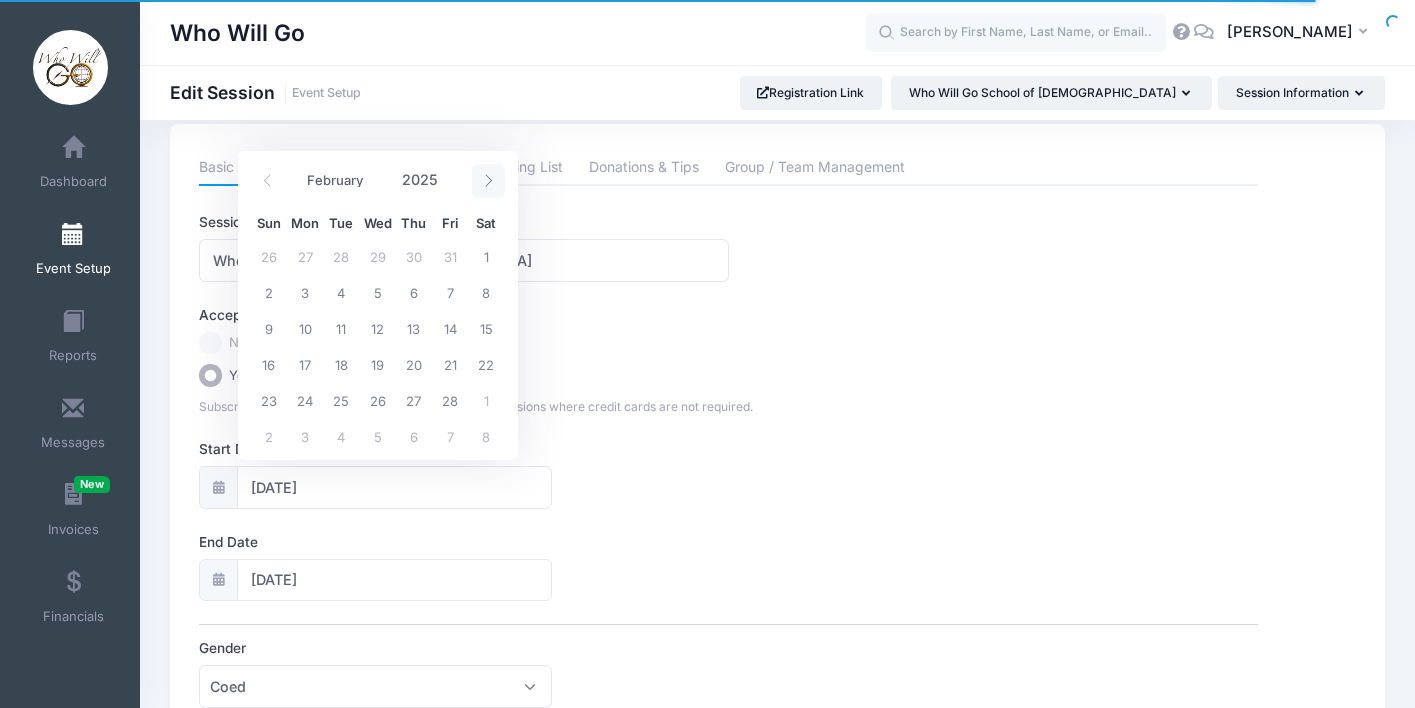 click at bounding box center [488, 181] 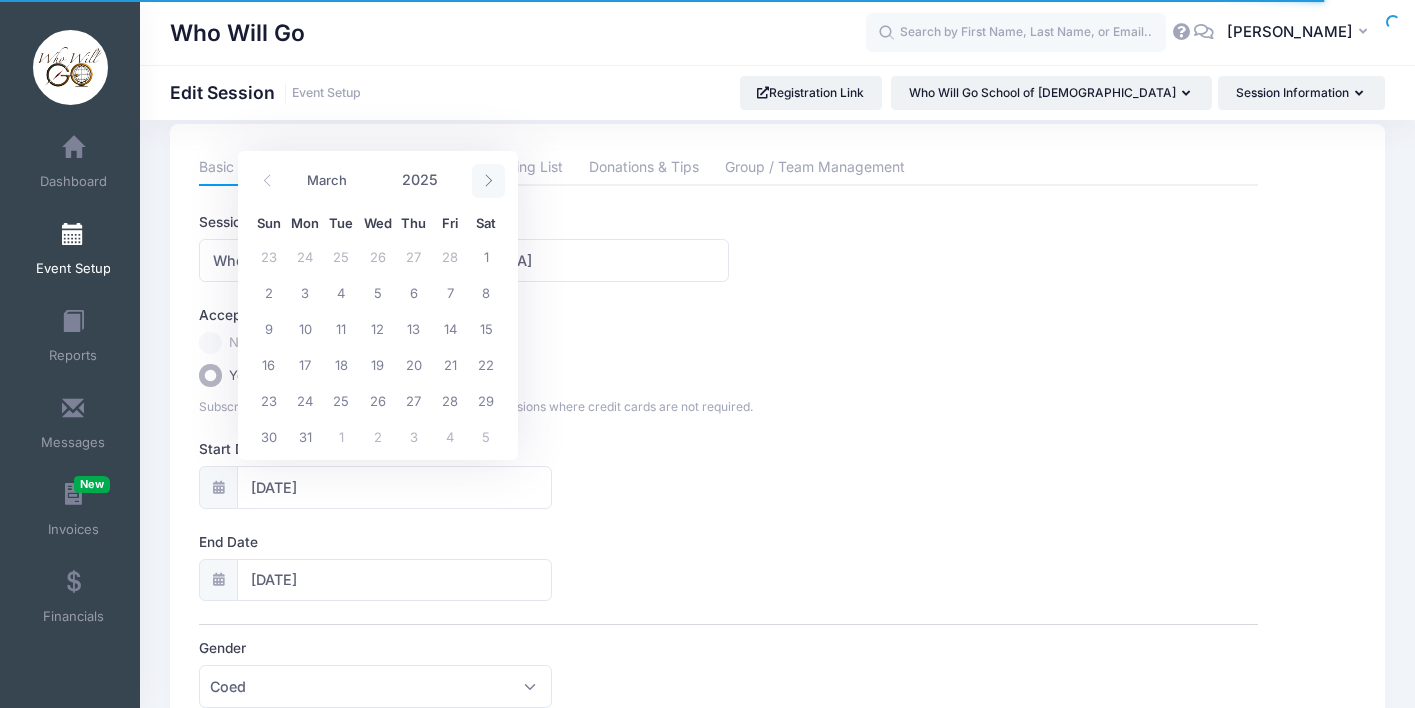 click at bounding box center [488, 181] 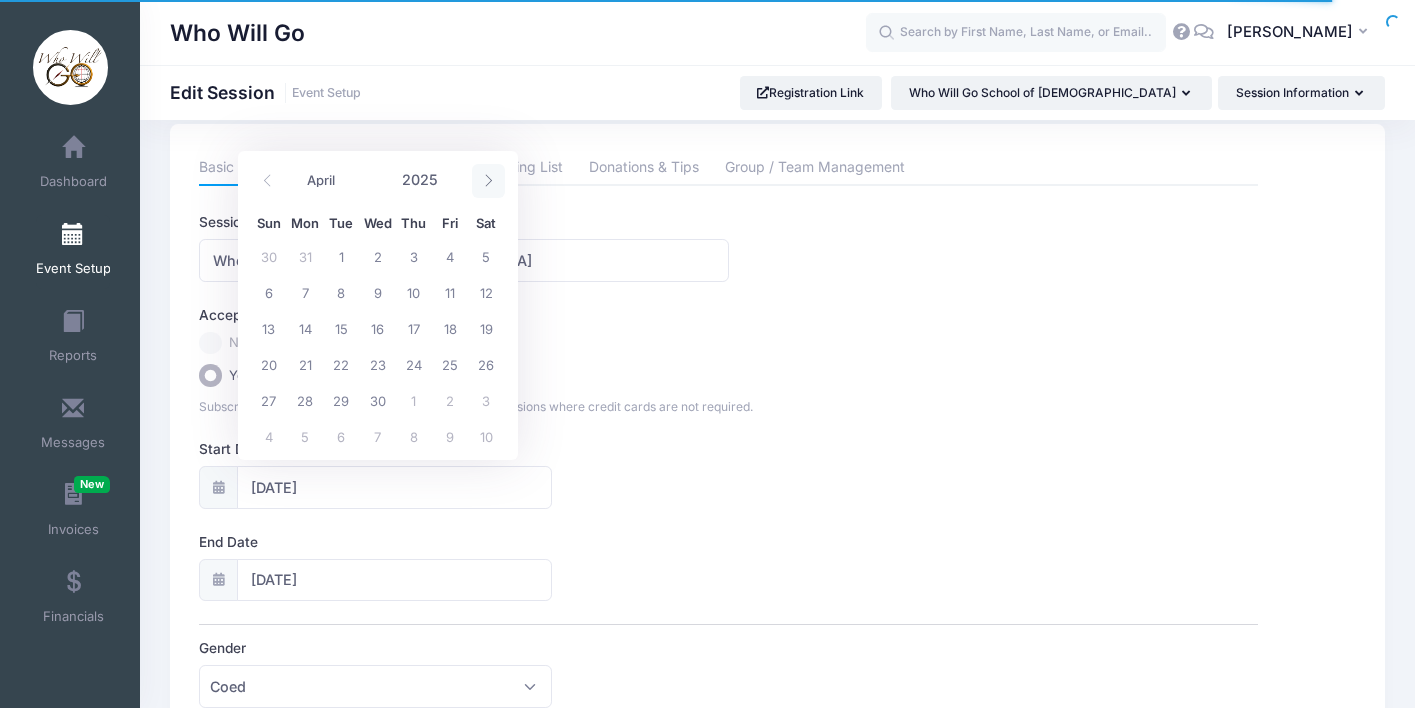 click at bounding box center (488, 181) 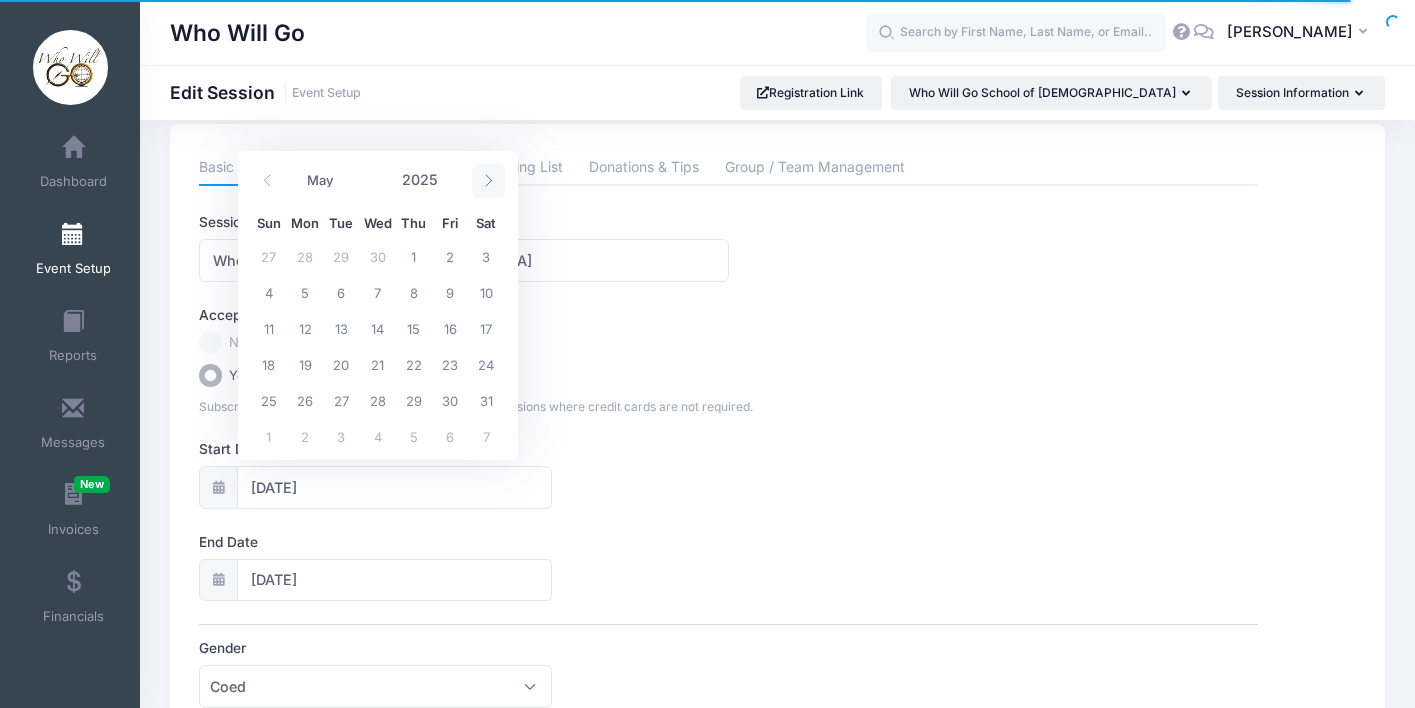 click at bounding box center (488, 181) 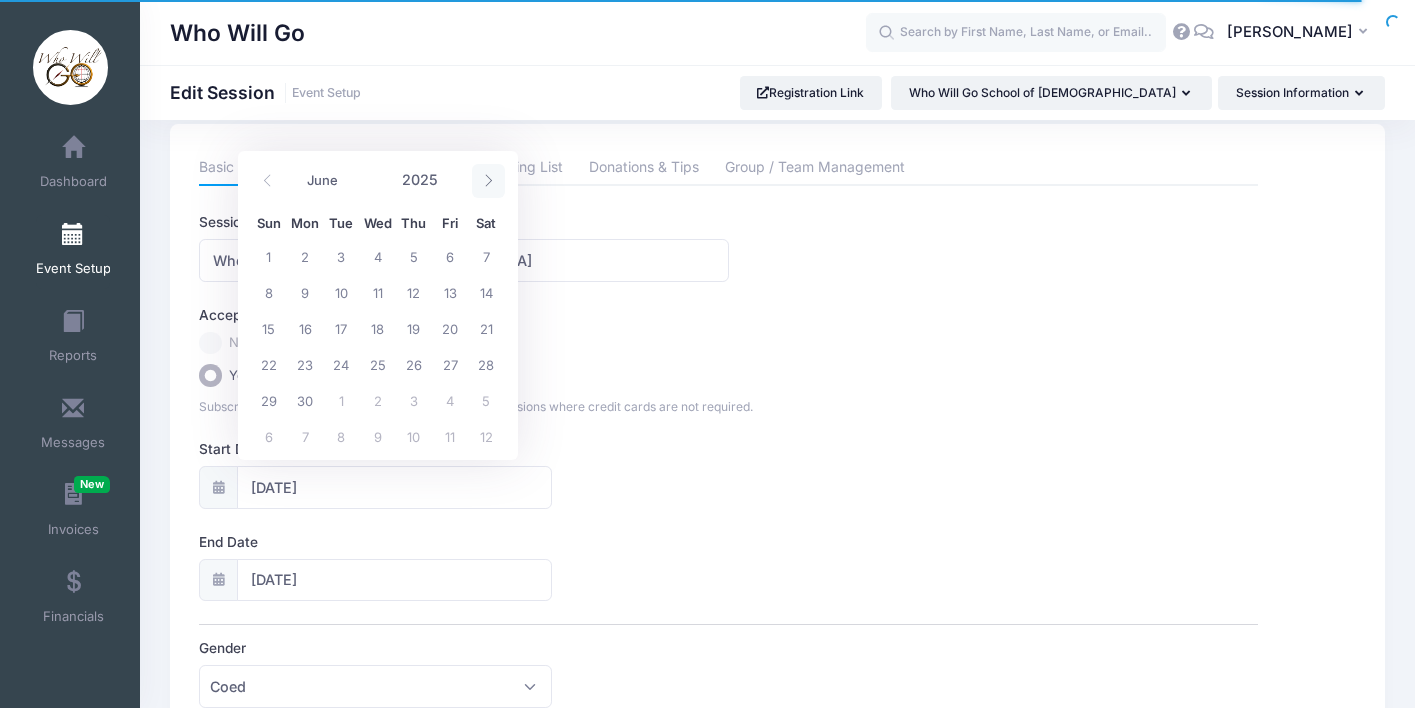 click at bounding box center (488, 181) 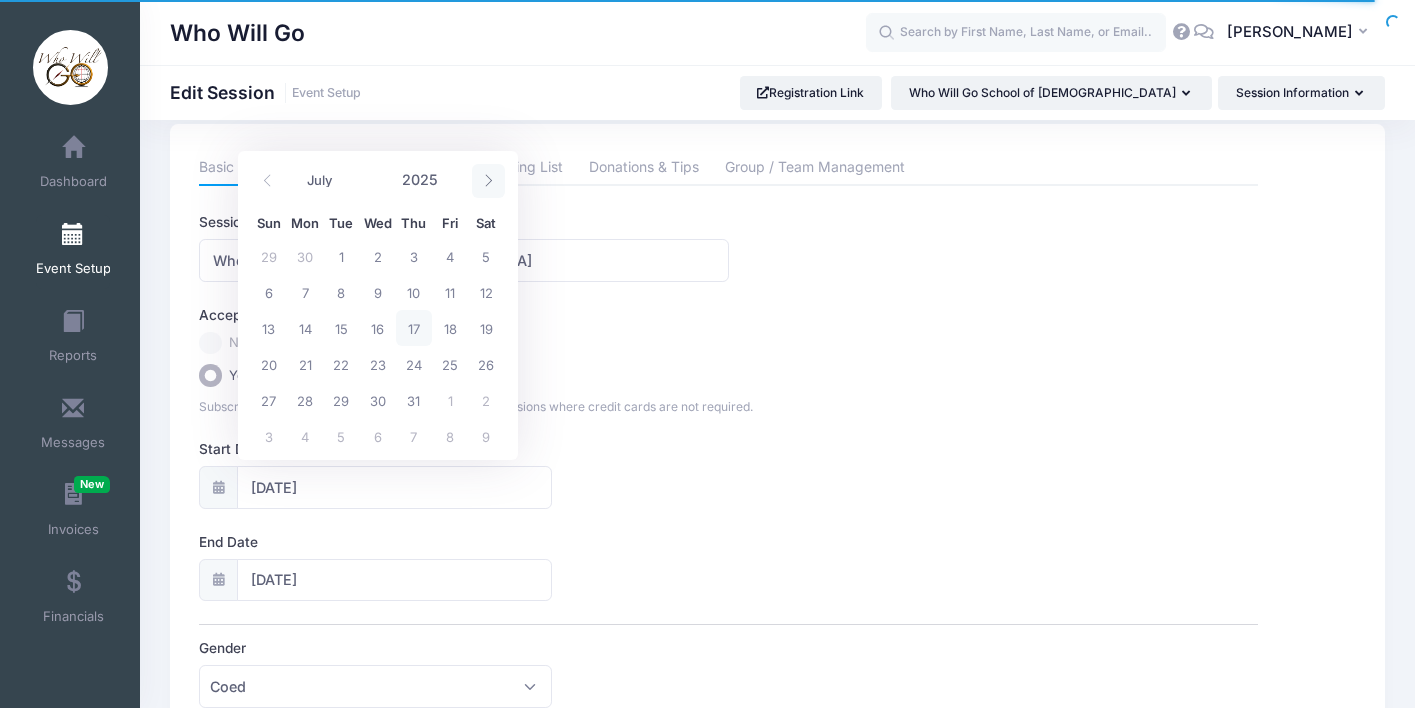 click at bounding box center (488, 181) 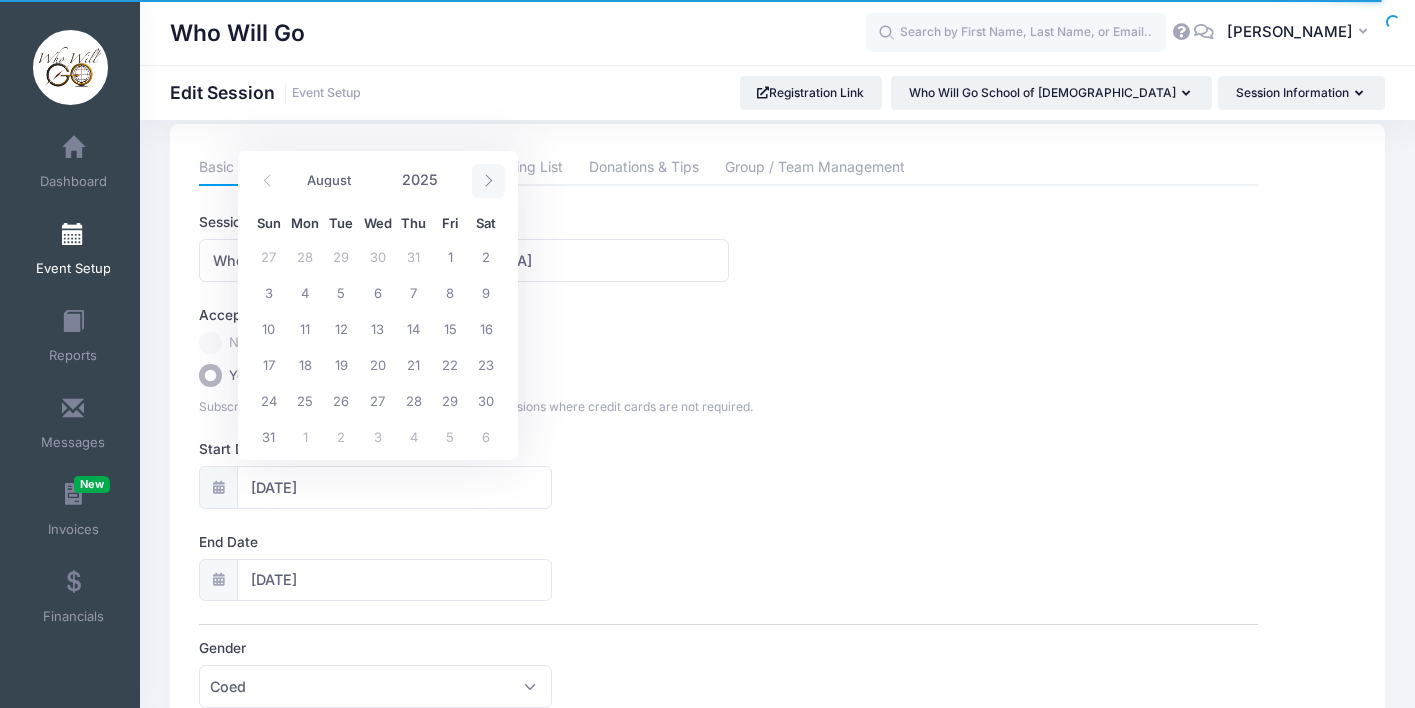 click at bounding box center (488, 181) 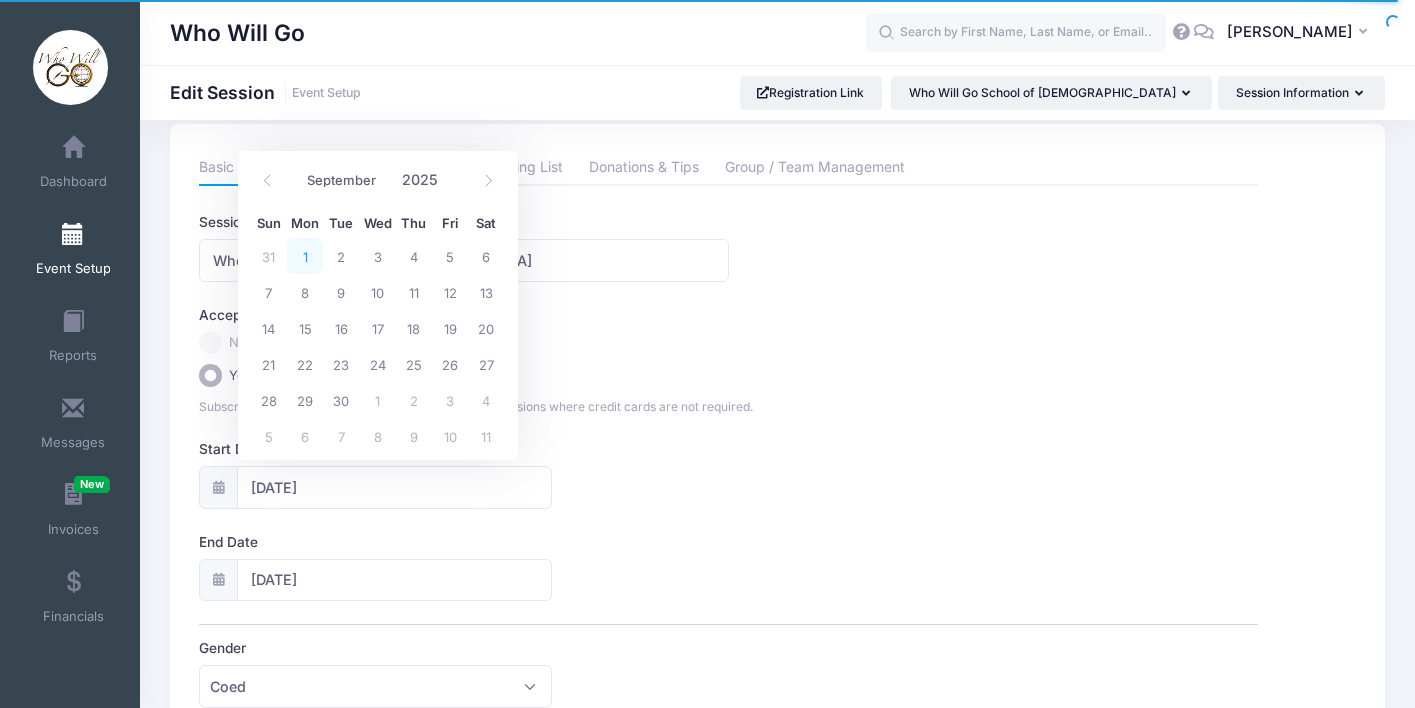 click on "1" at bounding box center (305, 256) 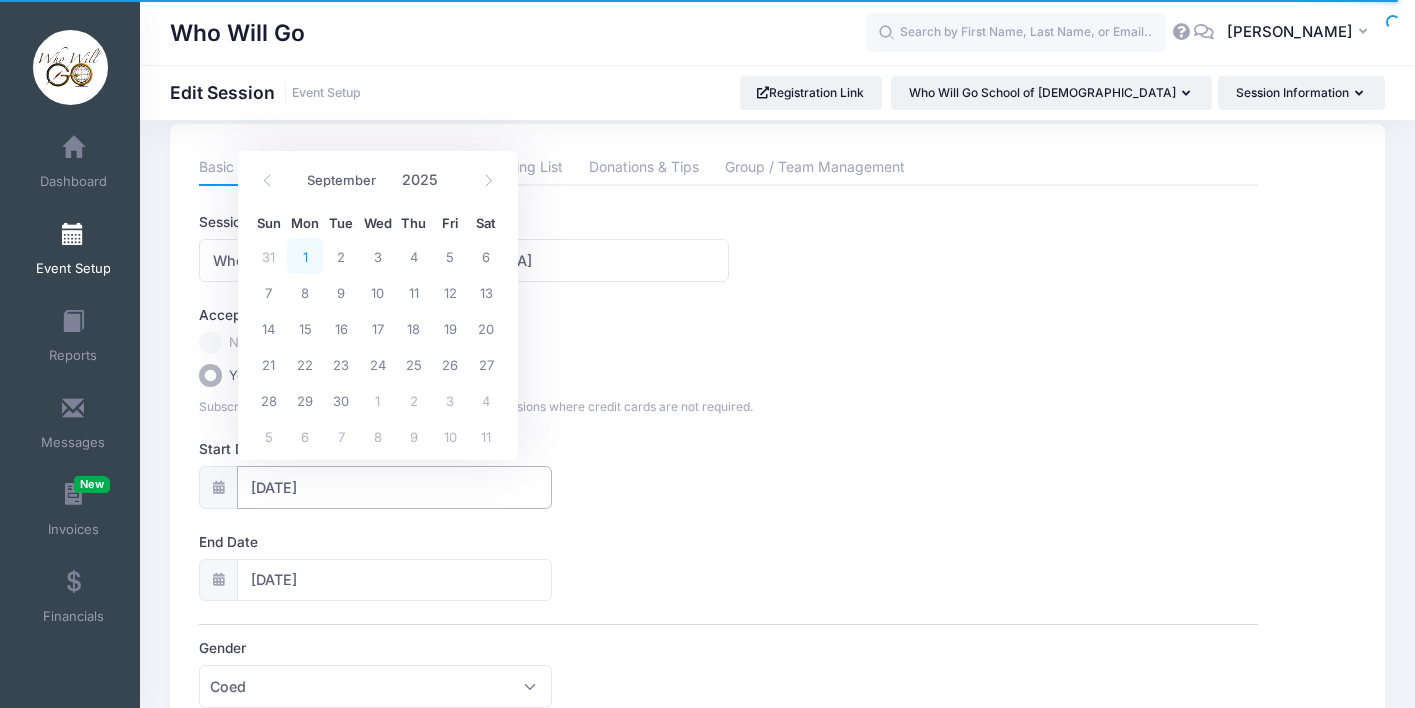 type on "09/01/2025" 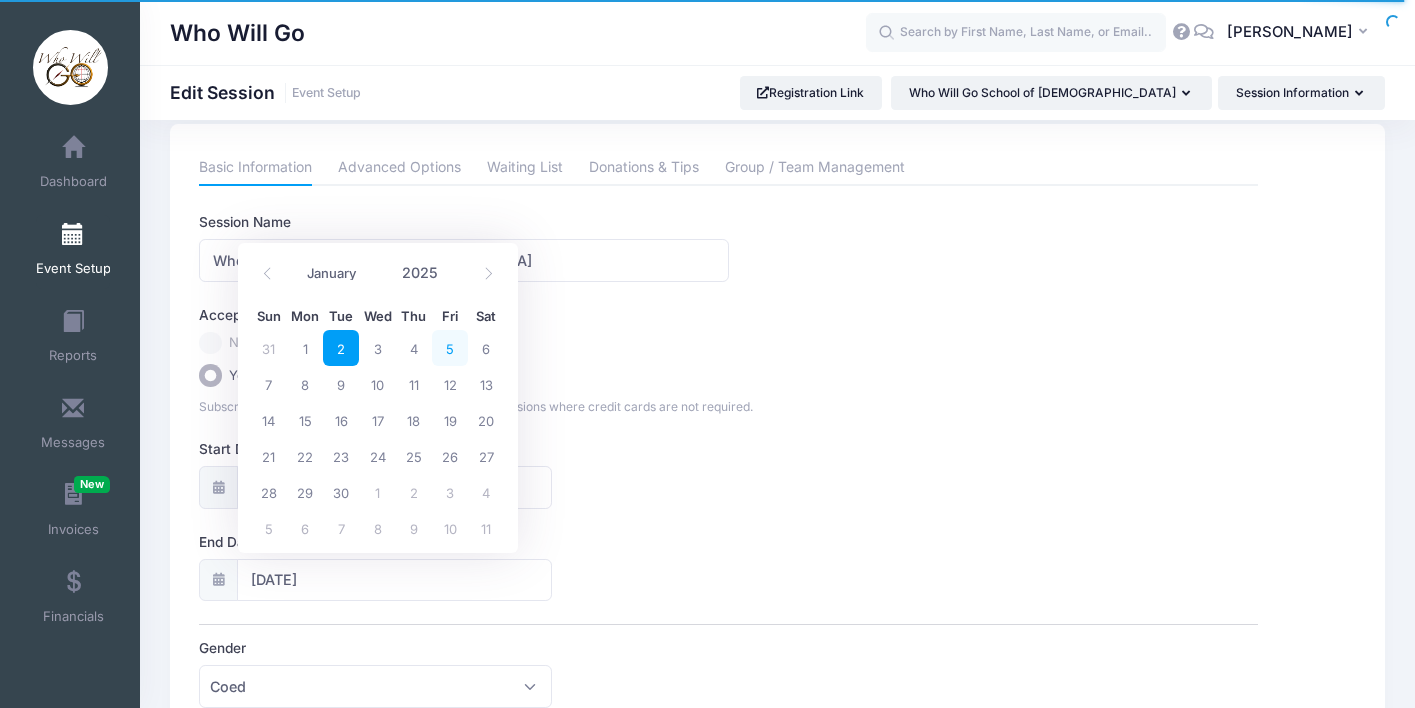 click on "5" at bounding box center (450, 348) 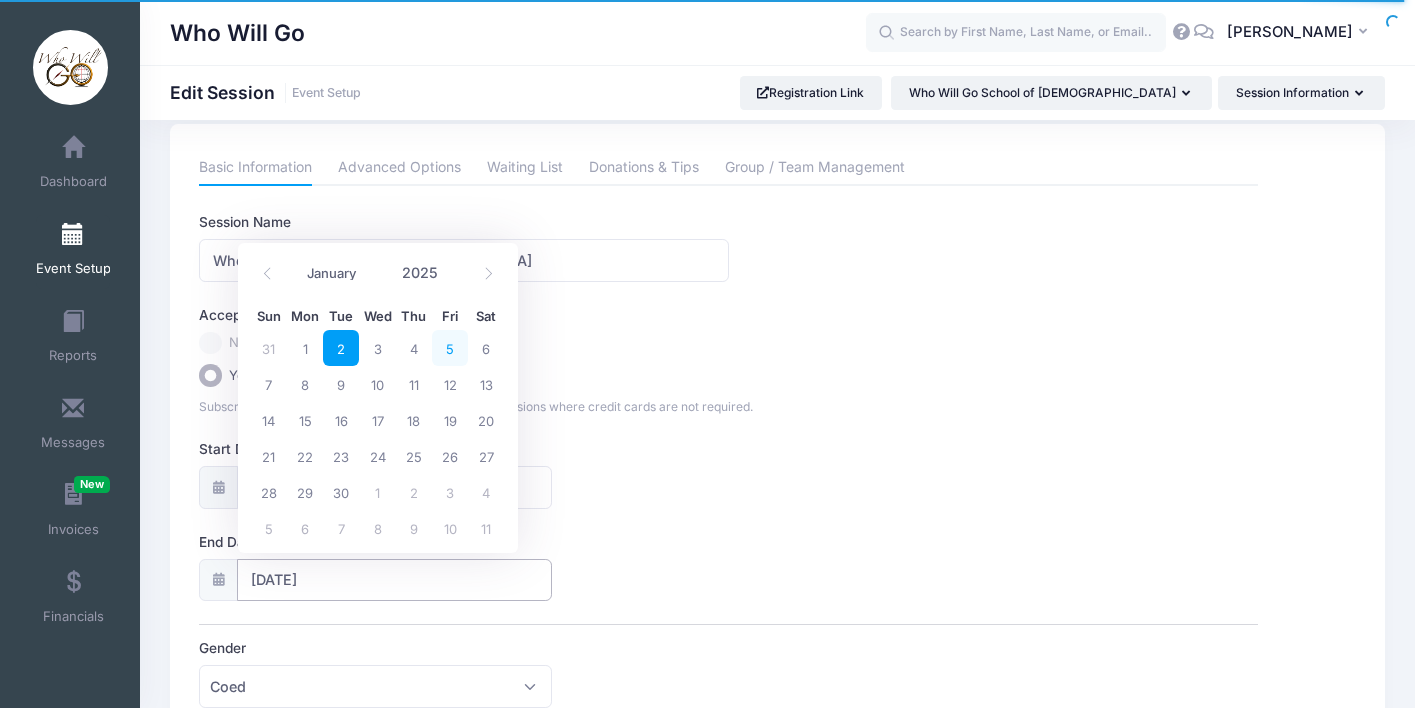 type on "09/05/2025" 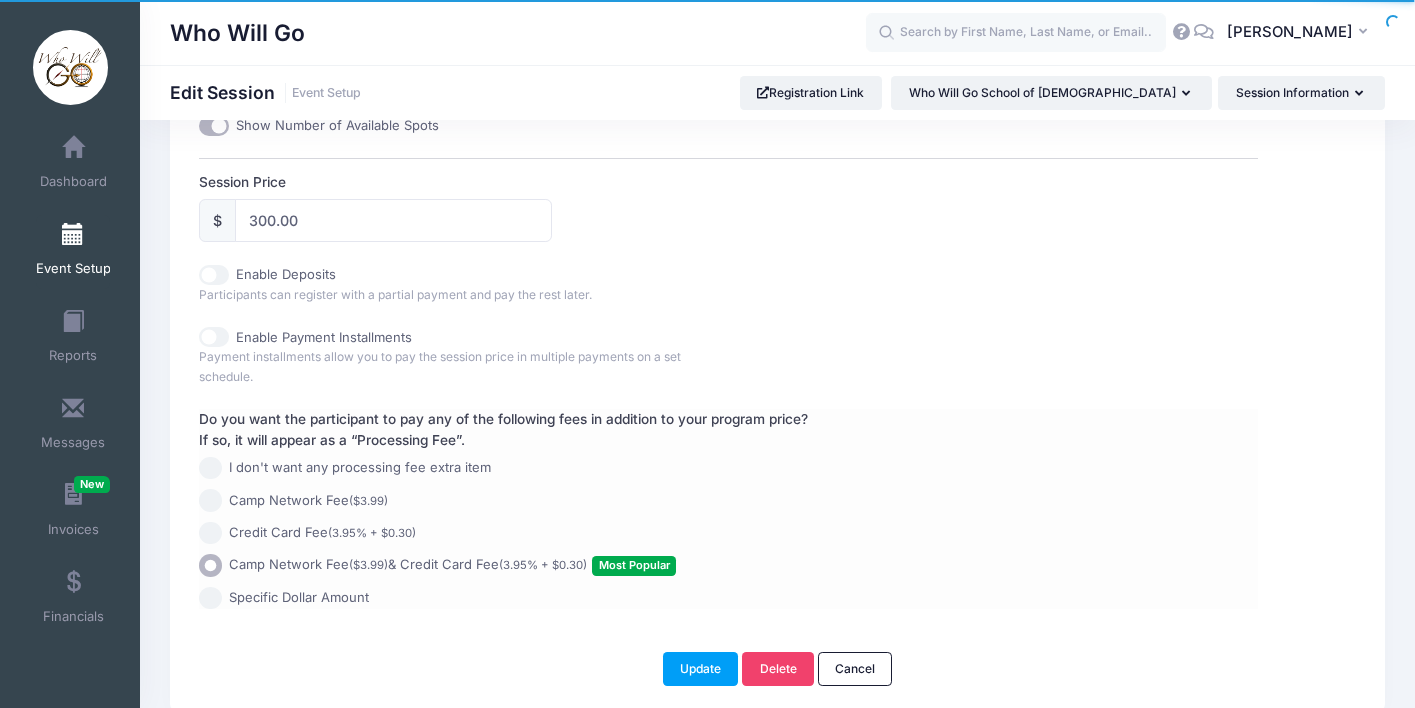 scroll, scrollTop: 1006, scrollLeft: 0, axis: vertical 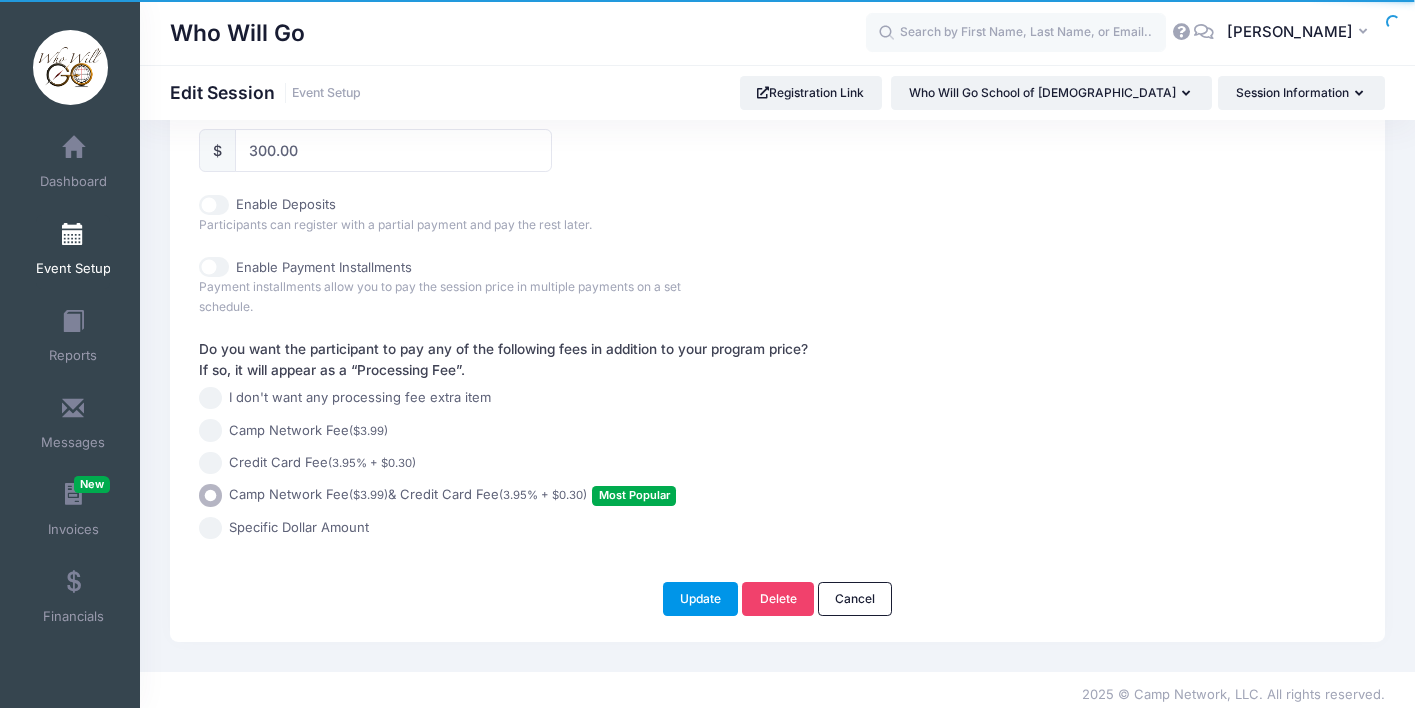 click on "Update" at bounding box center [701, 599] 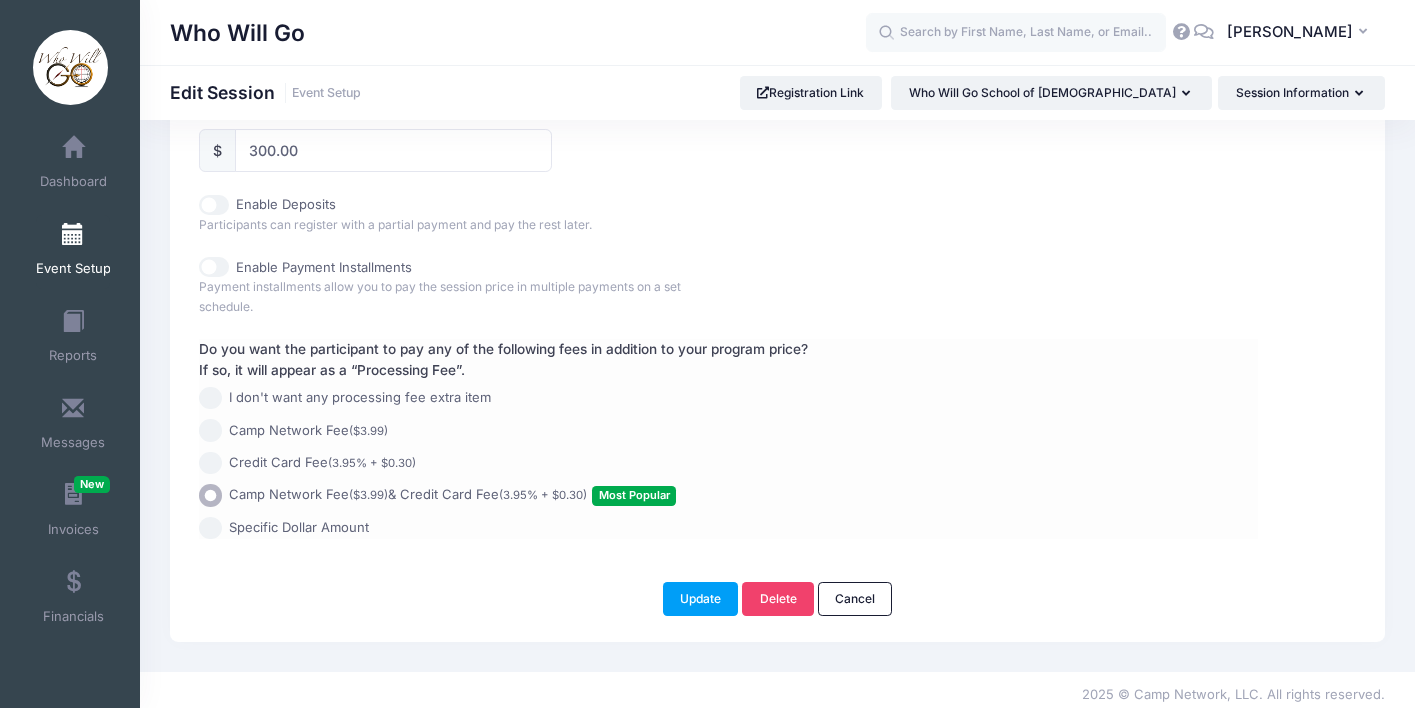 click on "Credit Card Fee  (3.95%  + $0.30)" at bounding box center [210, 463] 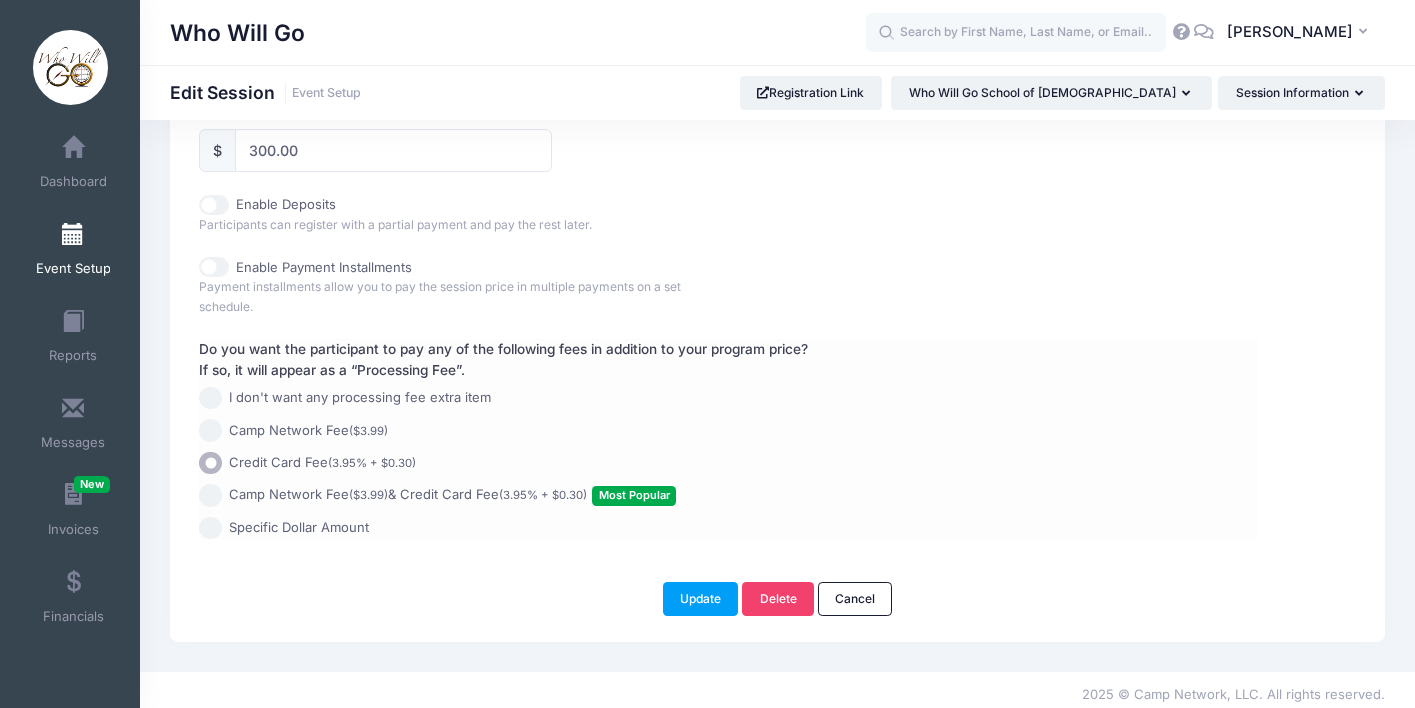 click on "Camp Network Fee  ($3.99)  & Credit Card Fee  (3.95%  + $0.30) Most Popular" at bounding box center (210, 495) 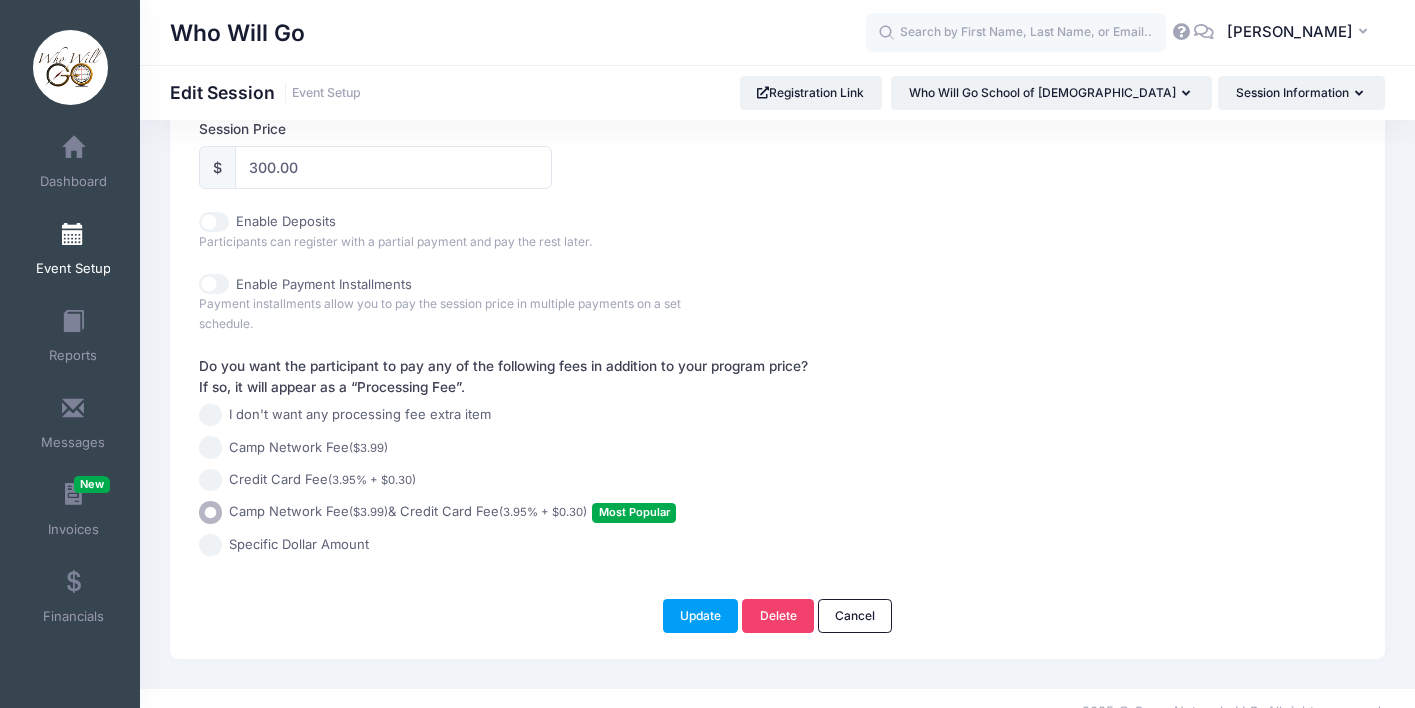 scroll, scrollTop: 993, scrollLeft: 0, axis: vertical 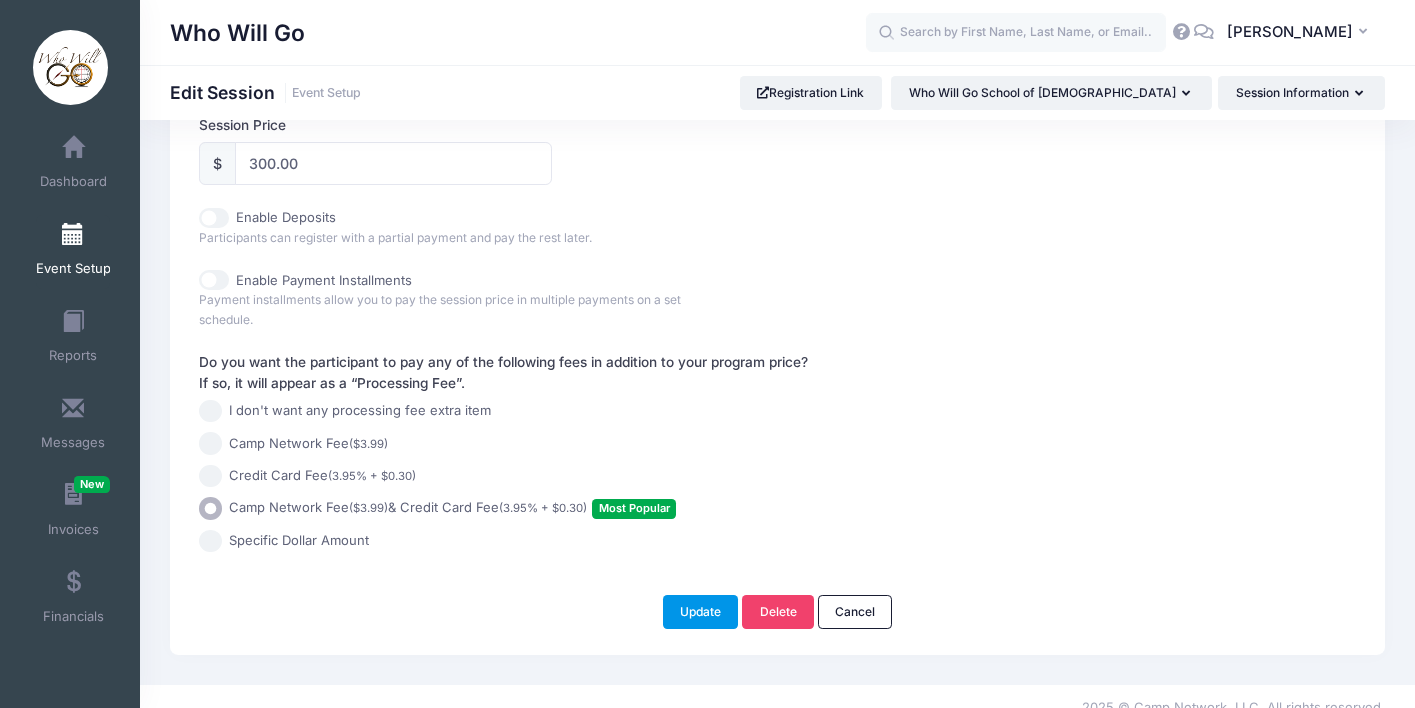 click on "Update" at bounding box center (701, 612) 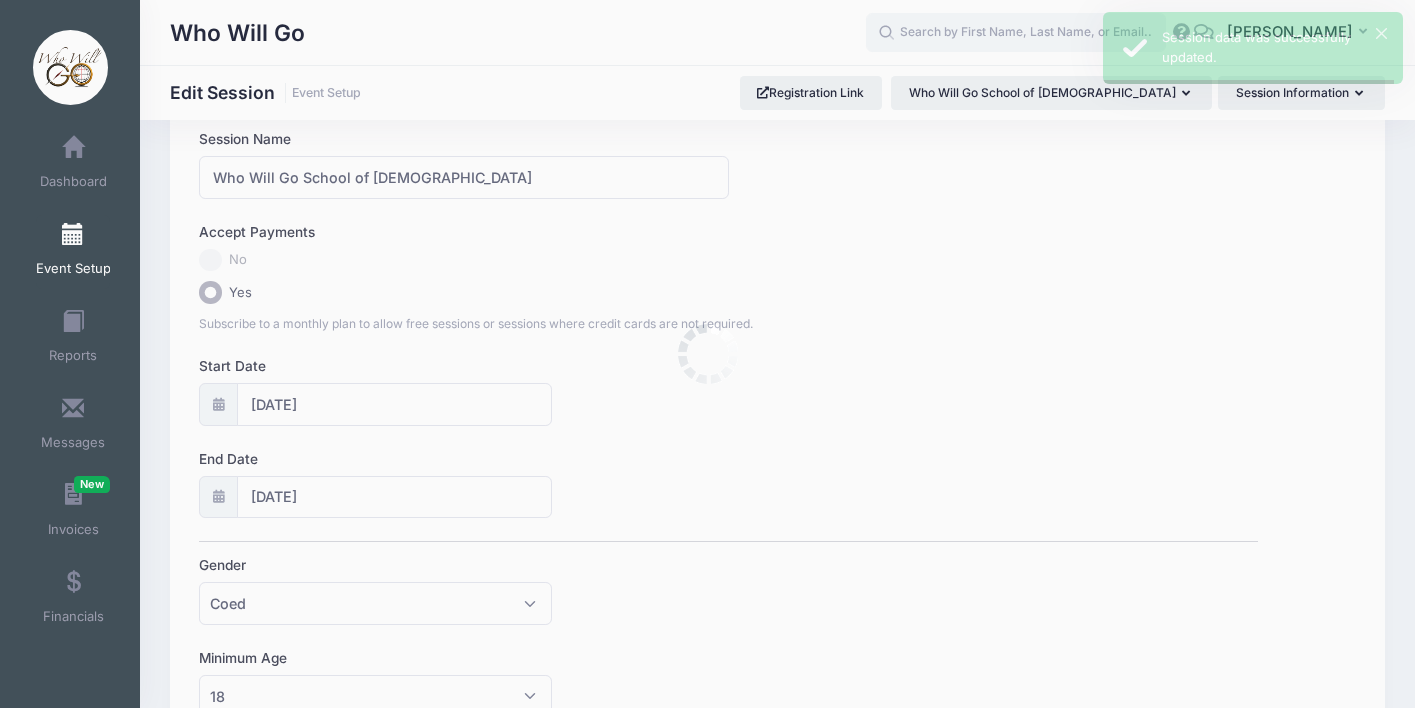 scroll, scrollTop: 0, scrollLeft: 0, axis: both 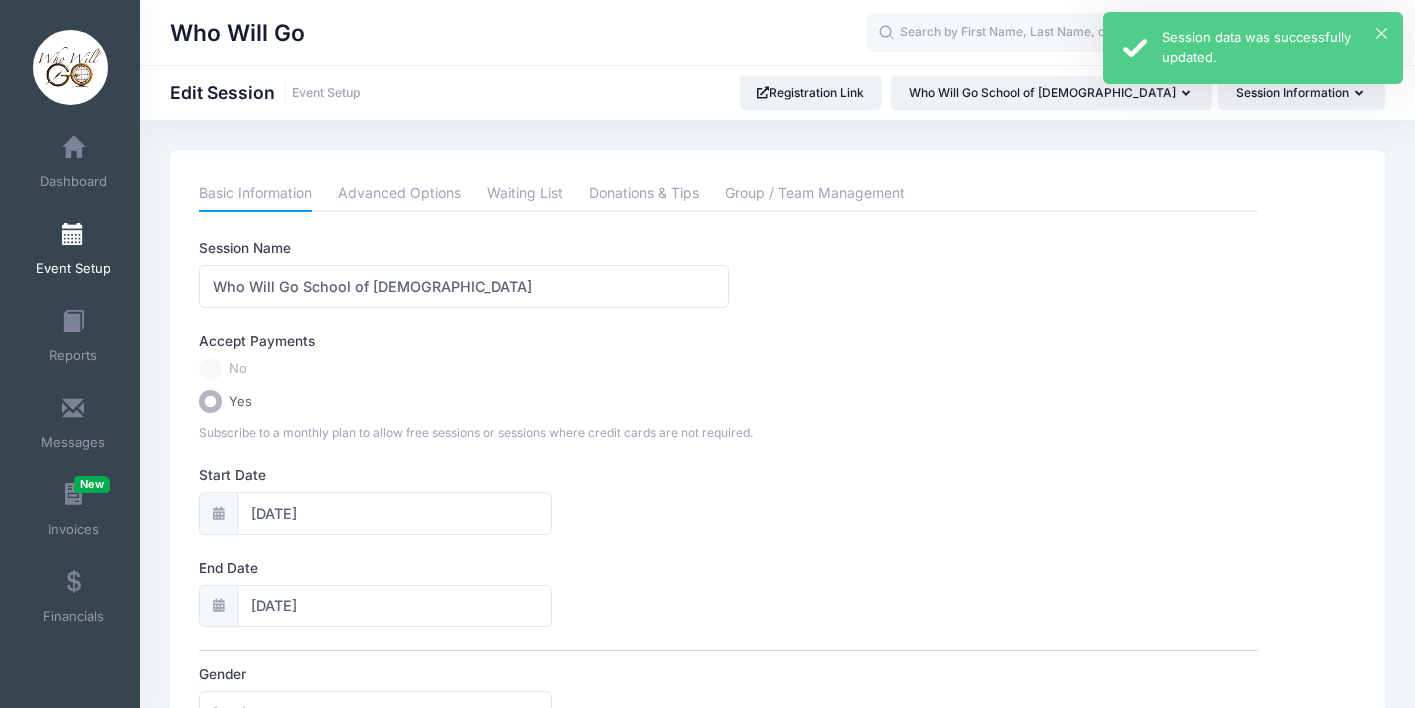 click on "Session data was successfully updated." at bounding box center (1274, 47) 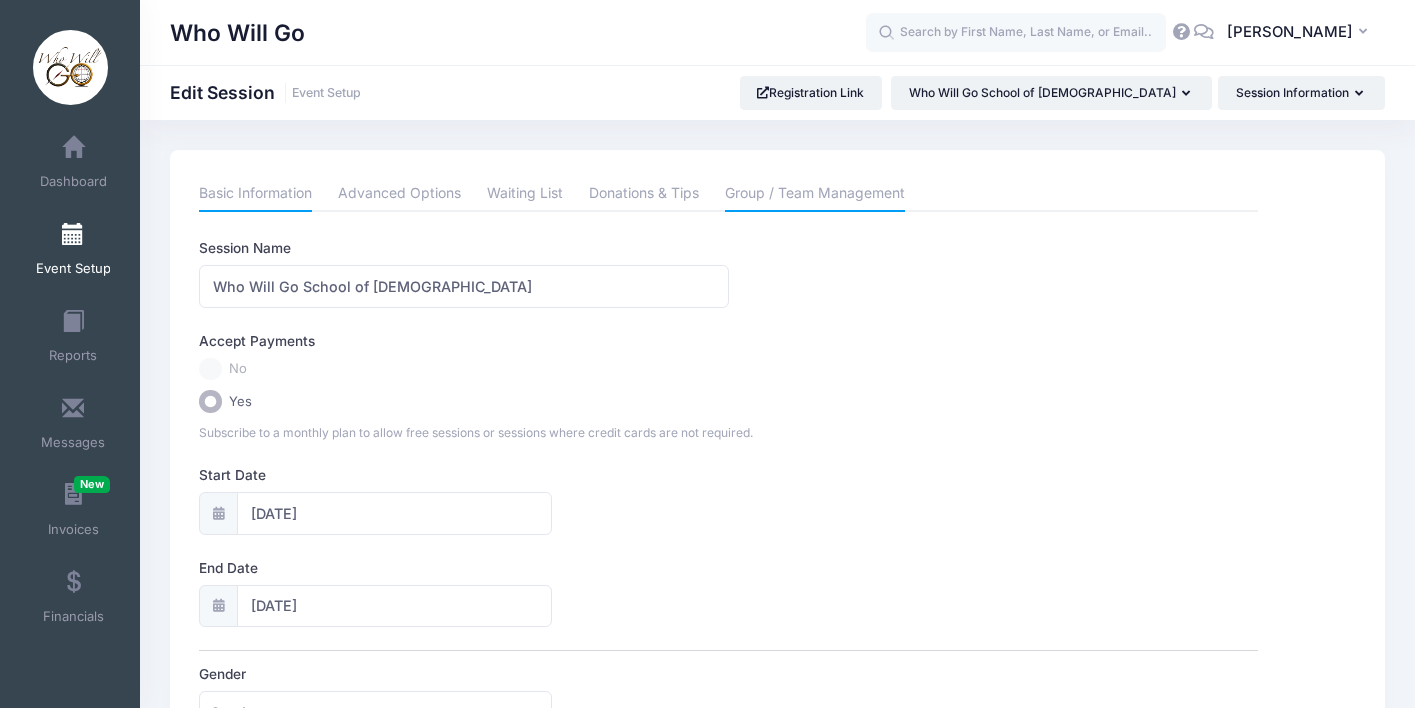 click on "Group / Team Management" at bounding box center [815, 194] 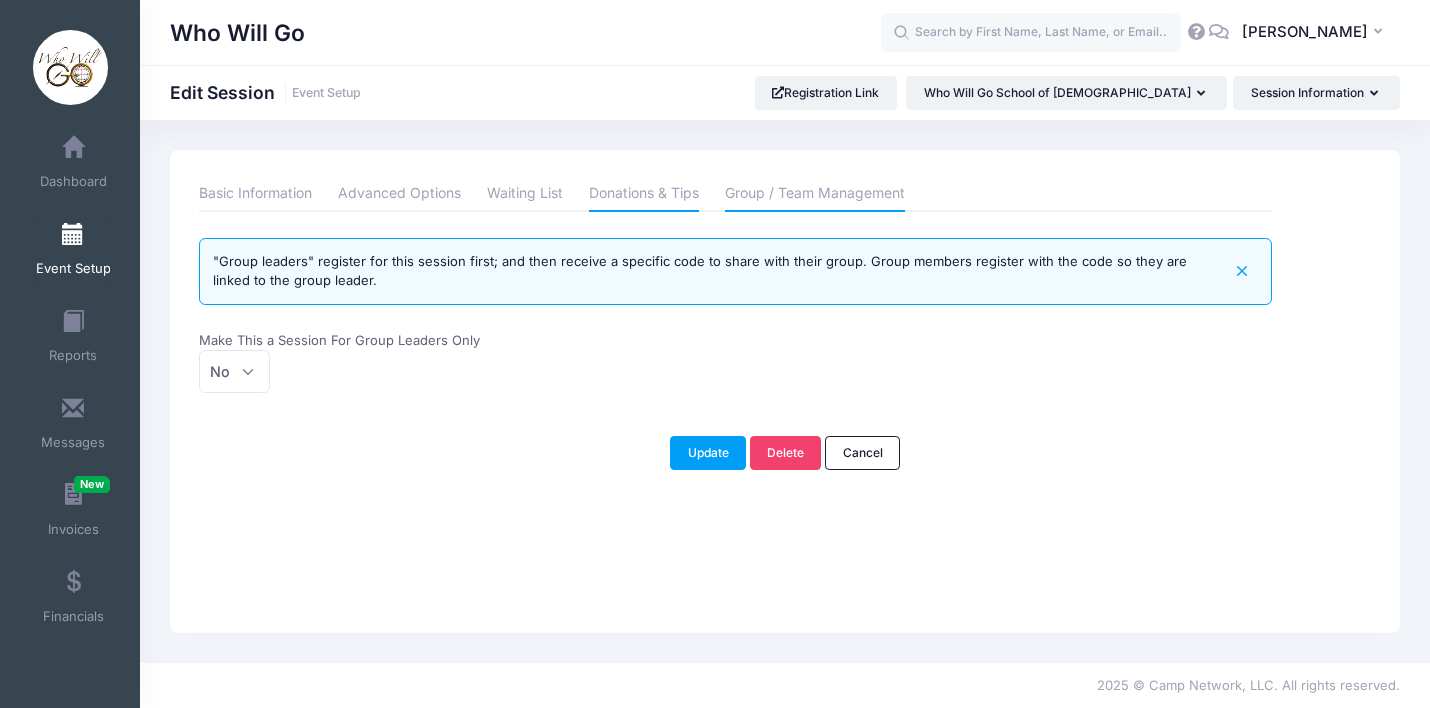 click on "Donations & Tips" at bounding box center [644, 194] 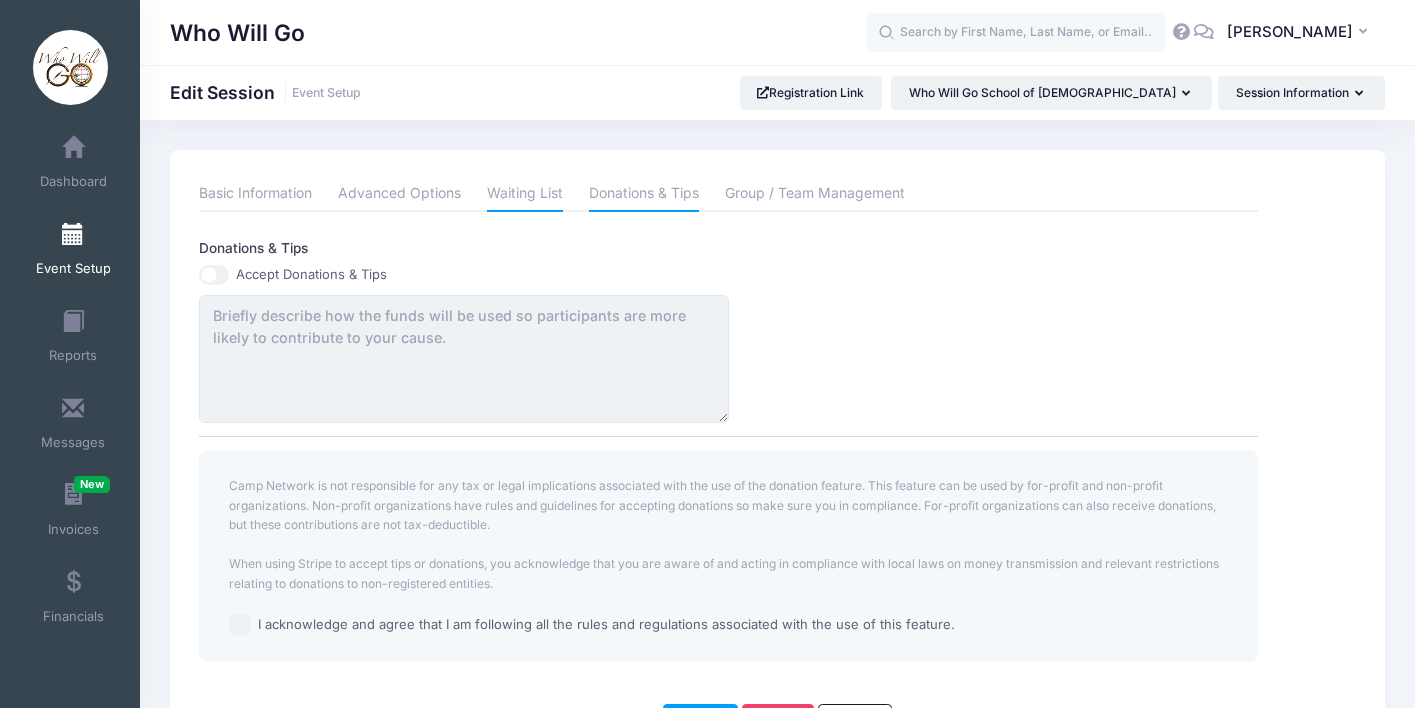 click on "Waiting List" at bounding box center (525, 194) 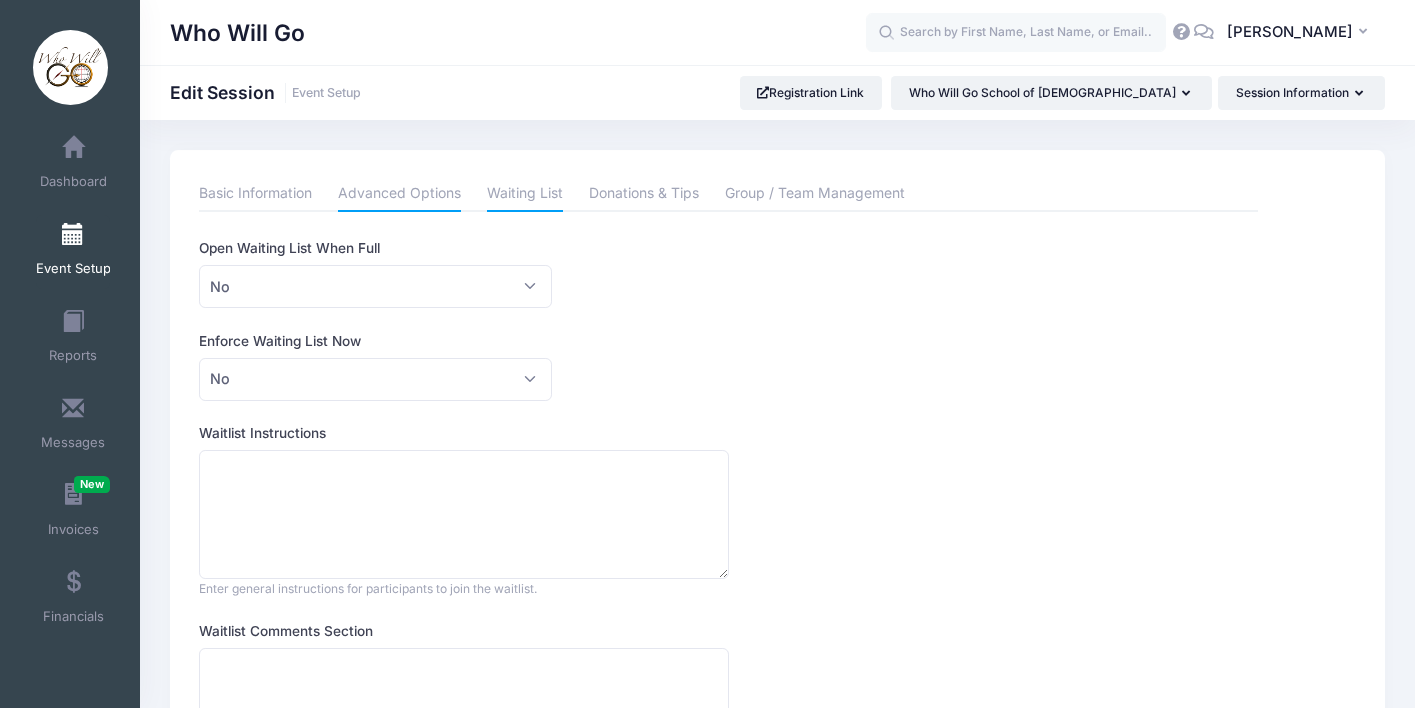 click on "Advanced Options" at bounding box center (399, 194) 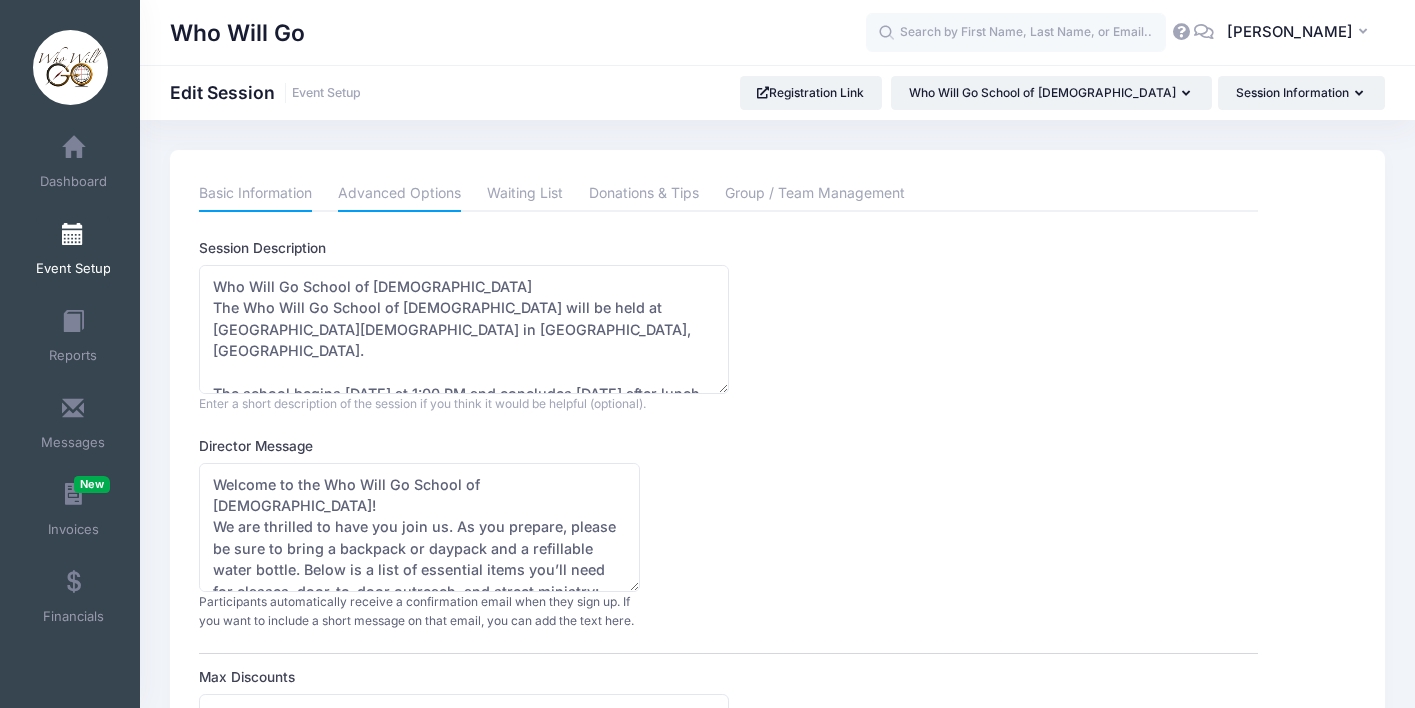 click on "Basic Information" at bounding box center (255, 194) 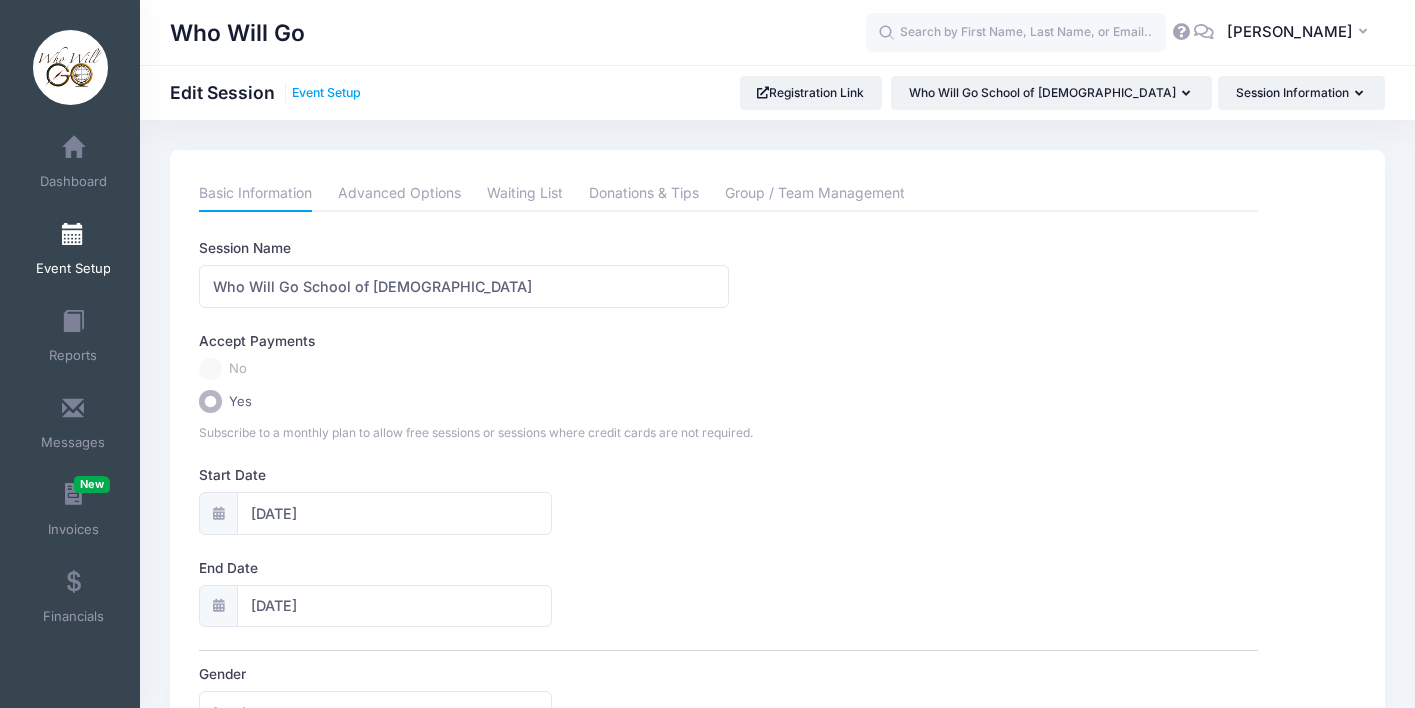click on "Event Setup" at bounding box center (326, 93) 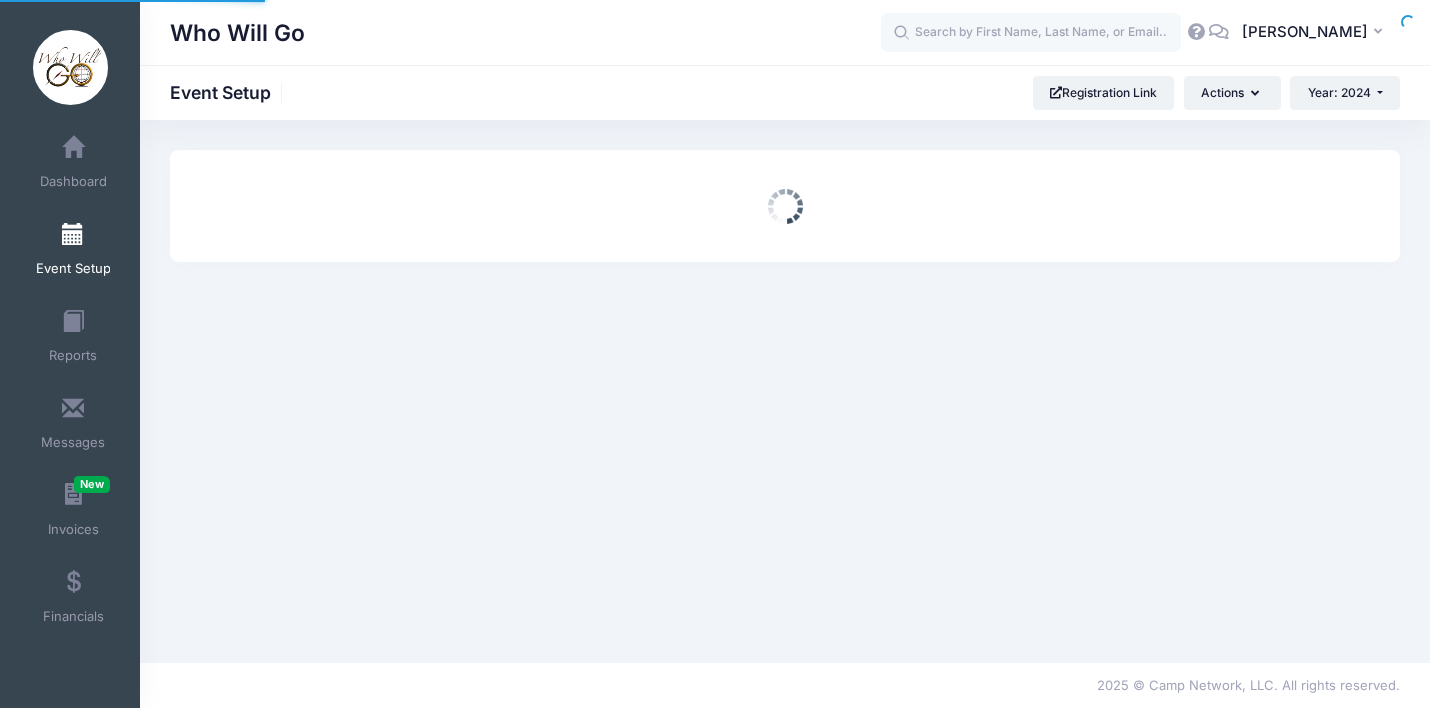 scroll, scrollTop: 0, scrollLeft: 0, axis: both 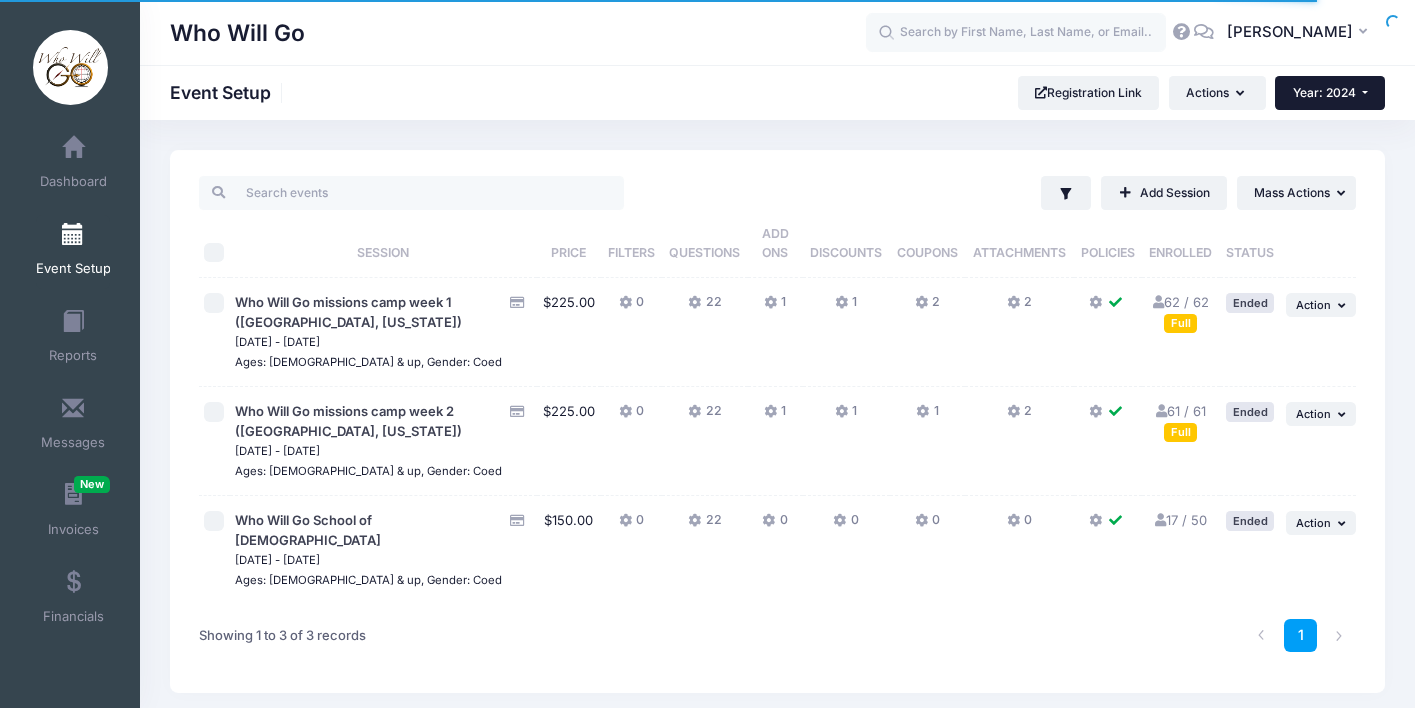 click on "Year: 2024" at bounding box center [1324, 92] 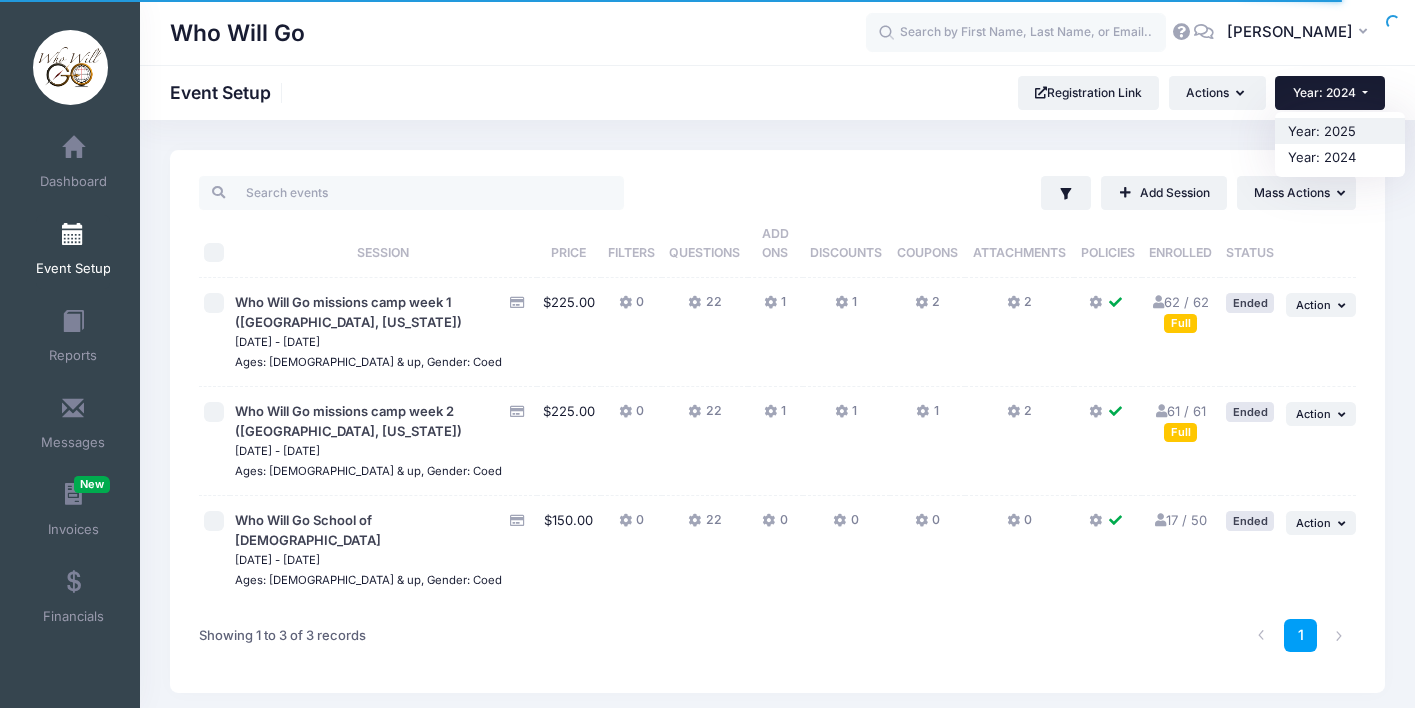 click on "Year: 2025" at bounding box center (1340, 131) 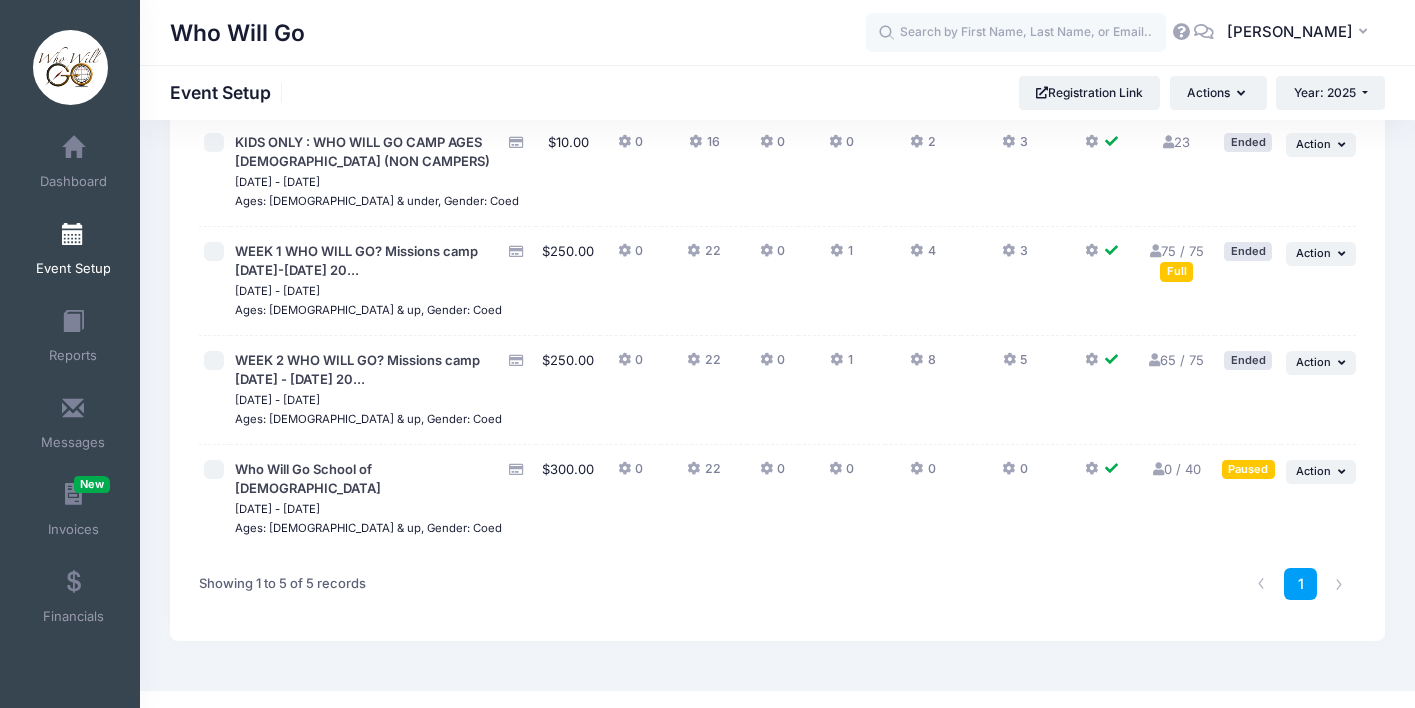 scroll, scrollTop: 249, scrollLeft: 0, axis: vertical 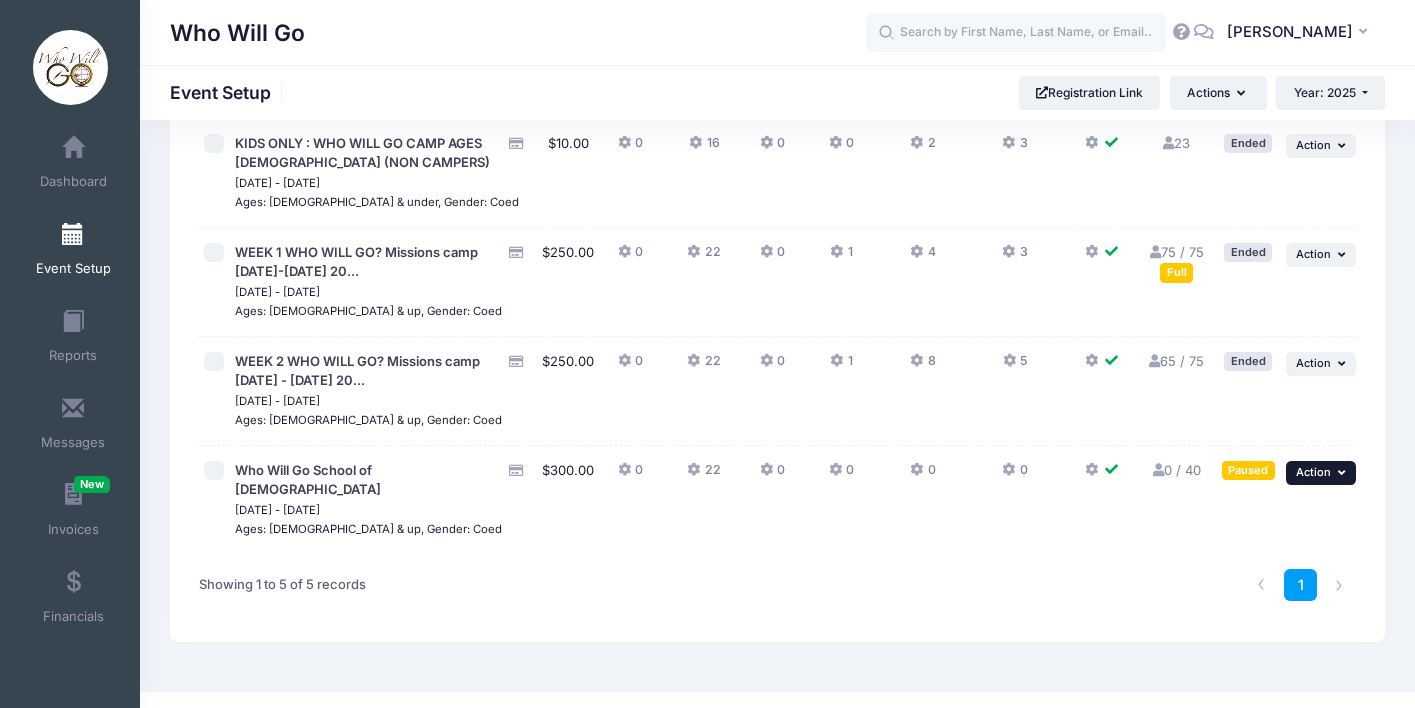 click at bounding box center (1344, 472) 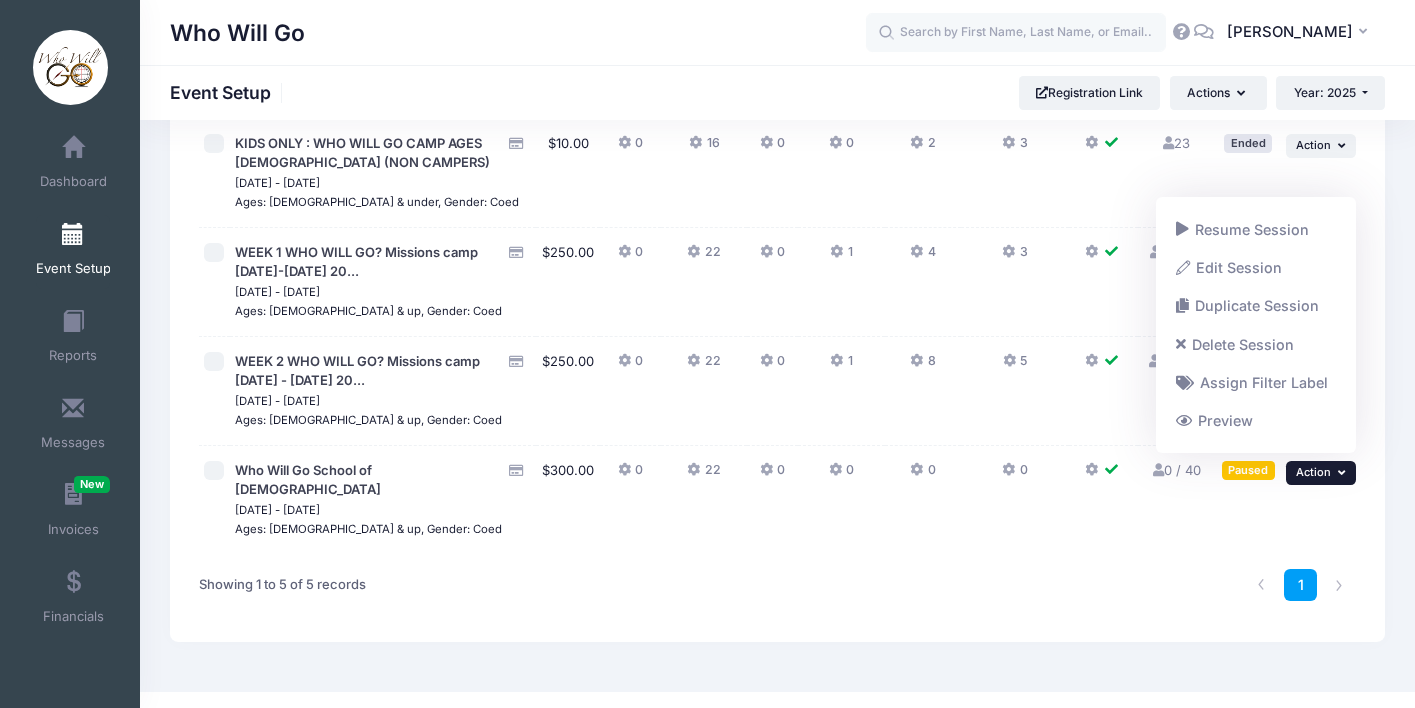click on "Paused" at bounding box center (1248, 470) 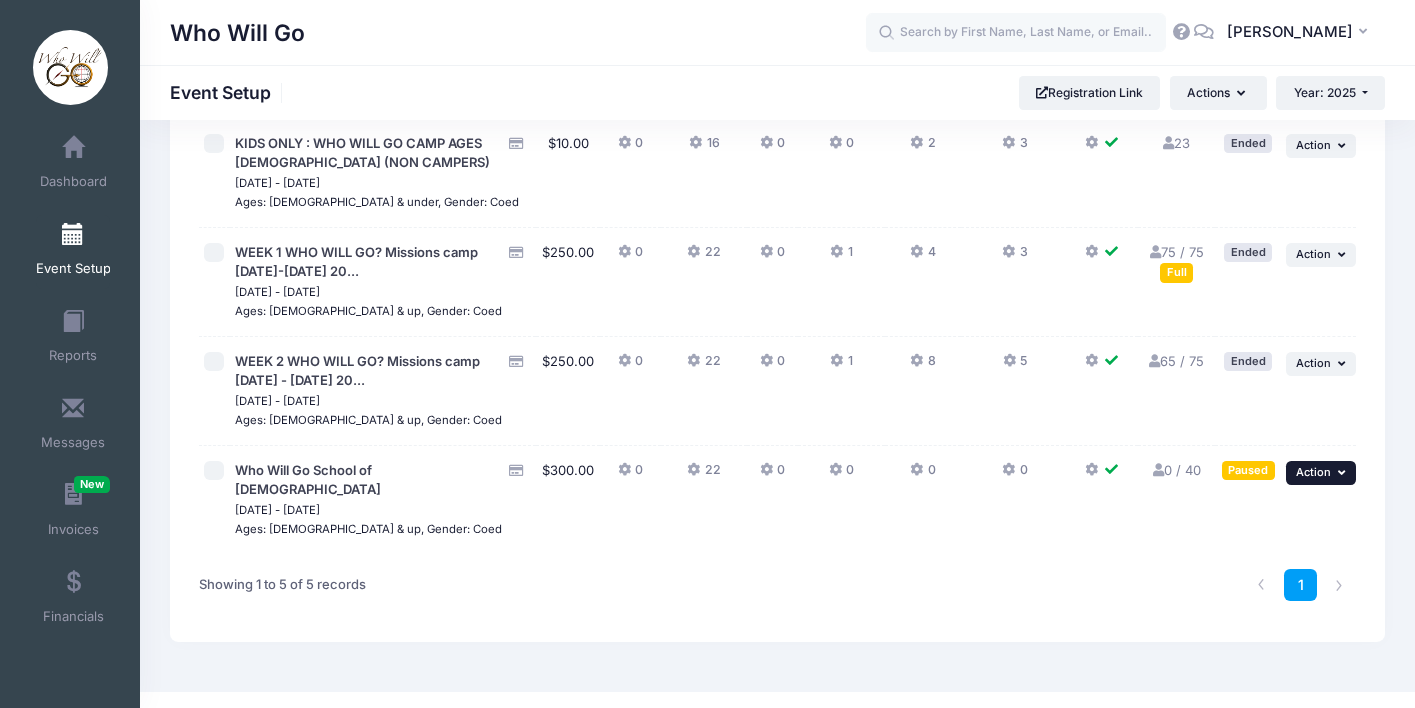 click on "... Action" at bounding box center (1321, 473) 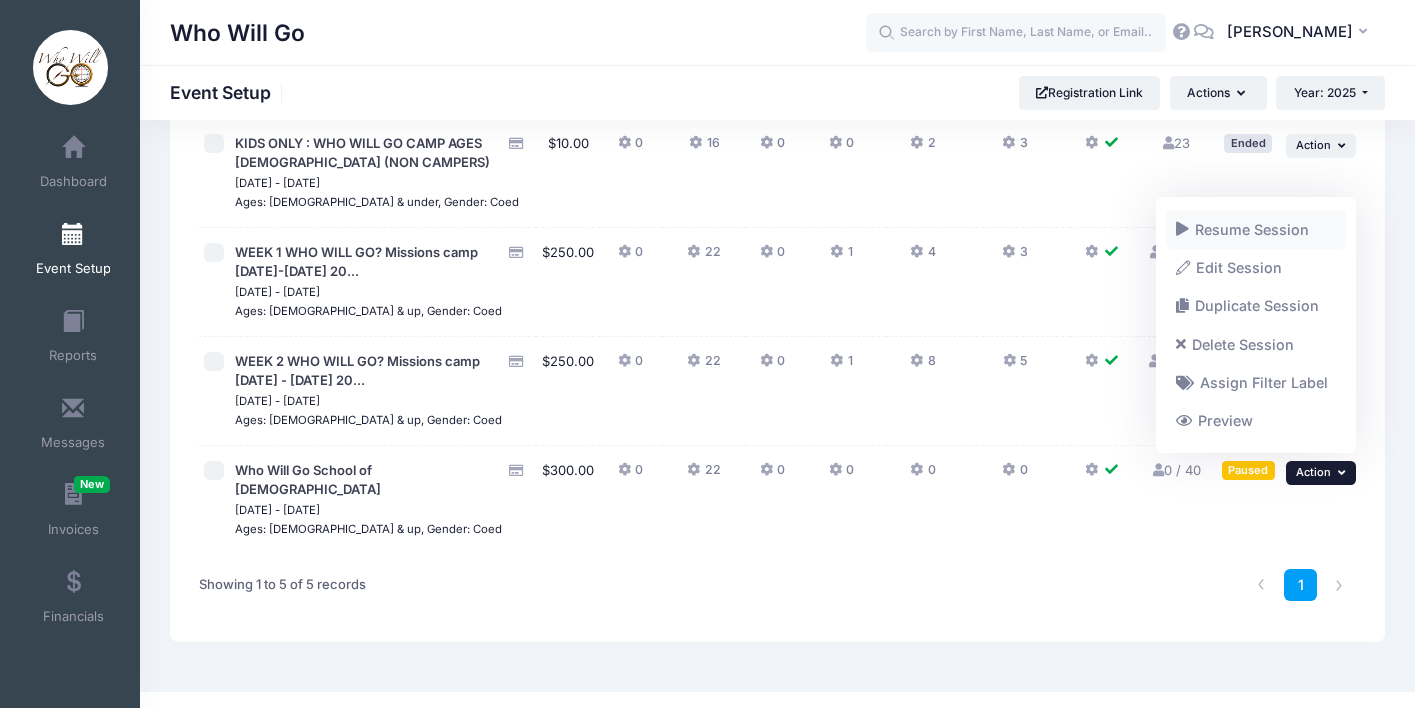 click on "Resume Session" at bounding box center (1256, 229) 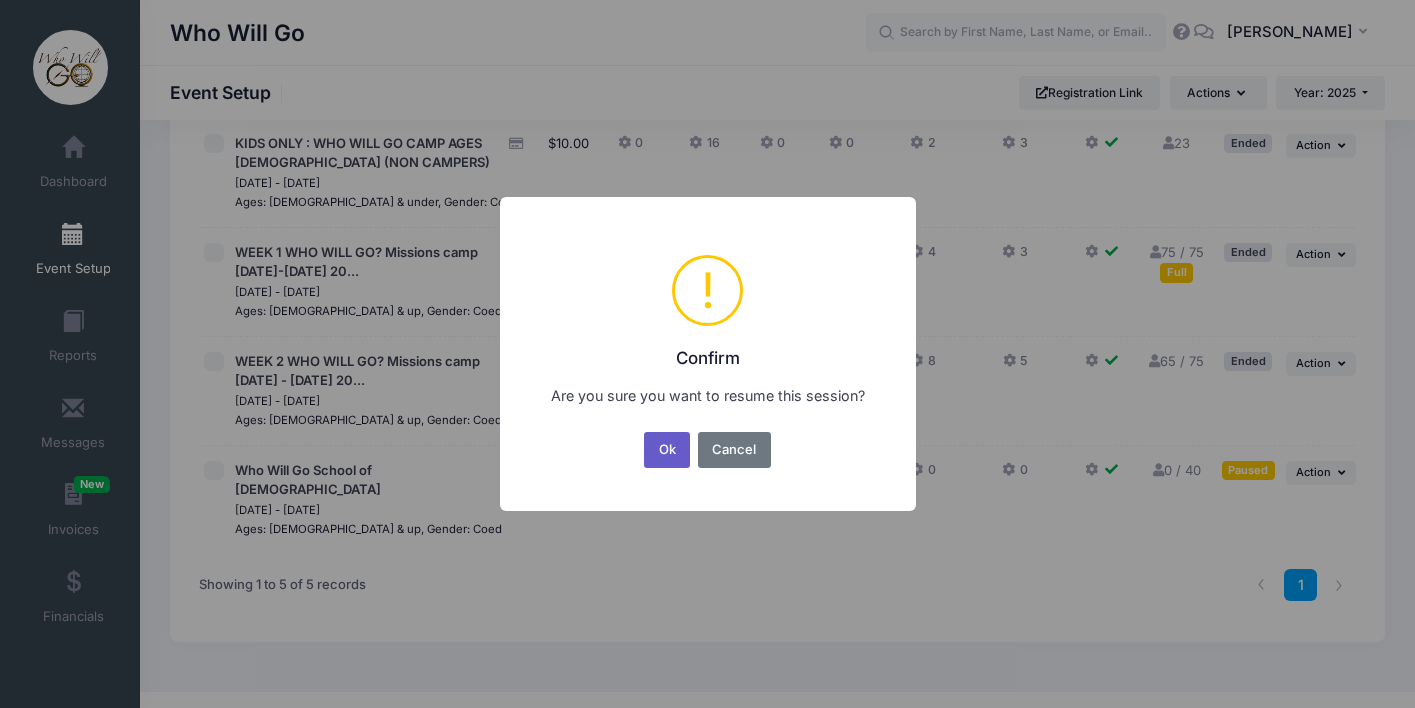 click on "Ok" at bounding box center (667, 450) 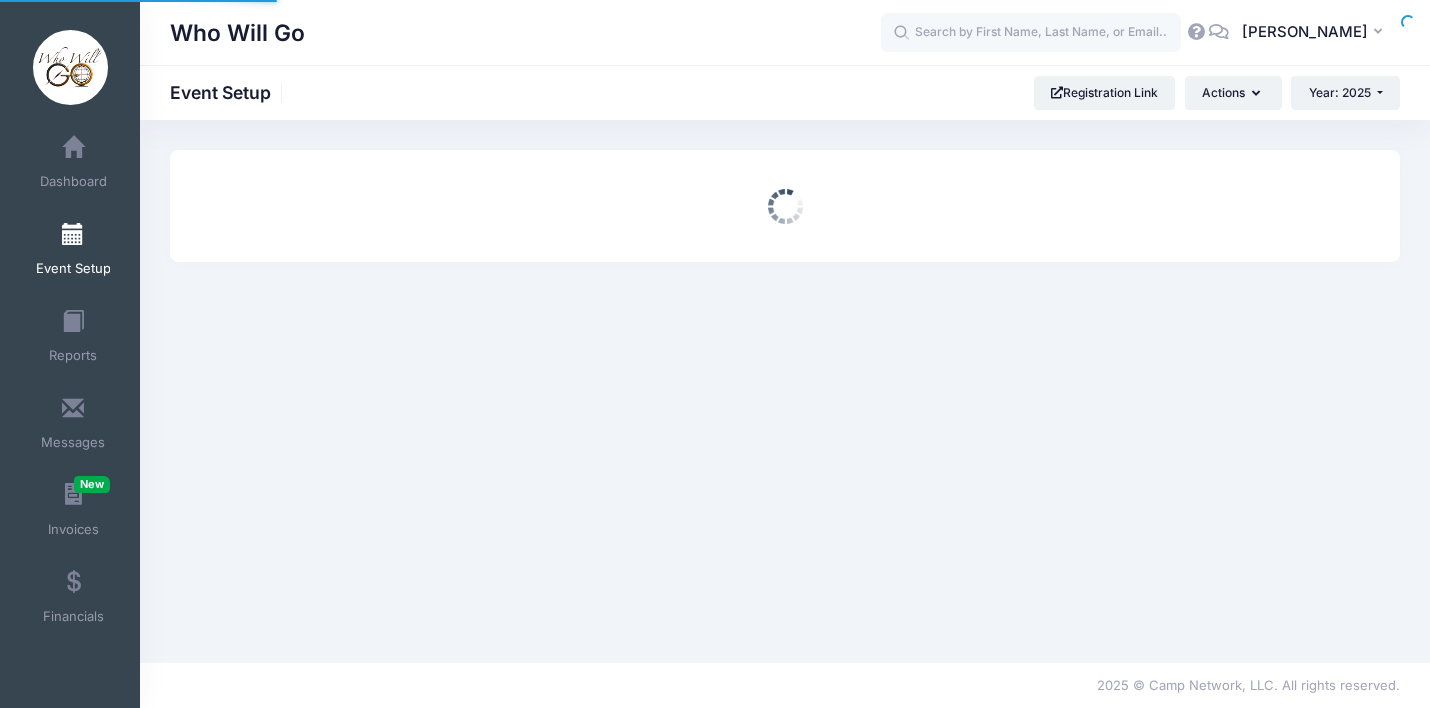 scroll, scrollTop: 0, scrollLeft: 0, axis: both 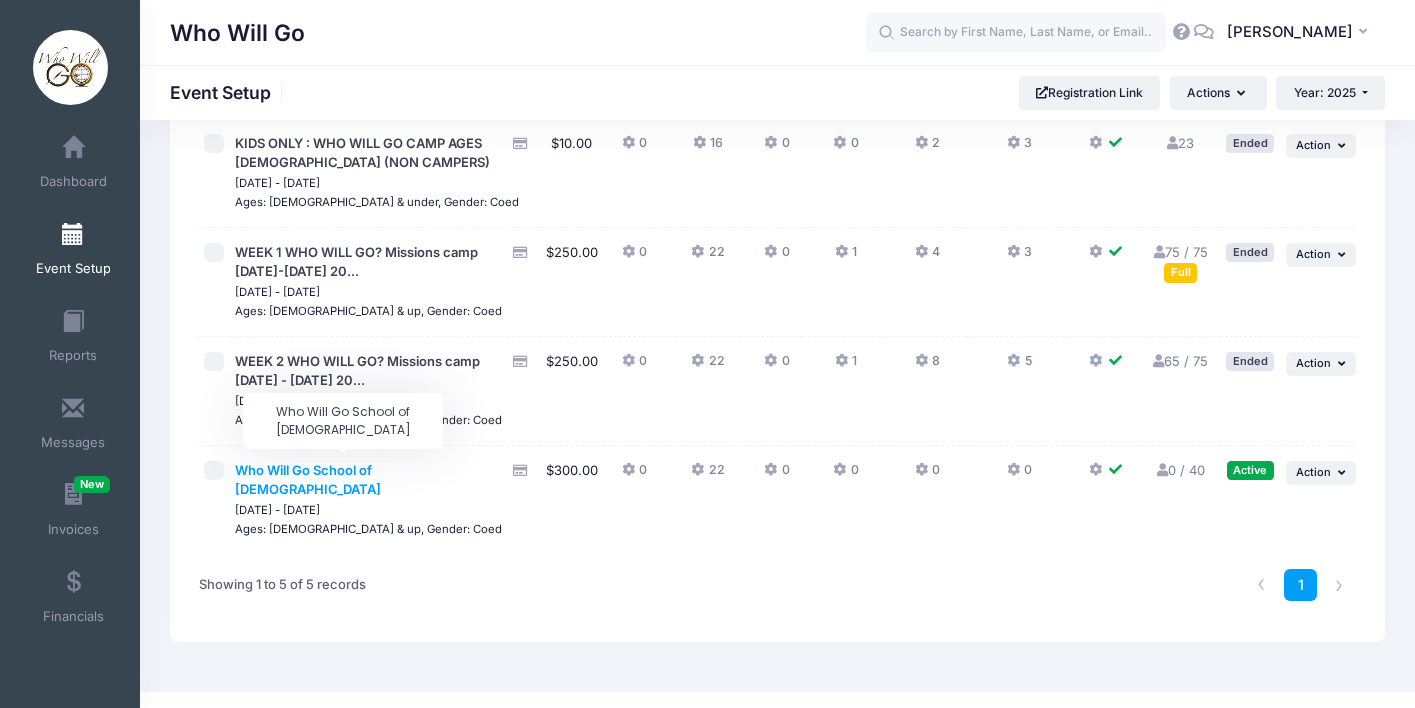 click on "Who Will Go School of [DEMOGRAPHIC_DATA]" at bounding box center [308, 480] 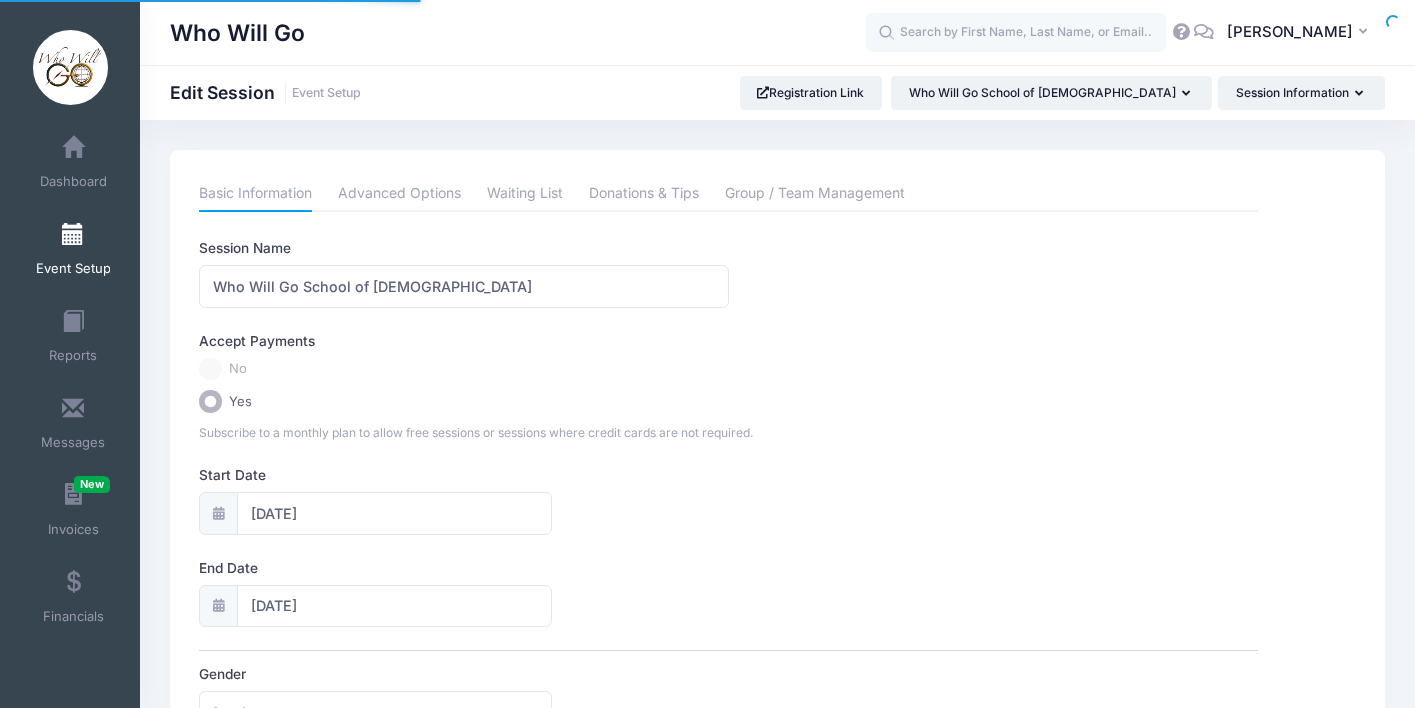 scroll, scrollTop: 0, scrollLeft: 0, axis: both 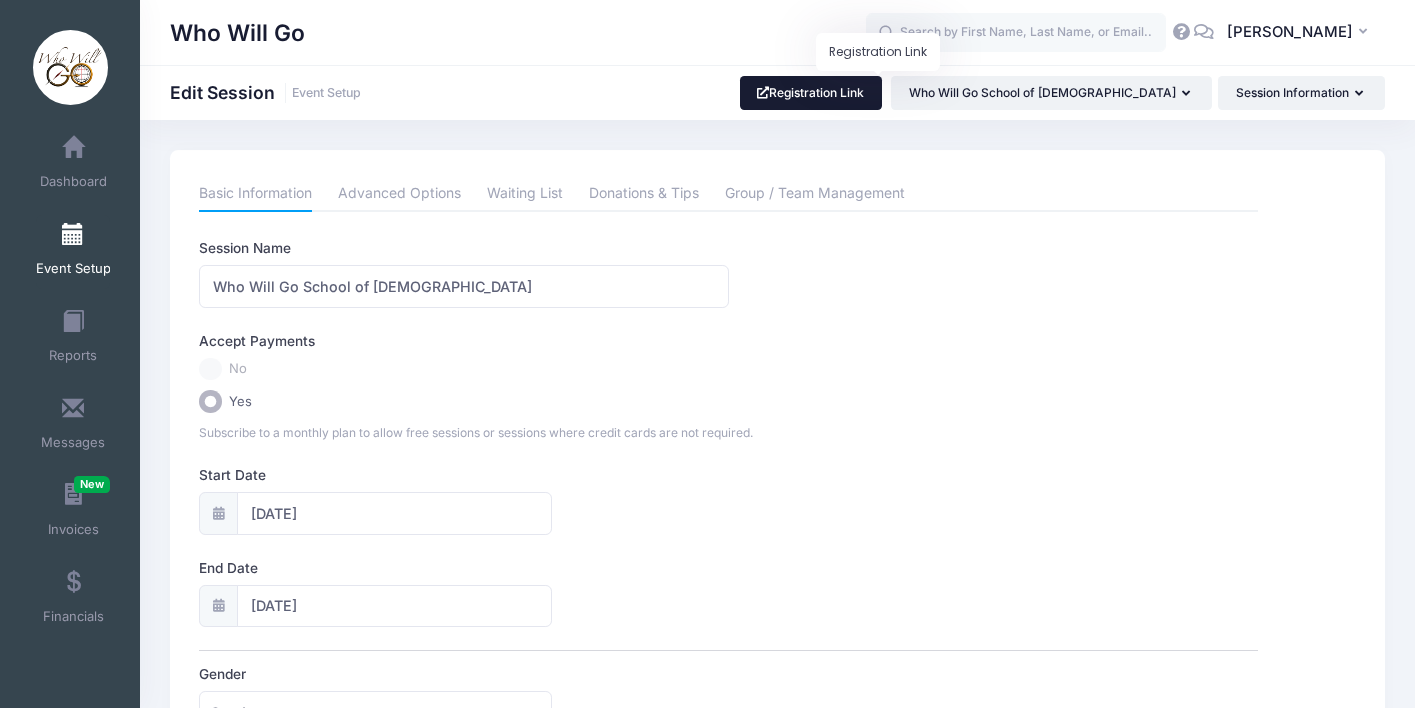 click on "Registration Link" at bounding box center [811, 93] 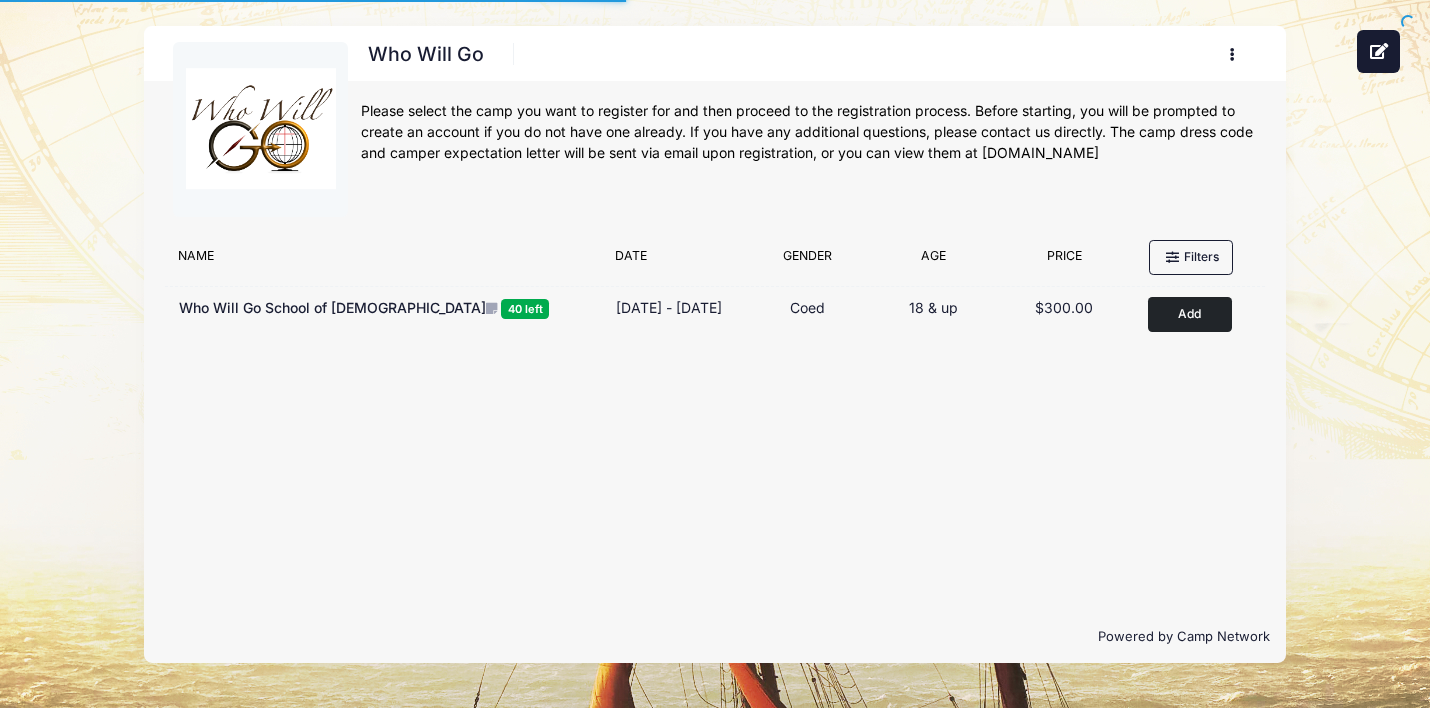 scroll, scrollTop: 0, scrollLeft: 0, axis: both 